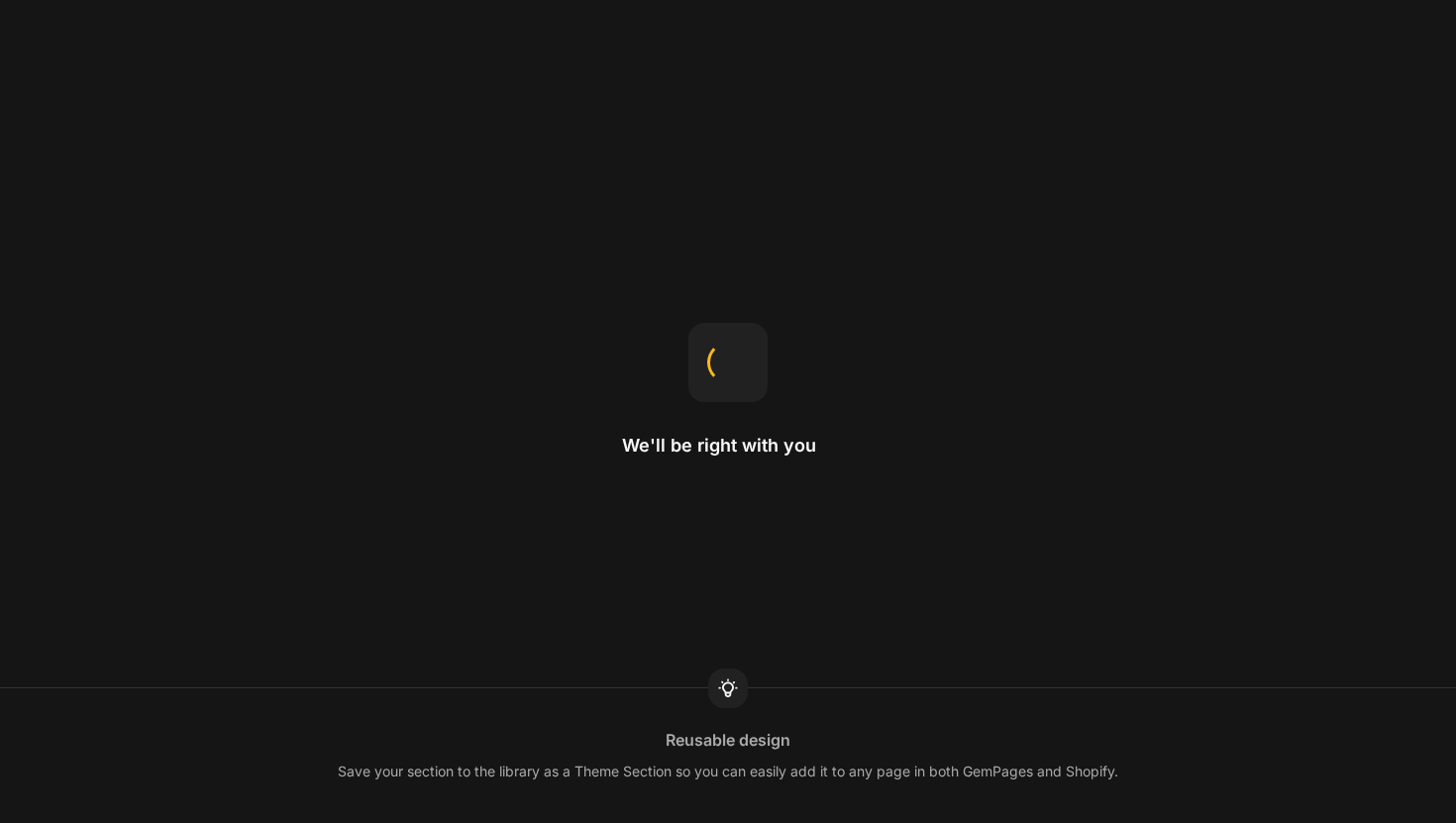 scroll, scrollTop: 0, scrollLeft: 0, axis: both 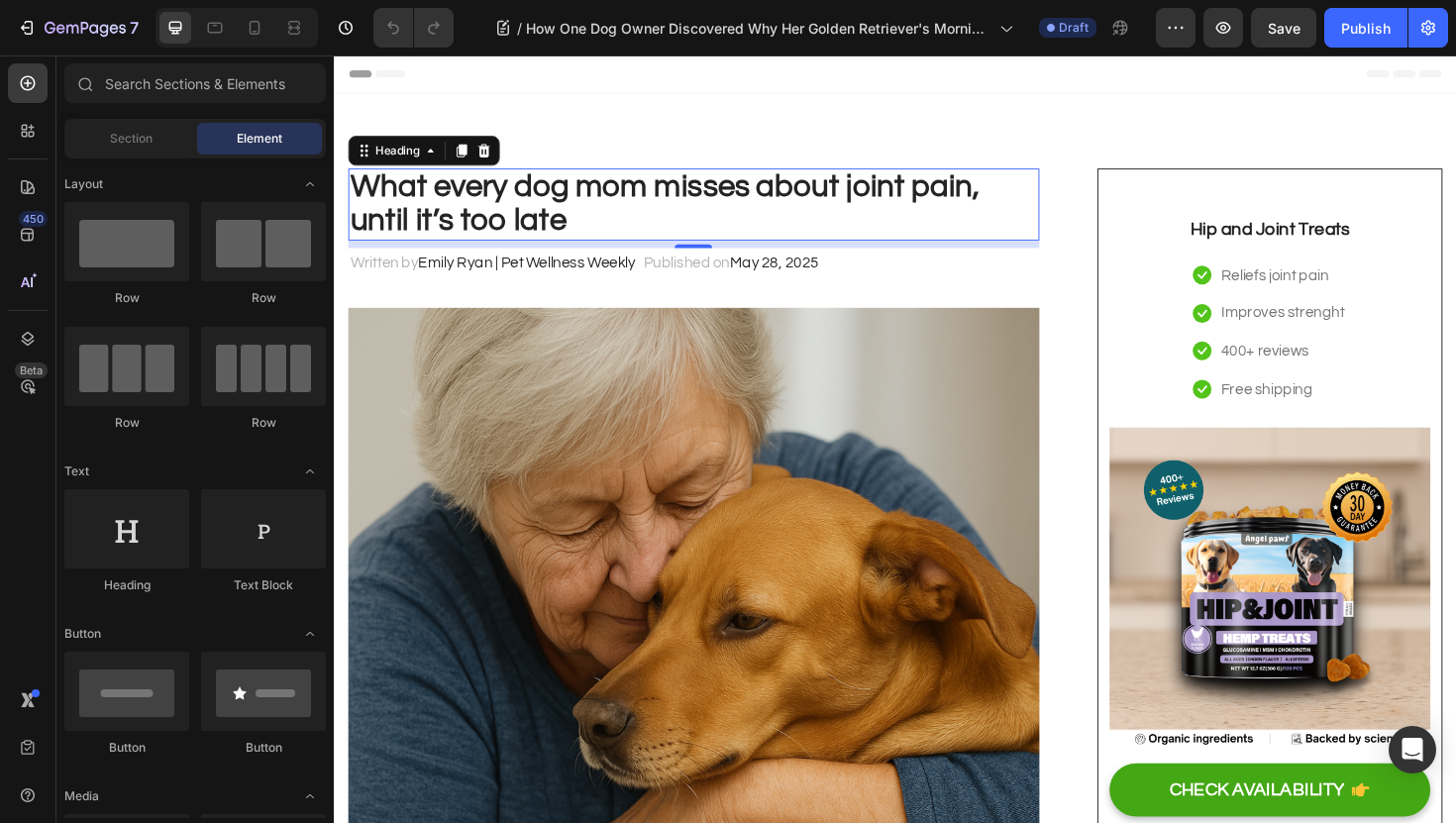 click on "What every dog mom misses about joint pain, until it’s too late" at bounding box center (714, 213) 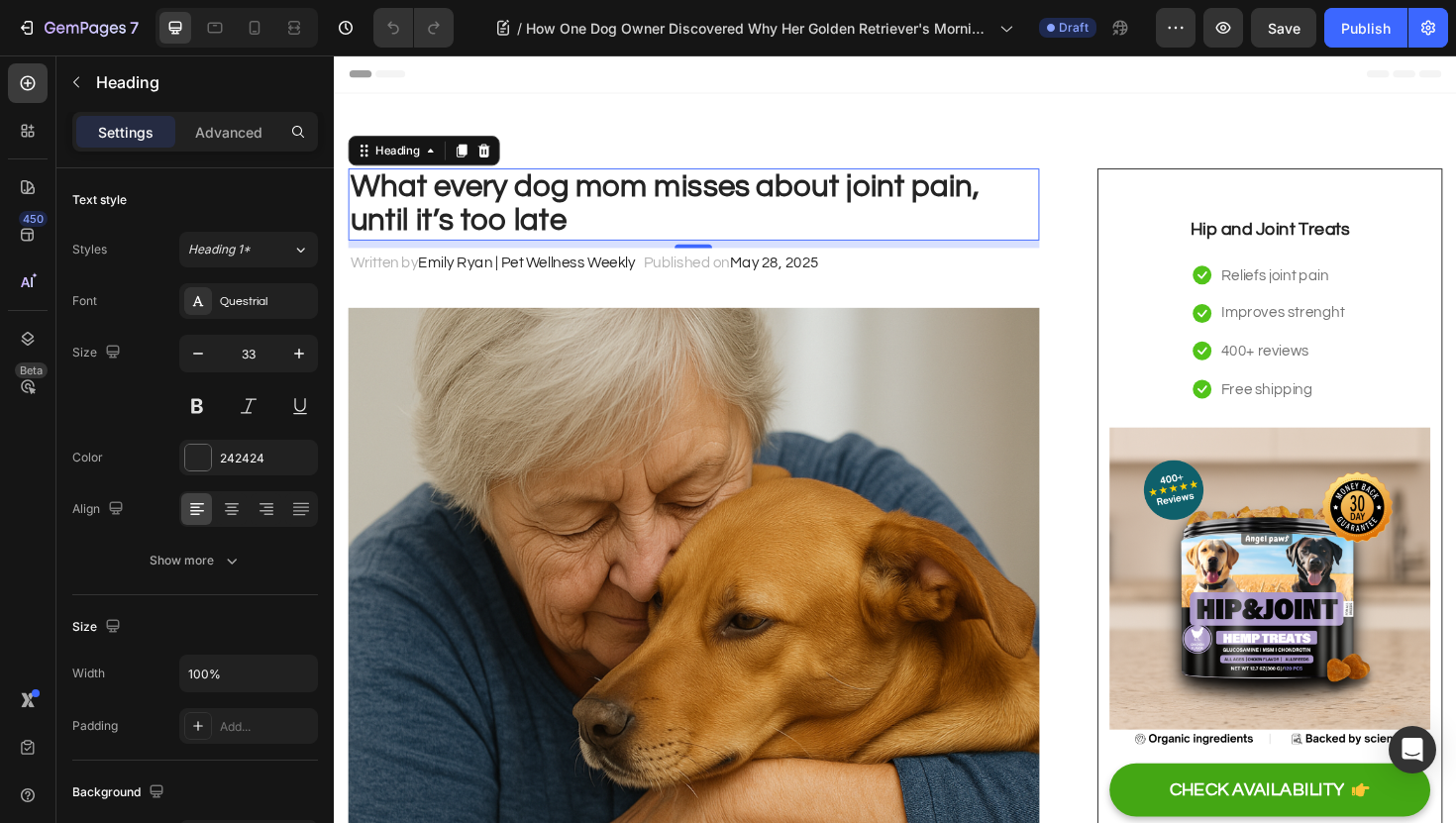 click on "What every dog mom misses about joint pain, until it’s too late" at bounding box center (714, 213) 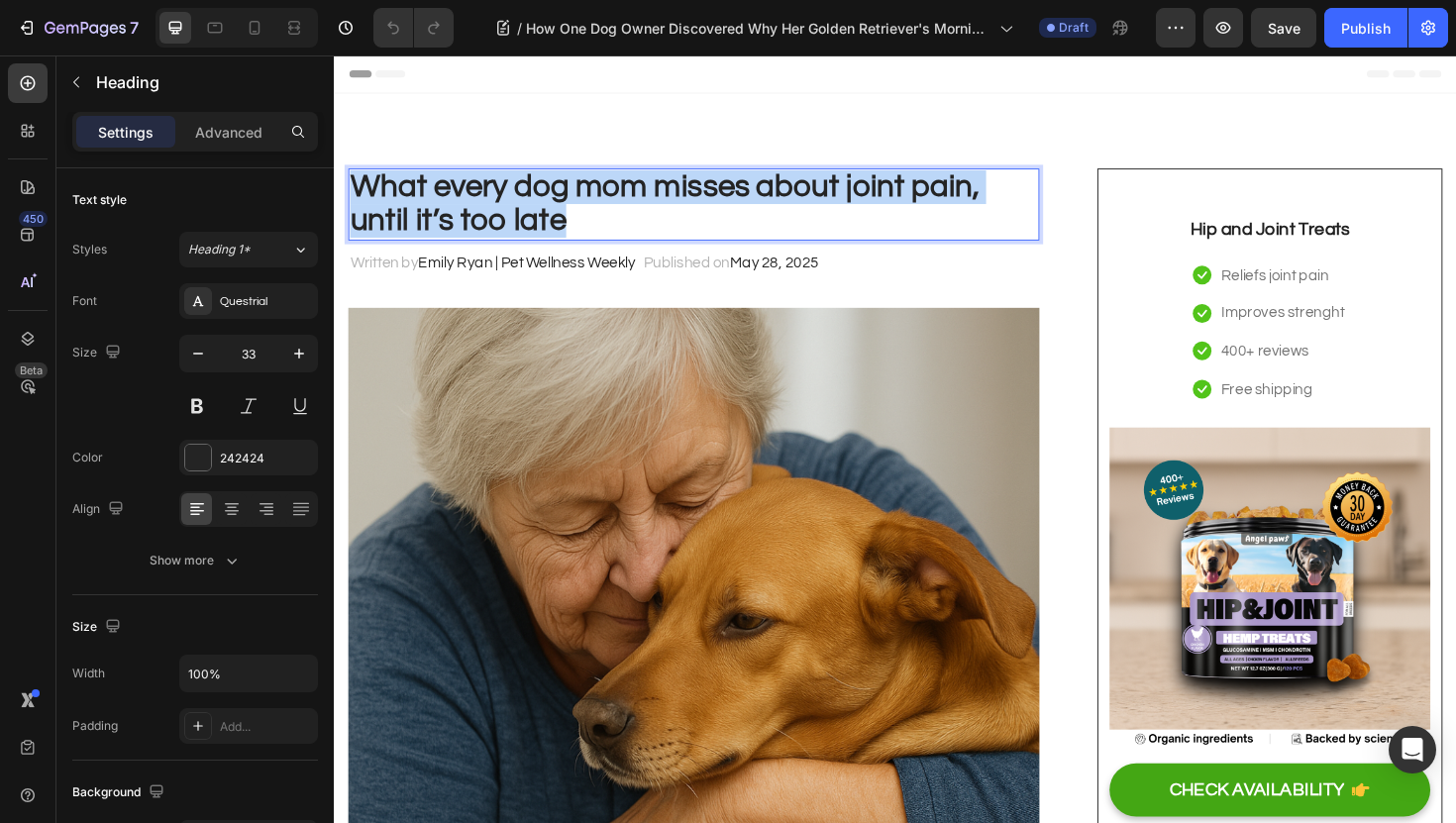 click on "What every dog mom misses about joint pain, until it’s too late" at bounding box center (714, 213) 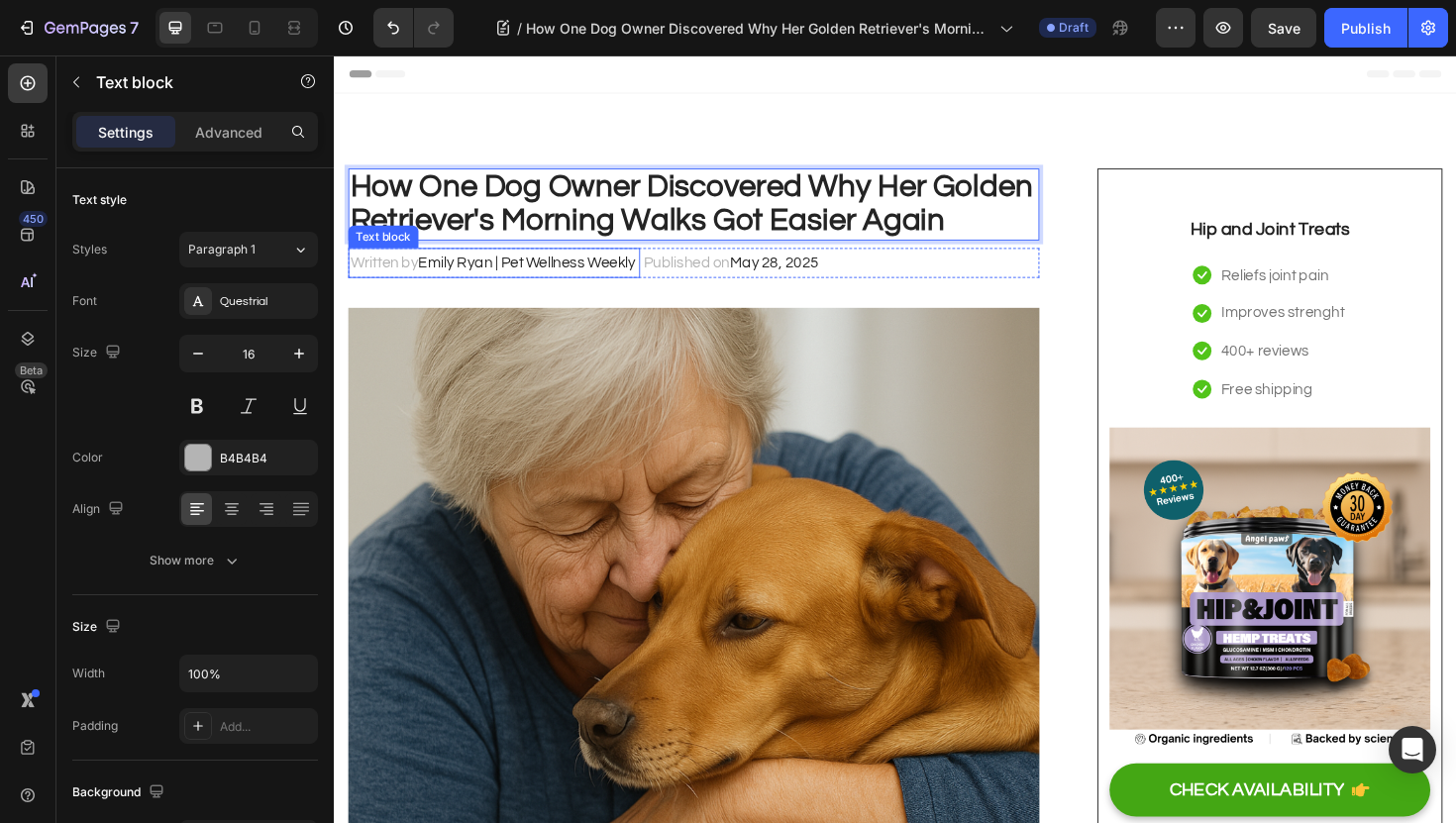 click on "Emily Ryan | Pet Wellness Weekly" at bounding box center (538, 275) 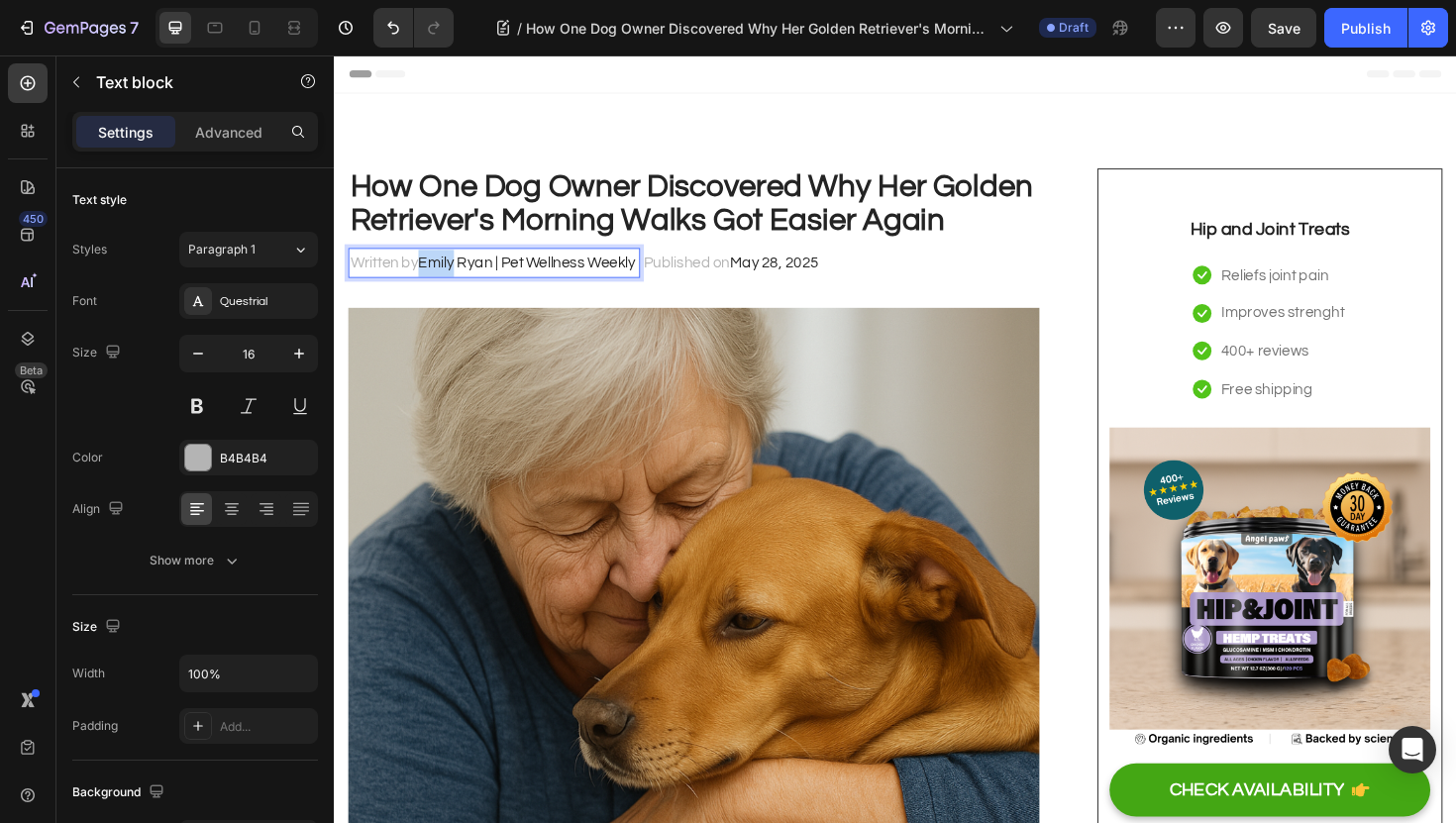 click on "Emily Ryan | Pet Wellness Weekly" at bounding box center (538, 275) 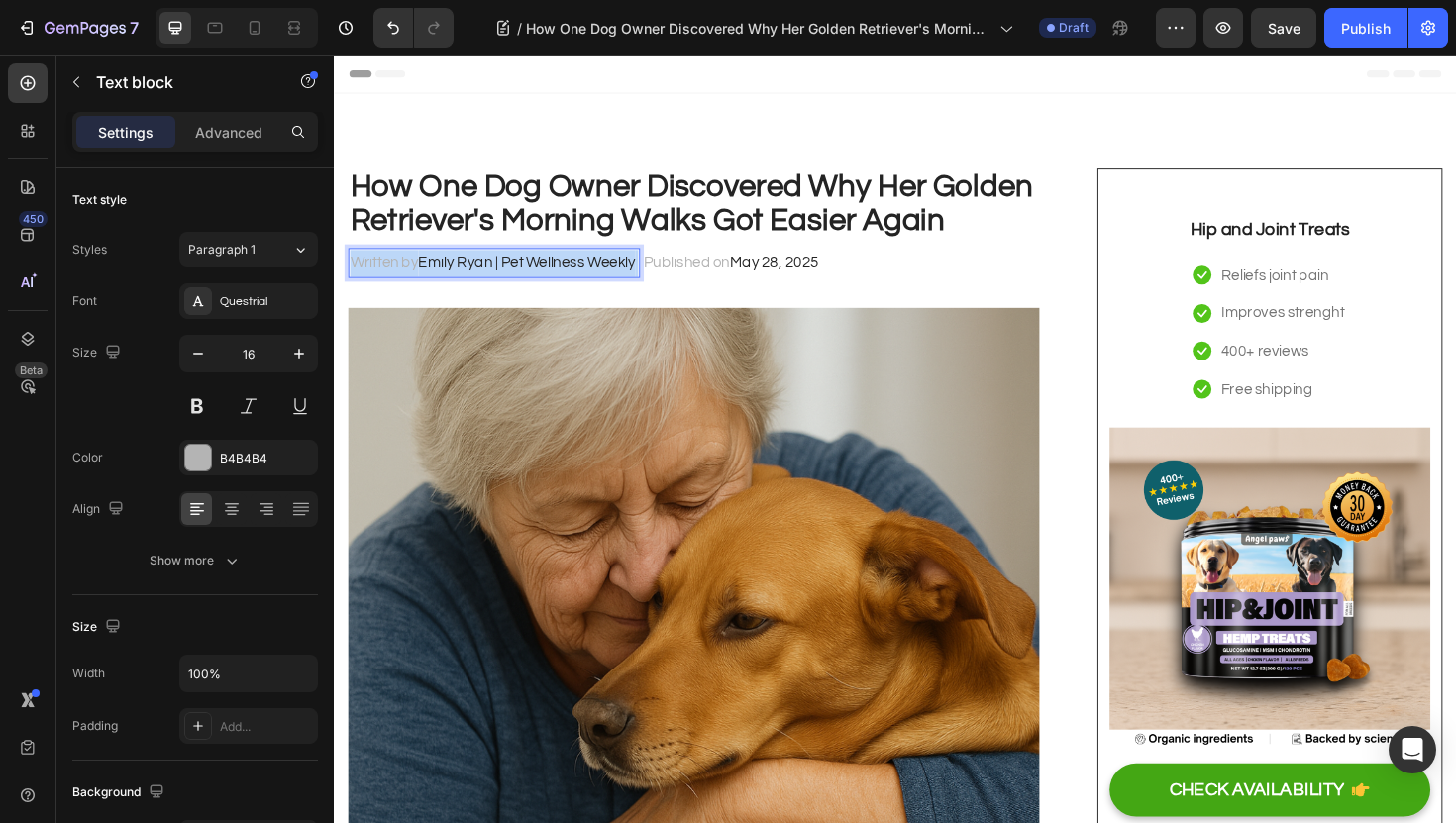 click on "Emily Ryan | Pet Wellness Weekly" at bounding box center [538, 275] 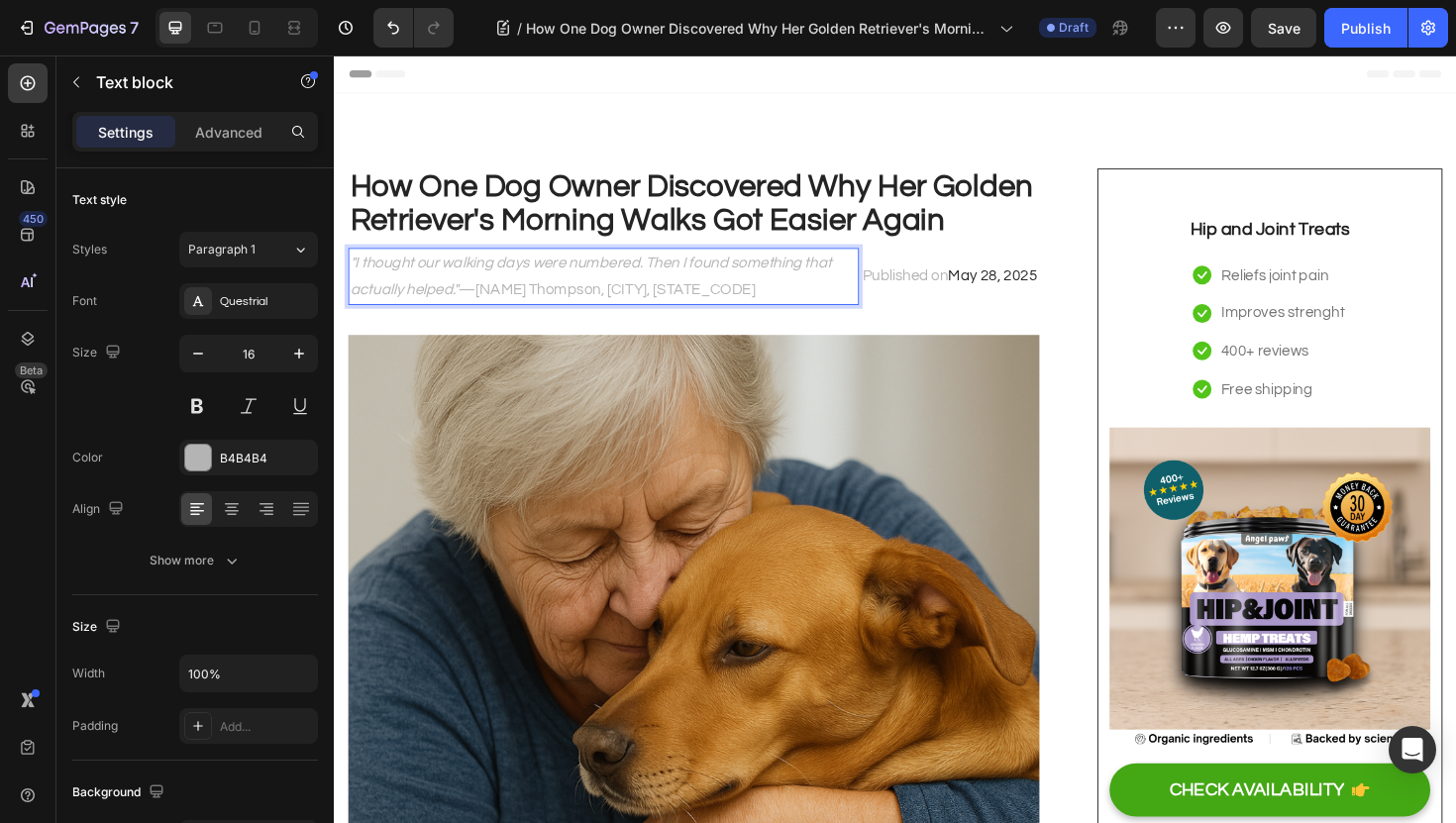 click on ""I thought our walking days were numbered. Then I found something that actually helped."  —[NAME] Thompson, [CITY], [STATE_CODE]" at bounding box center (619, 290) 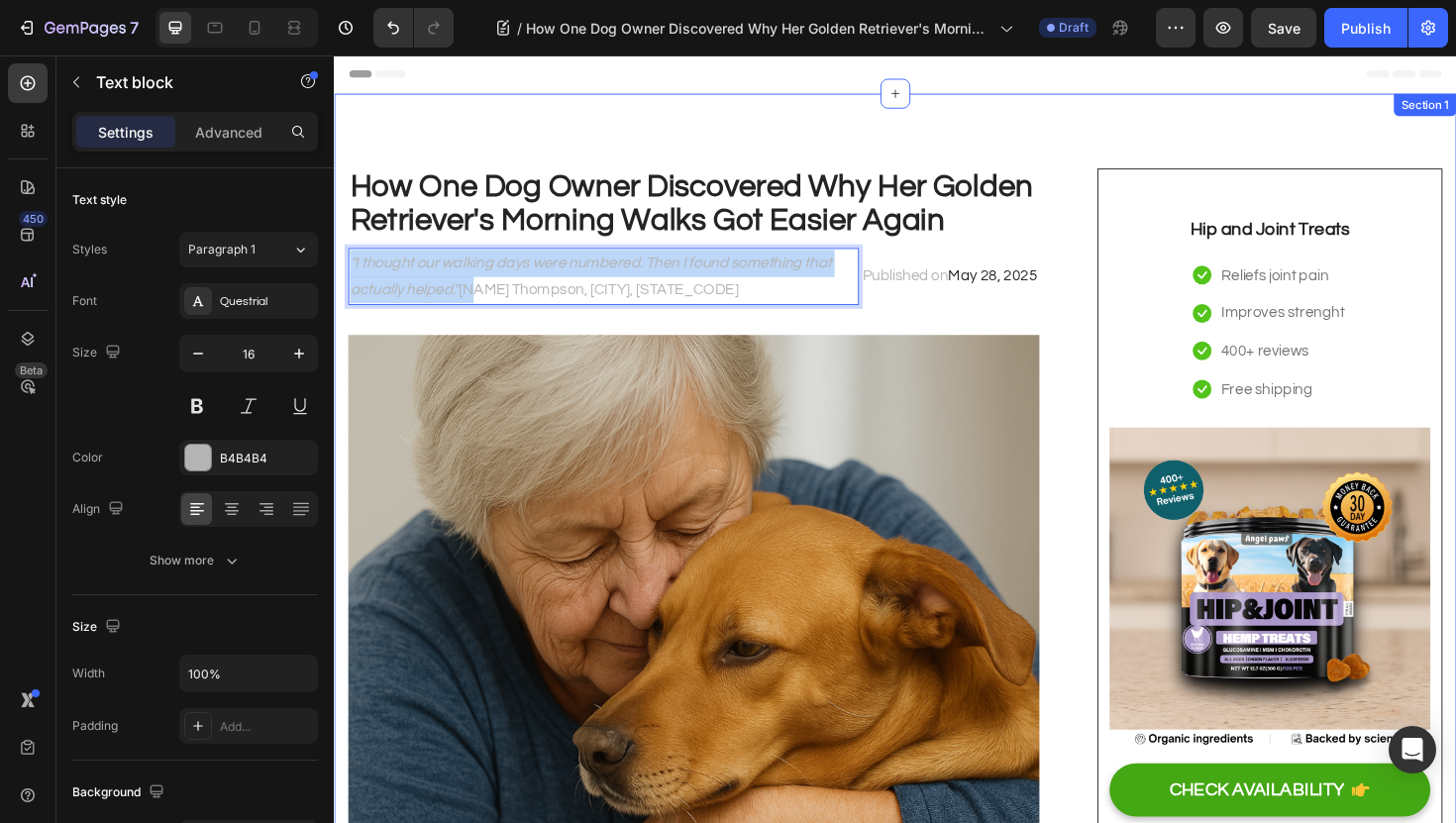 drag, startPoint x: 473, startPoint y: 300, endPoint x: 334, endPoint y: 283, distance: 140.03571 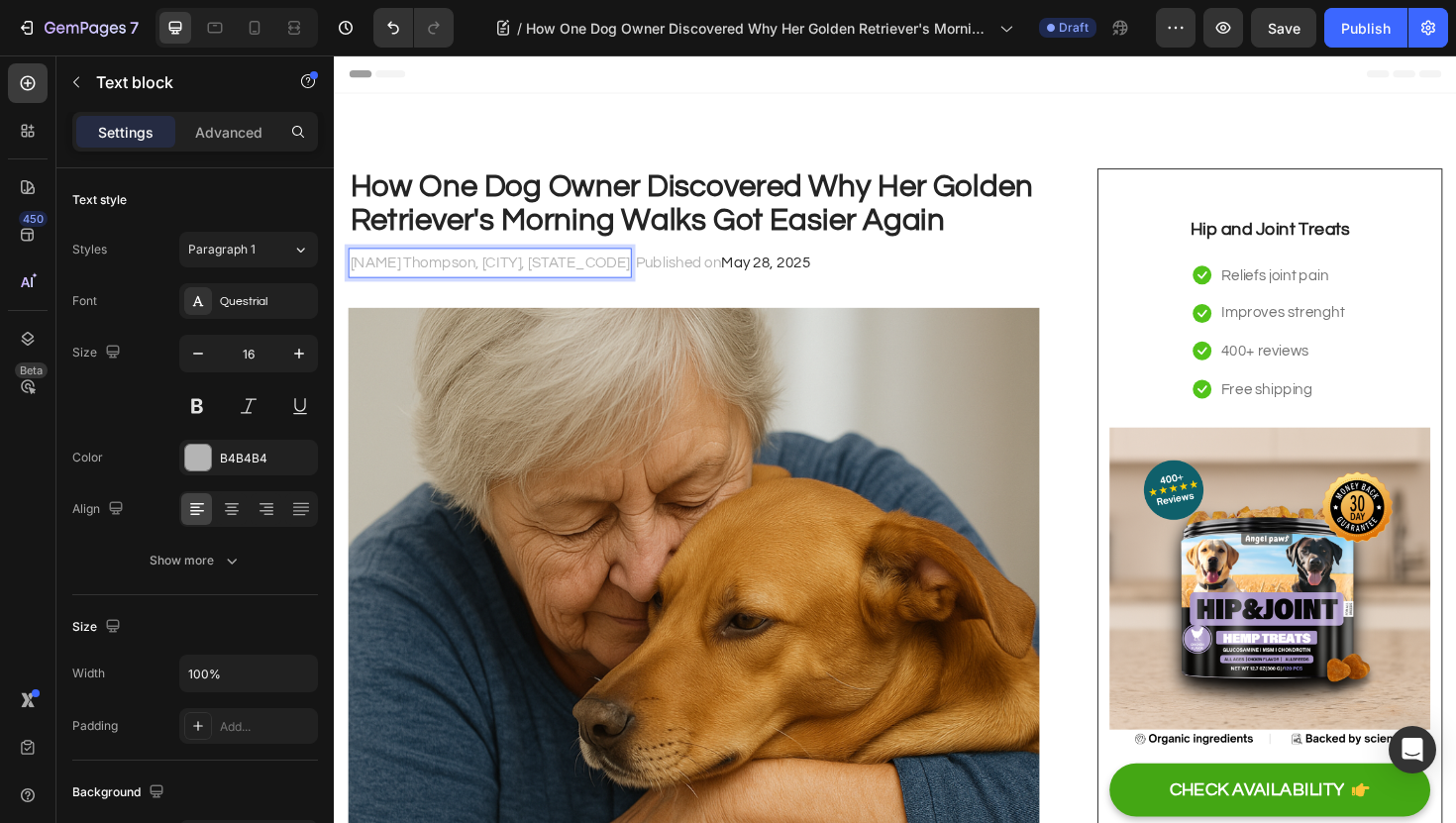 click on "[NAME] Thompson, [CITY], [STATE_CODE]" at bounding box center [498, 275] 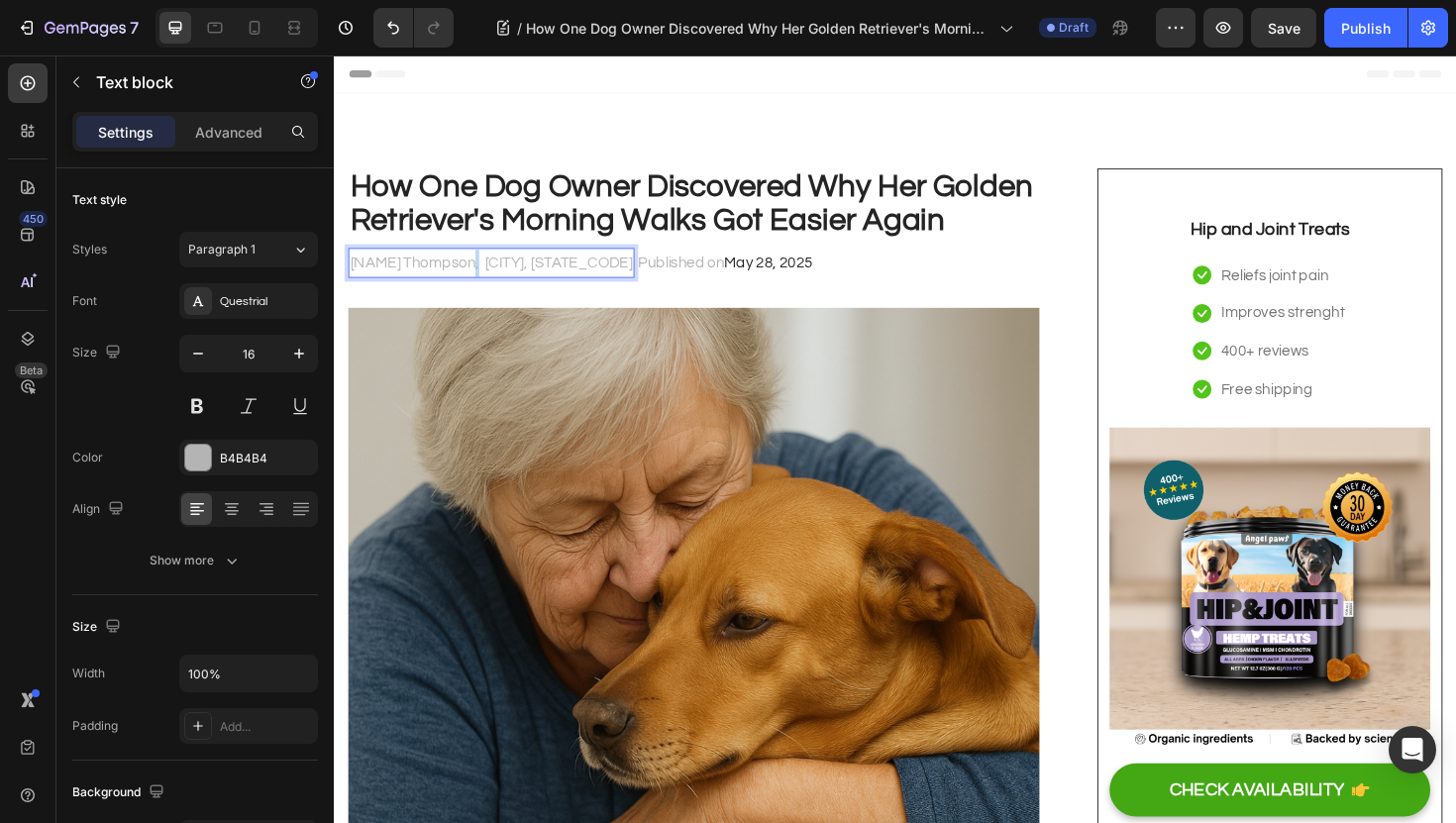 drag, startPoint x: 489, startPoint y: 274, endPoint x: 476, endPoint y: 276, distance: 13.152946 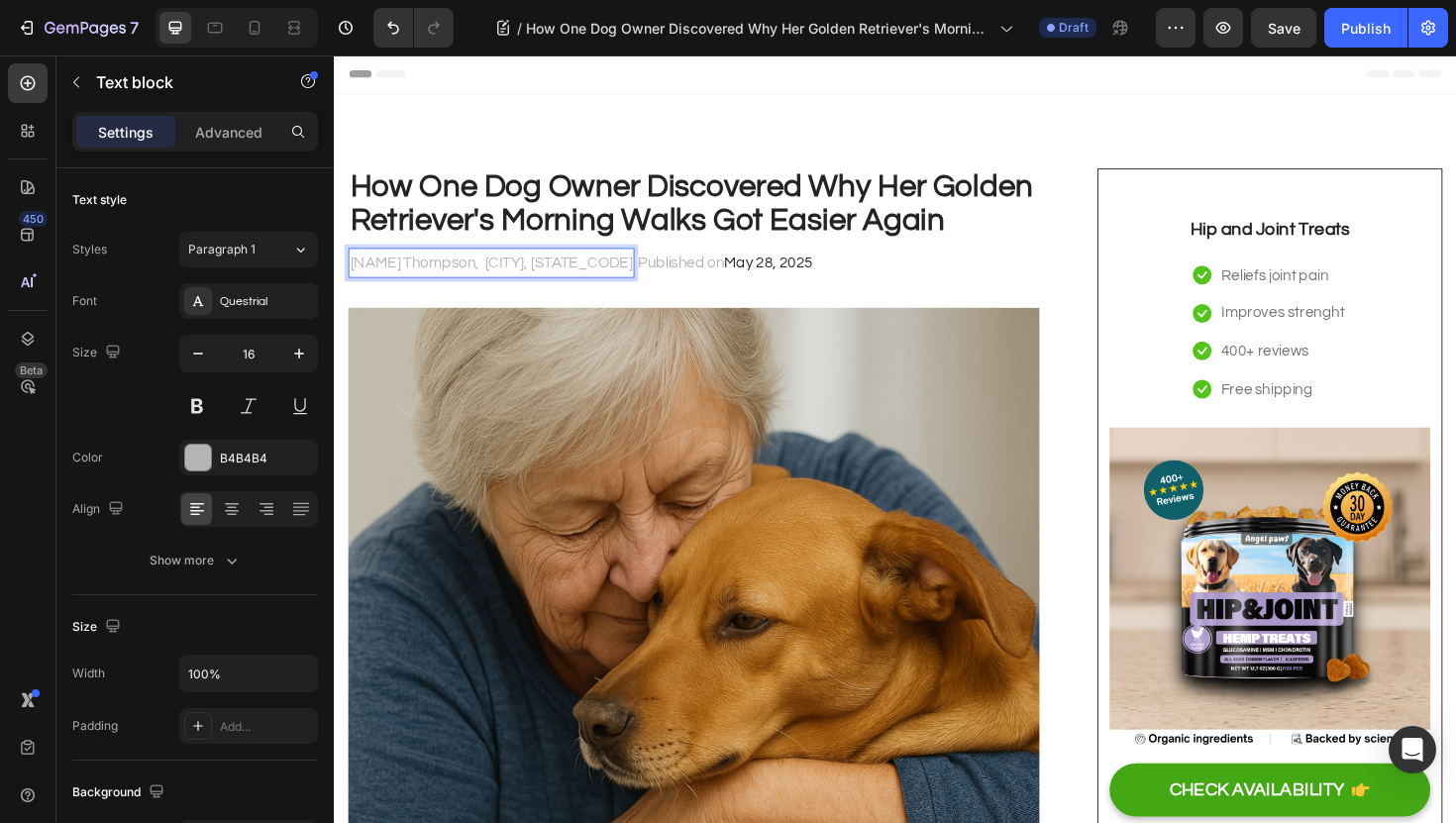 click on "[NAME] Thompson,  [CITY], [STATE_CODE]" at bounding box center (500, 275) 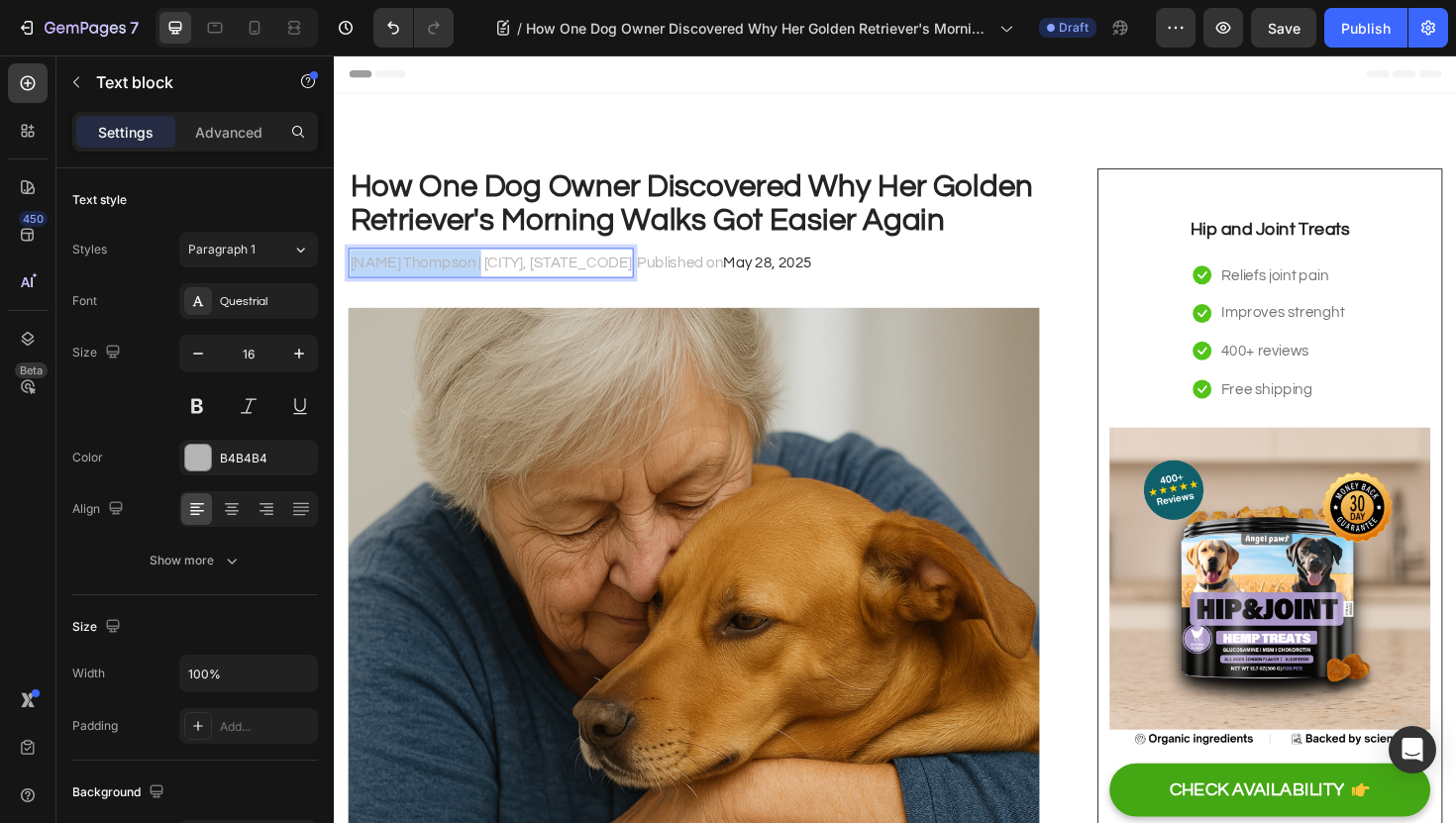 drag, startPoint x: 494, startPoint y: 276, endPoint x: 345, endPoint y: 271, distance: 149.08387 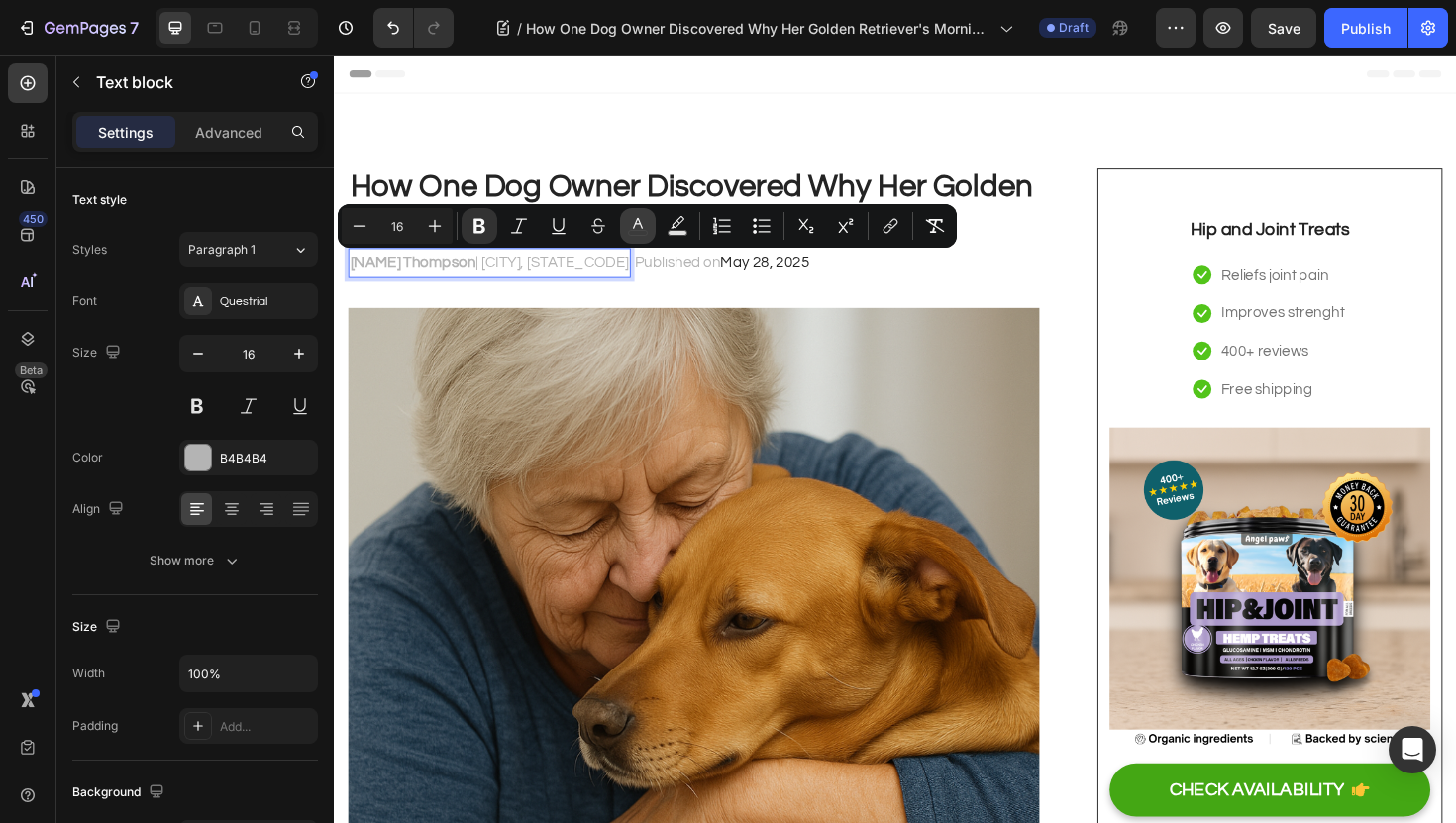 click on "color" at bounding box center [638, 226] 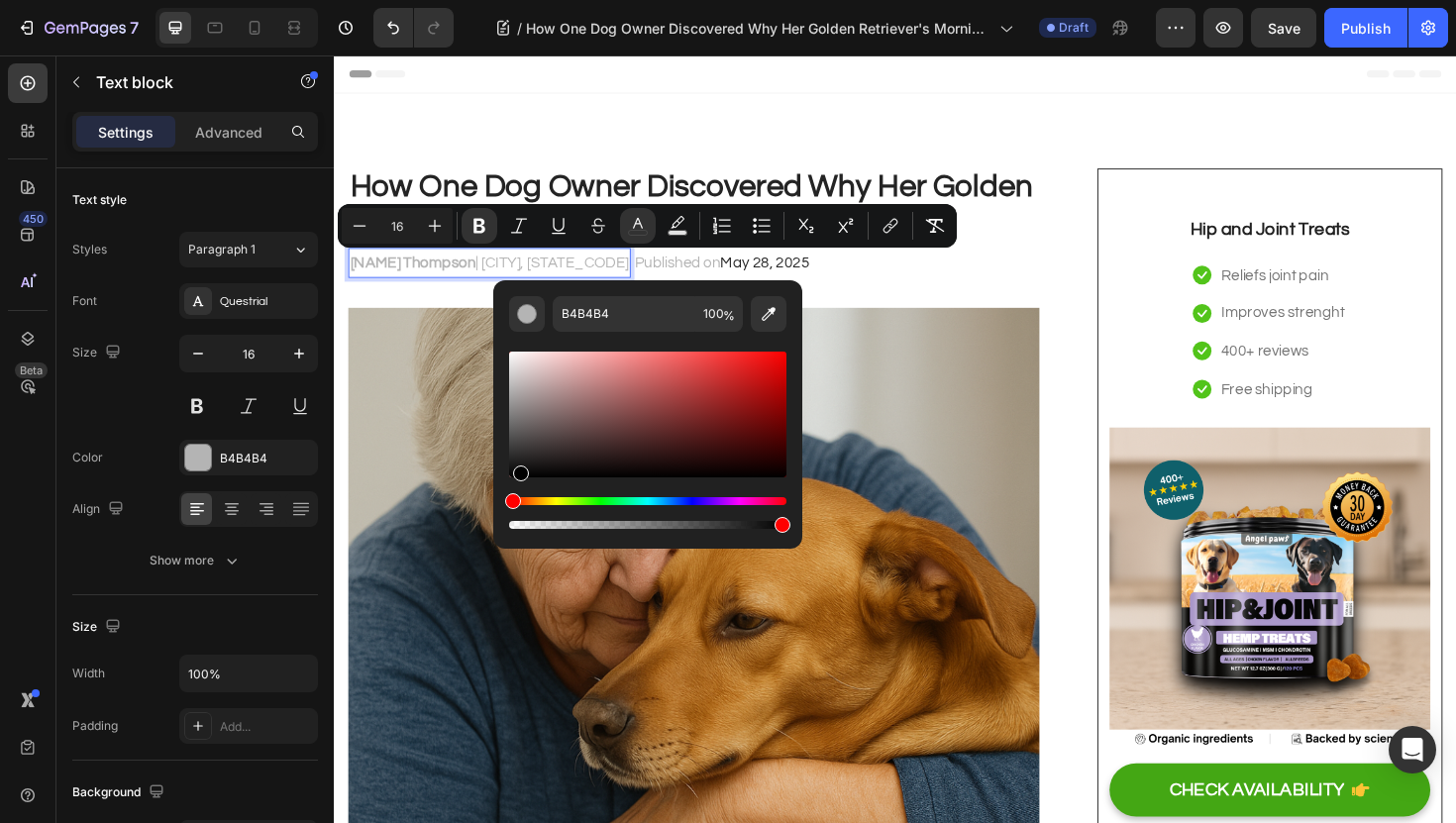 drag, startPoint x: 551, startPoint y: 403, endPoint x: 505, endPoint y: 539, distance: 143.5688 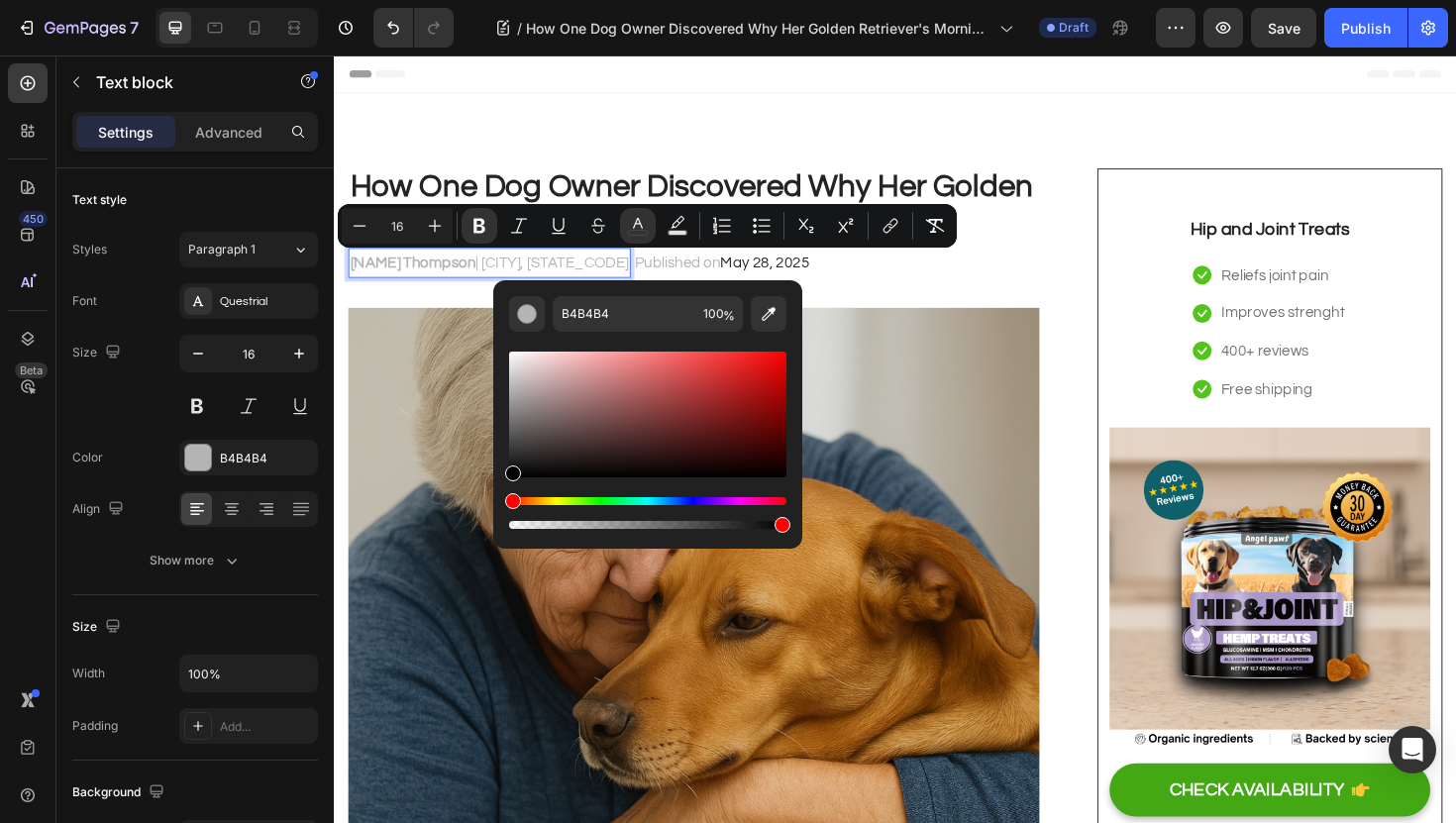 type on "000000" 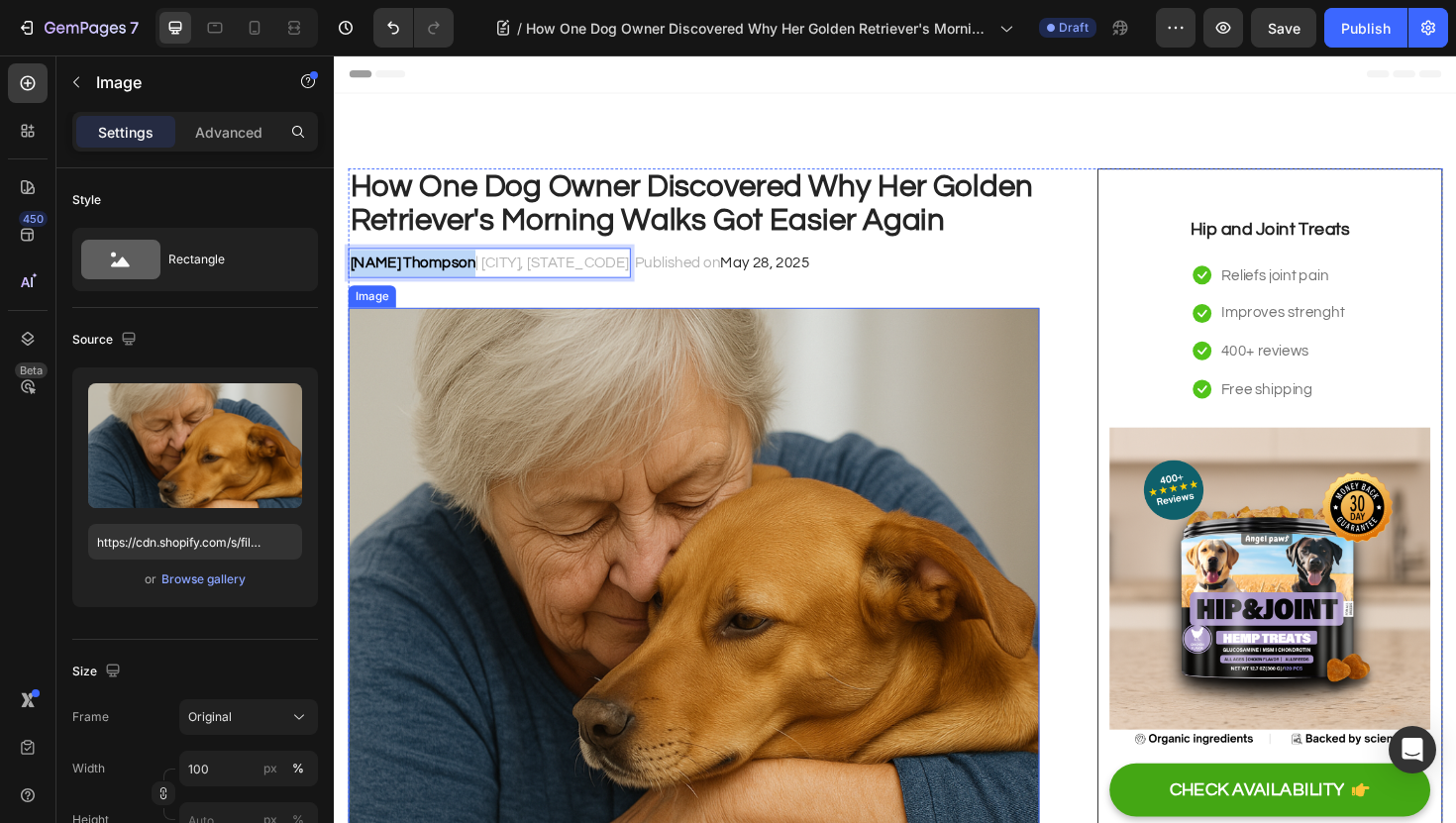 click at bounding box center [714, 615] 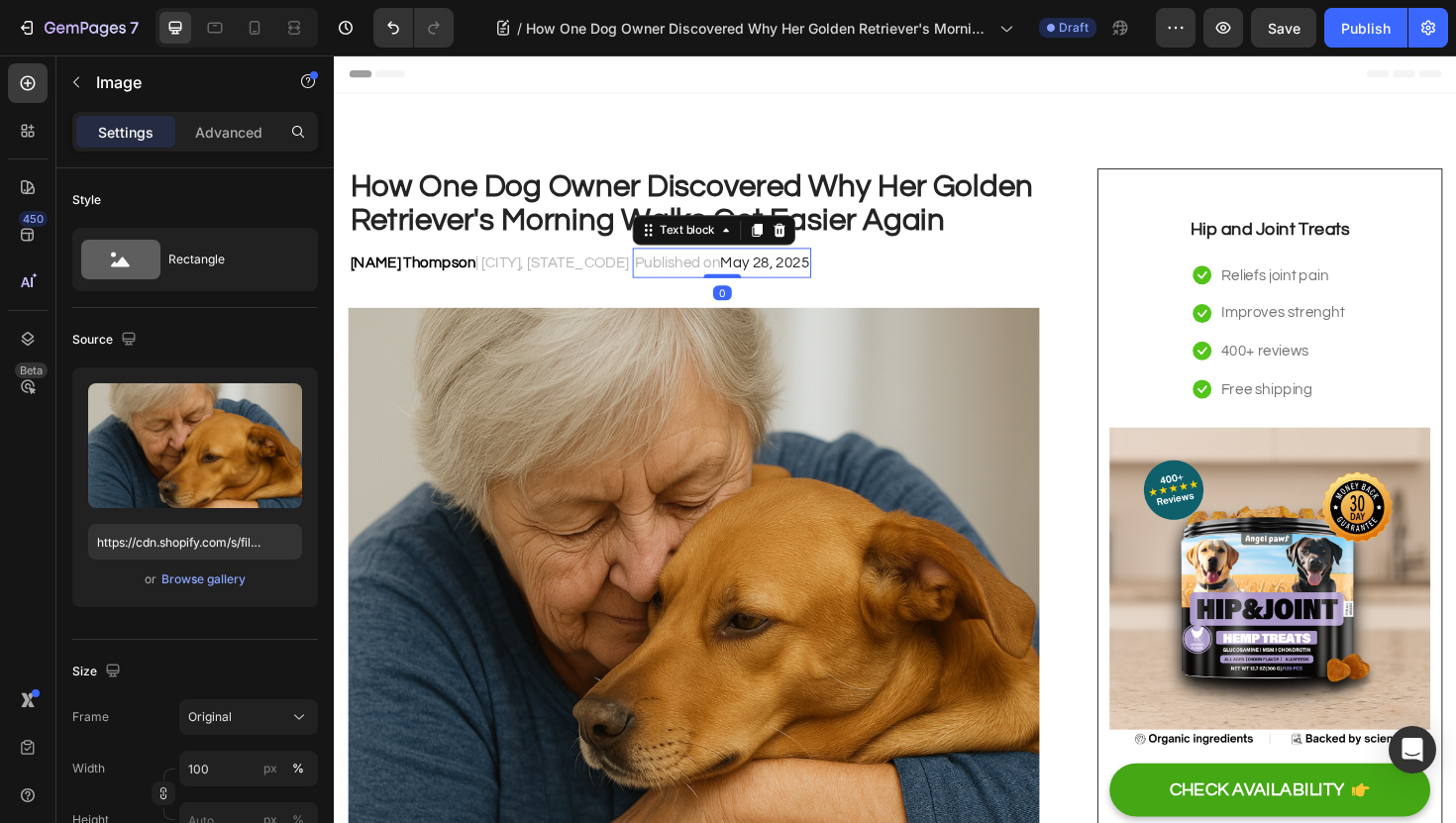 click on "May 28, 2025" at bounding box center (789, 275) 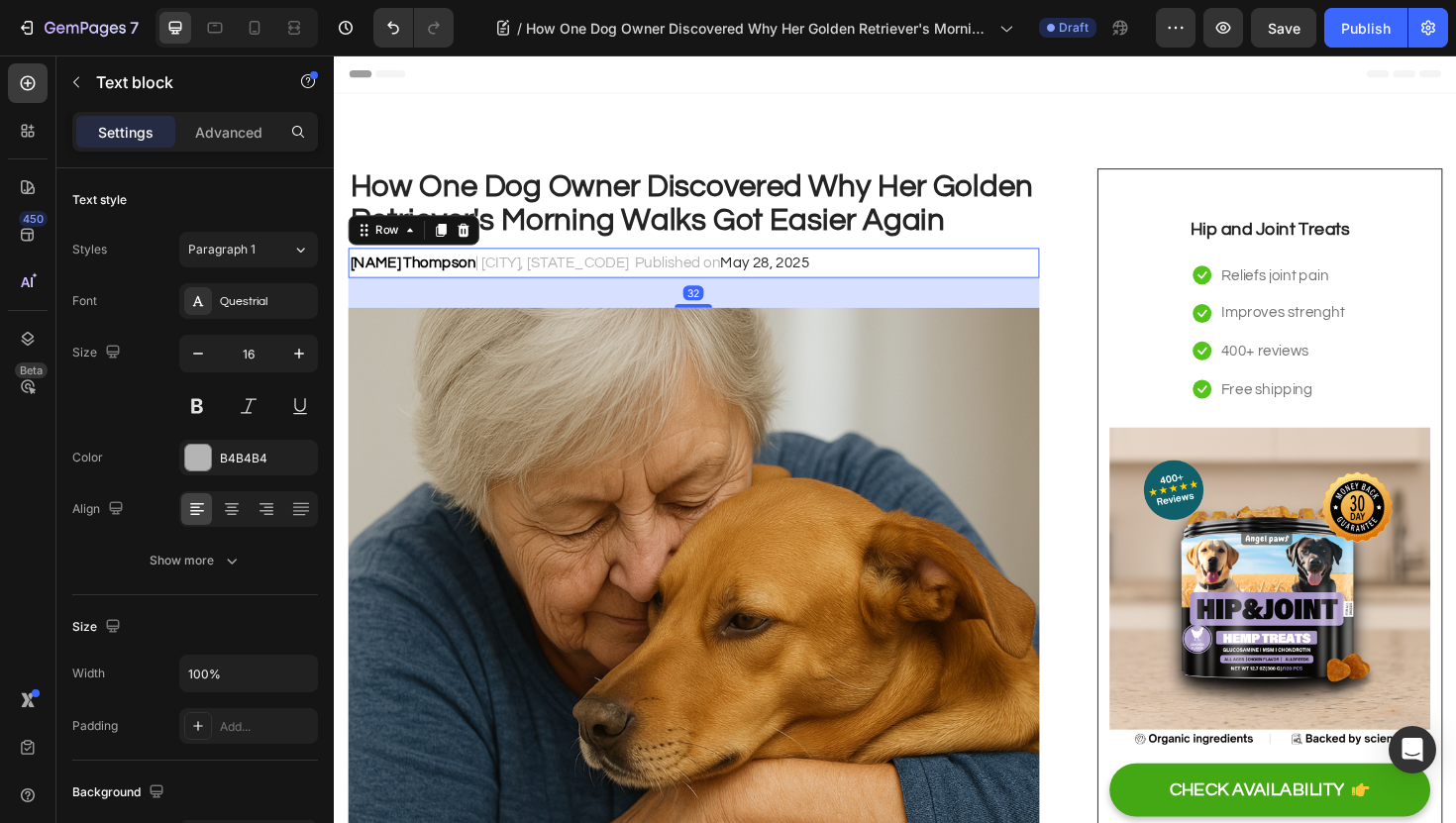 click on "[NAME] Thompson | [CITY], [STATE_CODE] Text block Published on  May 28, 2025 Text block Row   32" at bounding box center (714, 275) 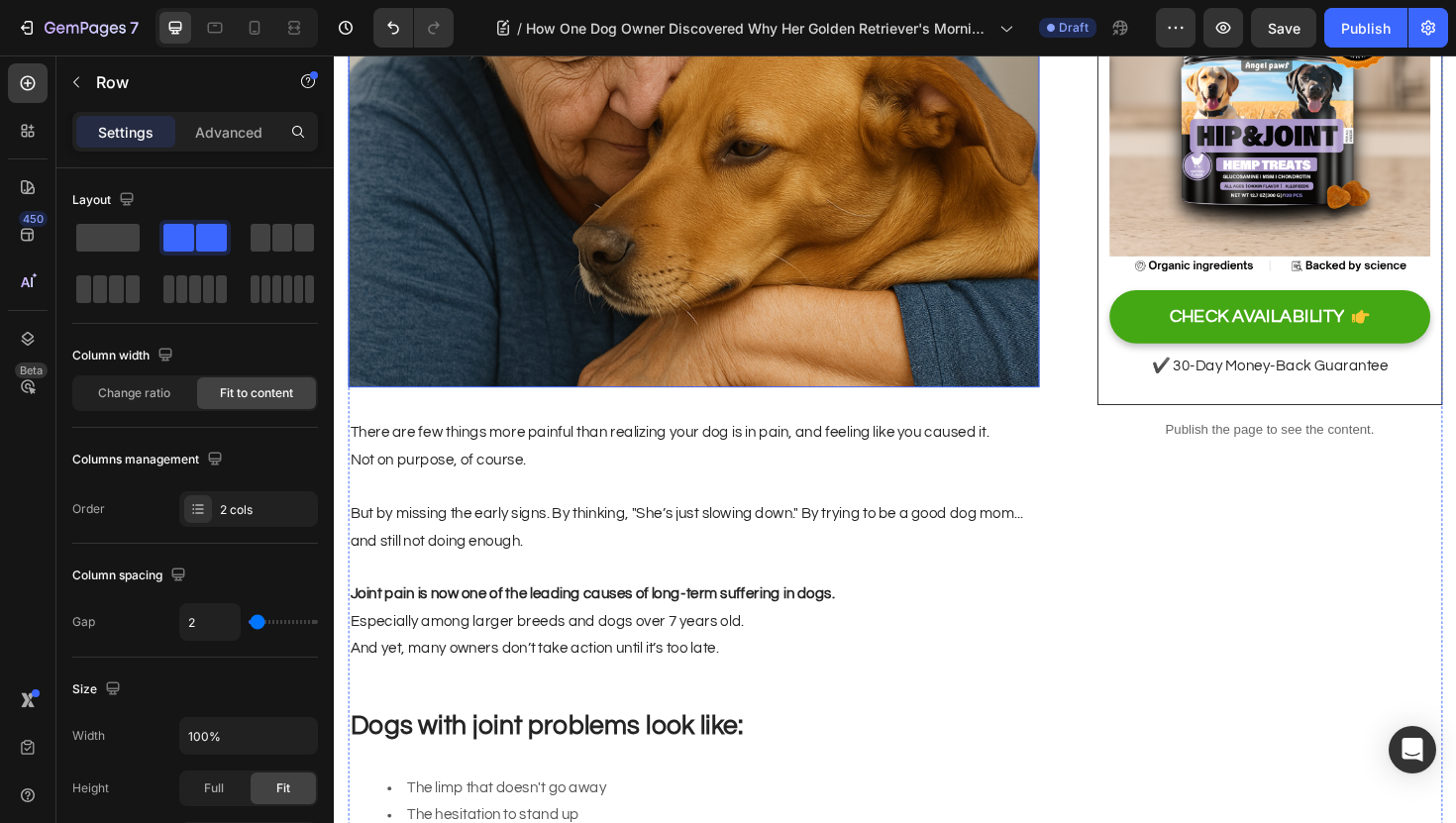 scroll, scrollTop: 506, scrollLeft: 0, axis: vertical 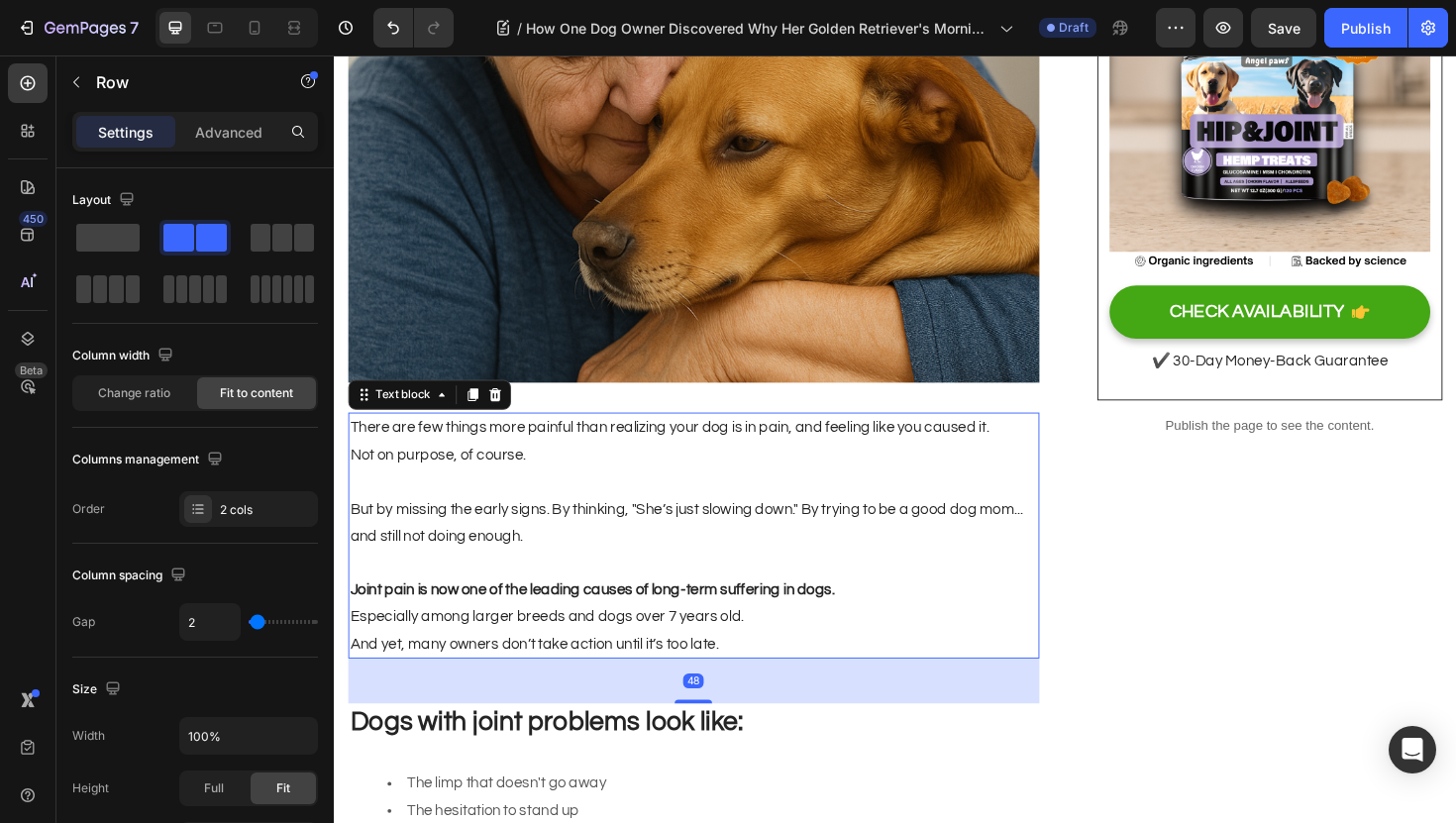 click on "But by missing the early signs. By thinking, "She’s just slowing down." By trying to be a good dog mom... and still not doing enough." at bounding box center [714, 551] 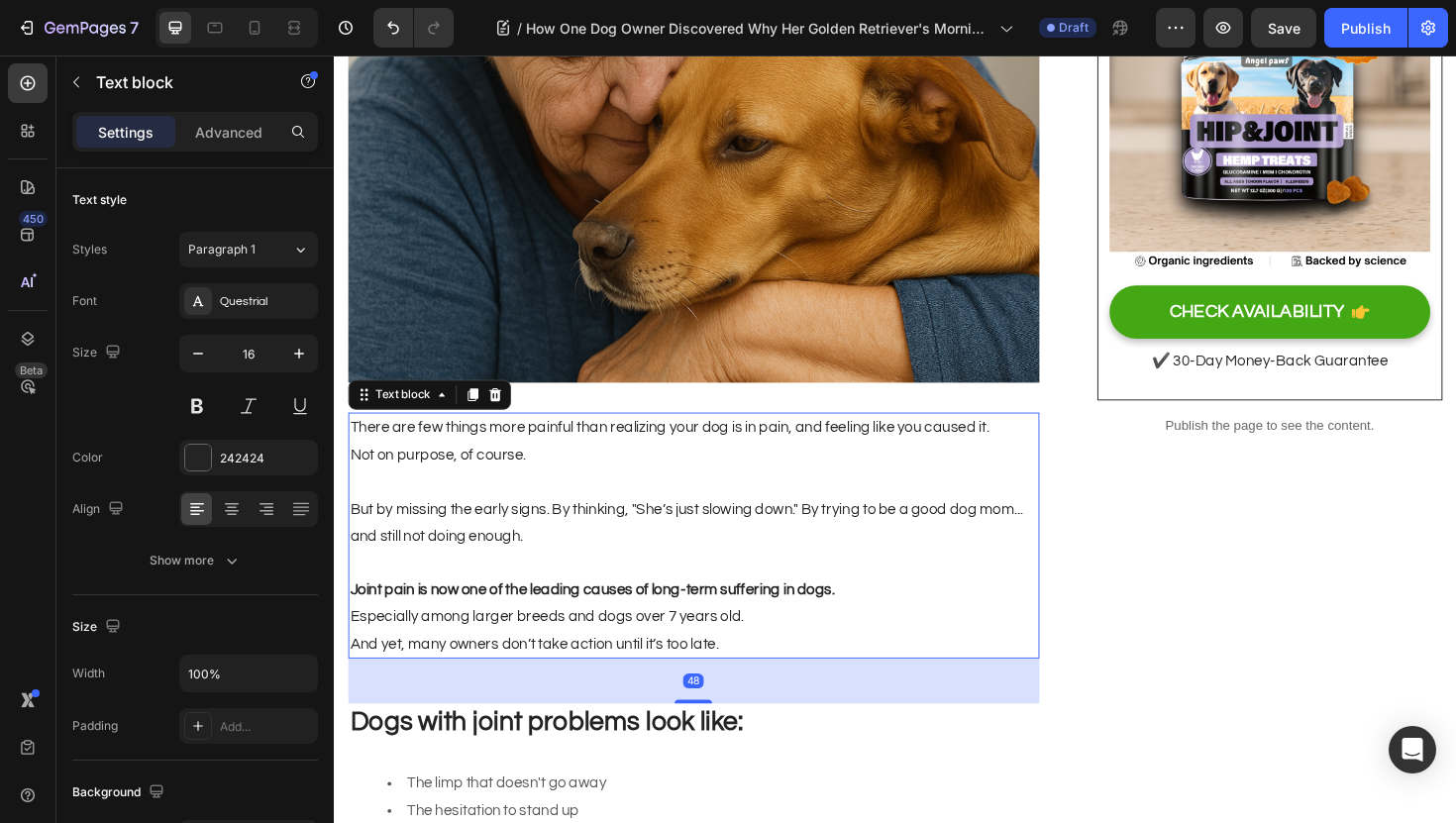 click on "But by missing the early signs. By thinking, "She’s just slowing down." By trying to be a good dog mom... and still not doing enough." at bounding box center (714, 551) 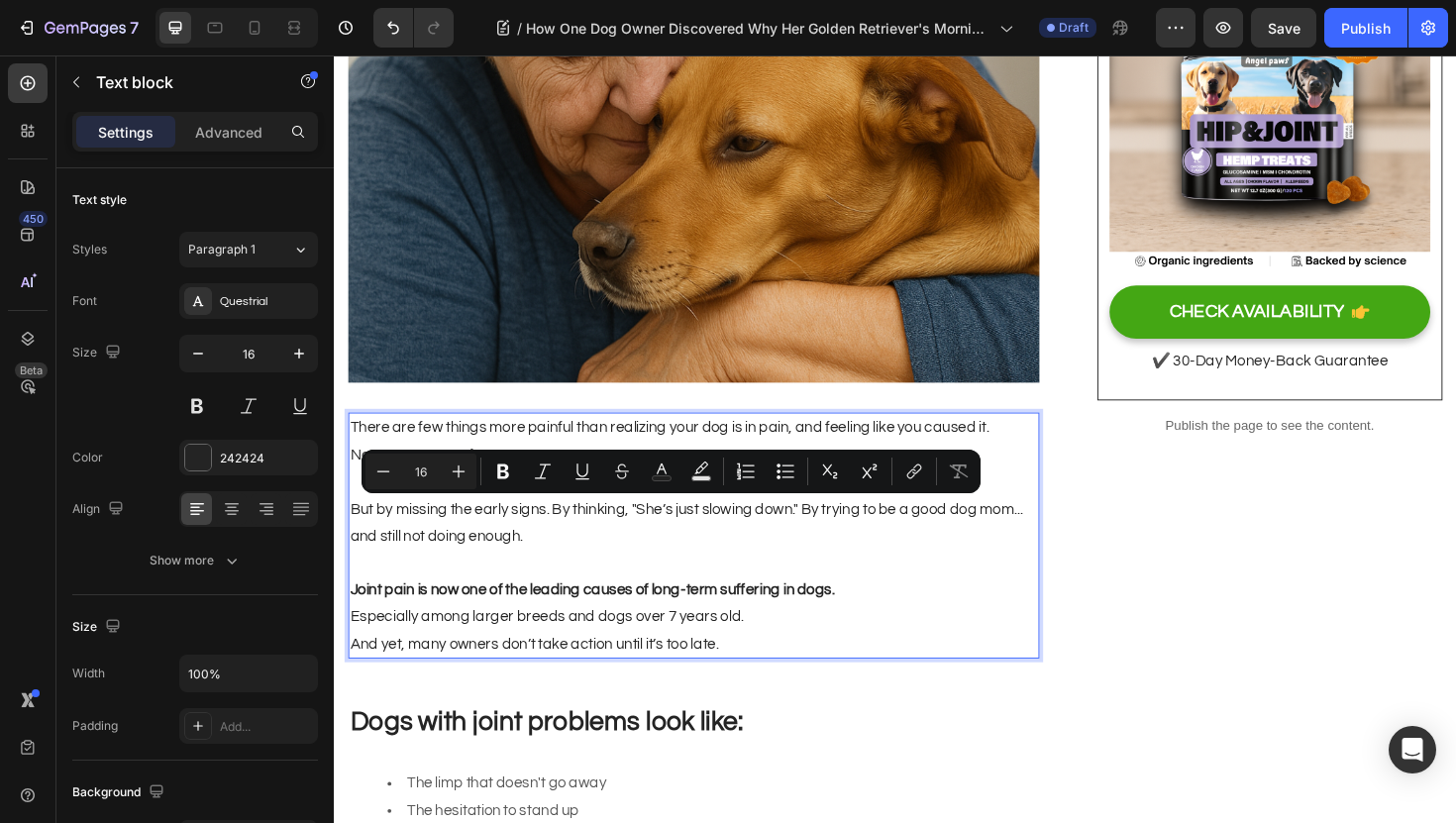 click on "But by missing the early signs. By thinking, "She’s just slowing down." By trying to be a good dog mom... and still not doing enough." at bounding box center [714, 551] 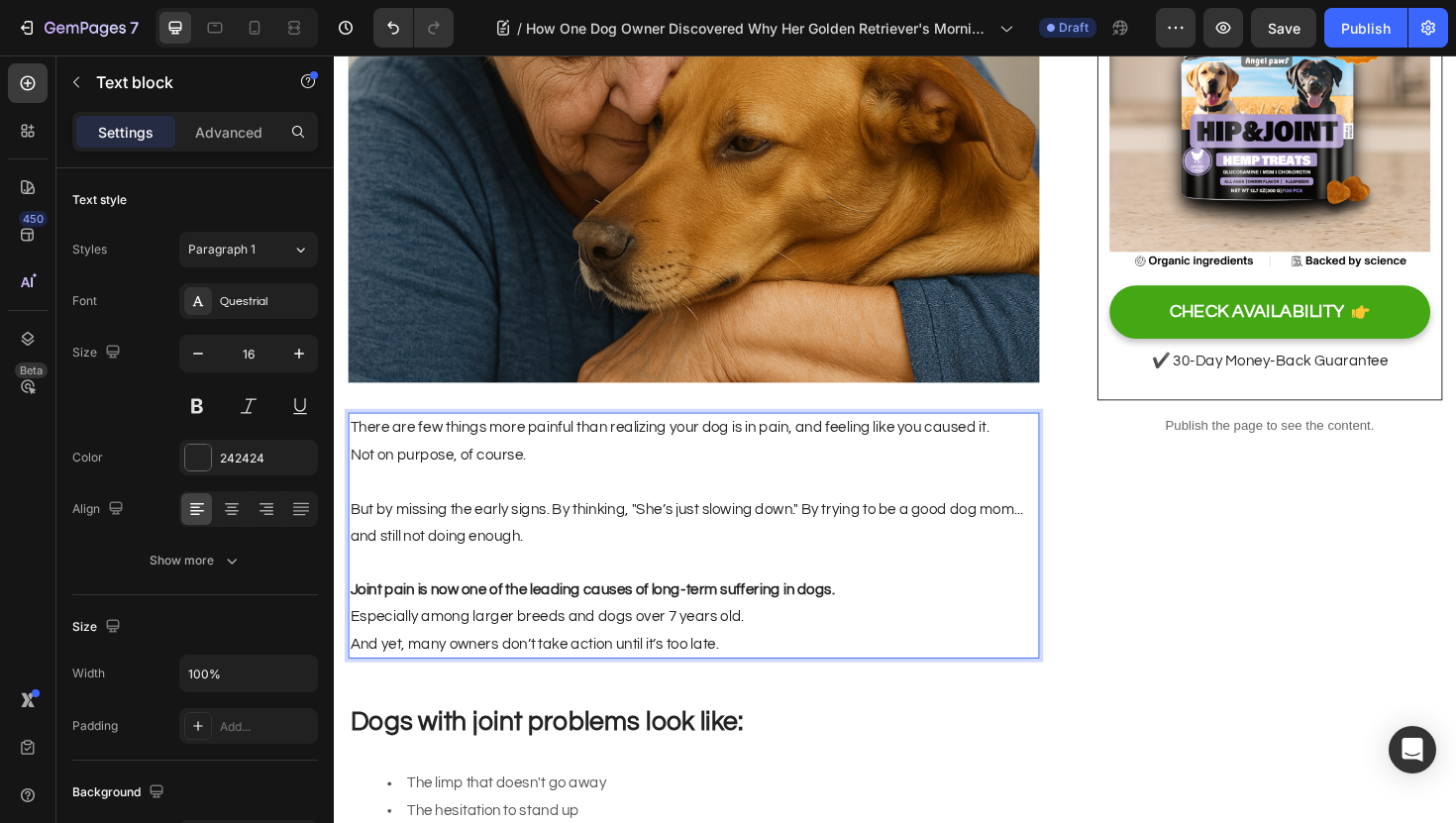 click on "Joint pain is now one of the leading causes of long-term suffering in dogs." at bounding box center [607, 621] 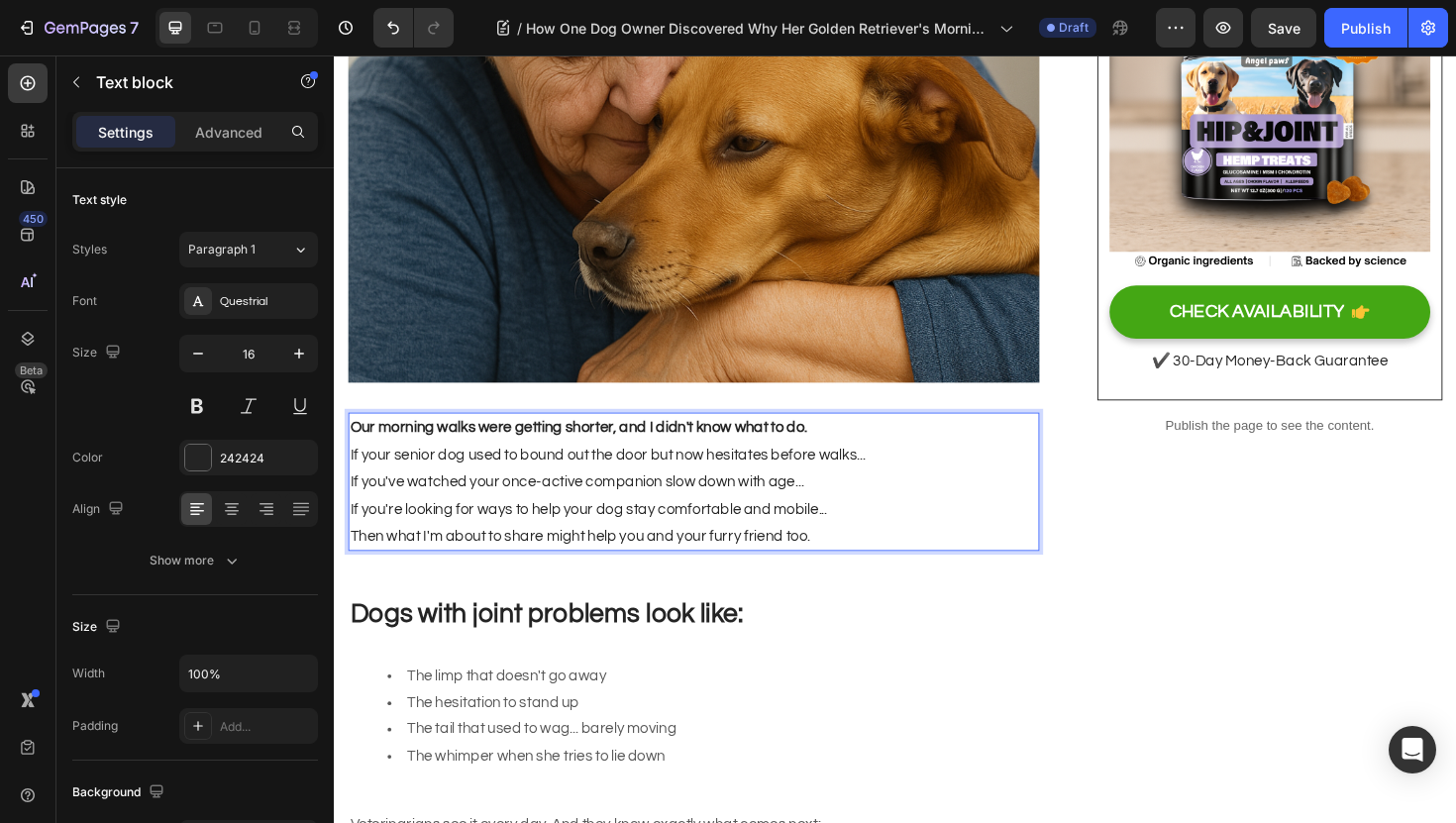 click on "Our morning walks were getting shorter, and I didn't know what to do." at bounding box center [714, 450] 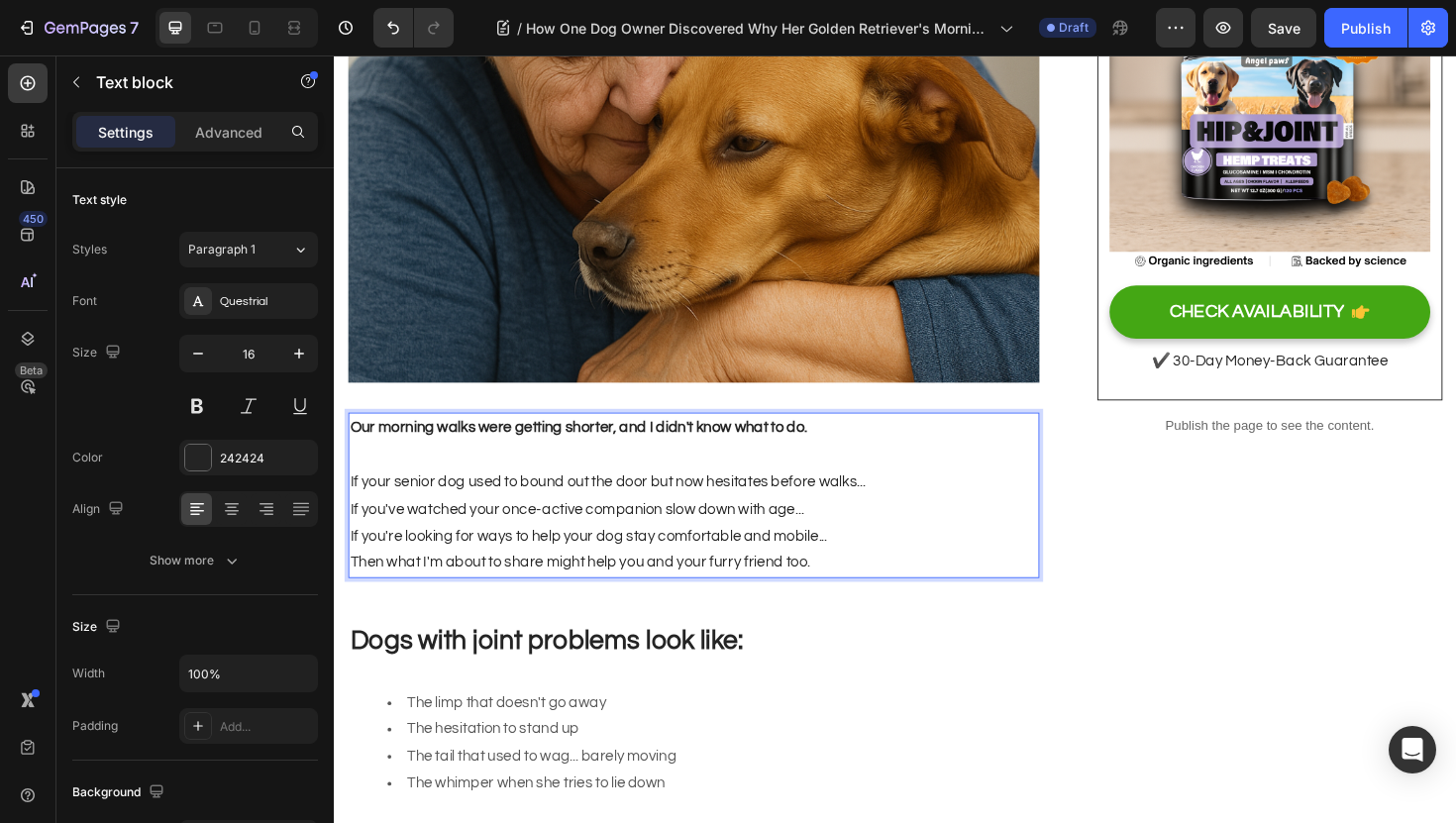 click on "If you've watched your once-active companion slow down with age..." at bounding box center [714, 536] 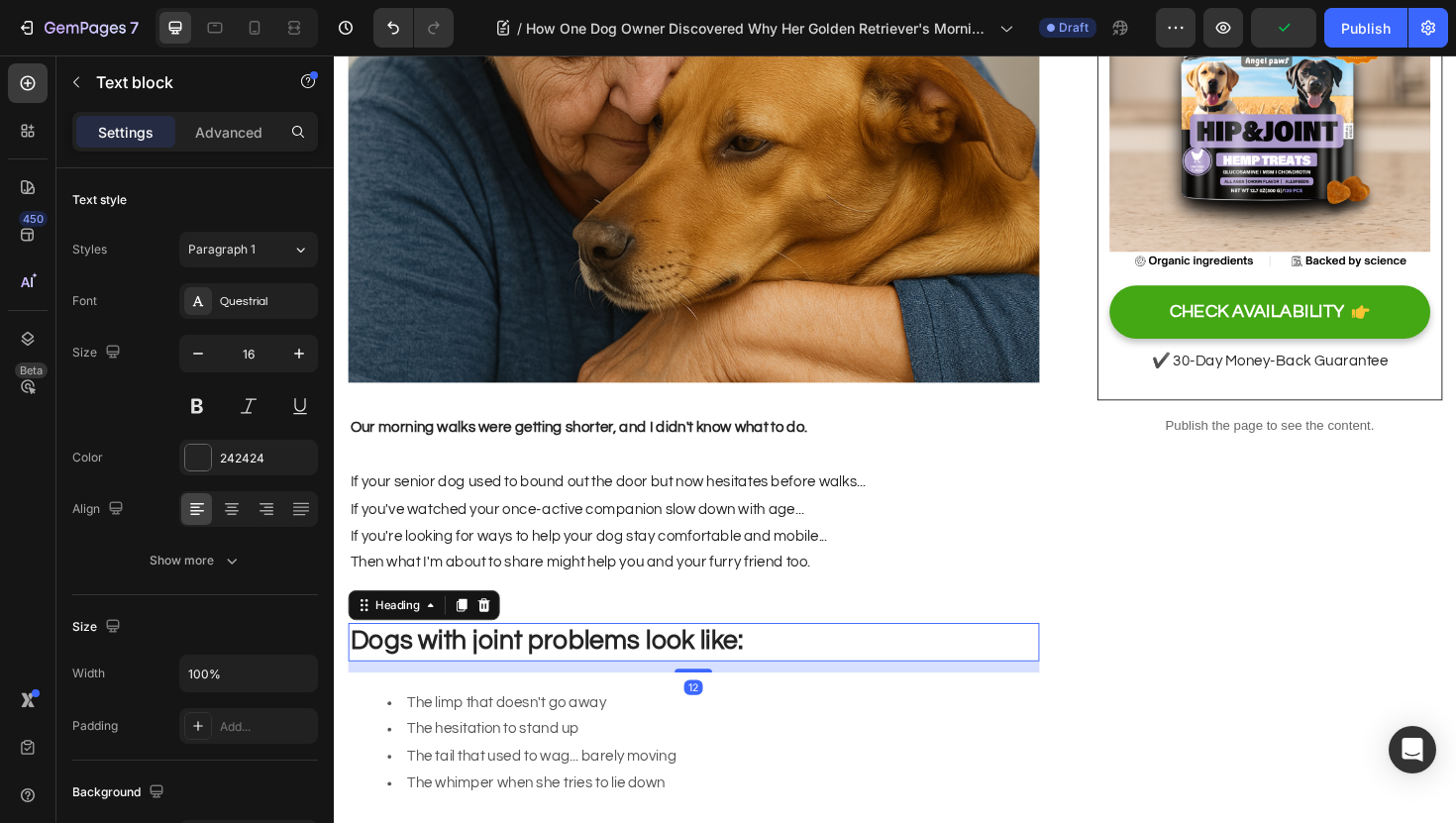 click on "Dogs with joint problems look like:" at bounding box center [559, 675] 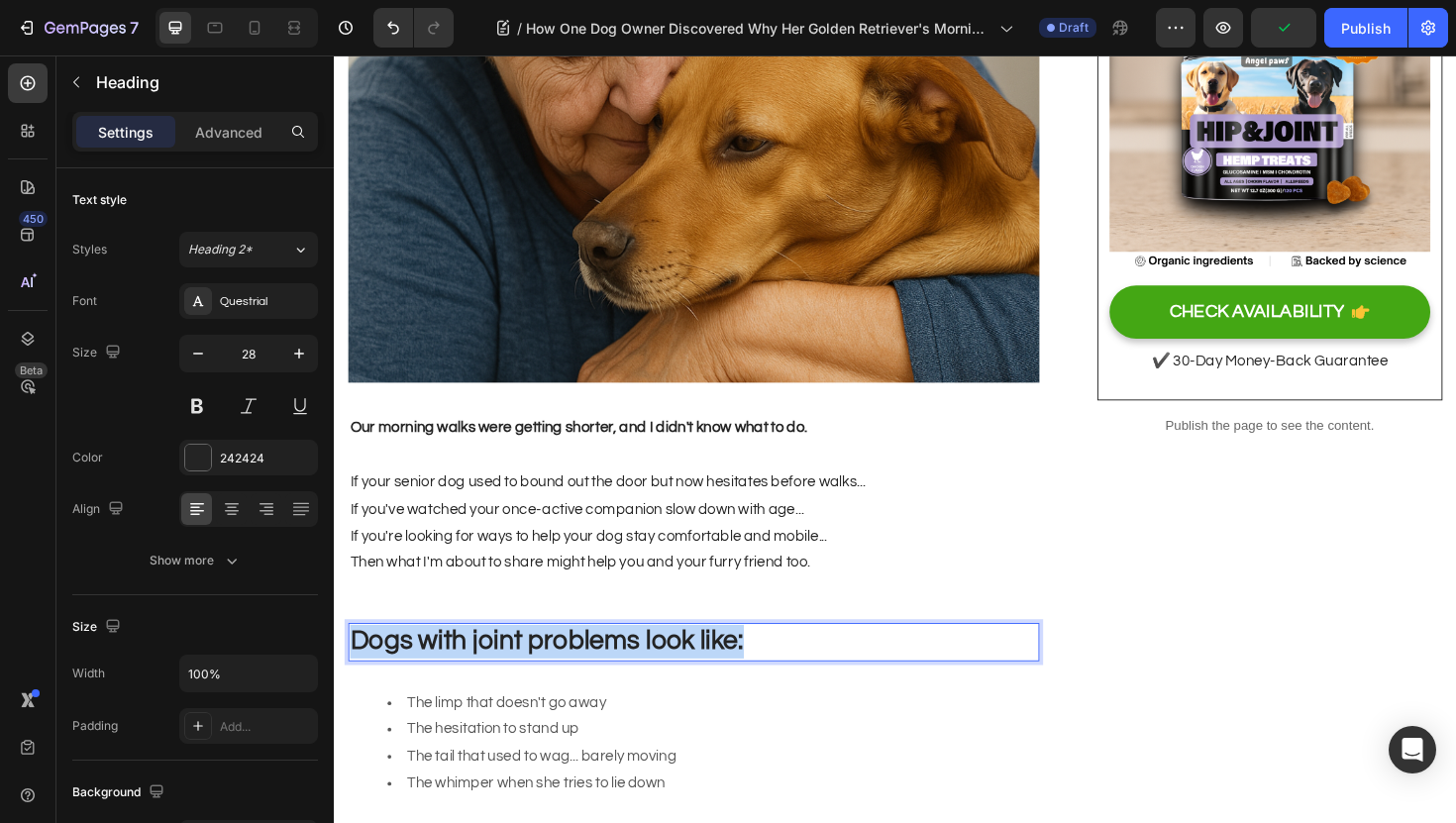 click on "Dogs with joint problems look like:" at bounding box center [559, 675] 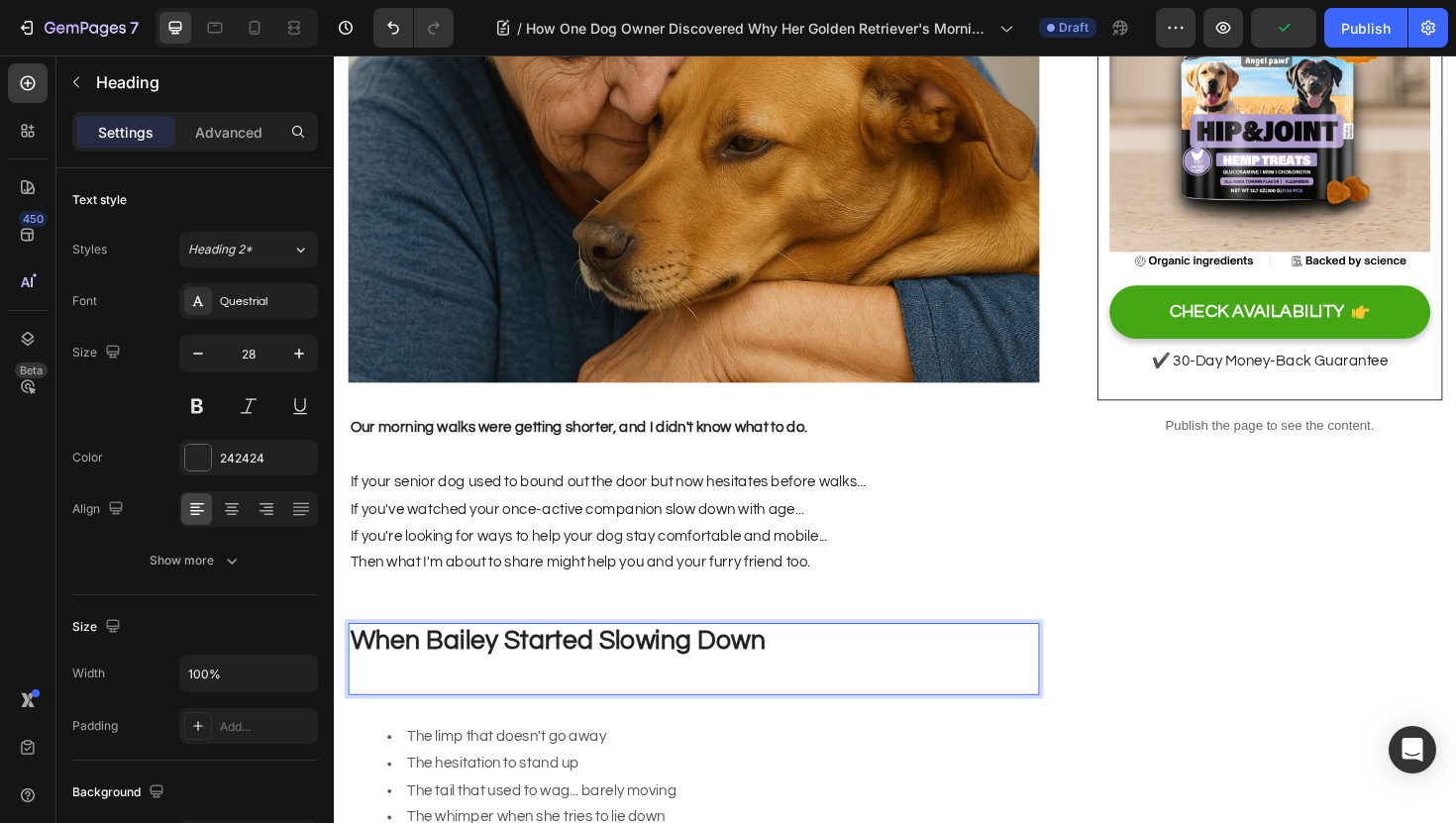 click at bounding box center [714, 713] 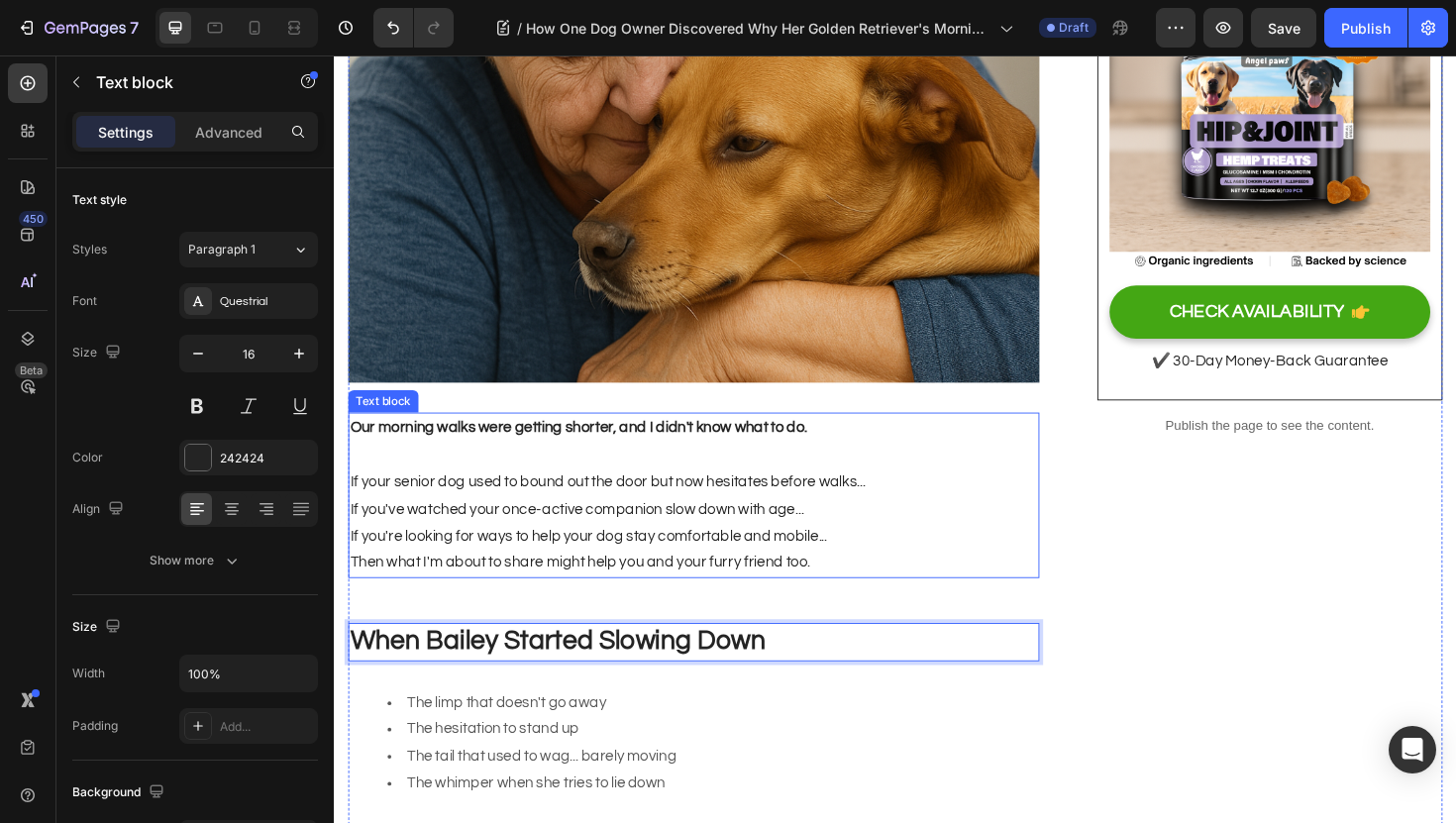 click on "Then what I'm about to share might help you and your furry friend too." at bounding box center [714, 592] 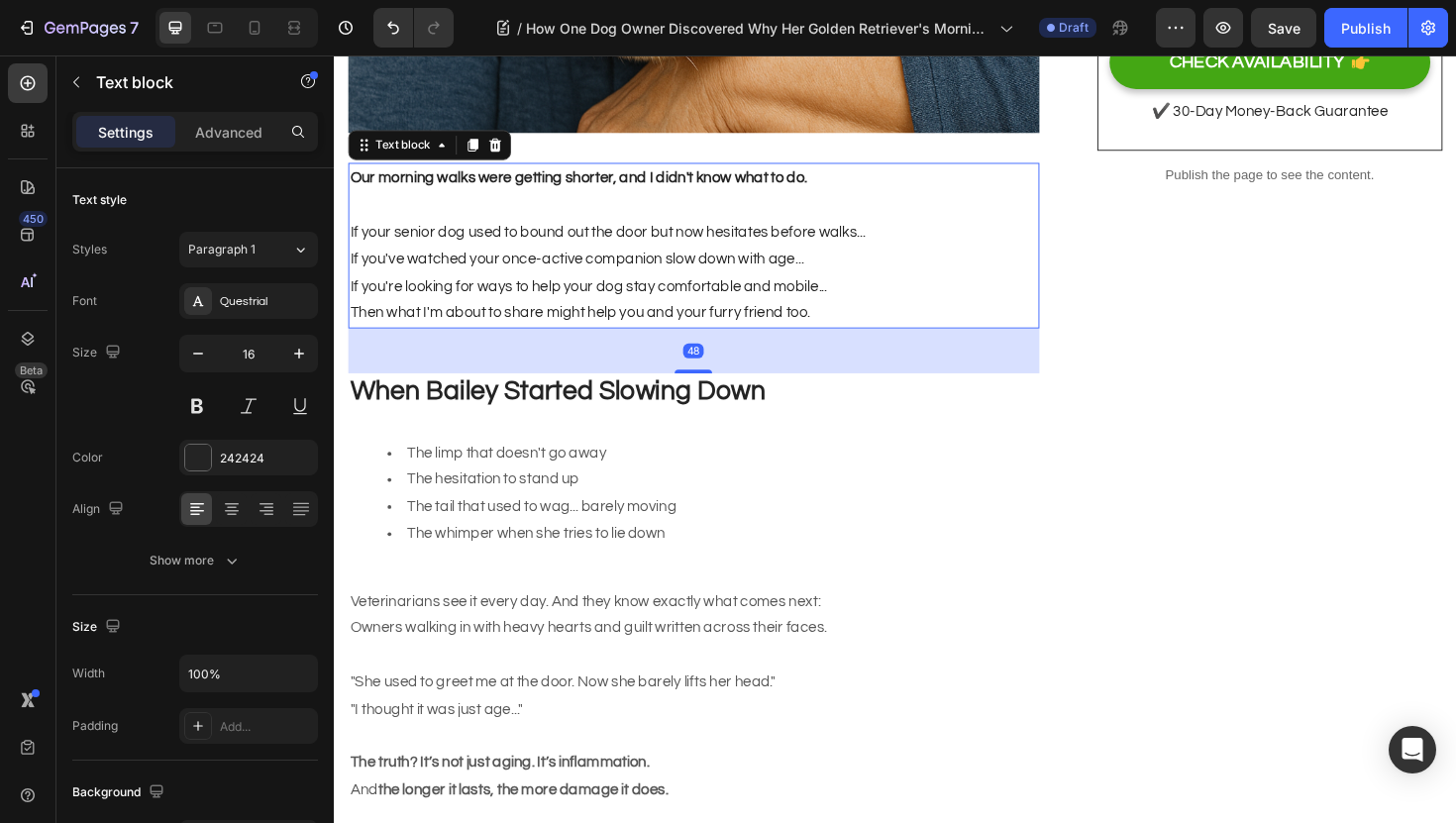 scroll, scrollTop: 801, scrollLeft: 0, axis: vertical 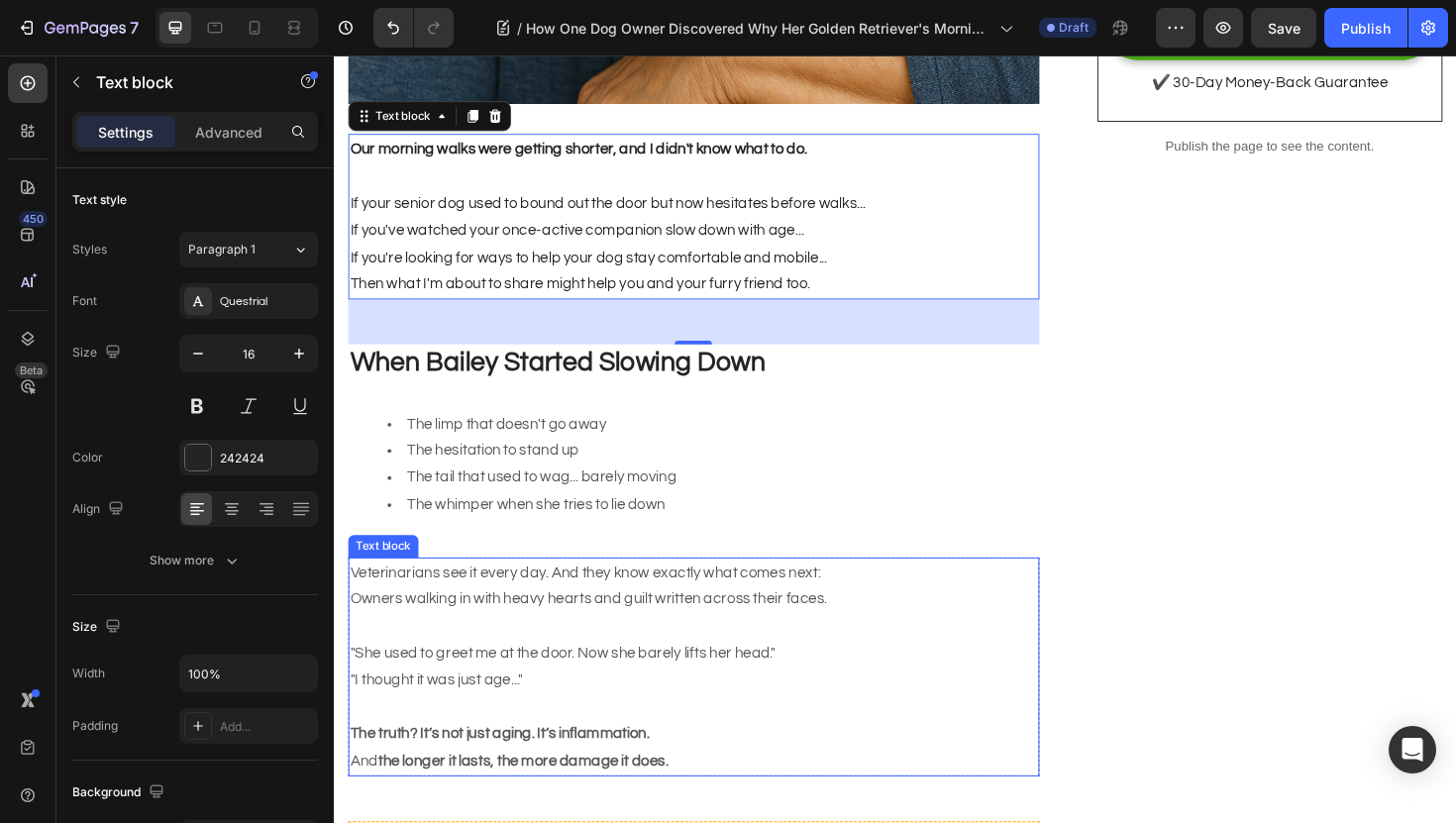 click on "The tail that used to wag... barely moving" at bounding box center (734, 502) 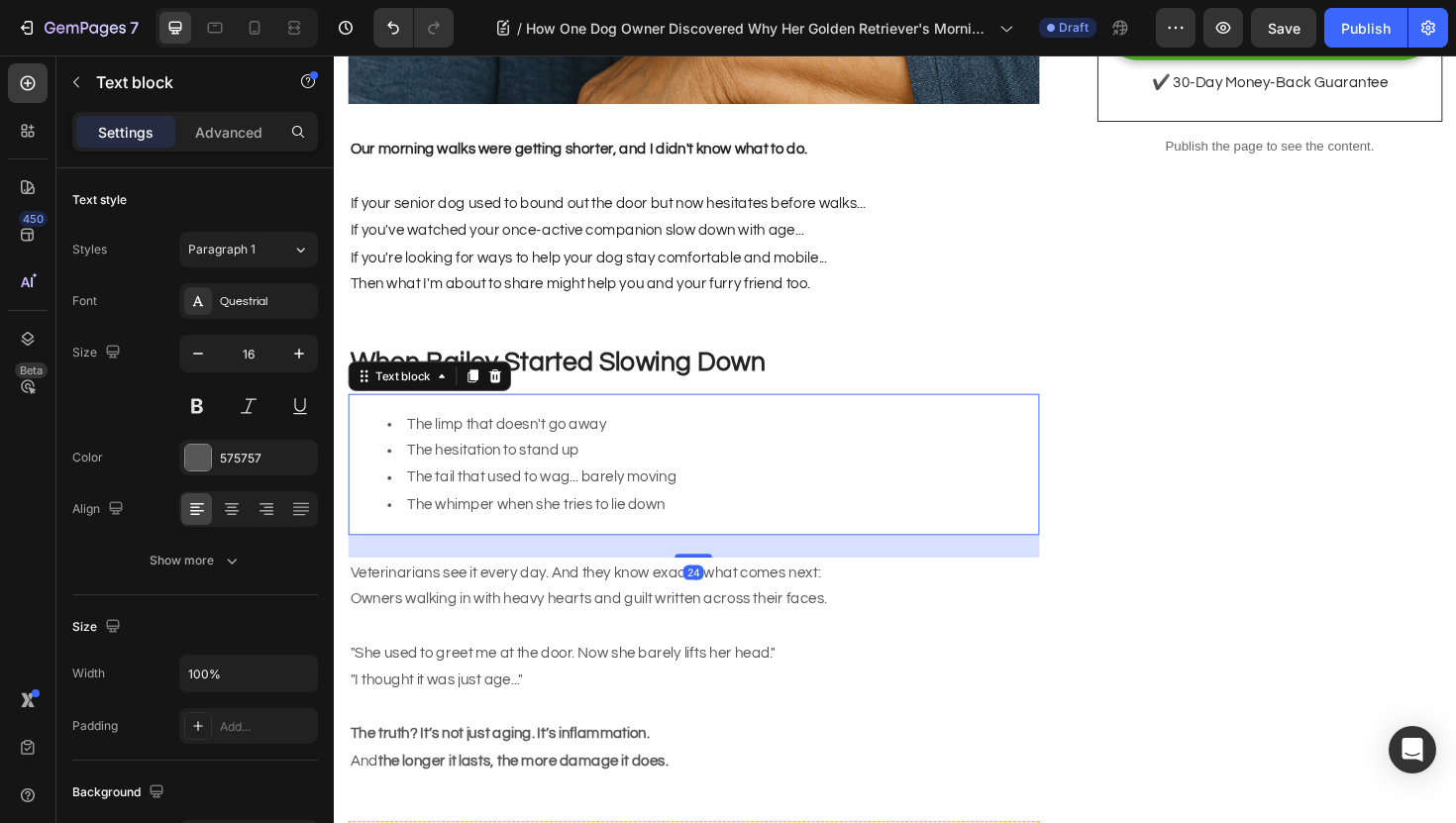 click on "The tail that used to wag... barely moving" at bounding box center (734, 502) 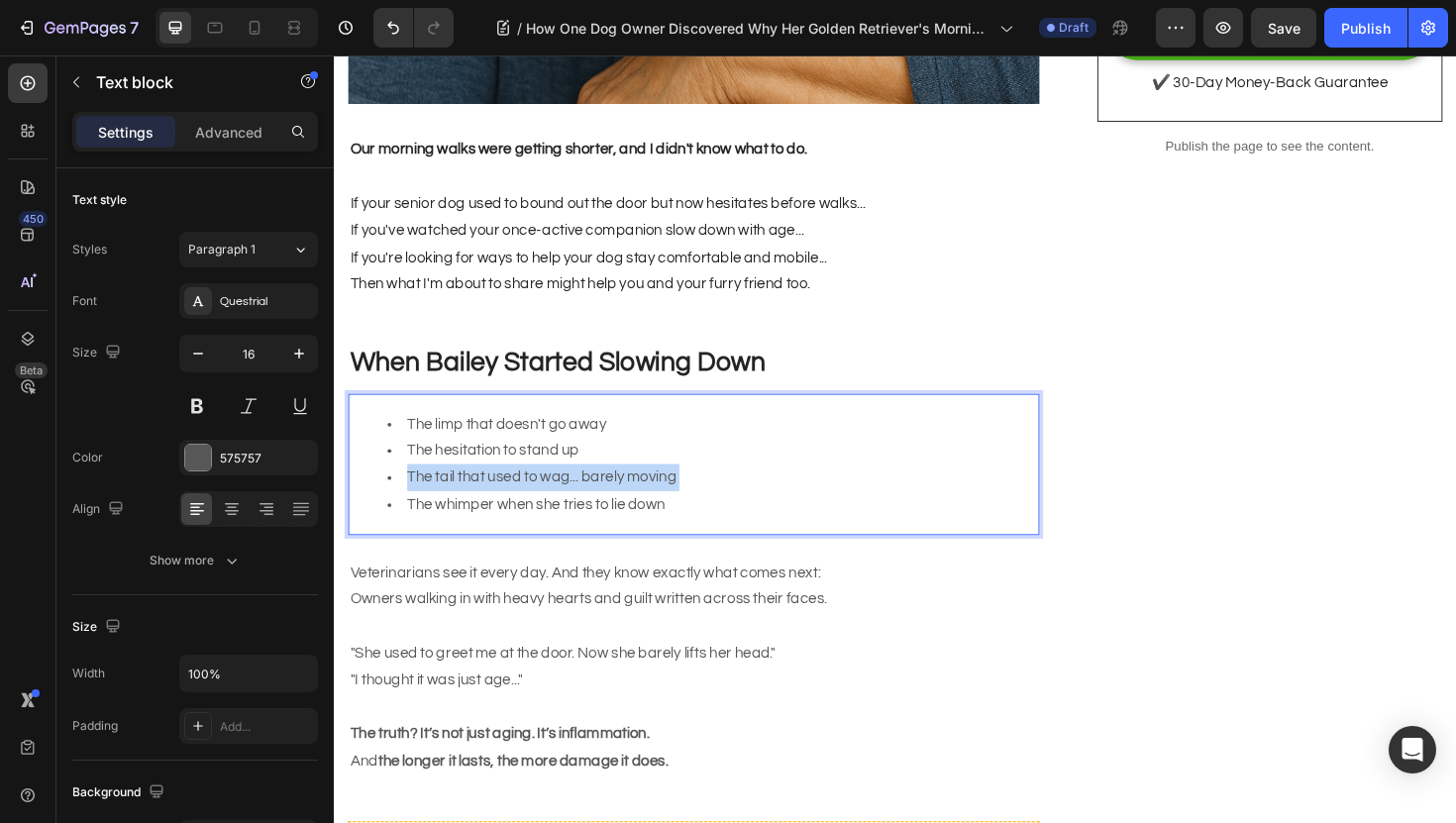 click on "The tail that used to wag... barely moving" at bounding box center (734, 502) 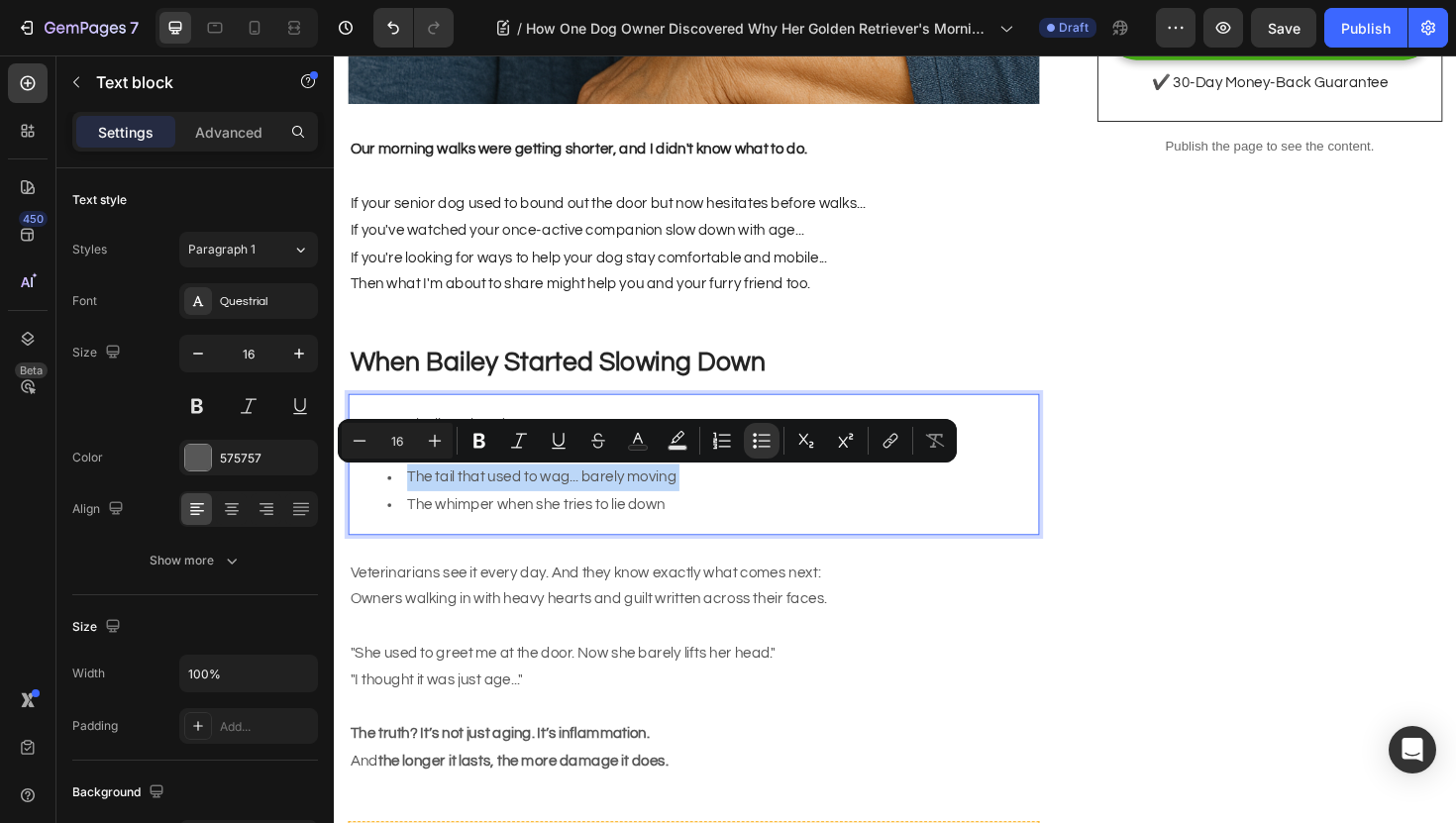 click on "The tail that used to wag... barely moving" at bounding box center (734, 502) 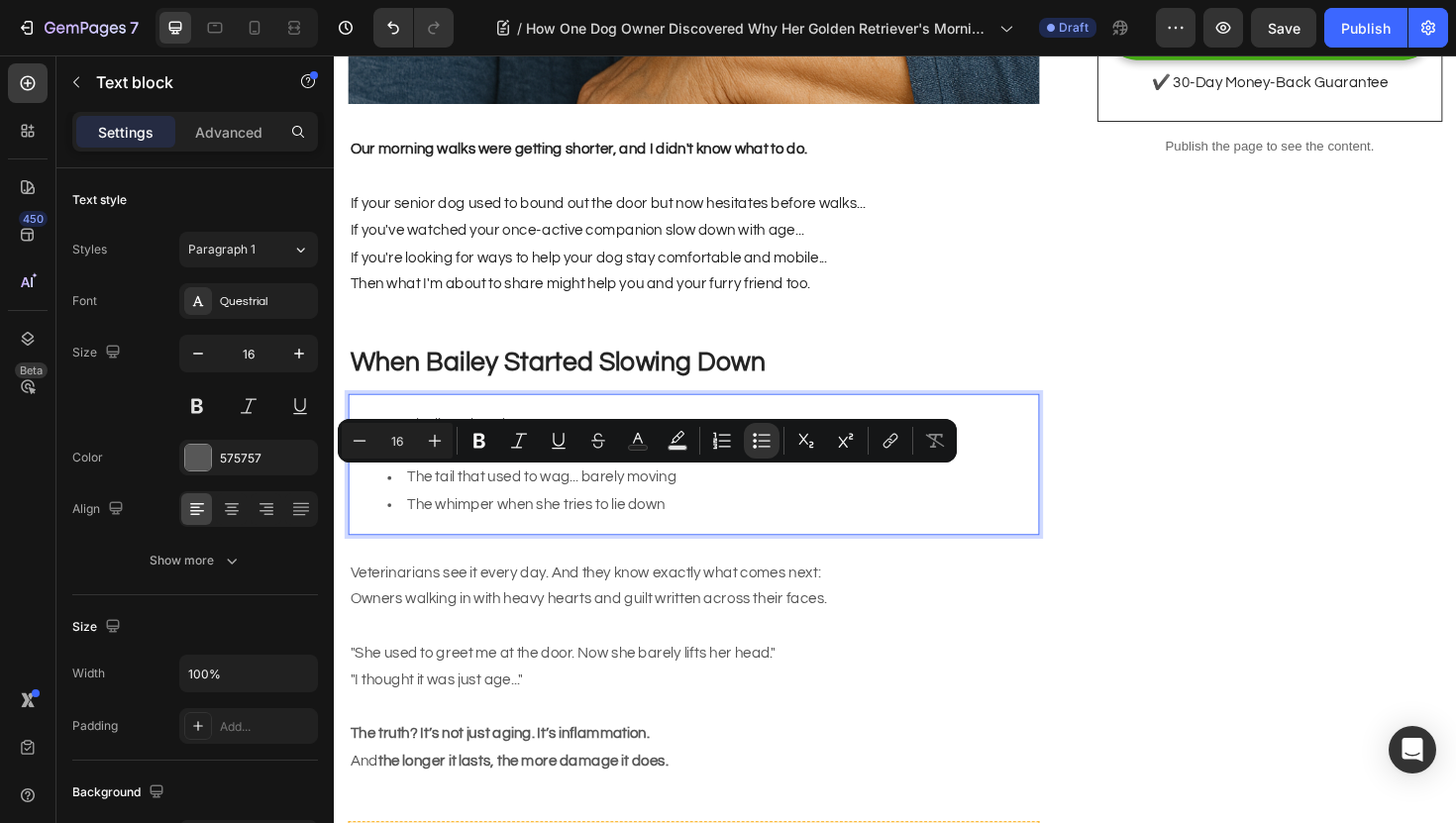 click on "The limp that doesn't go away" at bounding box center [734, 446] 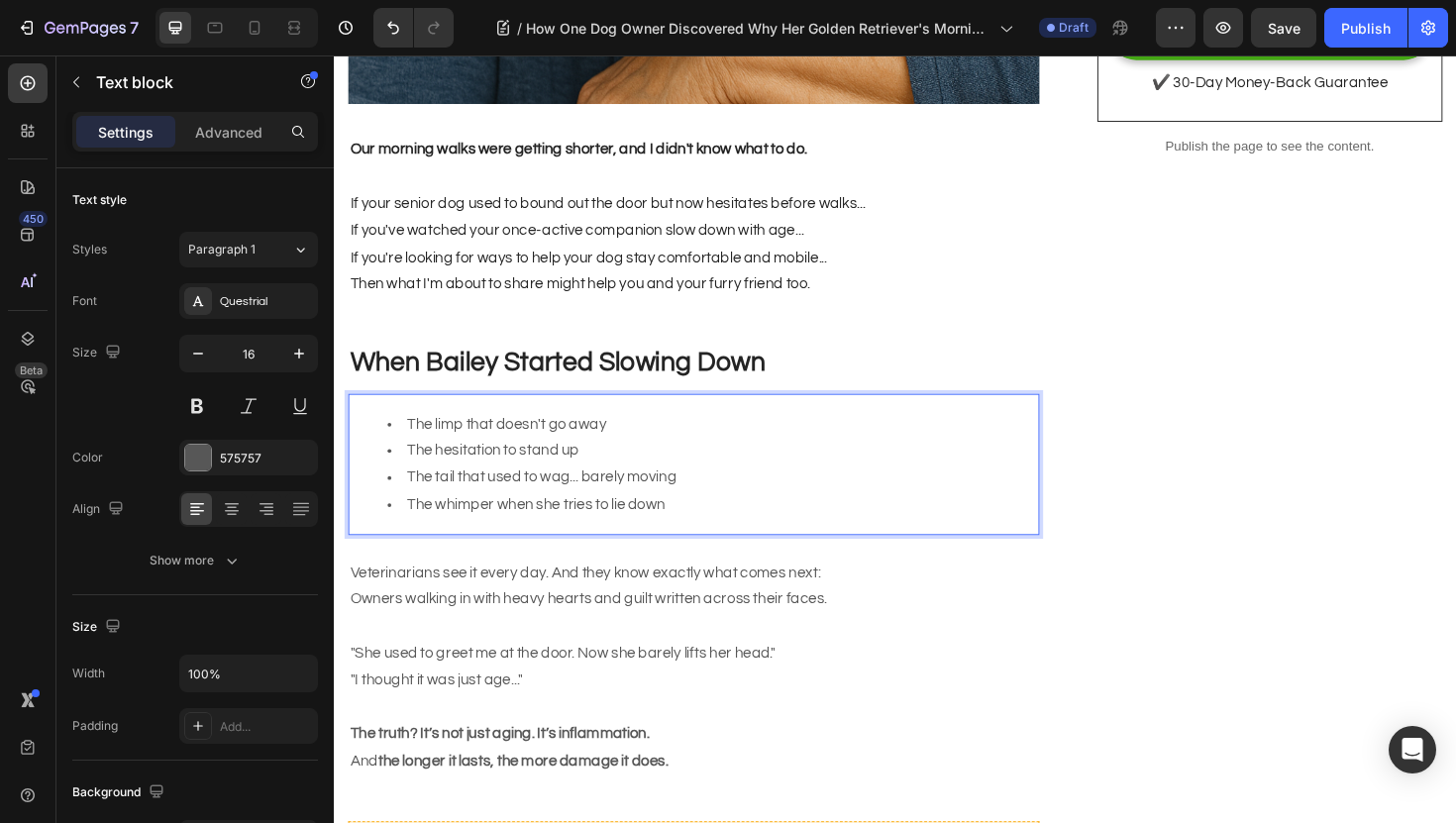 click on "When Bailey Started Slowing Down" at bounding box center (714, 381) 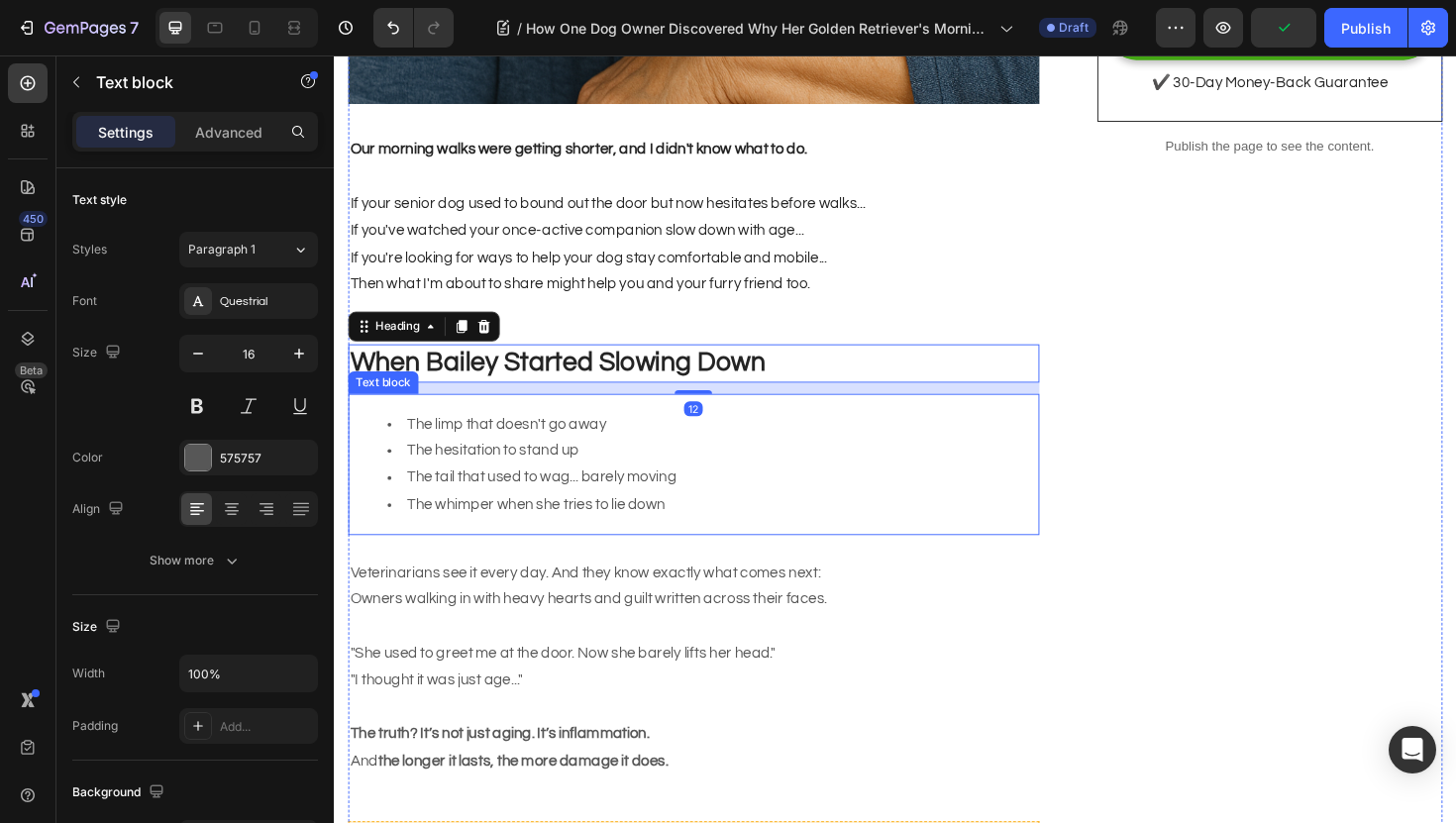 click on "The limp that doesn't go away" at bounding box center (734, 446) 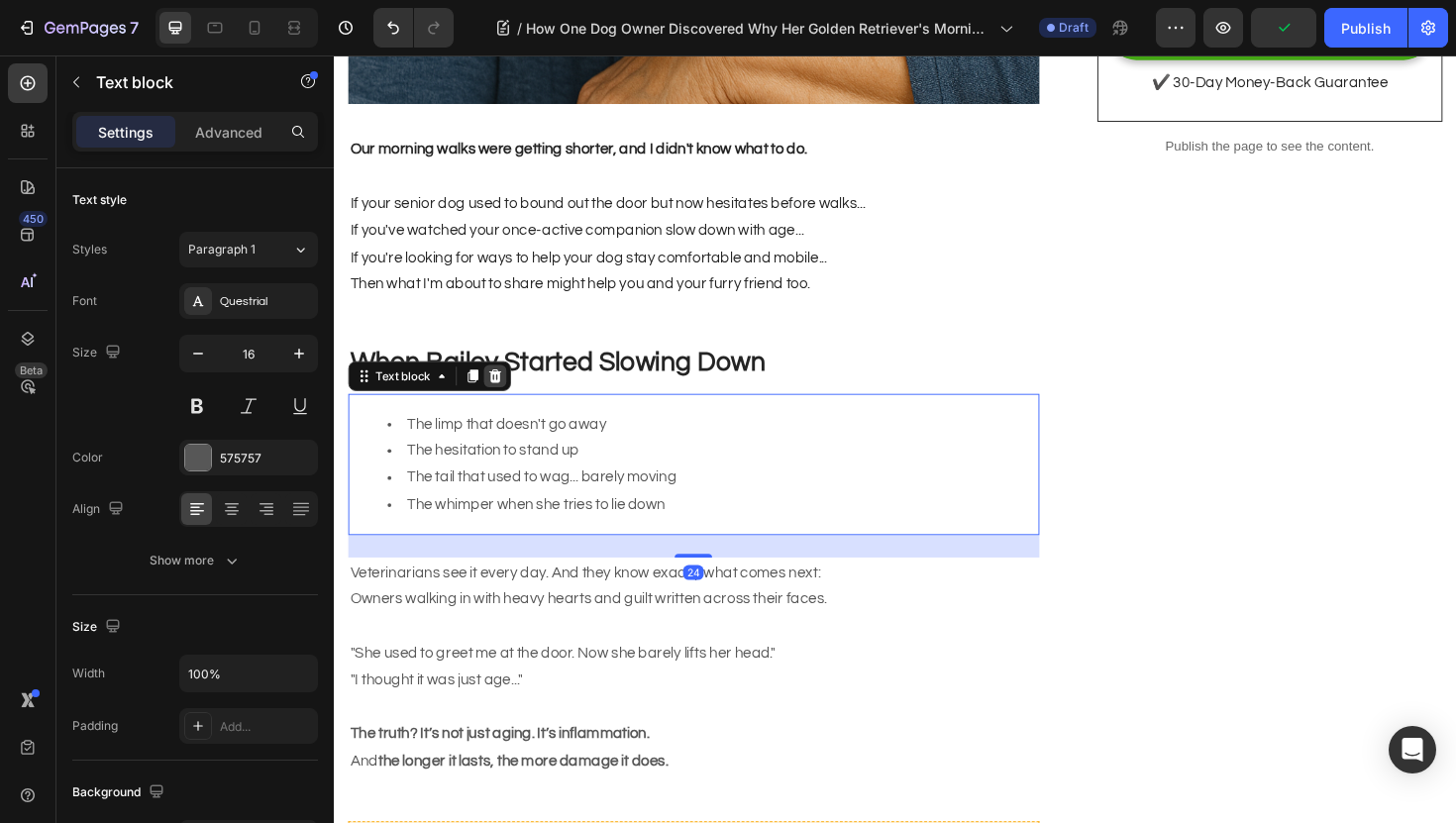click 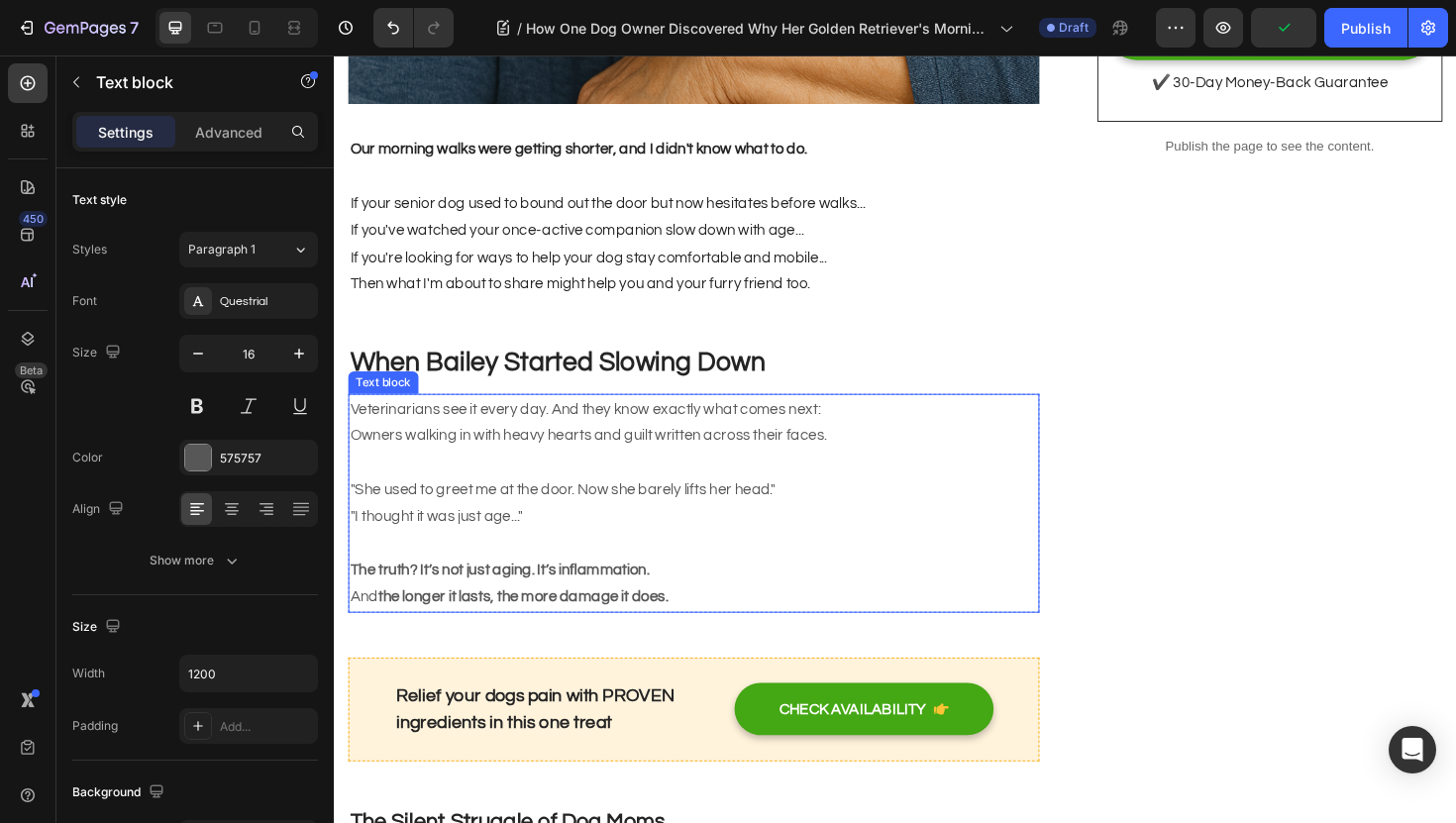 click on ""I thought it was just age..."" at bounding box center (714, 544) 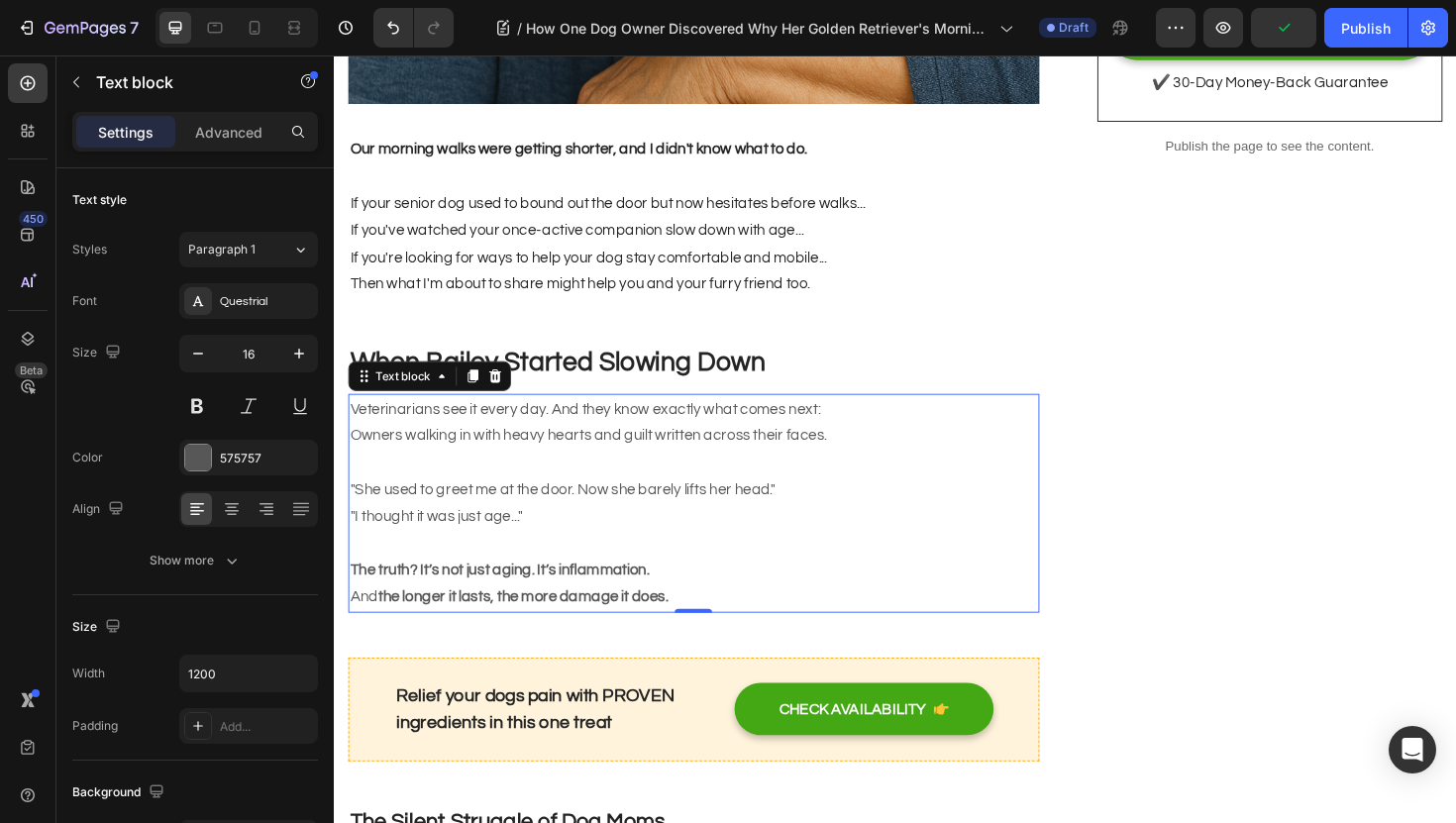 click on ""I thought it was just age..."" at bounding box center [714, 544] 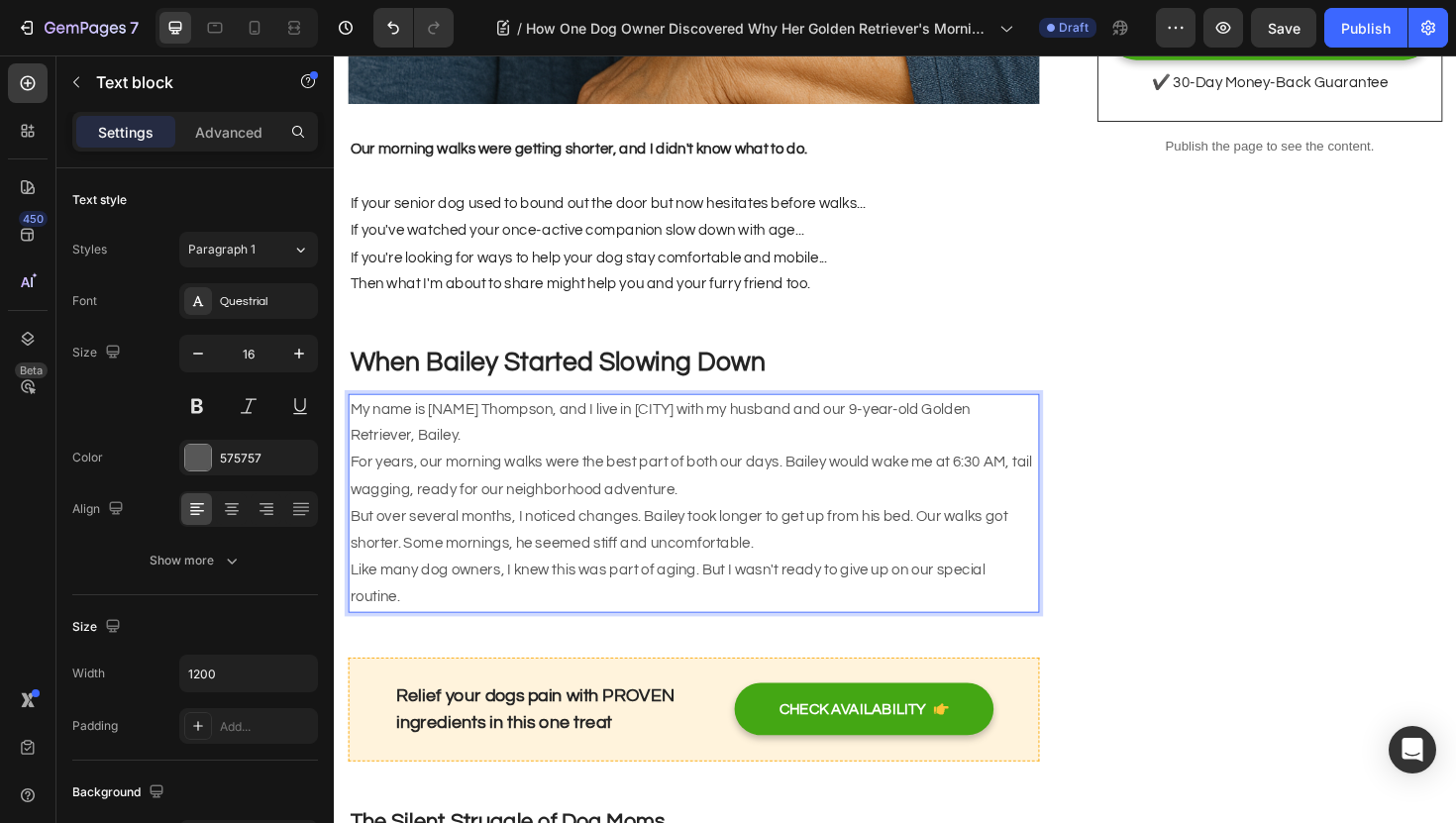click on "My name is [NAME] Thompson, and I live in [CITY] with my husband and our 9-year-old Golden Retriever, Bailey." at bounding box center [714, 445] 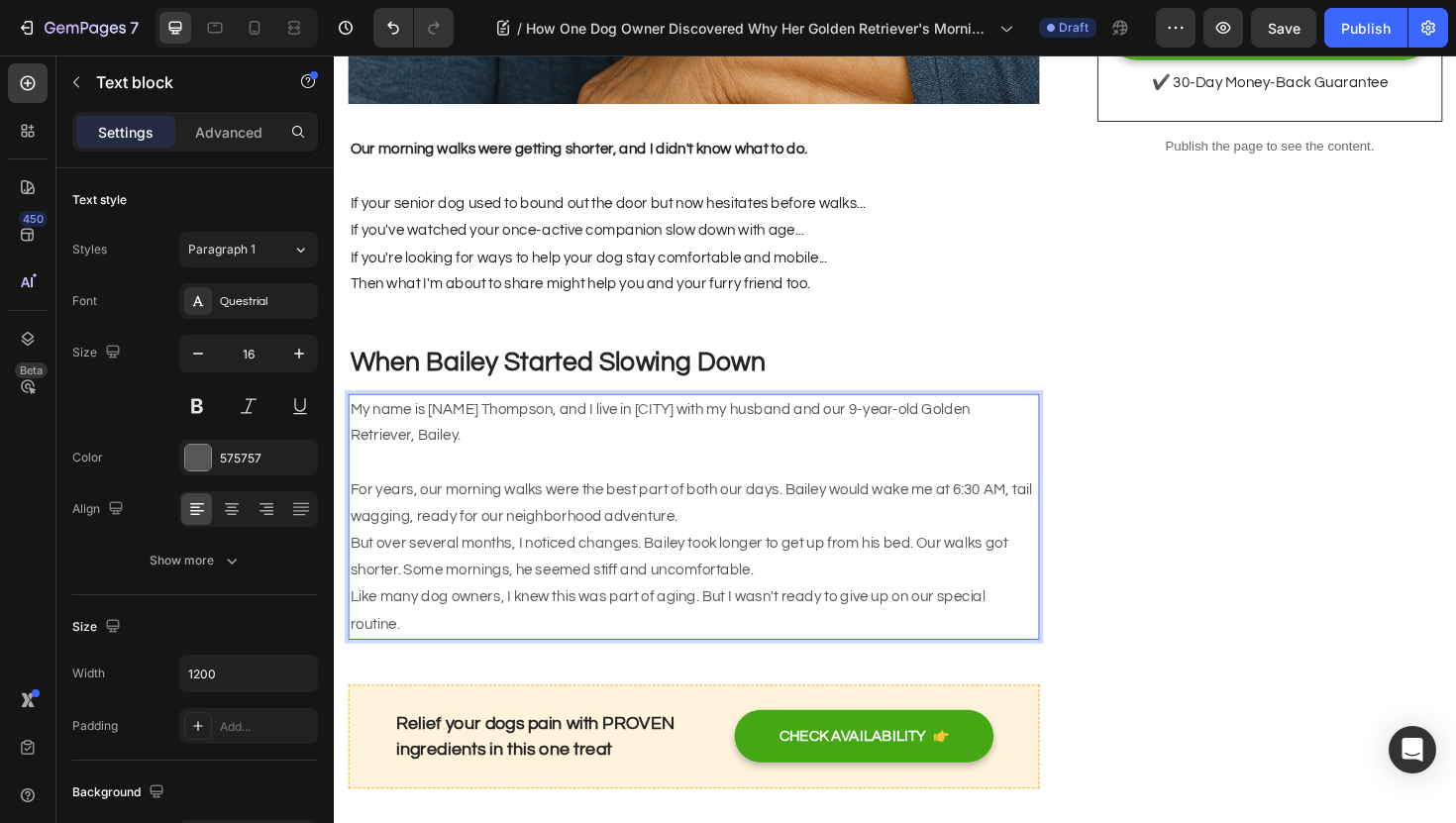 click on "For years, our morning walks were the best part of both our days. Bailey would wake me at 6:30 AM, tail wagging, ready for our neighborhood adventure." at bounding box center [714, 530] 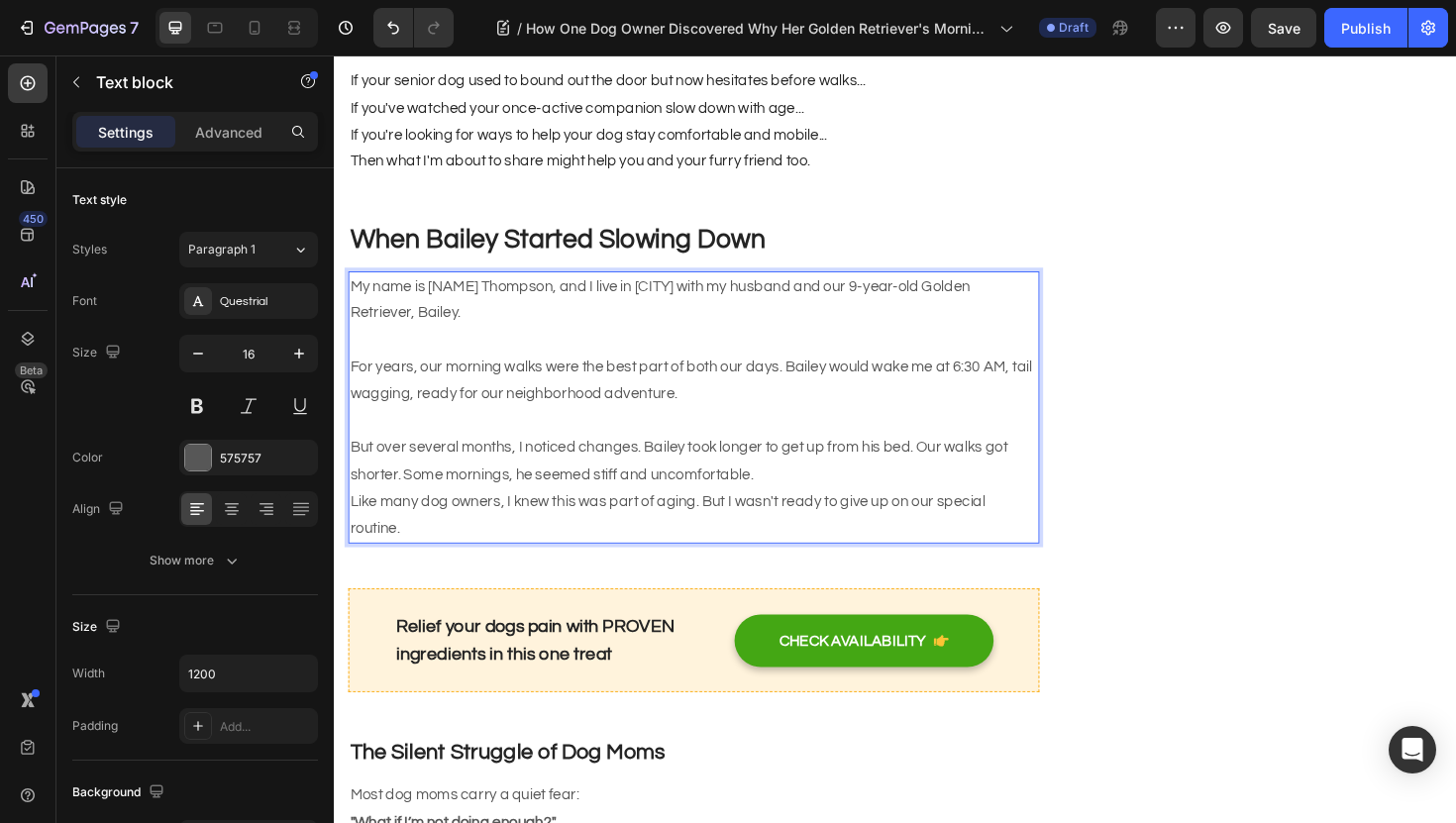 scroll, scrollTop: 1060, scrollLeft: 0, axis: vertical 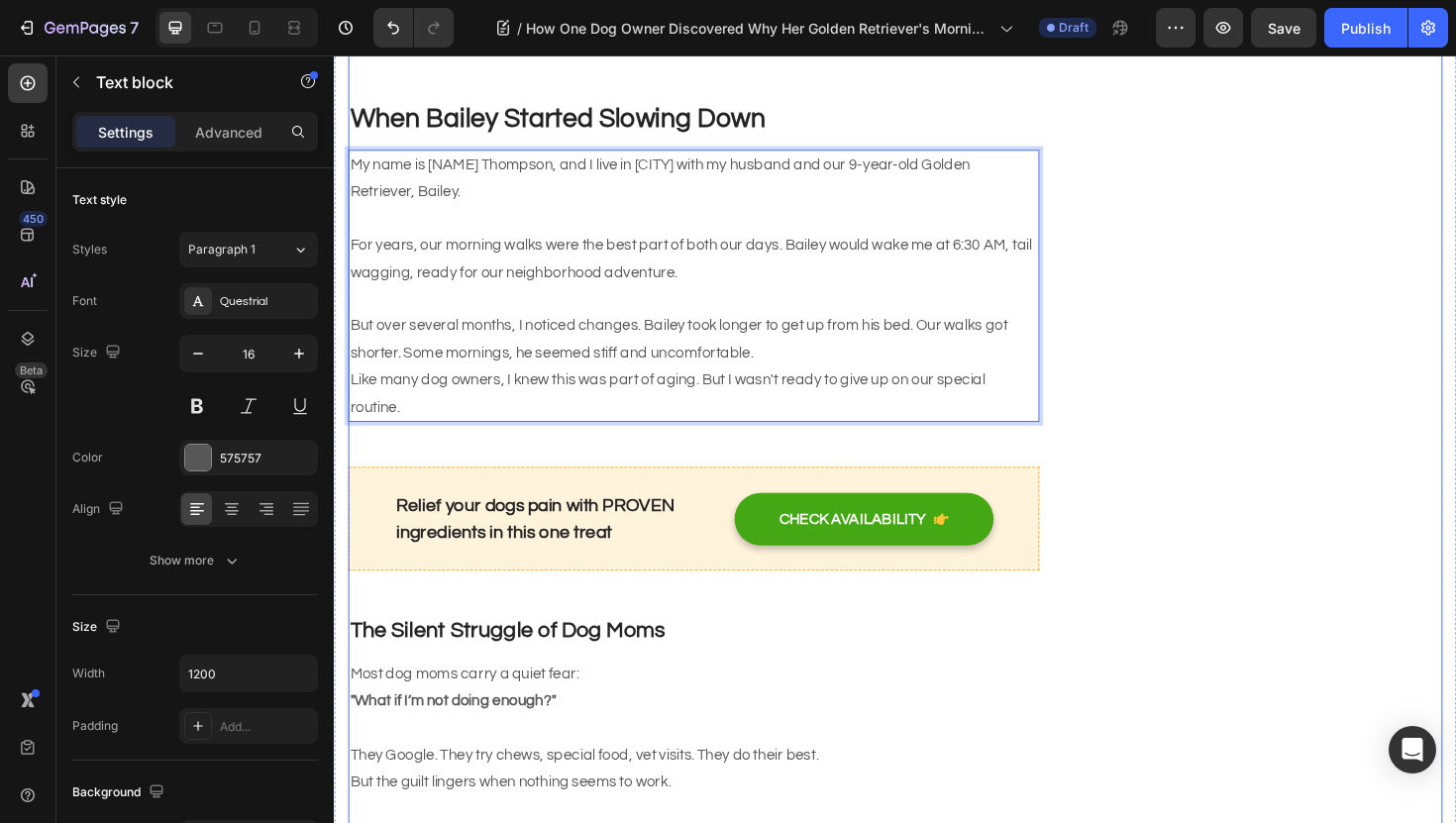 click on "How One Dog Owner Discovered Why Her Golden Retriever's Morning Walks Got Easier Again Heading [NAME] Thompson  | [CITY], [STATE_CODE] Text block Published on  May 28, 2025 Text block Row Image Our morning walks were getting shorter, and I didn't know what to do. If your senior dog used to bound out the door but now hesitates before walks... If you've watched your once-active companion slow down with age... If you're looking for ways to help your dog stay comfortable and mobile... Then what I'm about to share might help you and your furry friend too. Text block When Bailey Started Slowing Down Heading My name is [NAME] Thompson, and I live in [CITY] with my husband and our 9-year-old Golden Retriever, Bailey. For years, our morning walks were the best part of both our days. Bailey would wake me at 6:30 AM, tail wagging, ready for our neighborhood adventure. Like many dog owners, I knew this was part of aging. But I wasn't ready to give up on our special routine. Text block   0 Row Row Text block  	   Button Row ." at bounding box center (714, 1735) 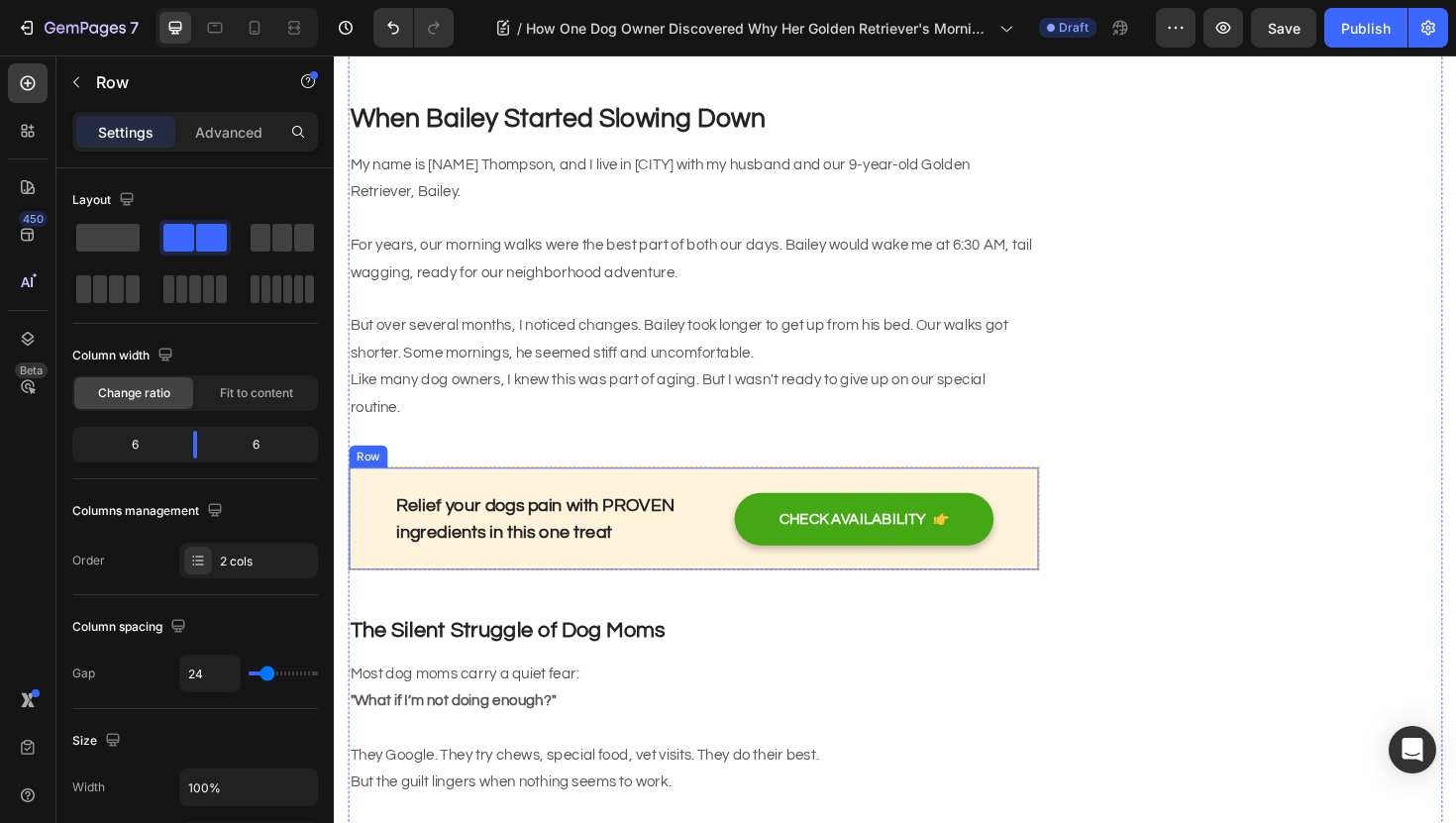 click on "Relief your dogs pain with PROVEN ingredients in this one treat Text block  	   CHECK AVAILABILITY Button Row" at bounding box center [714, 546] 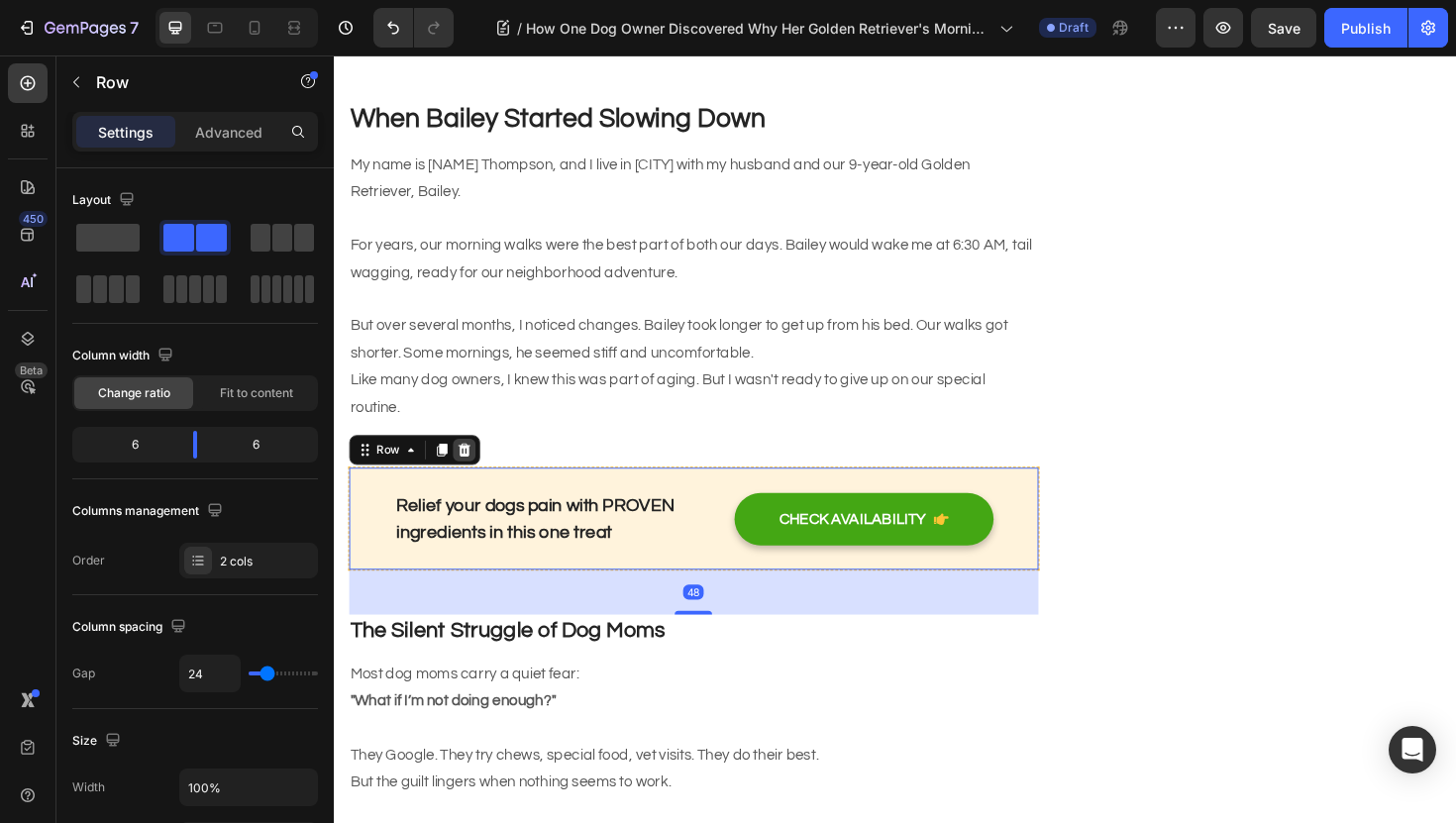 click 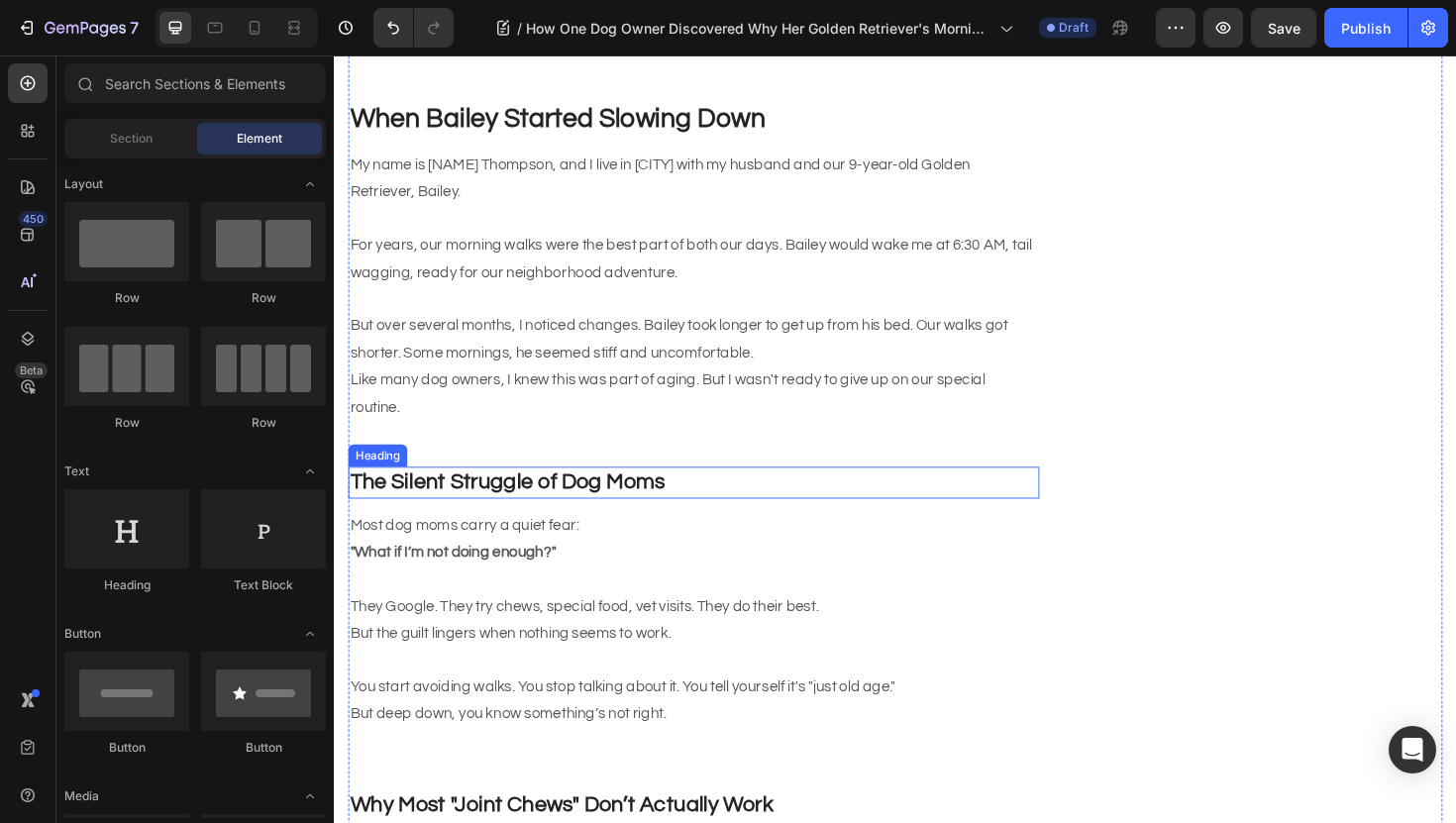 click on "The Silent Struggle of Dog Moms" at bounding box center (517, 507) 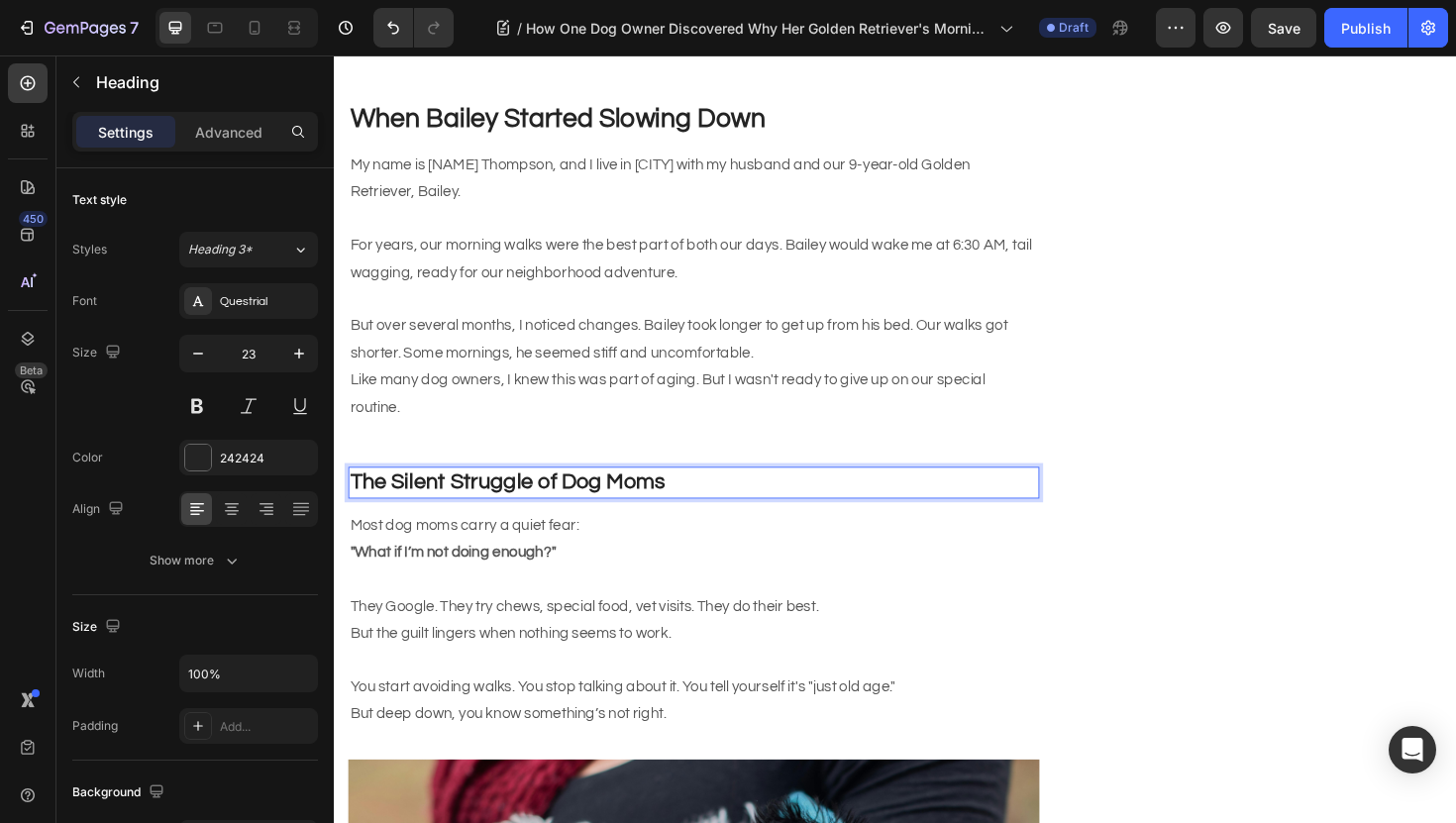 click on "The Silent Struggle of Dog Moms" at bounding box center (517, 507) 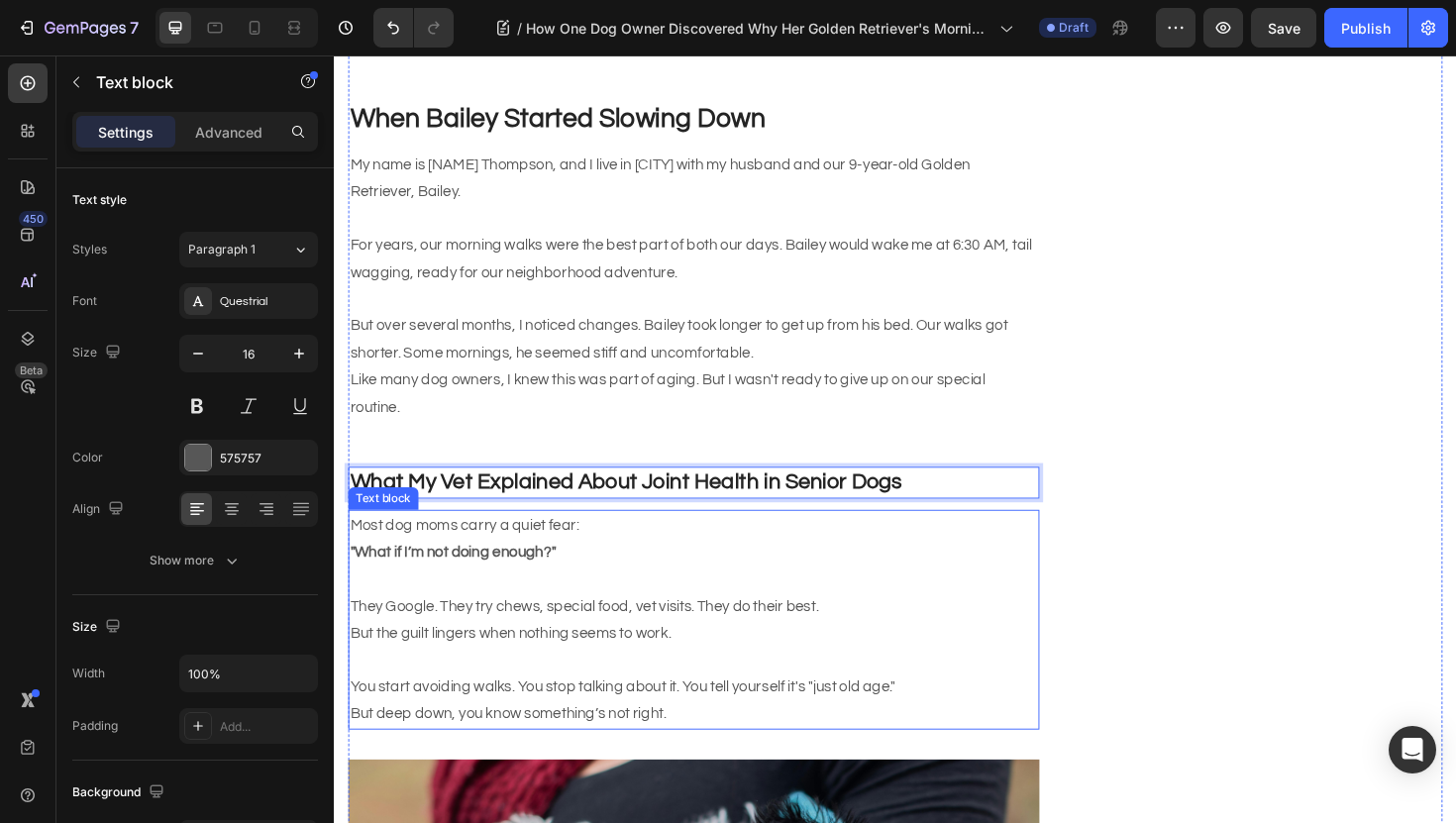 click on ""What if I’m not doing enough?"" at bounding box center (714, 581) 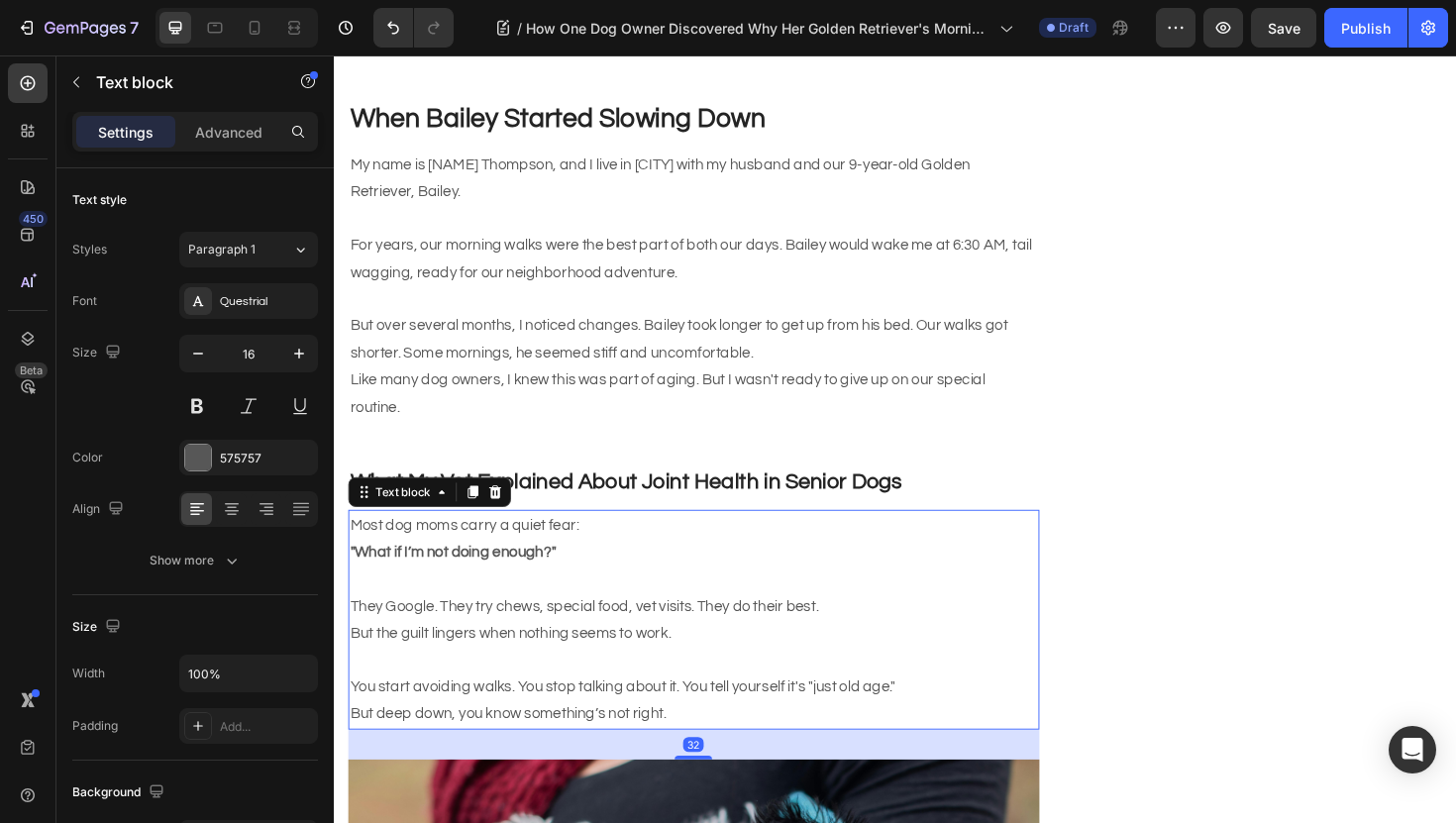 click on ""What if I’m not doing enough?"" at bounding box center [714, 581] 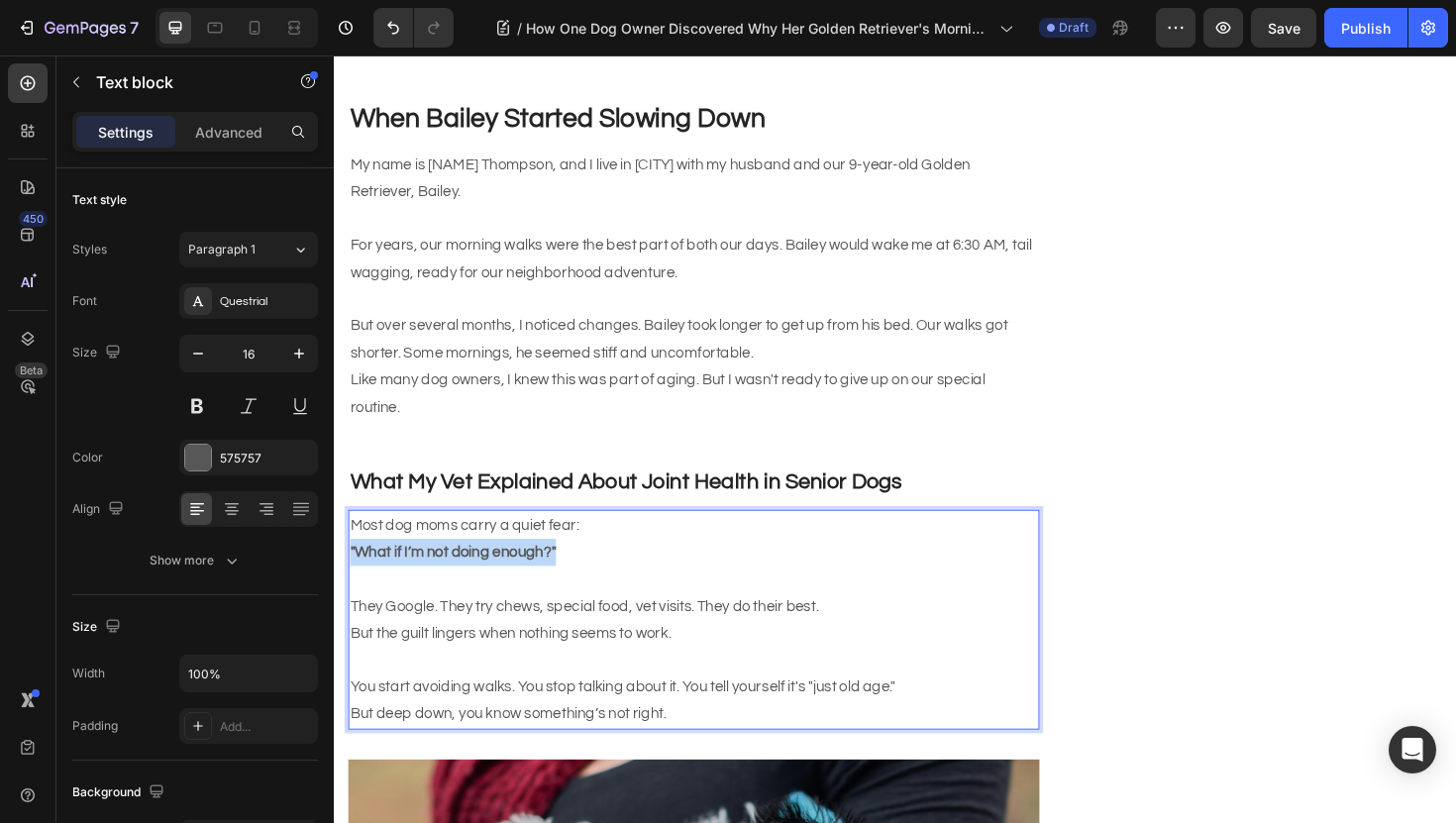 click on ""What if I’m not doing enough?"" at bounding box center [714, 581] 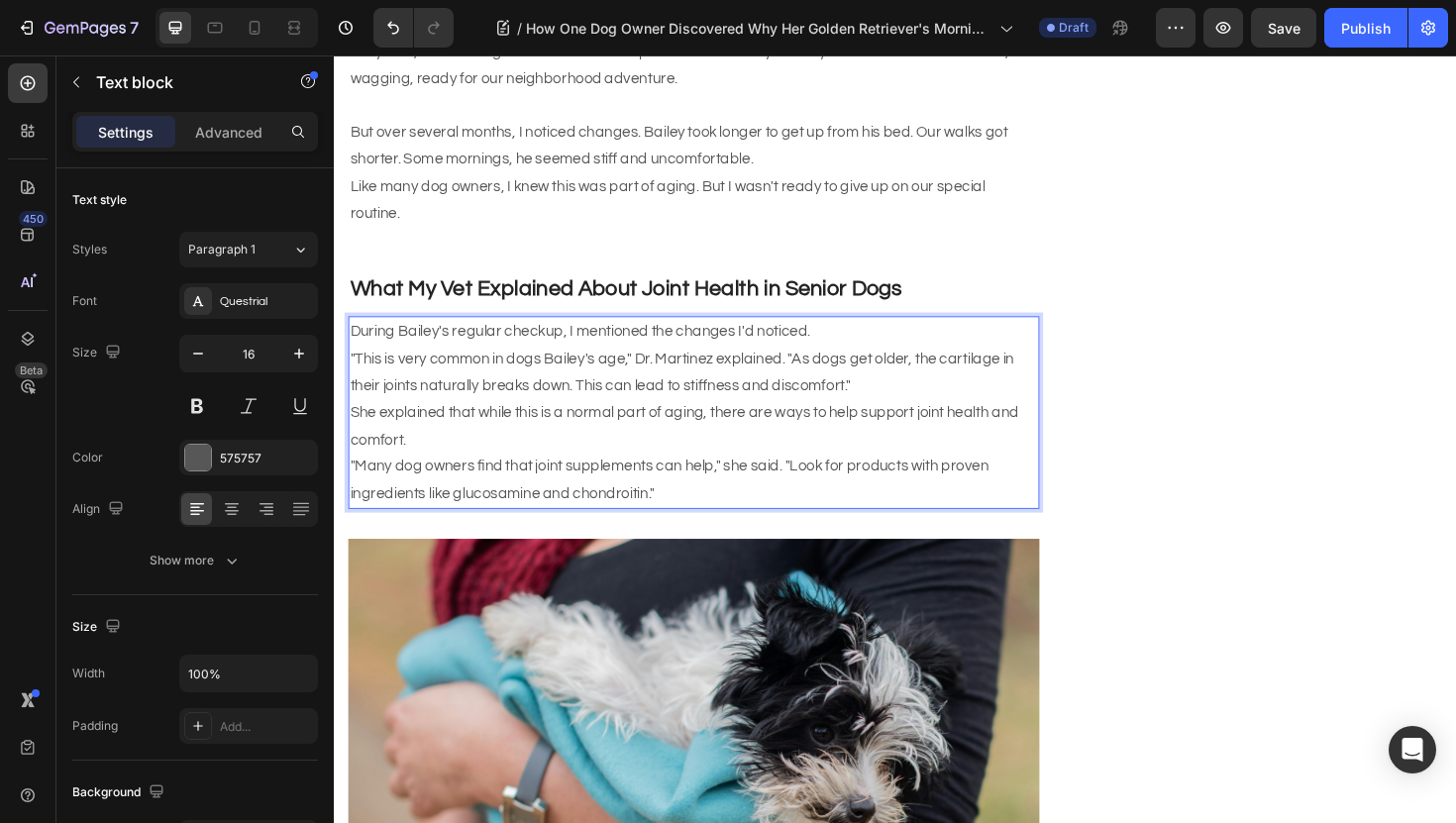 scroll, scrollTop: 1268, scrollLeft: 0, axis: vertical 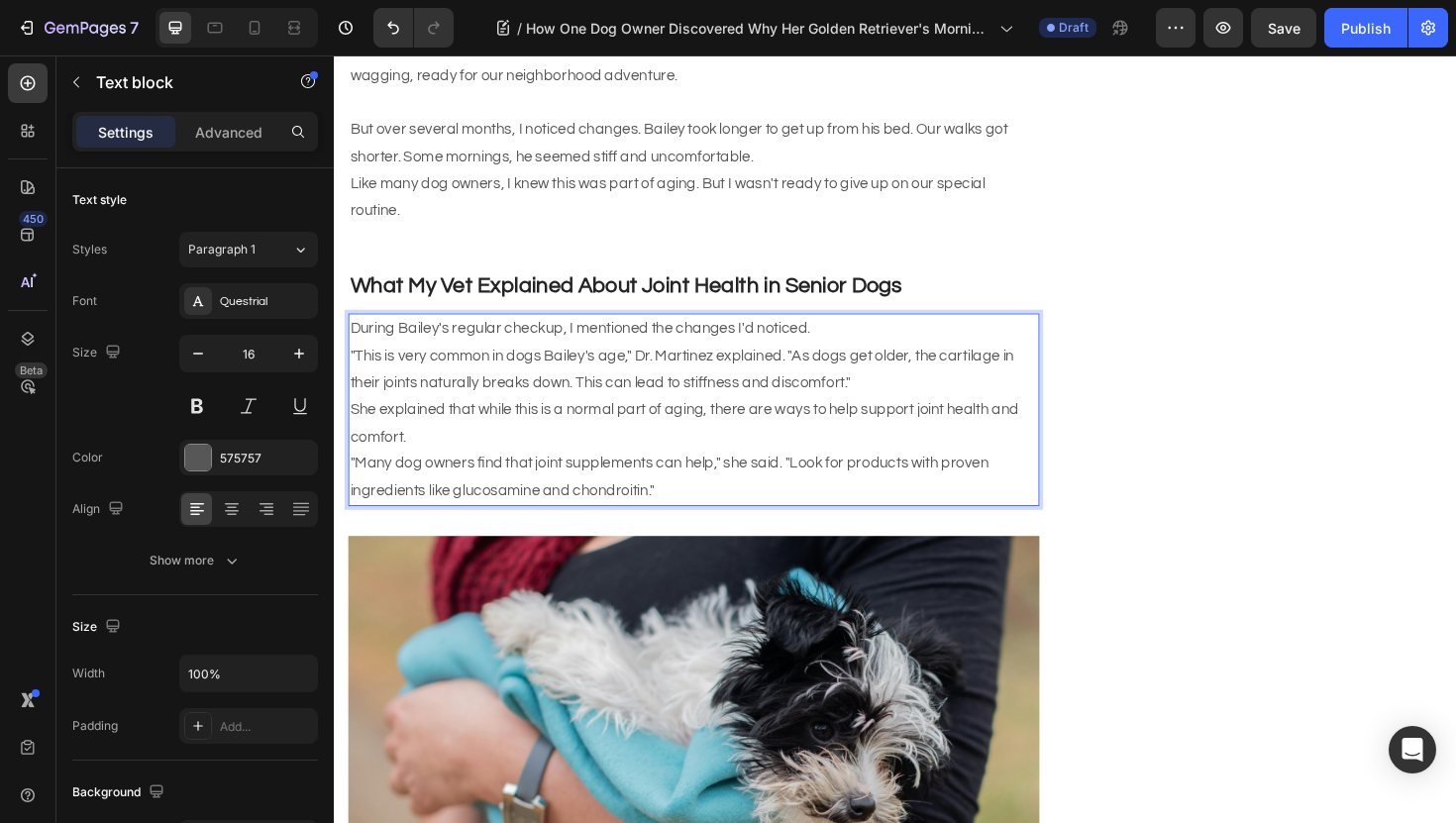 click on "She explained that while this is a normal part of aging, there are ways to help support joint health and comfort." at bounding box center [714, 446] 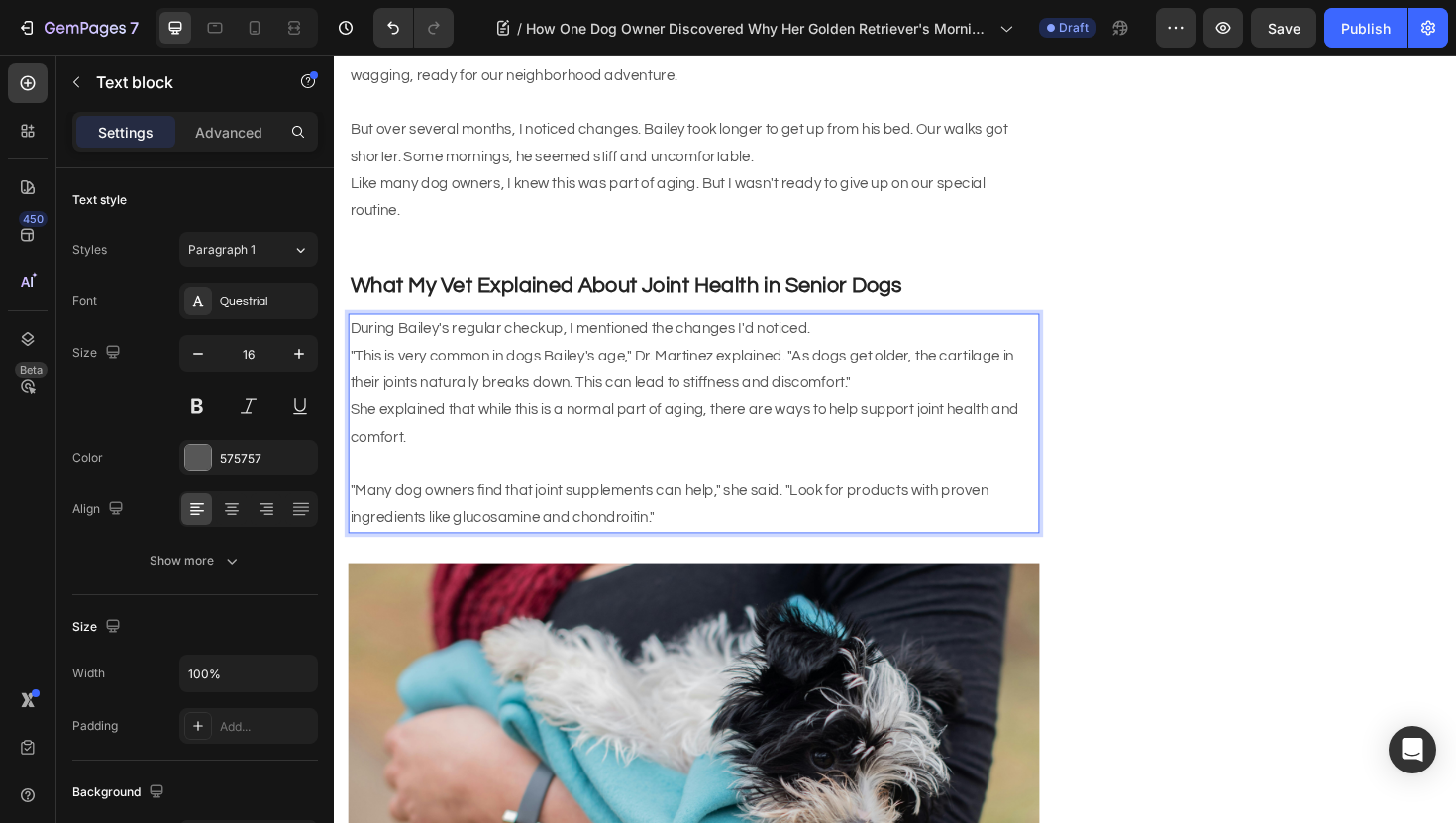 click on ""This is very common in dogs Bailey's age," Dr. Martinez explained. "As dogs get older, the cartilage in their joints naturally breaks down. This can lead to stiffness and discomfort."" at bounding box center (714, 388) 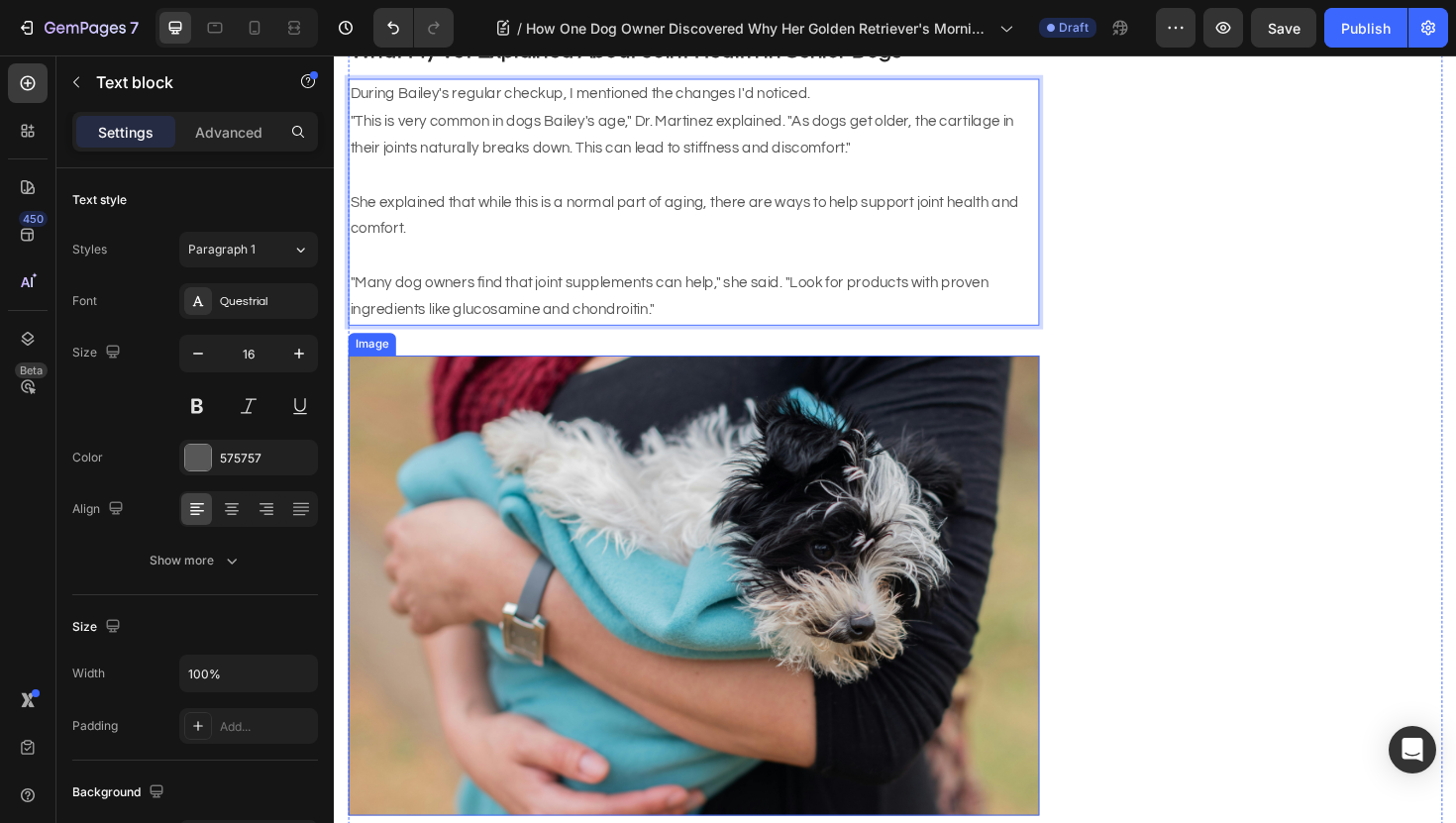 scroll, scrollTop: 1888, scrollLeft: 0, axis: vertical 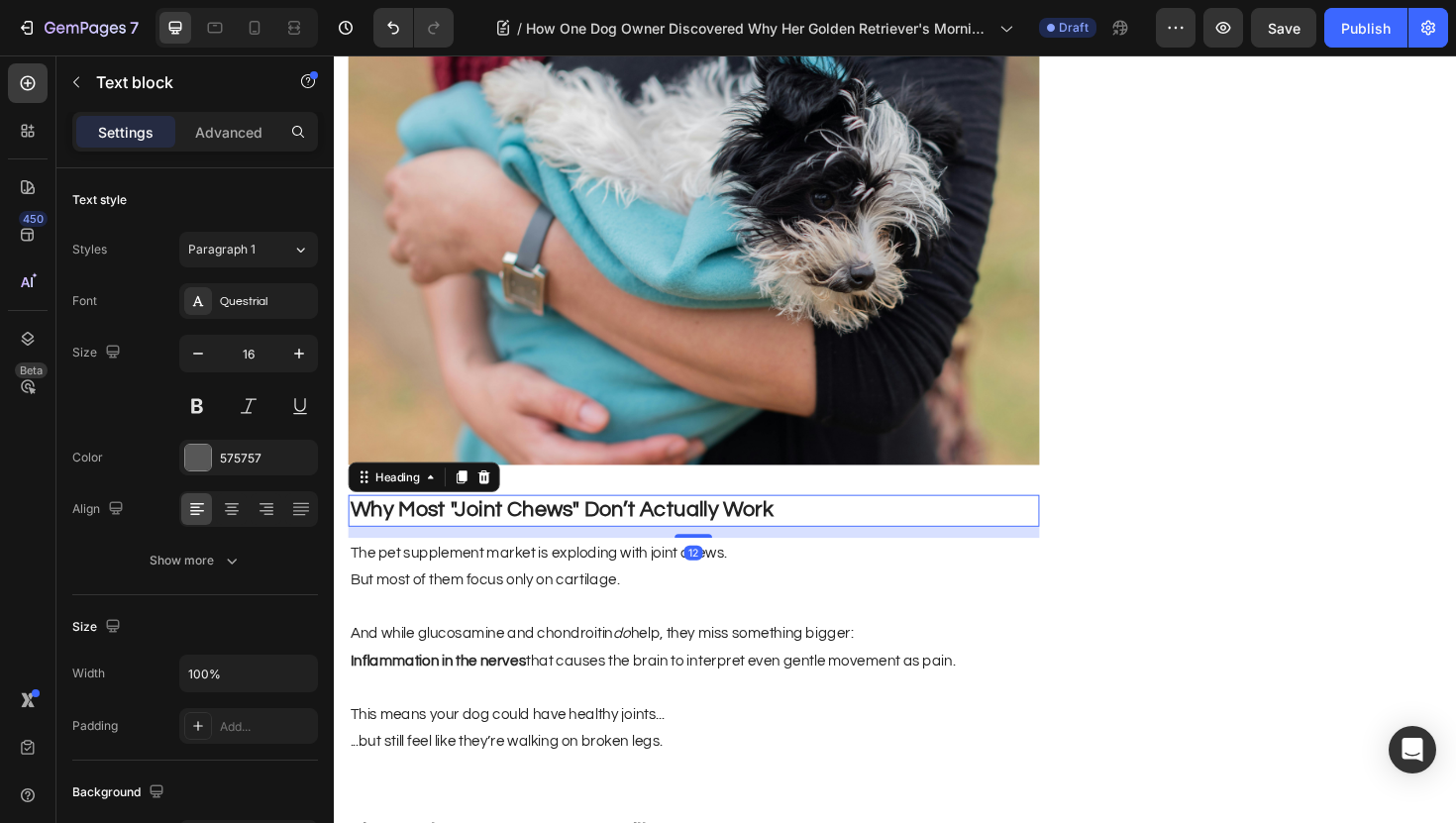 click on "Why Most "Joint Chews" Don’t Actually Work" at bounding box center [714, 538] 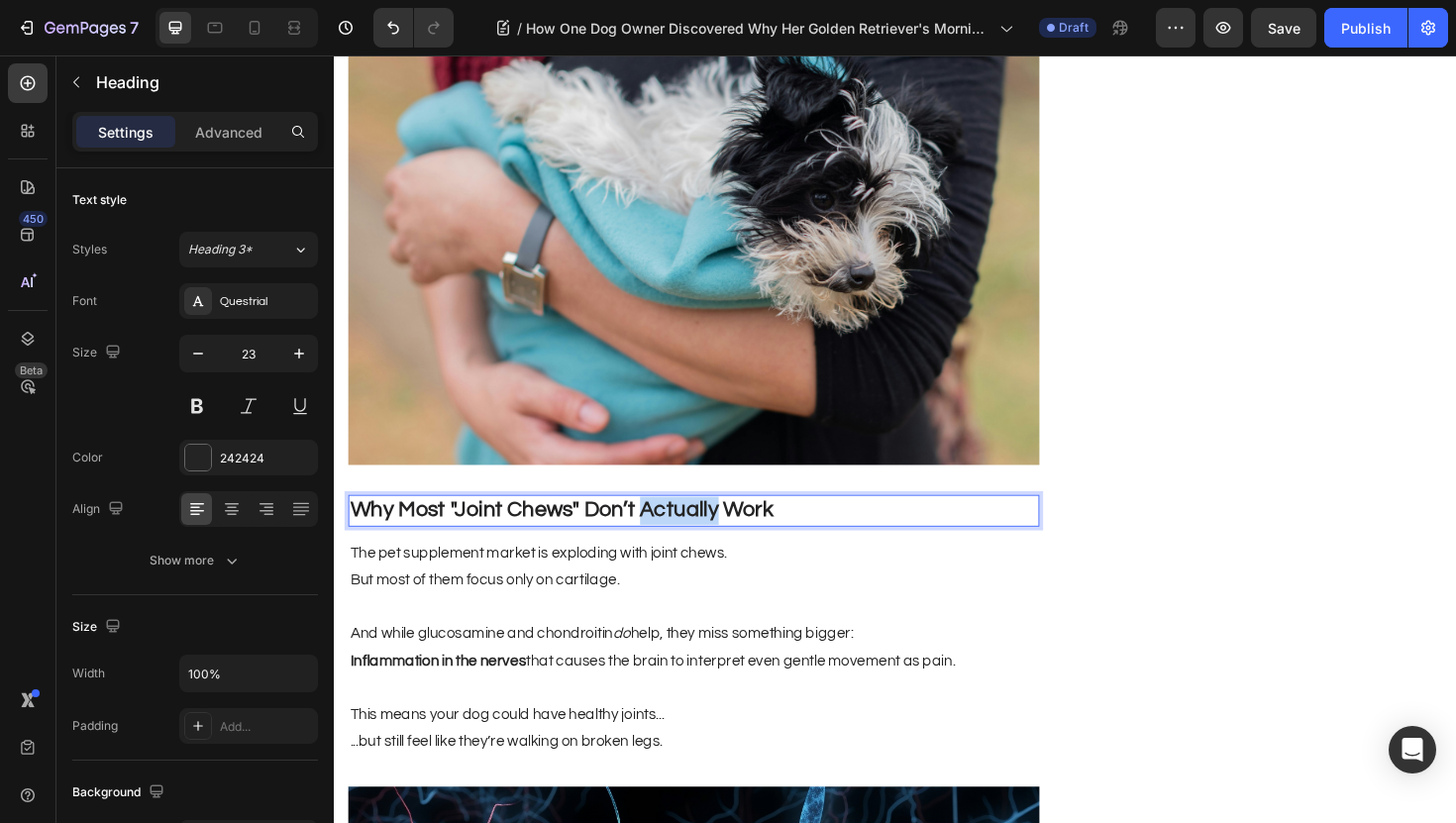 click on "Why Most "Joint Chews" Don’t Actually Work" at bounding box center (574, 537) 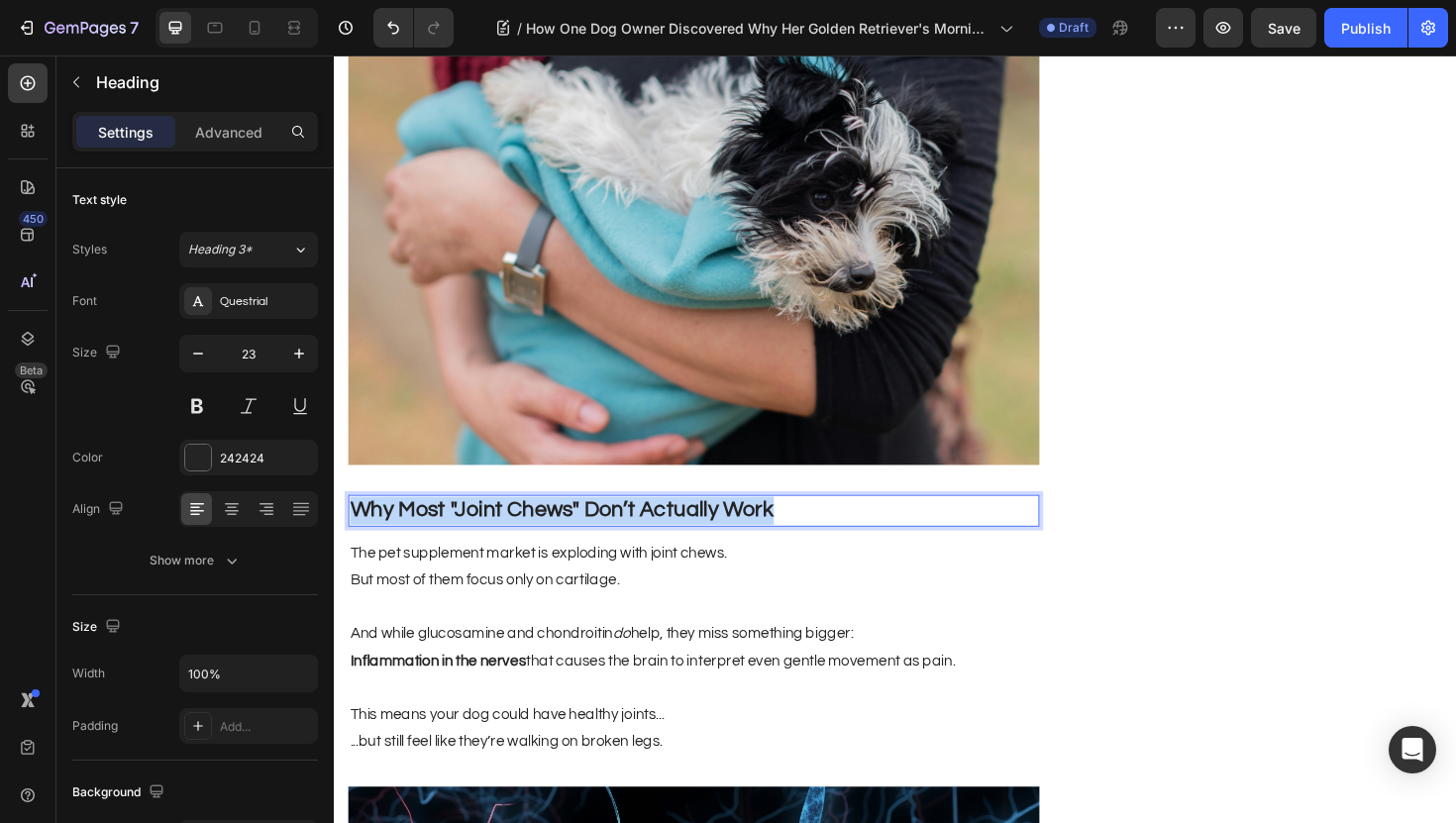 click on "Why Most "Joint Chews" Don’t Actually Work" at bounding box center [574, 537] 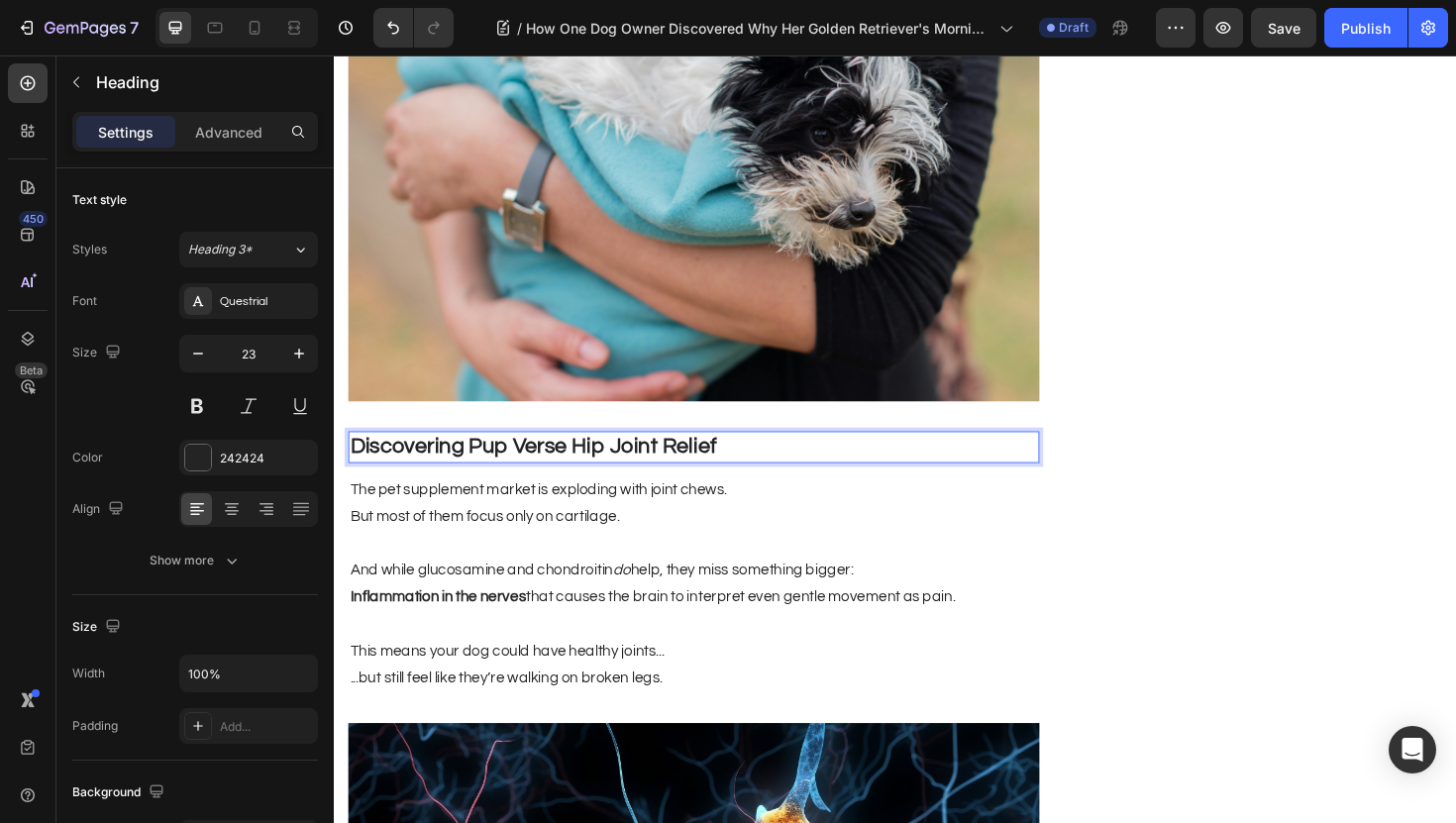 scroll, scrollTop: 1956, scrollLeft: 0, axis: vertical 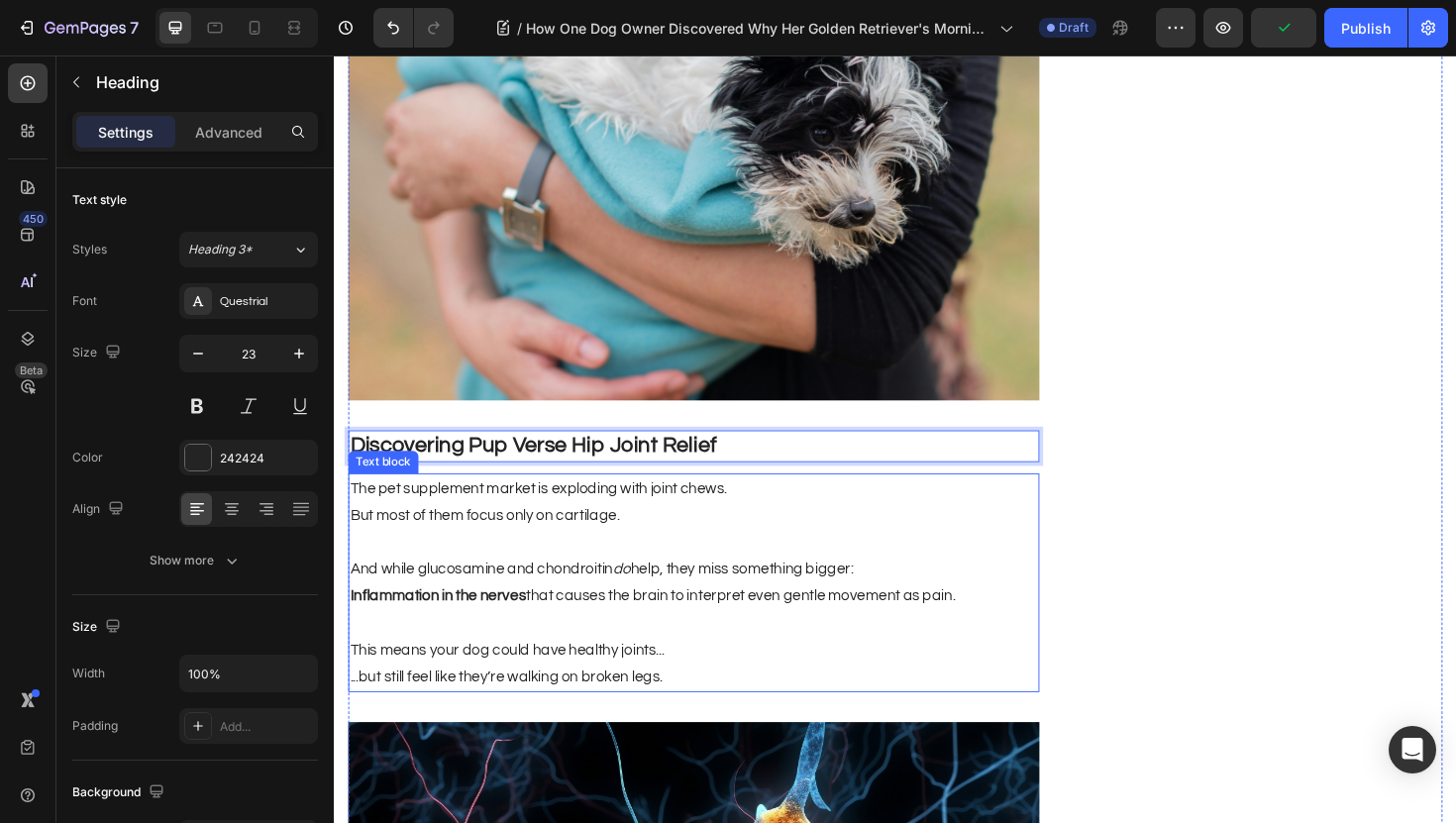 click on "But most of them focus only on cartilage." at bounding box center [714, 543] 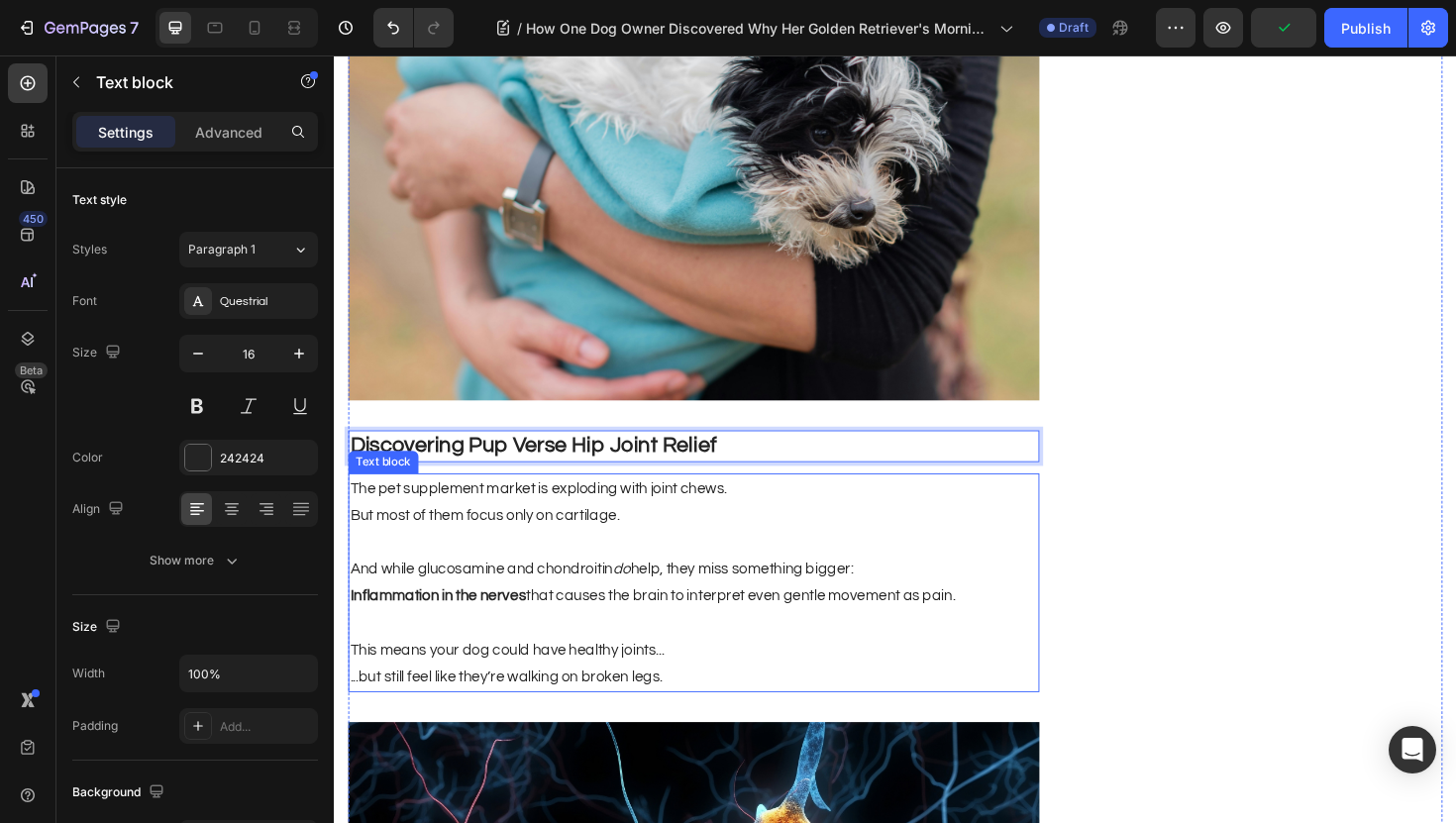 click on "But most of them focus only on cartilage." at bounding box center (714, 543) 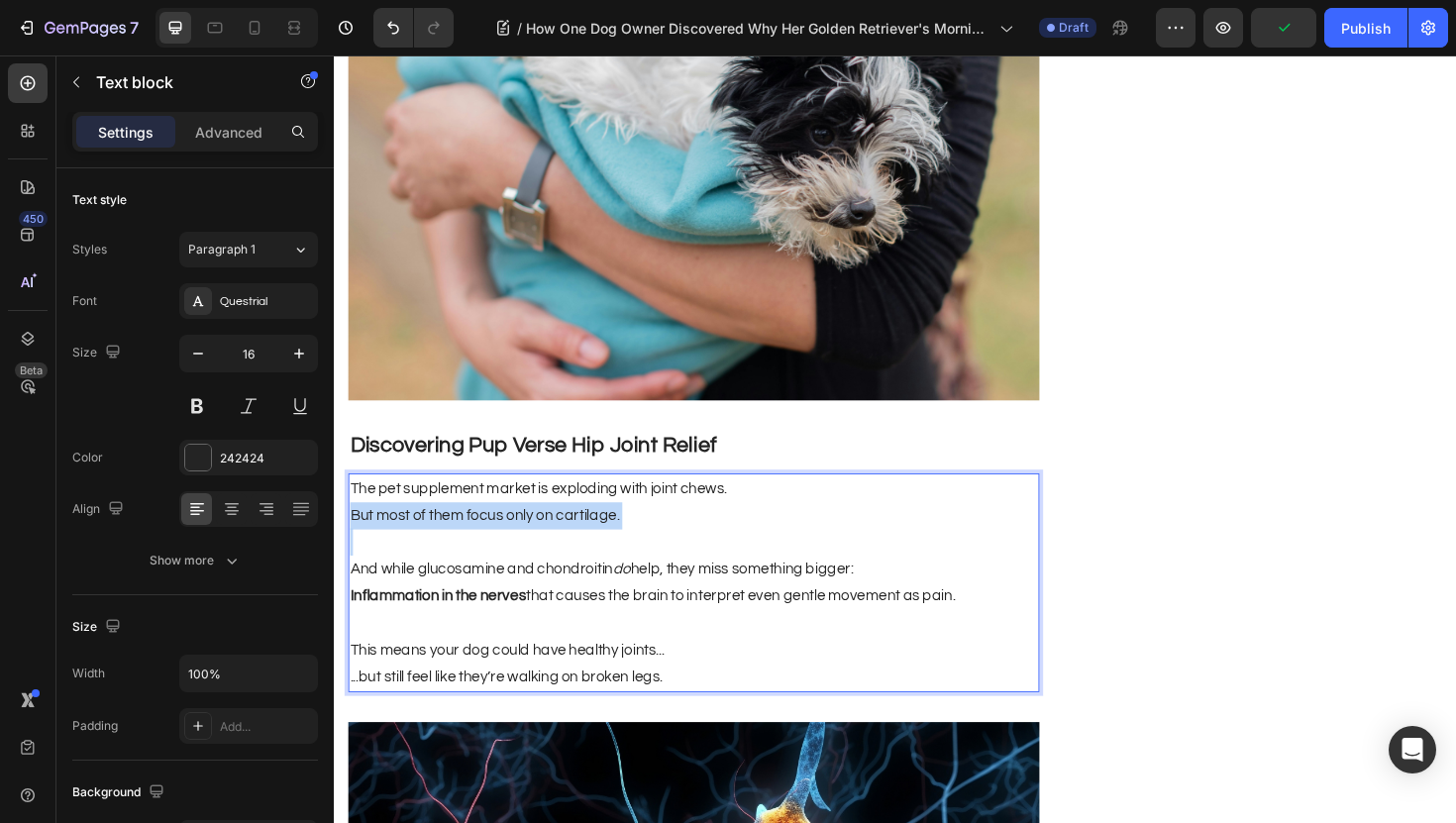 click on "But most of them focus only on cartilage." at bounding box center (714, 543) 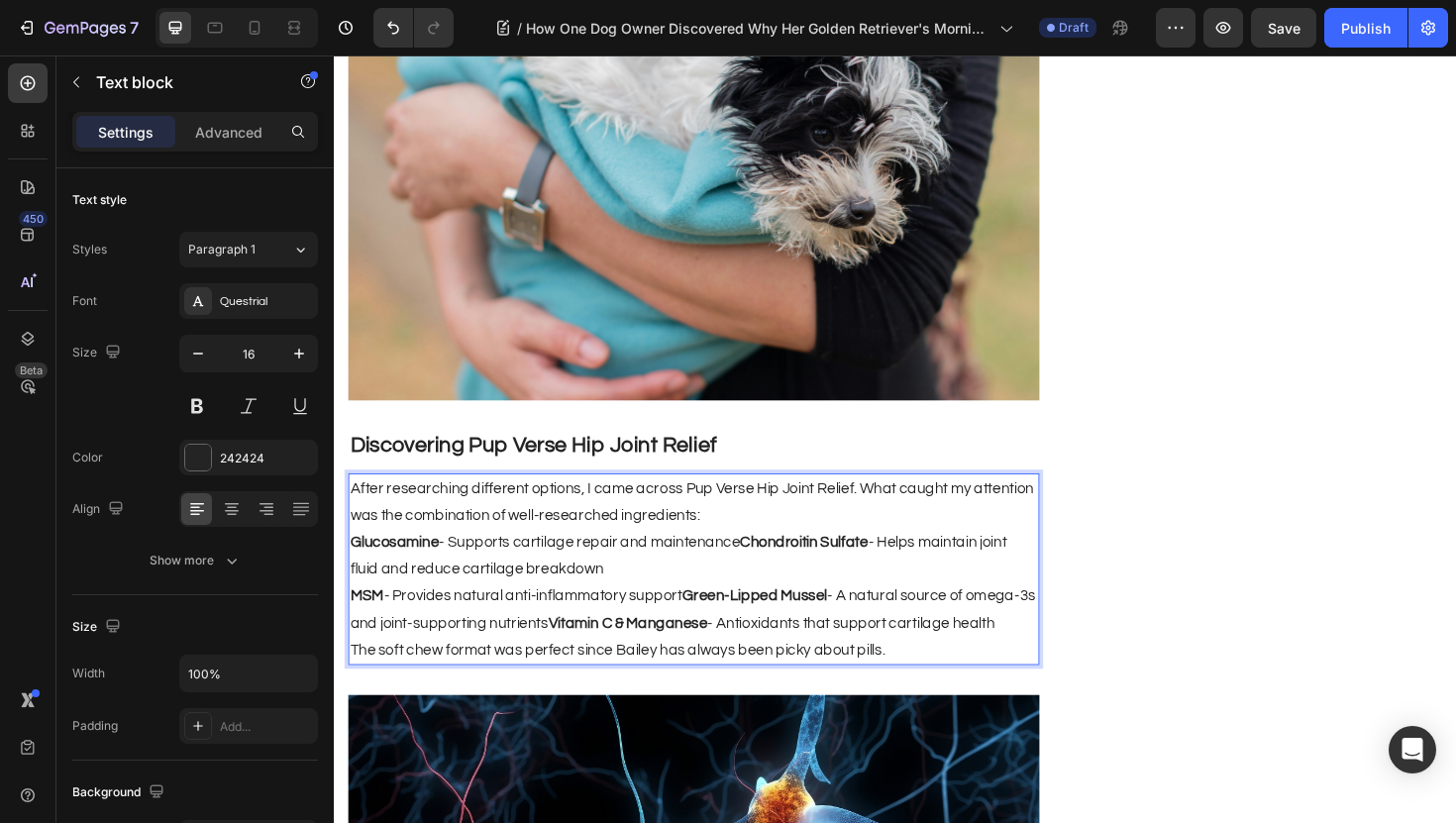 click on "After researching different options, I came across Pup Verse Hip Joint Relief. What caught my attention was the combination of well-researched ingredients:" at bounding box center (714, 529) 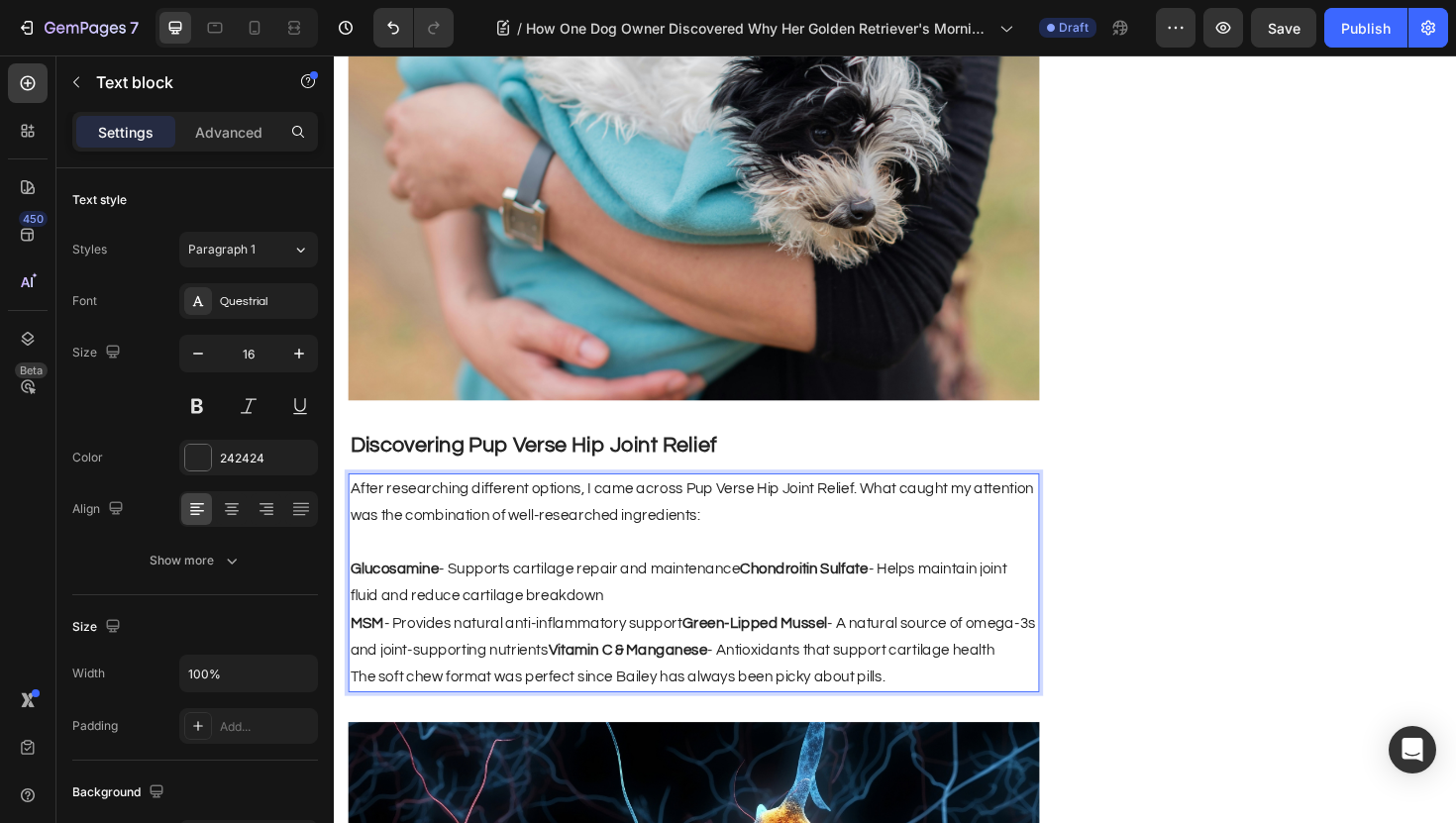 click on "Glucosamine  - Supports cartilage repair and maintenance  Chondroitin Sulfate  - Helps maintain joint fluid and reduce cartilage breakdown MSM  - Provides natural anti-inflammatory support  Green-Lipped Mussel  - A natural source of omega-3s and joint-supporting nutrients  Vitamin C & Manganese  - Antioxidants that support cartilage health" at bounding box center (714, 642) 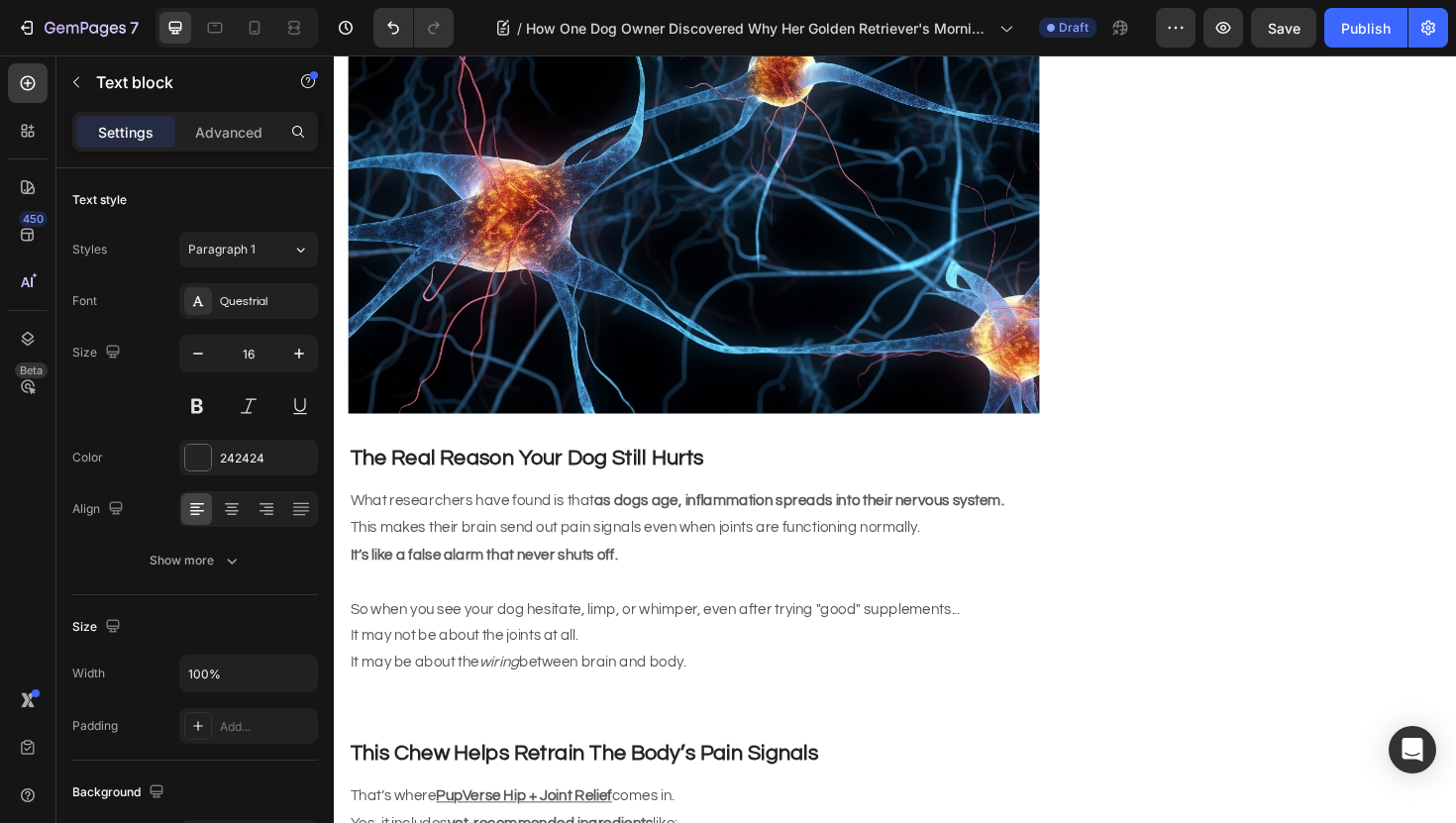 scroll, scrollTop: 2801, scrollLeft: 0, axis: vertical 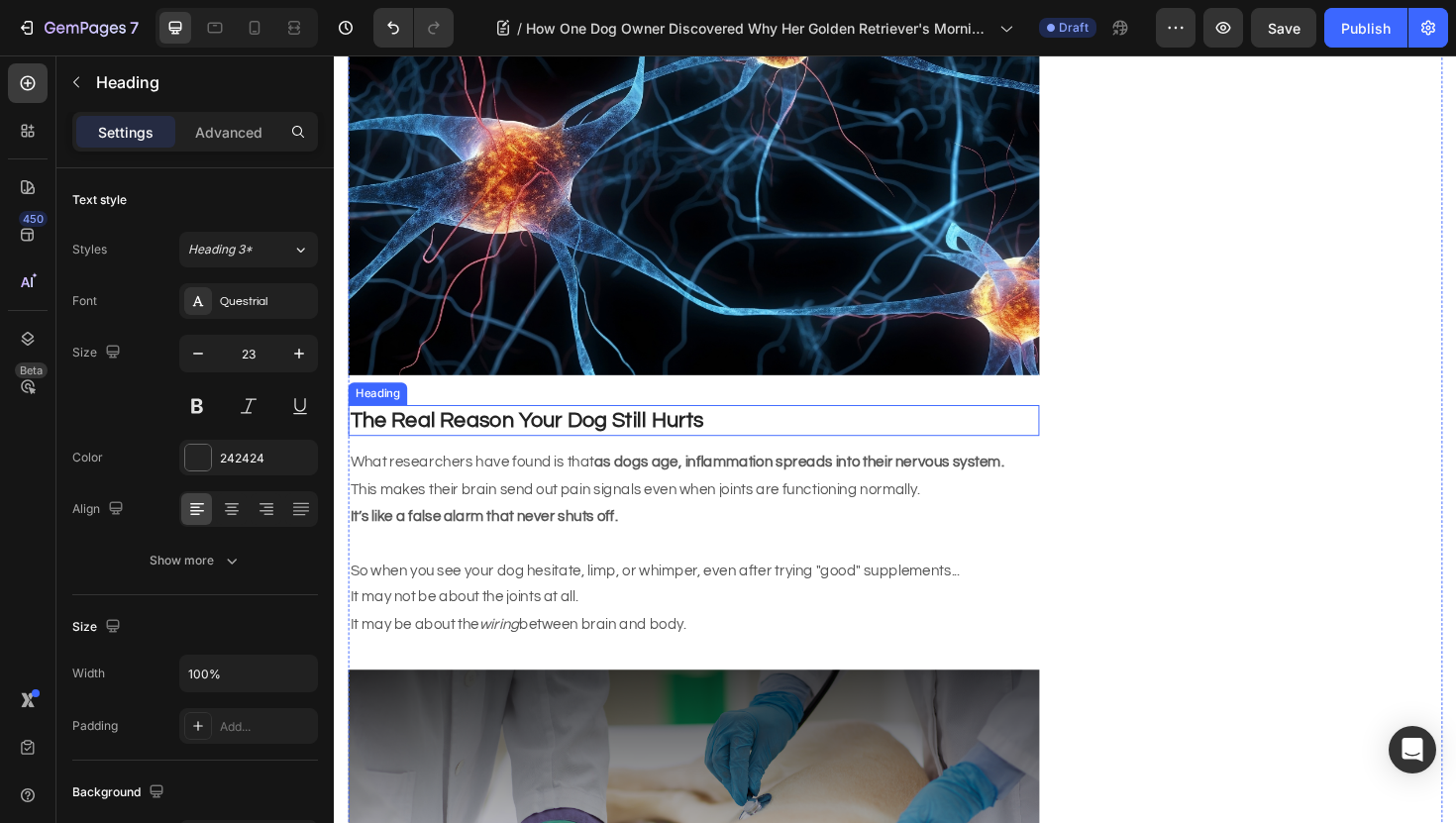 click on "The Real Reason Your Dog Still Hurts" at bounding box center (538, 442) 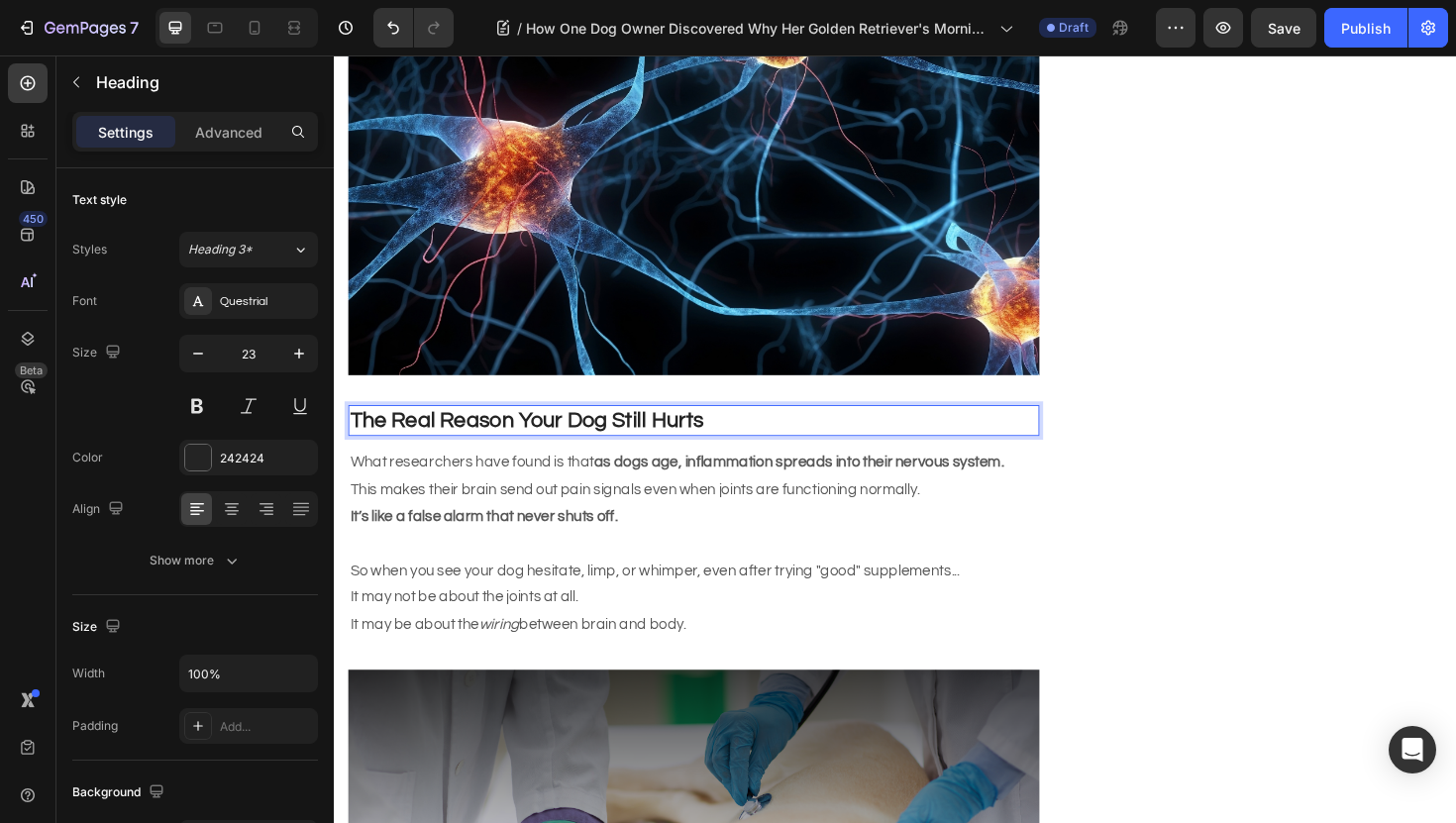 click on "The Real Reason Your Dog Still Hurts" at bounding box center (538, 442) 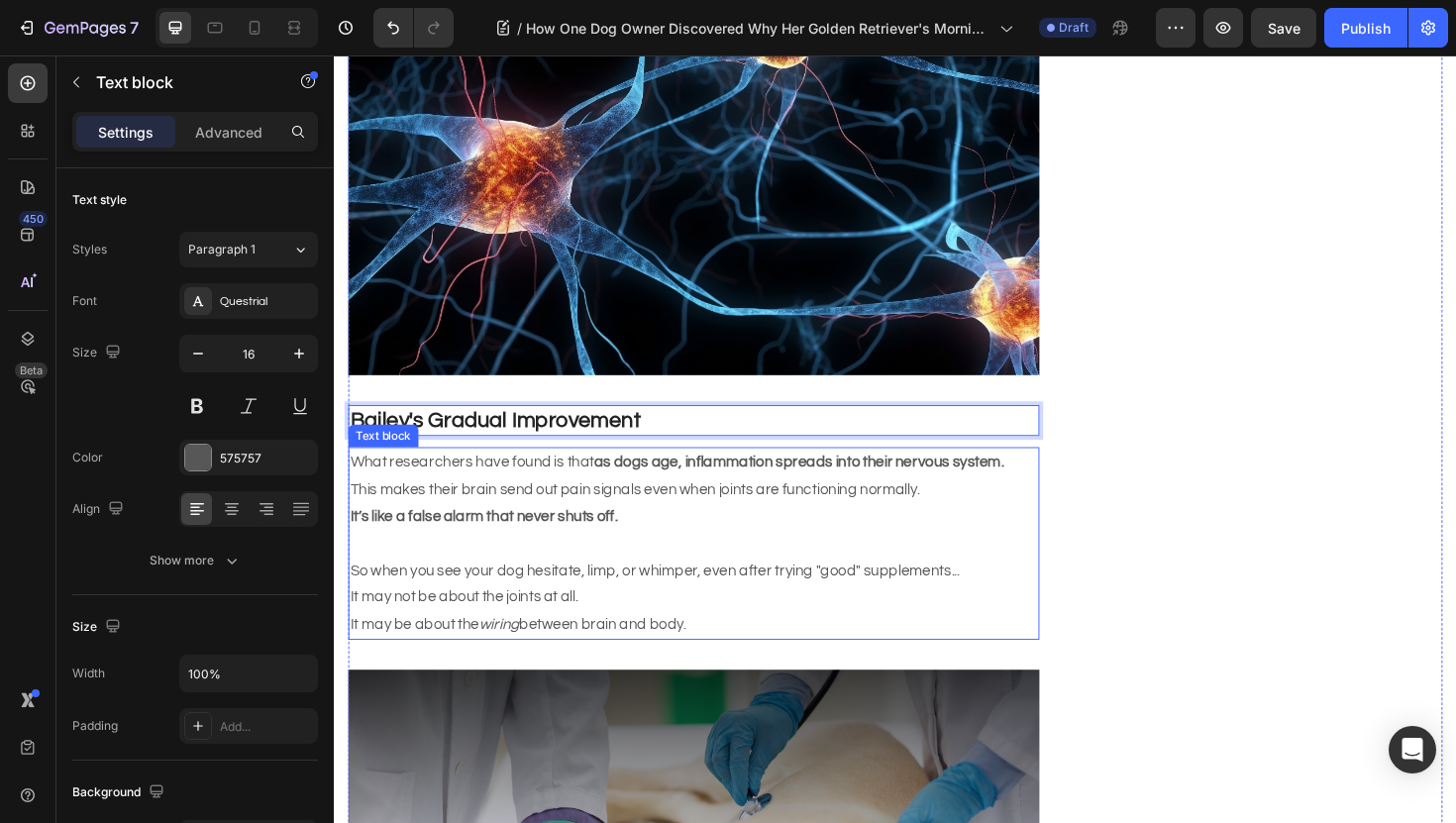 click on "This makes their brain send out pain signals even when joints are functioning normally." at bounding box center (714, 515) 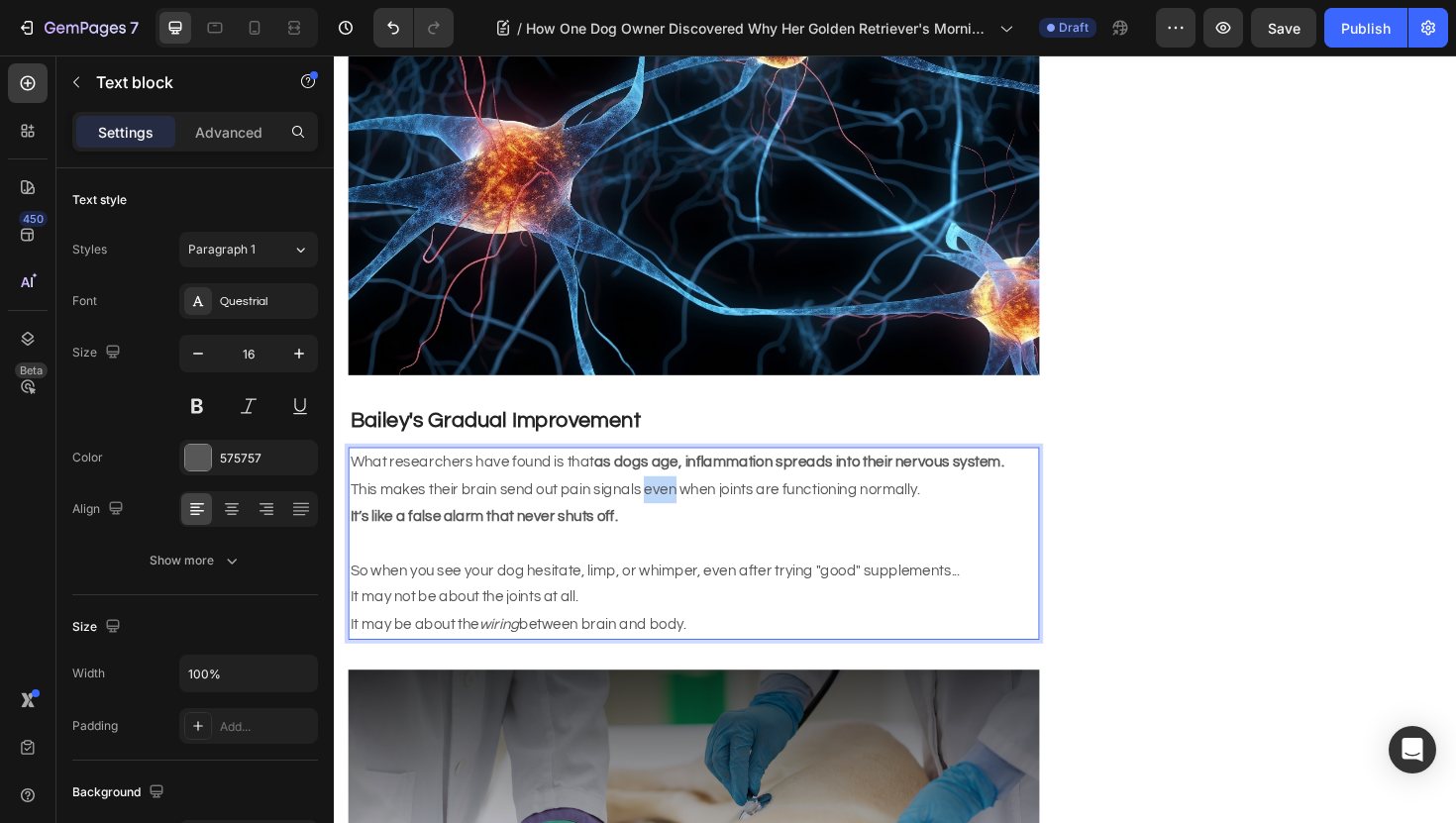 click on "This makes their brain send out pain signals even when joints are functioning normally." at bounding box center [714, 515] 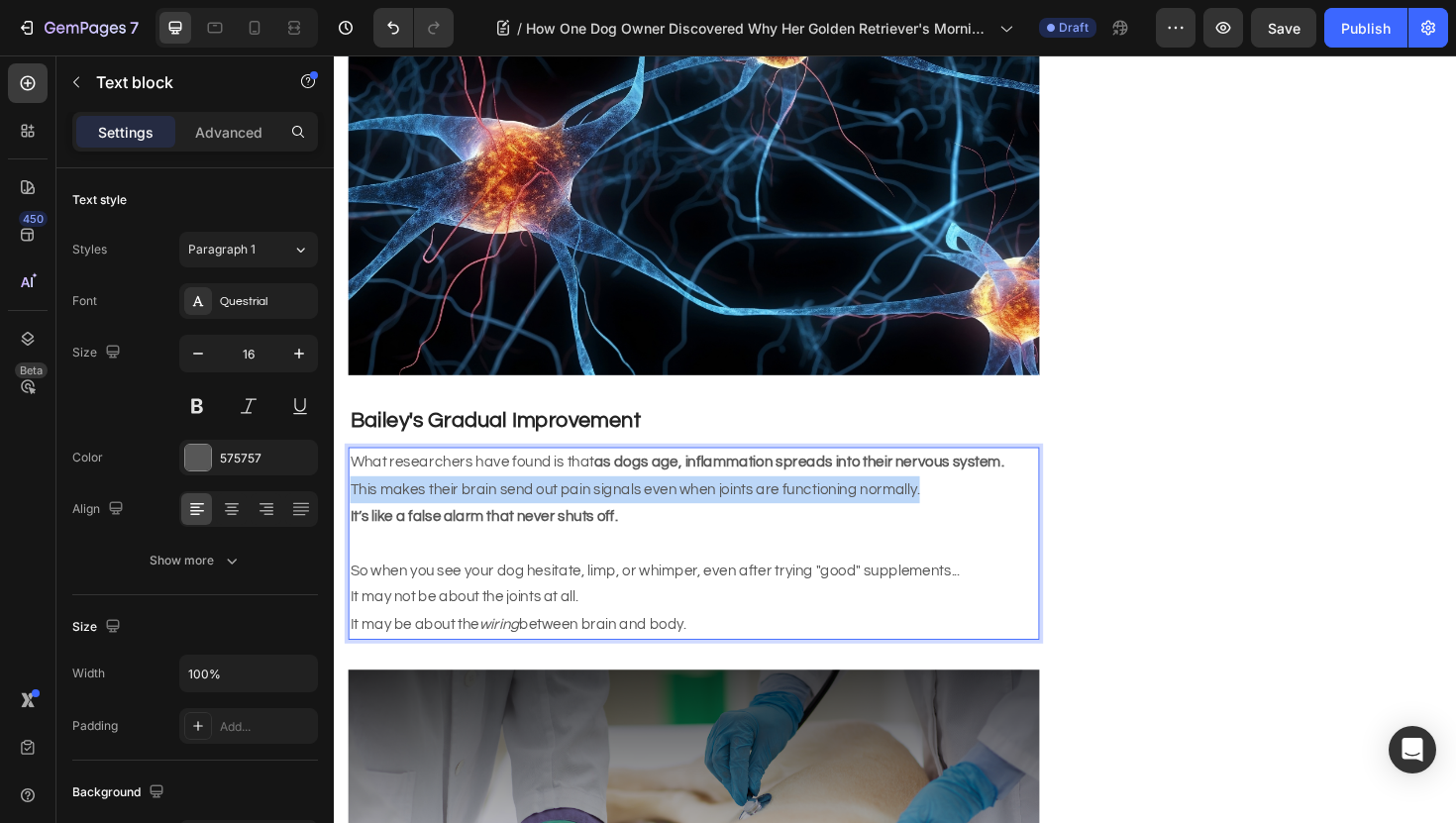 click on "This makes their brain send out pain signals even when joints are functioning normally." at bounding box center (714, 515) 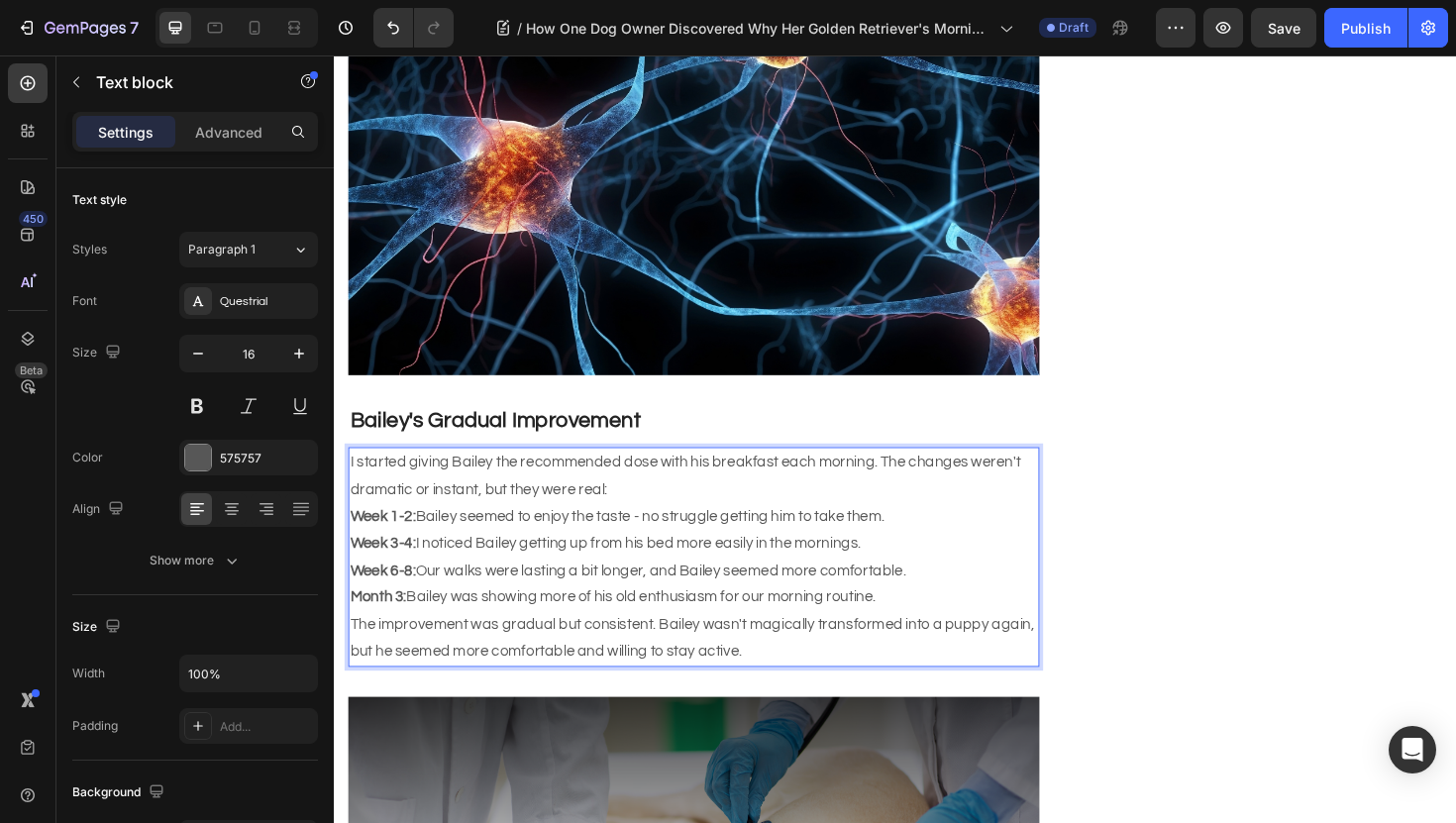 click on "I started giving Bailey the recommended dose with his breakfast each morning. The changes weren't dramatic or instant, but they were real:" at bounding box center [714, 501] 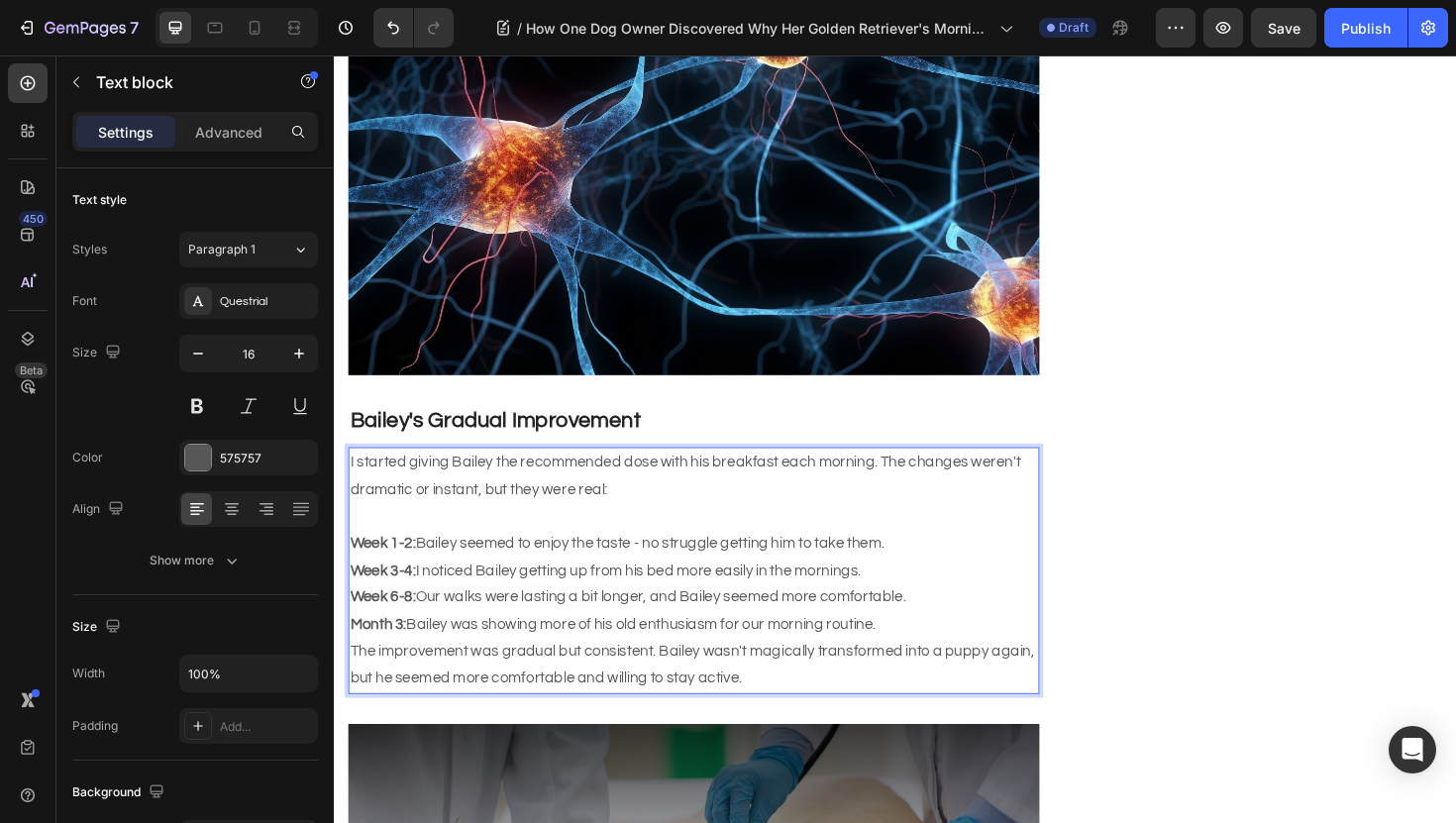 click on "Week 6-8:  Our walks were lasting a bit longer, and Bailey seemed more comfortable." at bounding box center (714, 629) 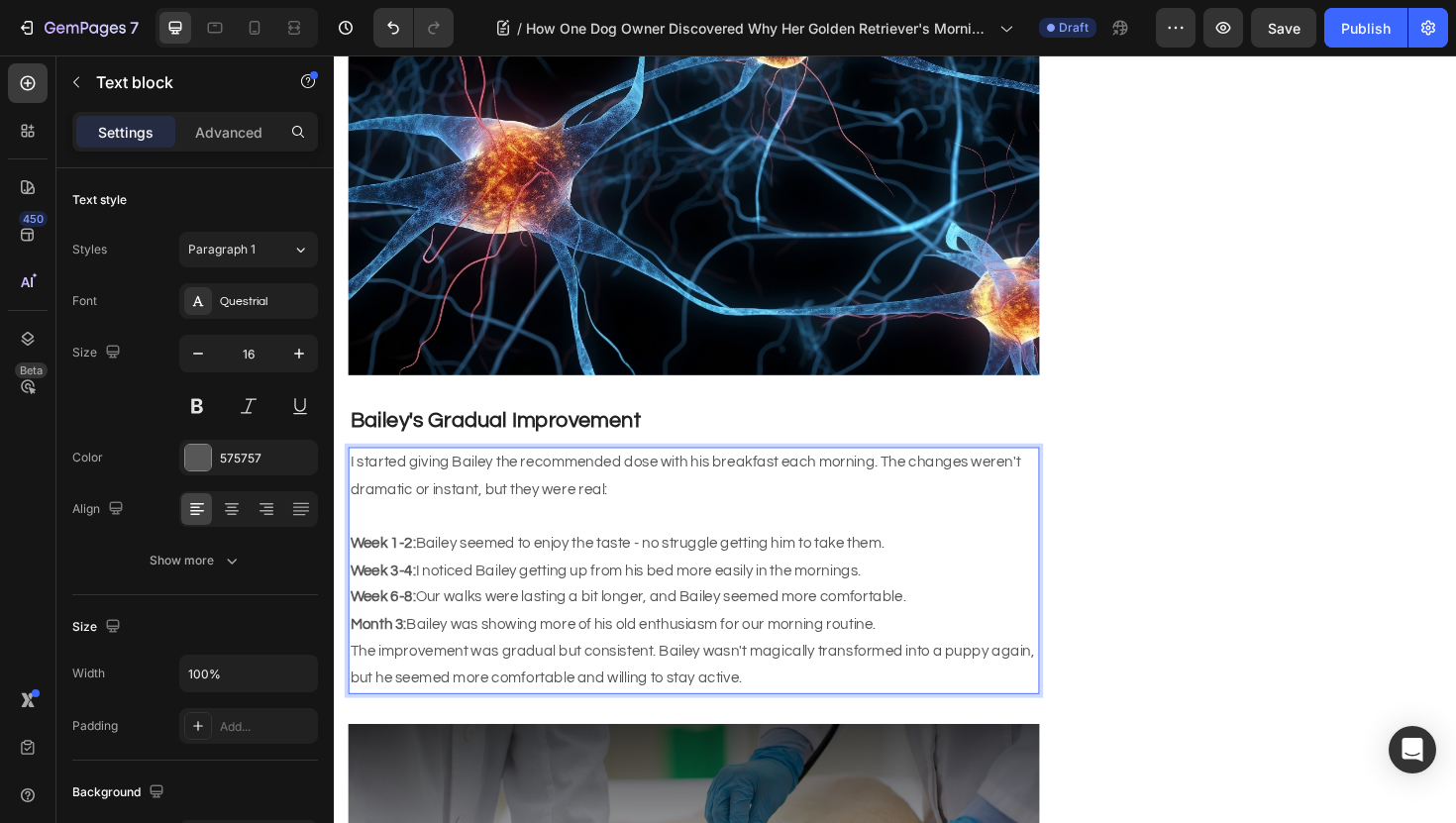 click on "Month 3:  Bailey was showing more of his old enthusiasm for our morning routine." at bounding box center (714, 658) 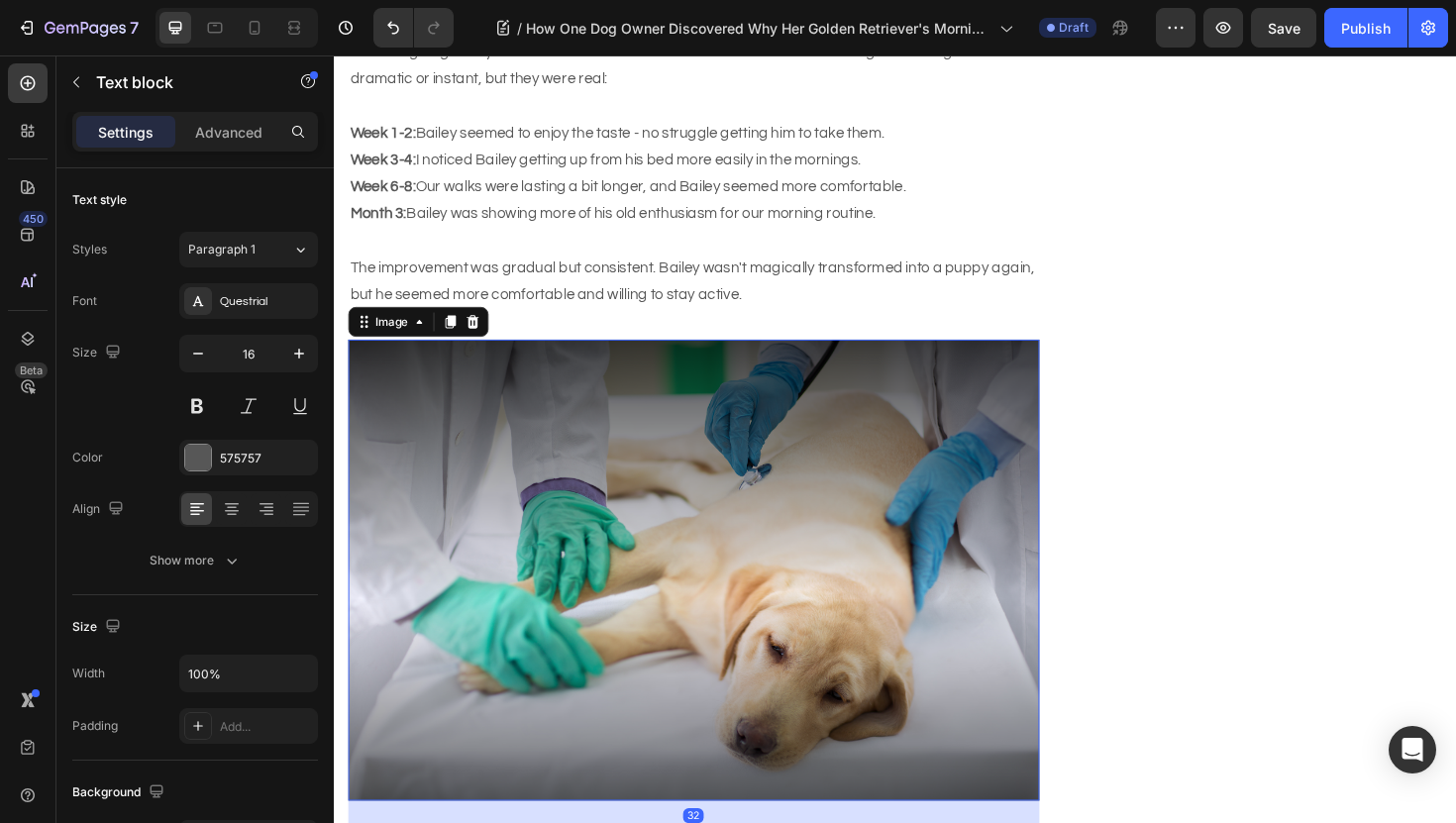 click at bounding box center (714, 600) 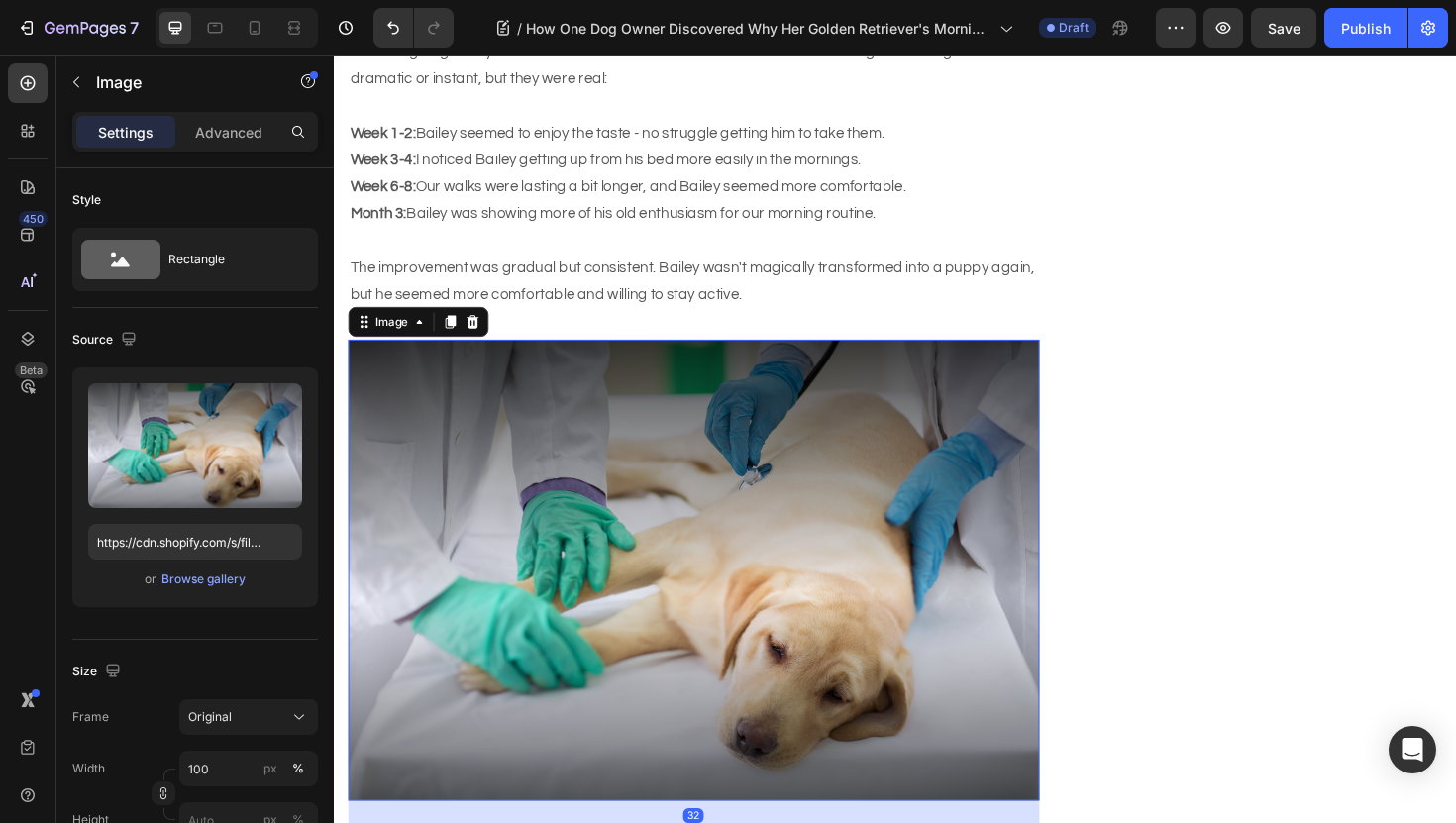 scroll, scrollTop: 3332, scrollLeft: 0, axis: vertical 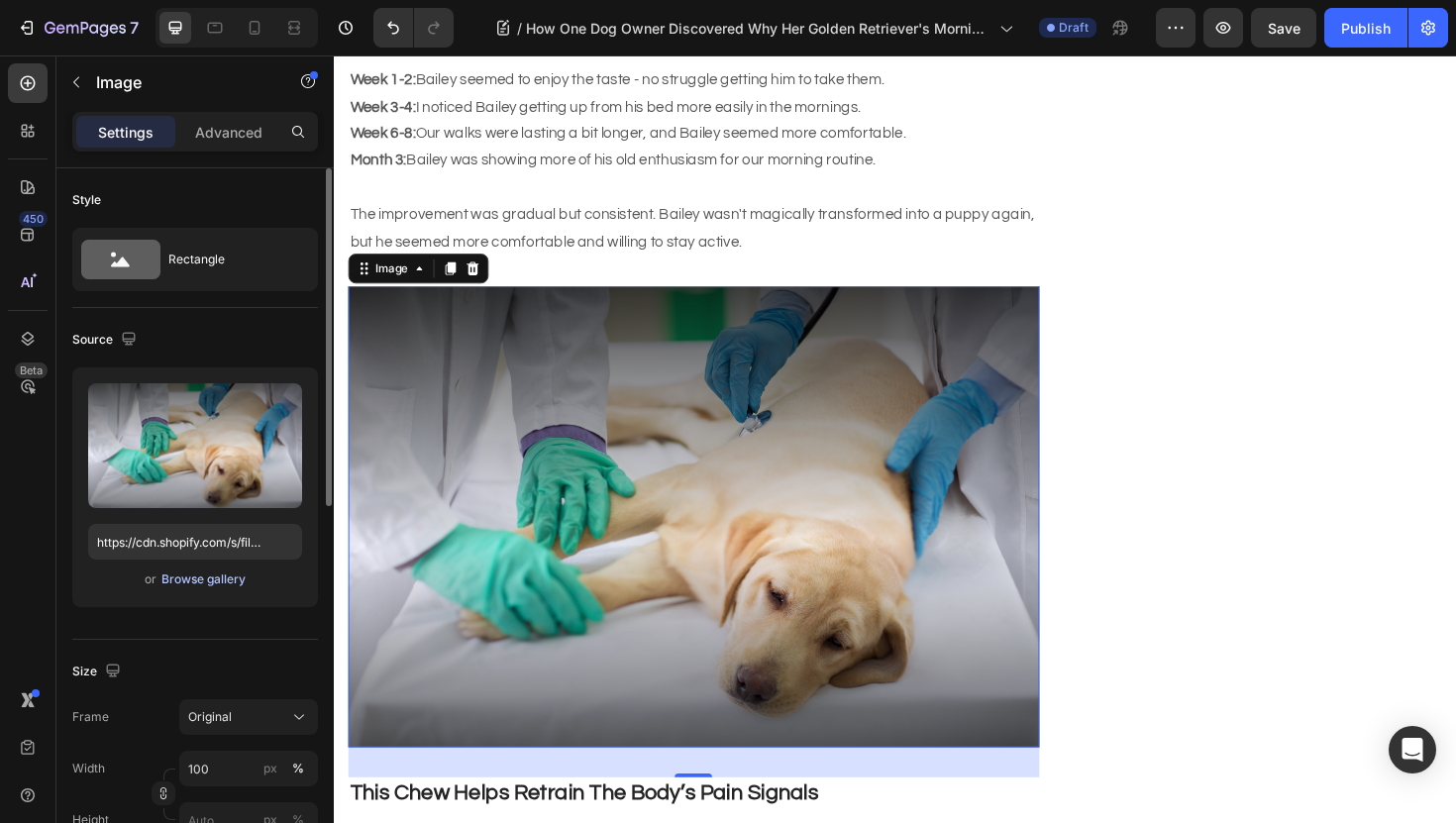 click on "Browse gallery" at bounding box center (203, 579) 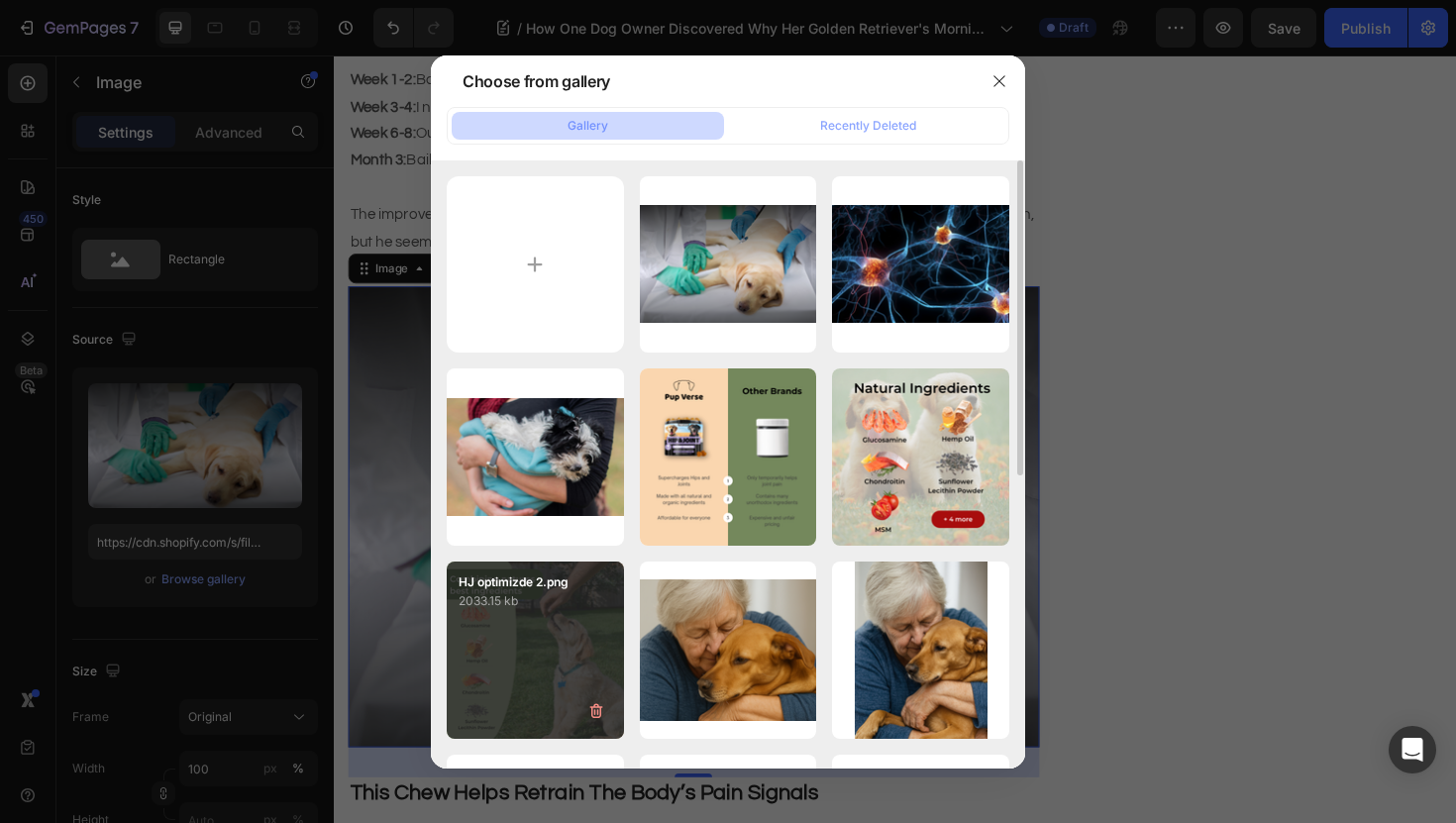 click on "HJ optimizde 2.png" at bounding box center [535, 582] 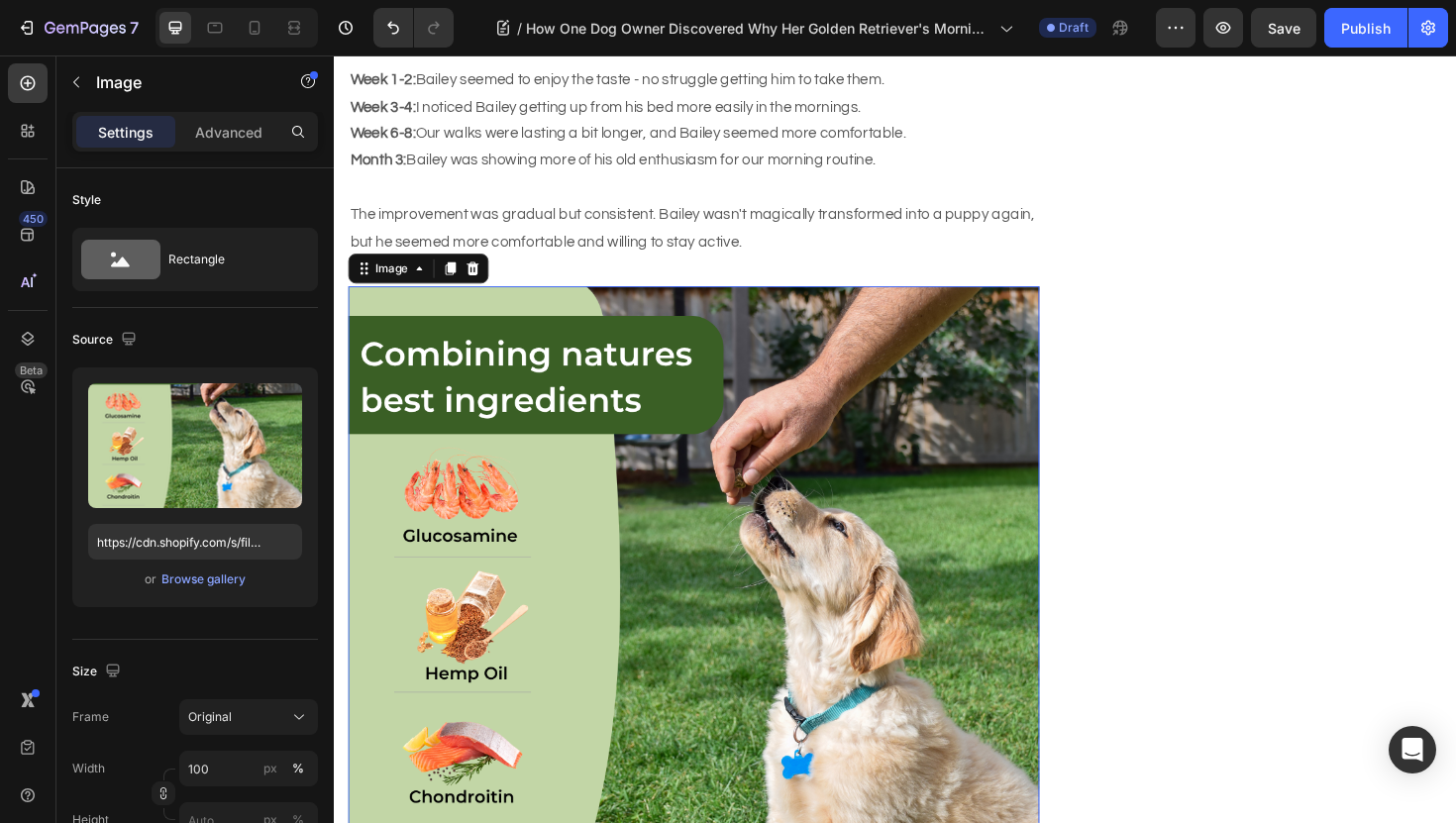 click at bounding box center (714, 666) 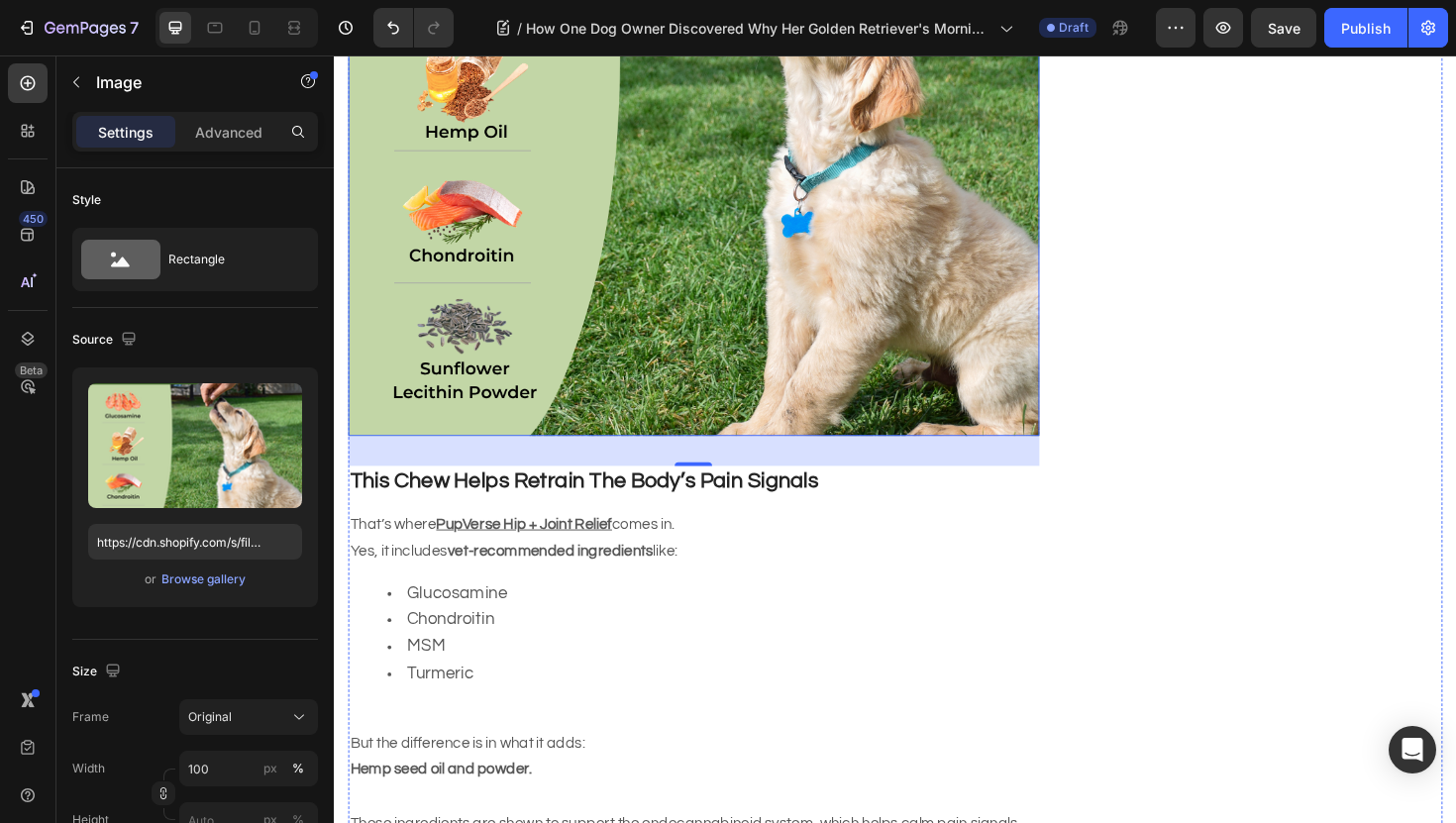 scroll, scrollTop: 3962, scrollLeft: 0, axis: vertical 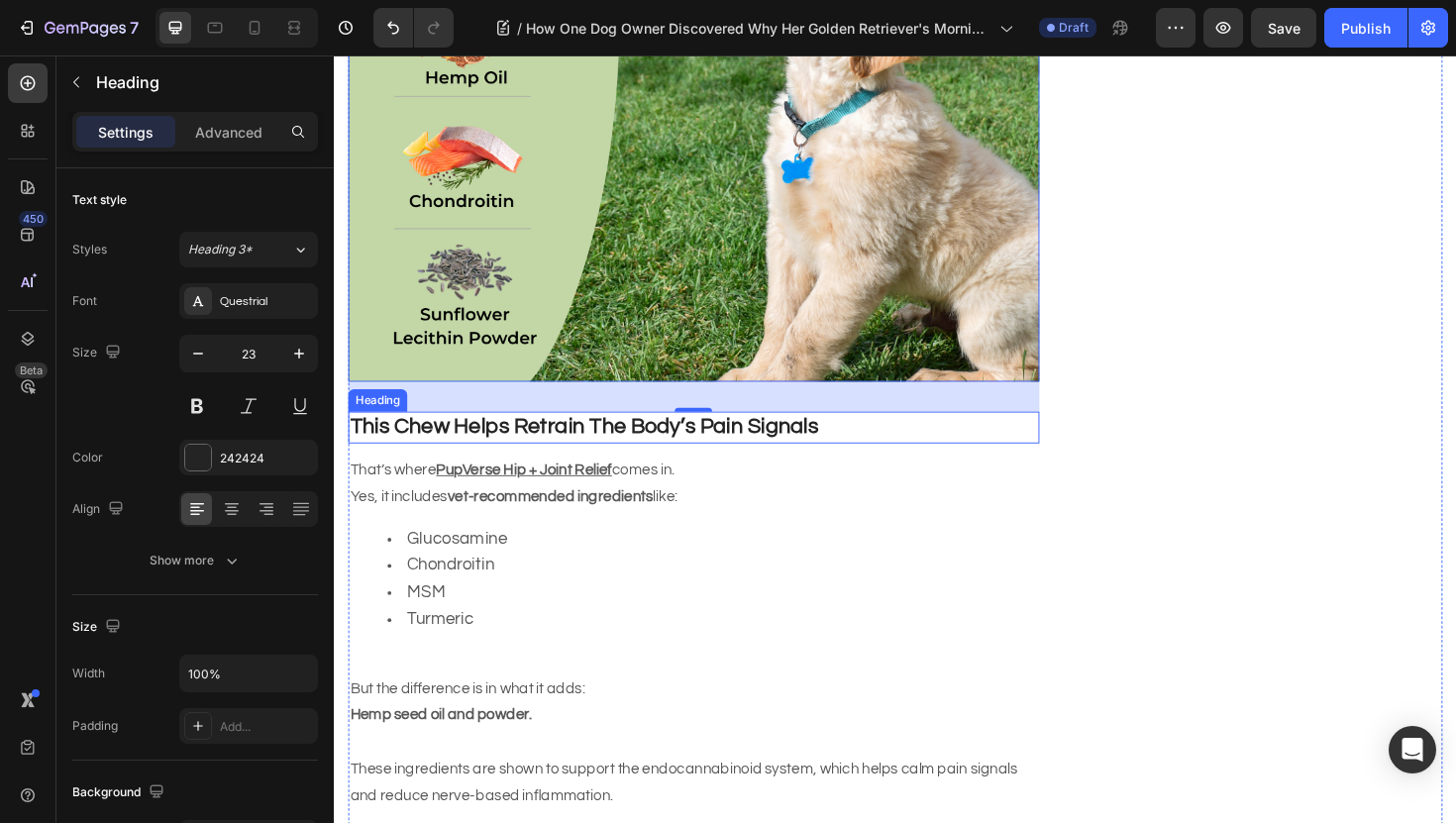 click on "This Chew Helps Retrain The Body’s Pain Signals" at bounding box center [598, 449] 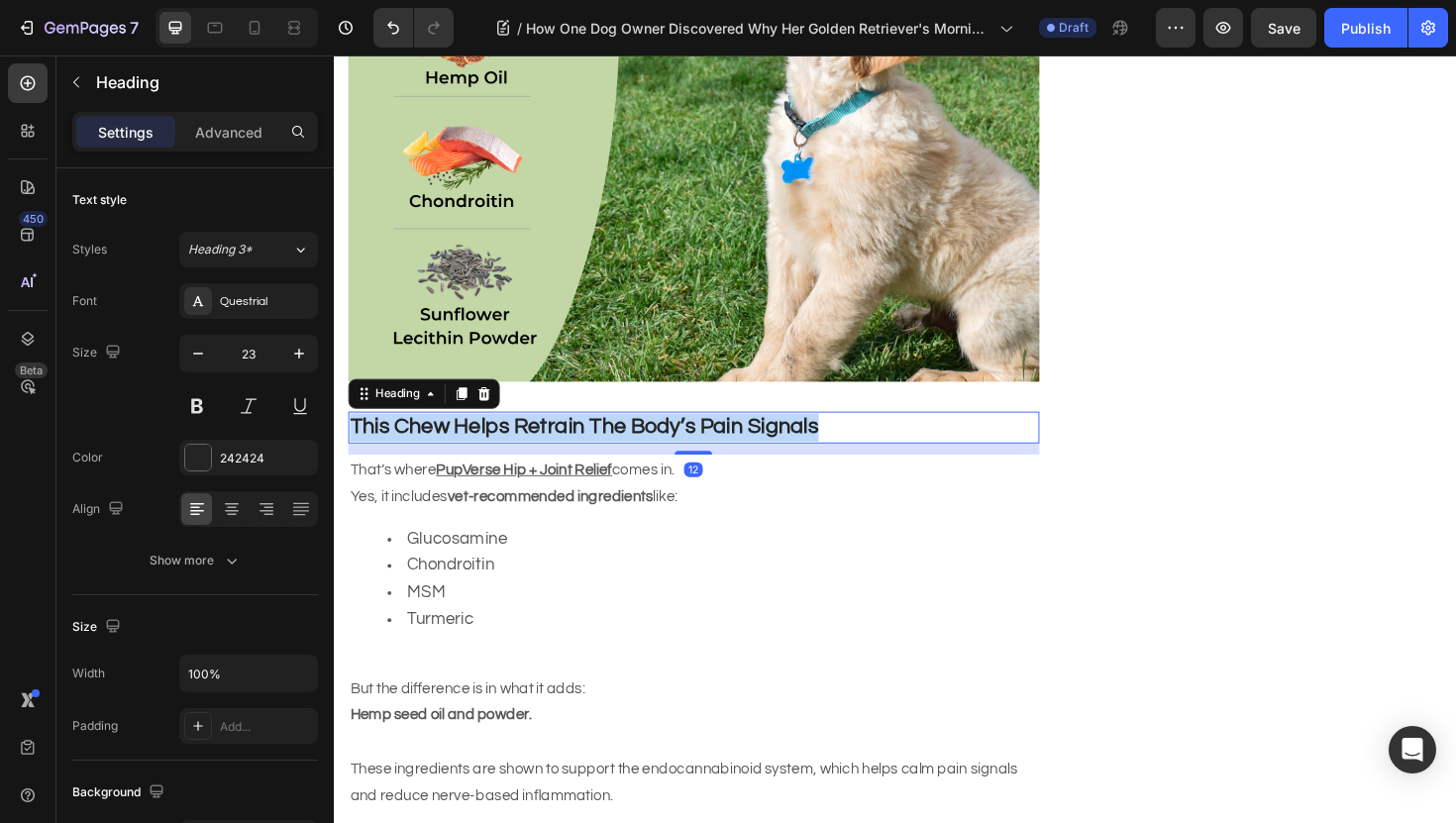 click on "This Chew Helps Retrain The Body’s Pain Signals" at bounding box center [598, 449] 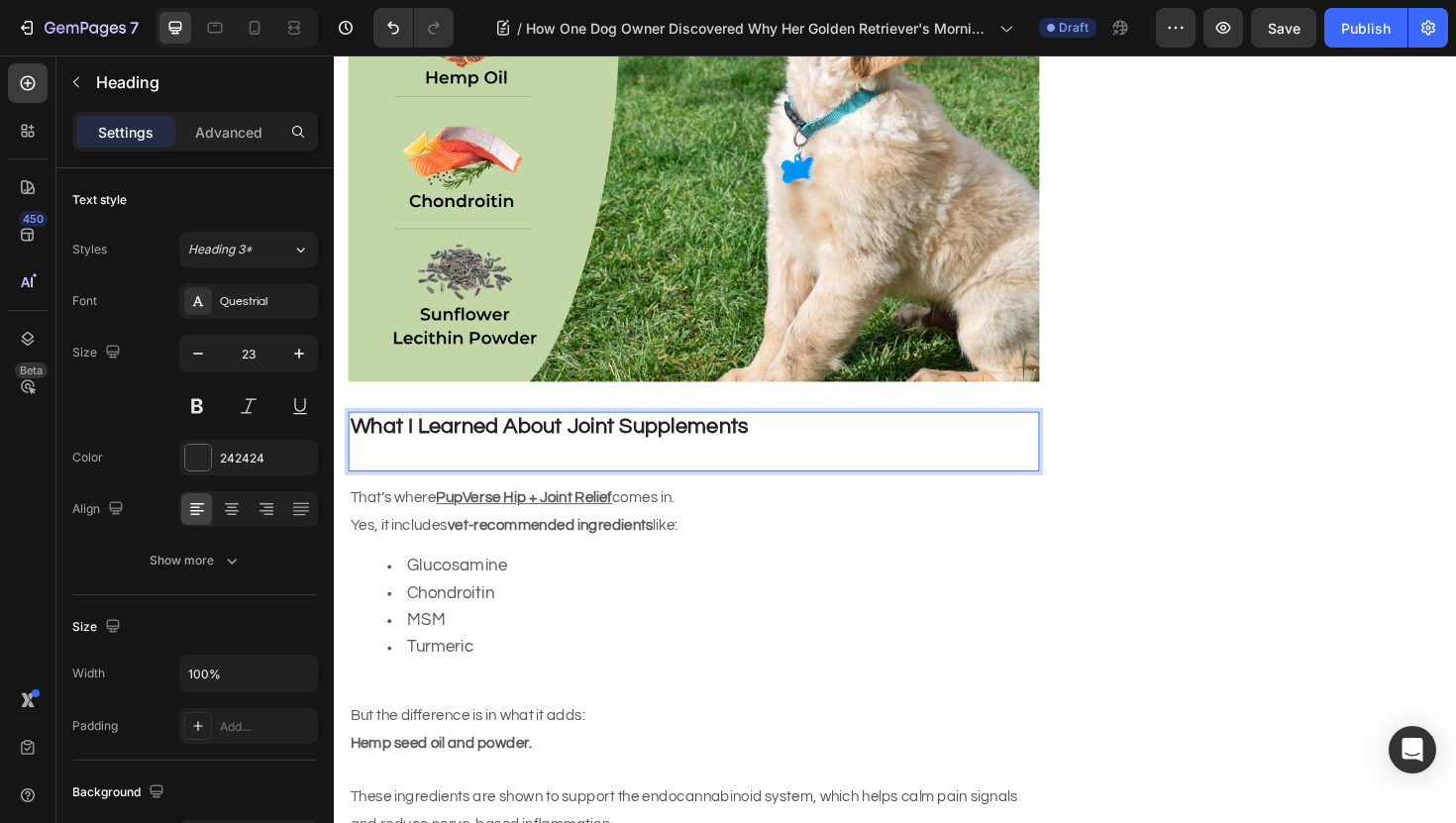 click at bounding box center (714, 479) 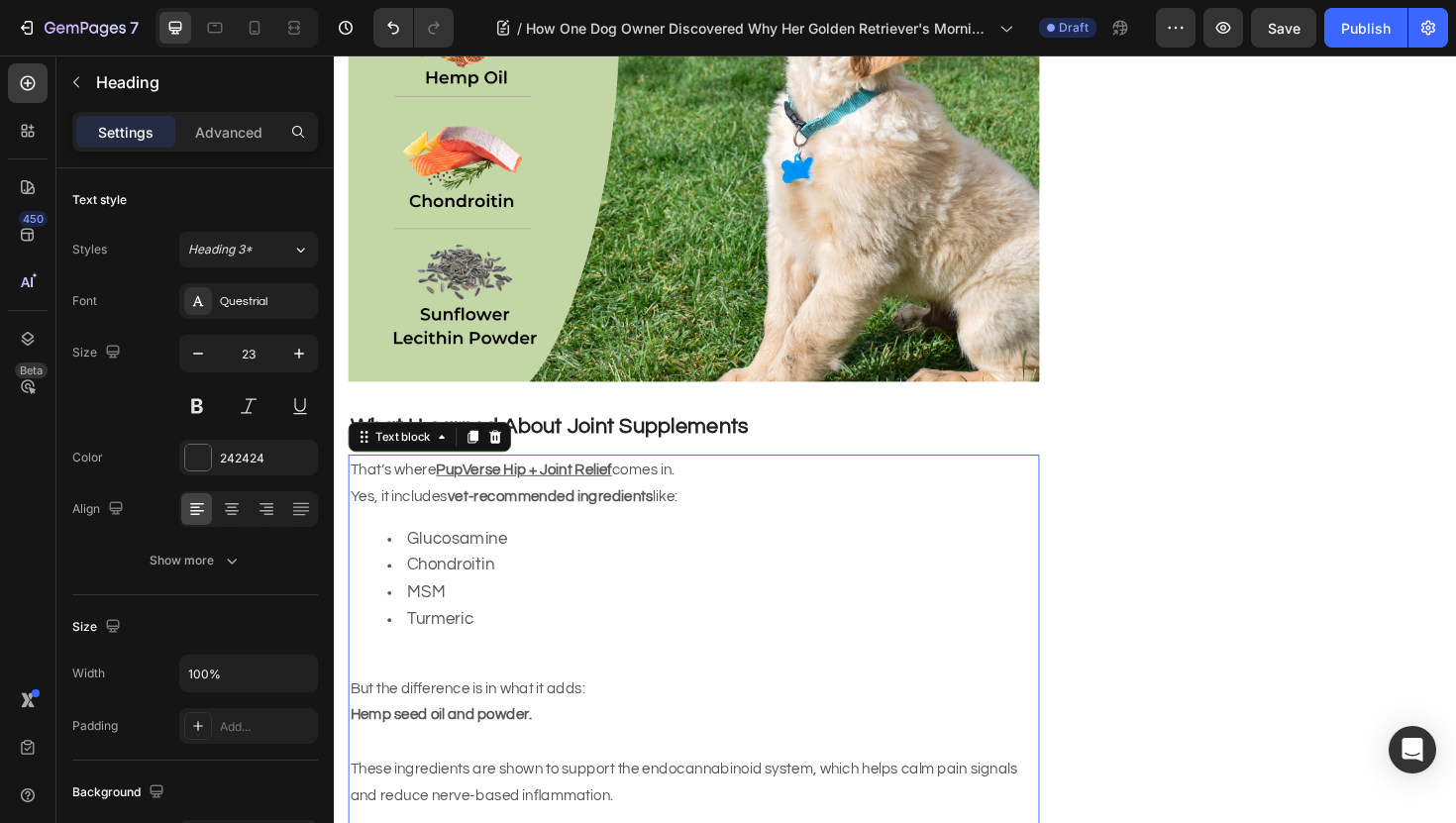 click on "Glucosamine" at bounding box center [734, 567] 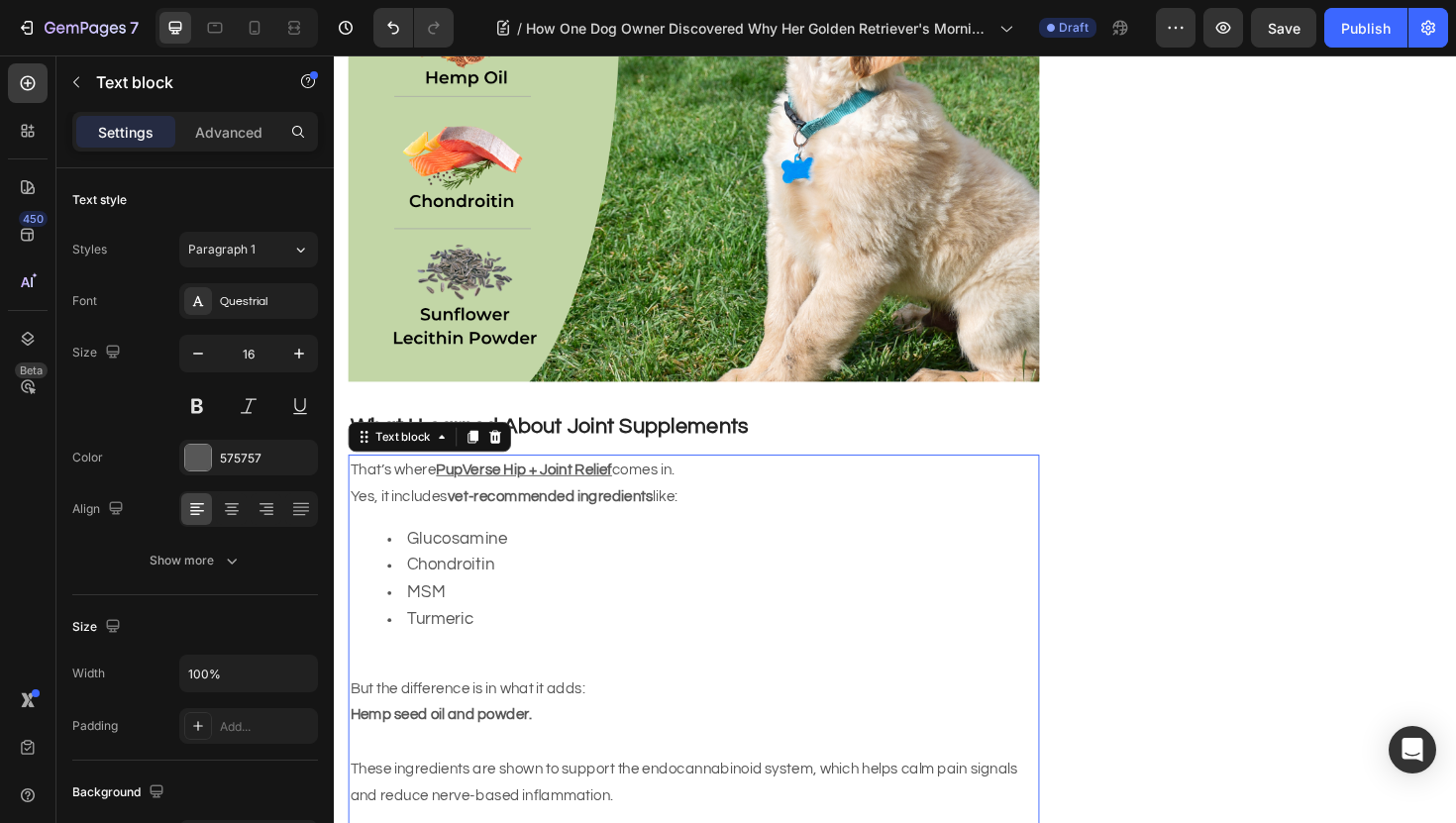 click on "Glucosamine" at bounding box center [734, 567] 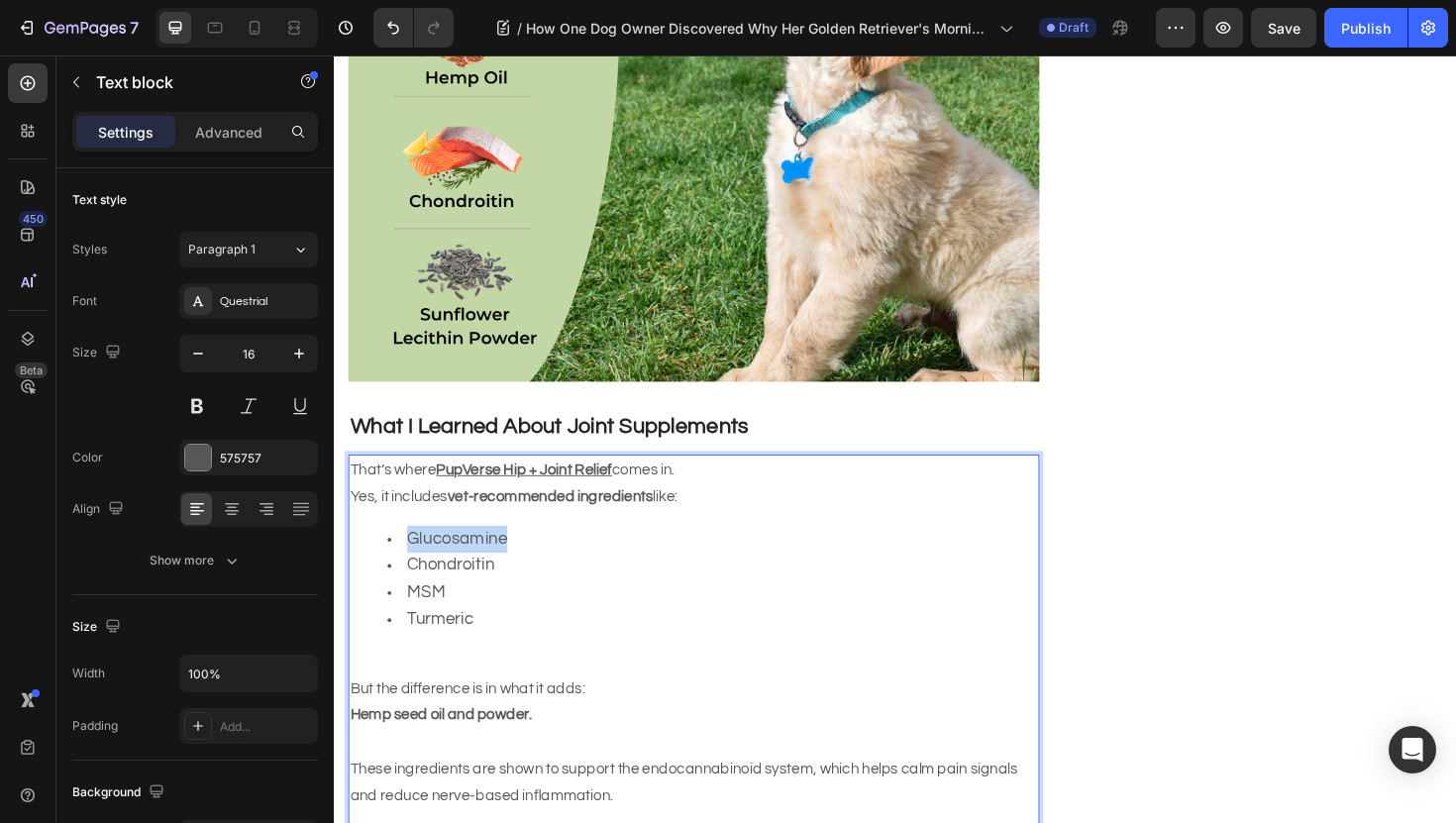 click on "Glucosamine" at bounding box center [734, 567] 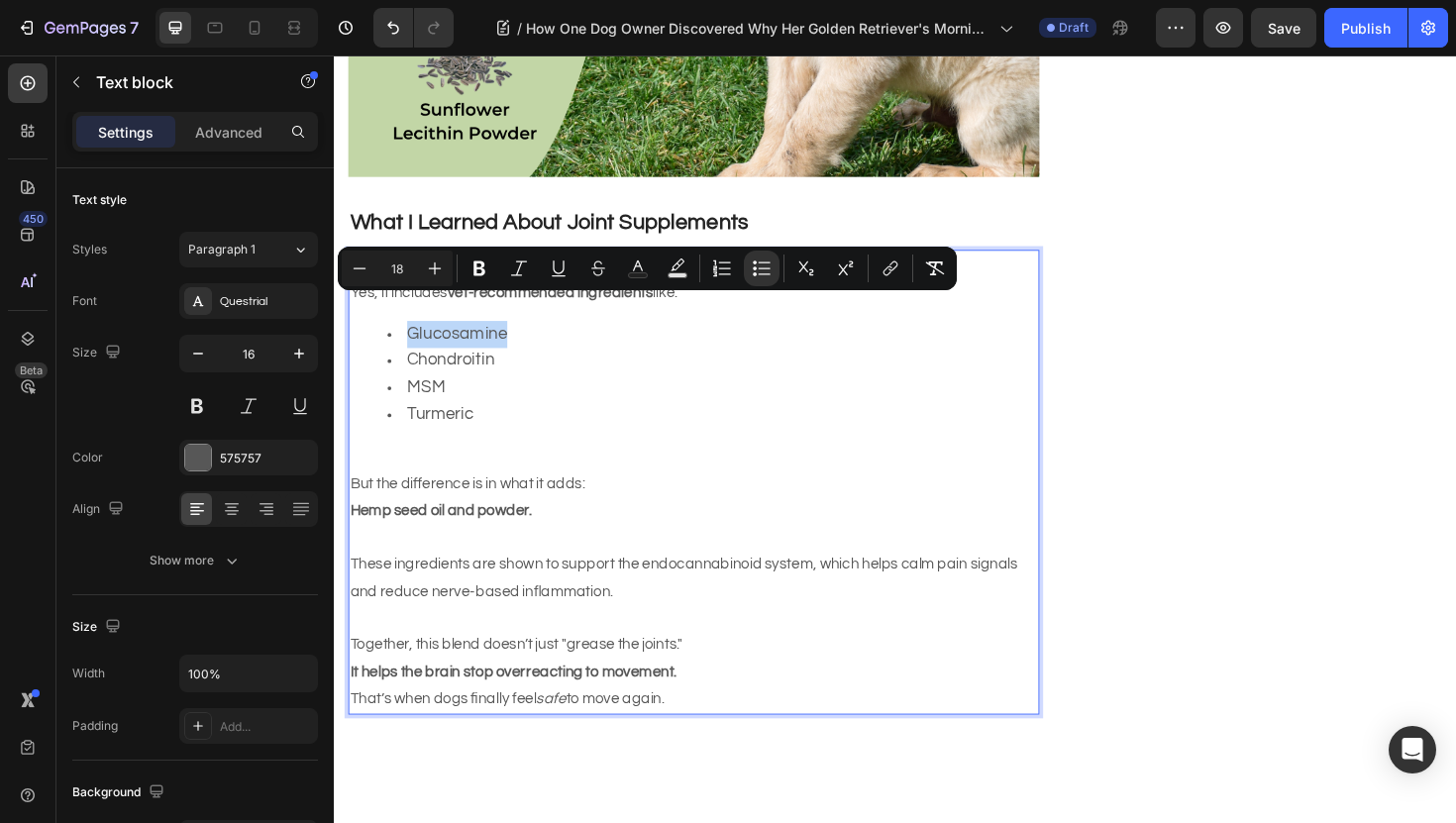 scroll, scrollTop: 4193, scrollLeft: 0, axis: vertical 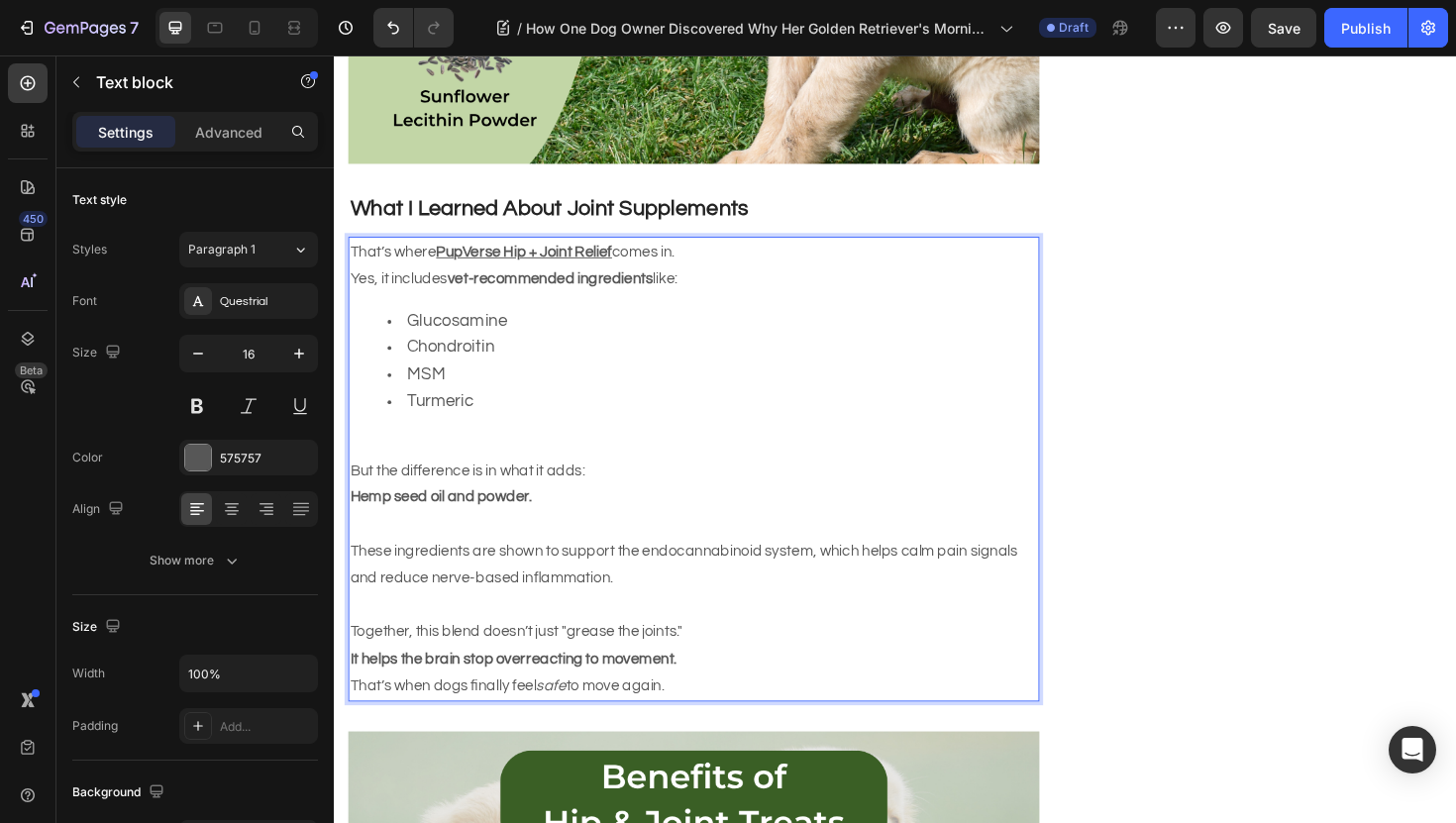 click on "These ingredients are shown to support the endocannabinoid system, which helps calm pain signals and reduce nerve-based inflammation." at bounding box center (714, 595) 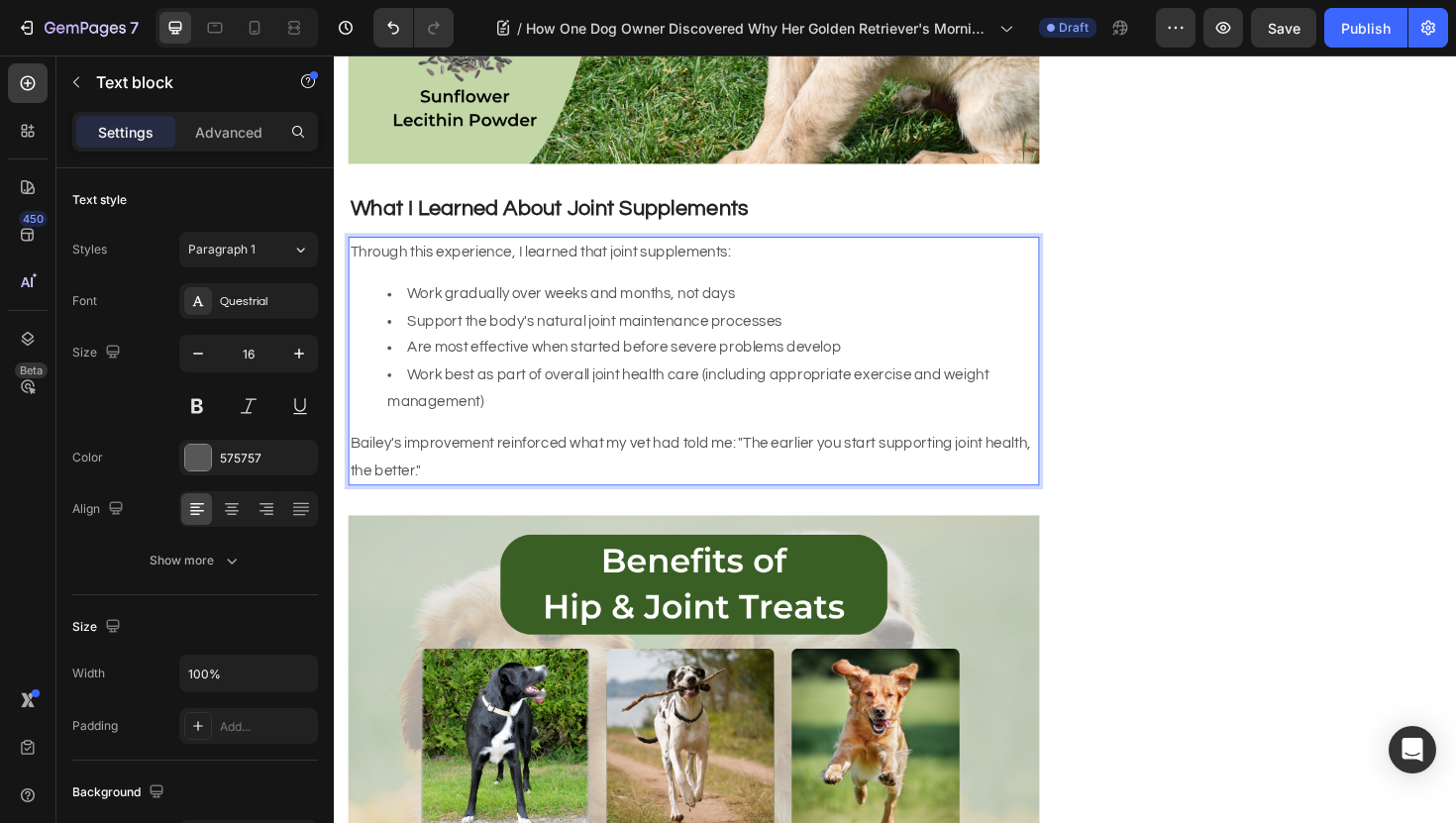 click on "Bailey's improvement reinforced what my vet had told me: "The earlier you start supporting joint health, the better."" at bounding box center (714, 481) 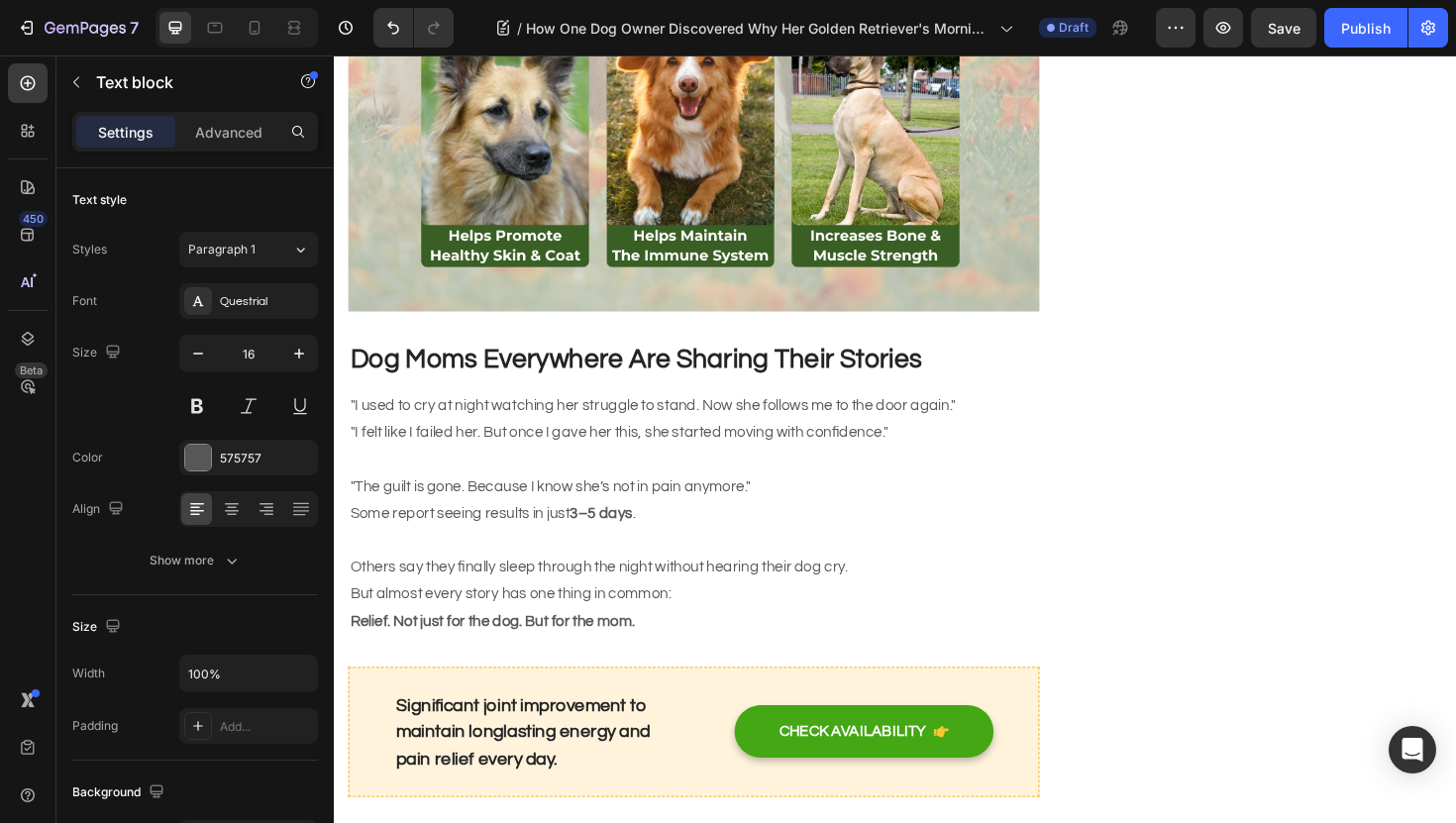 scroll, scrollTop: 5160, scrollLeft: 0, axis: vertical 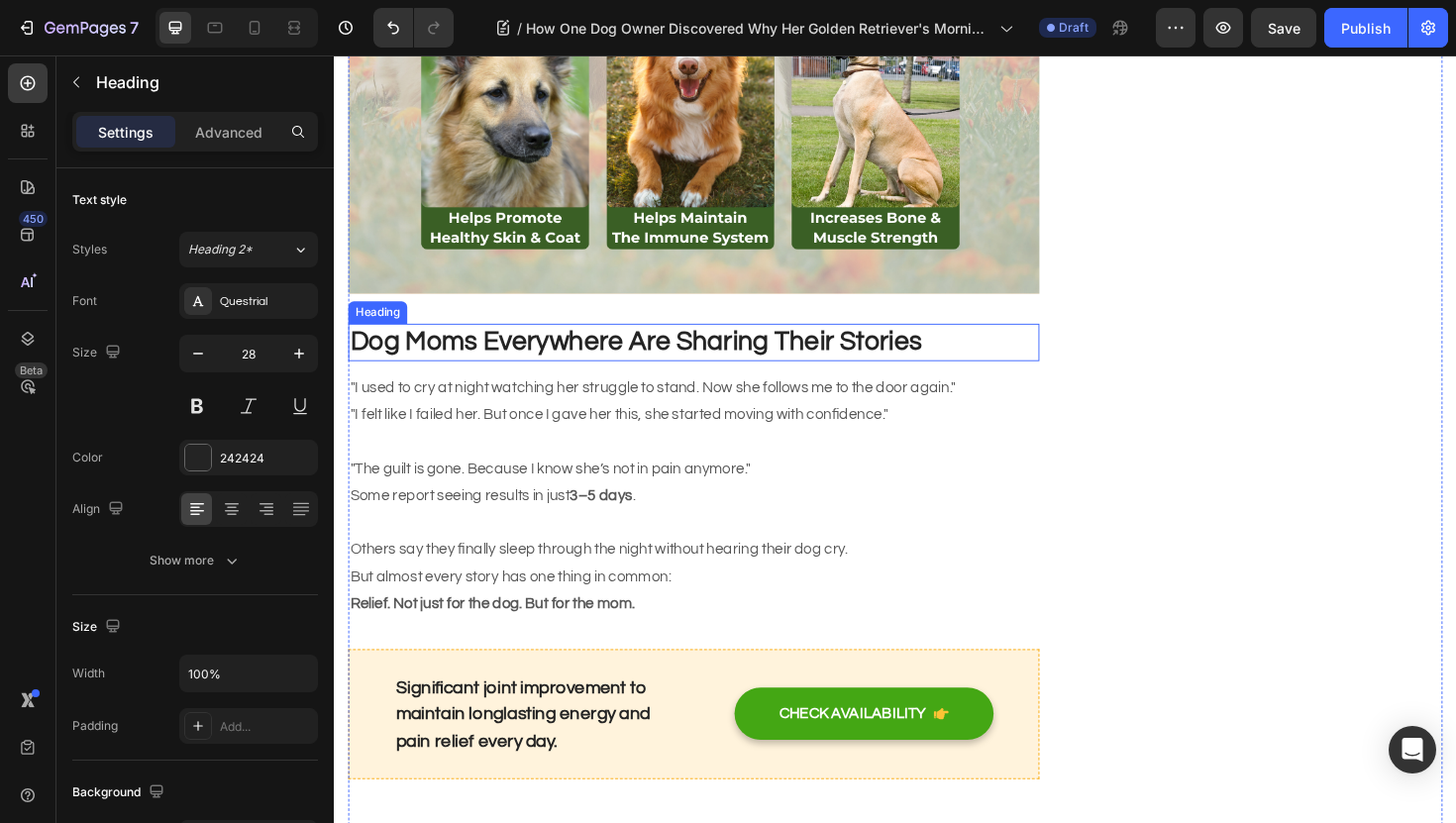 click on "Dog Moms Everywhere Are Sharing Their Stories" at bounding box center [654, 359] 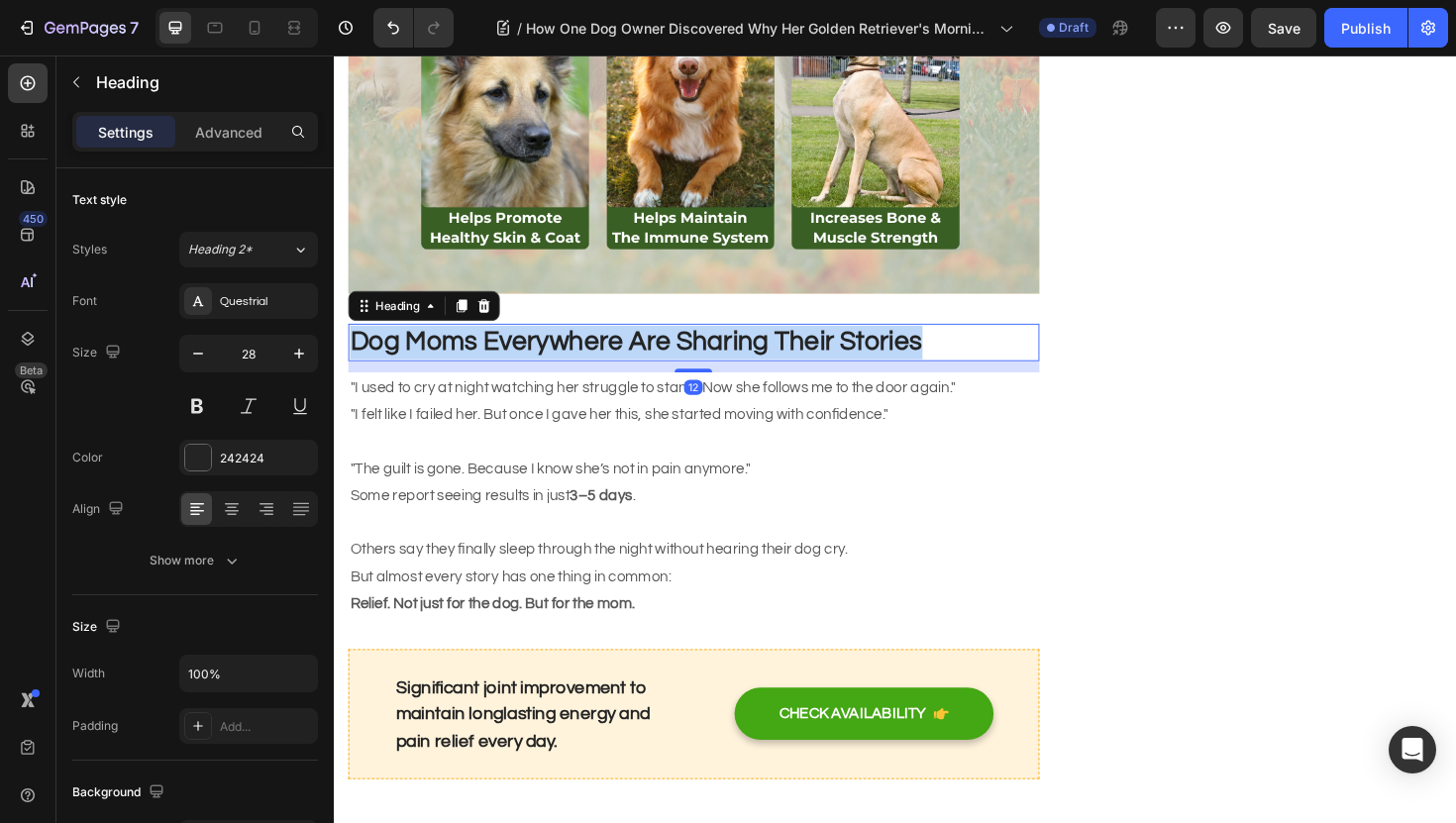 click on "Dog Moms Everywhere Are Sharing Their Stories" at bounding box center (654, 359) 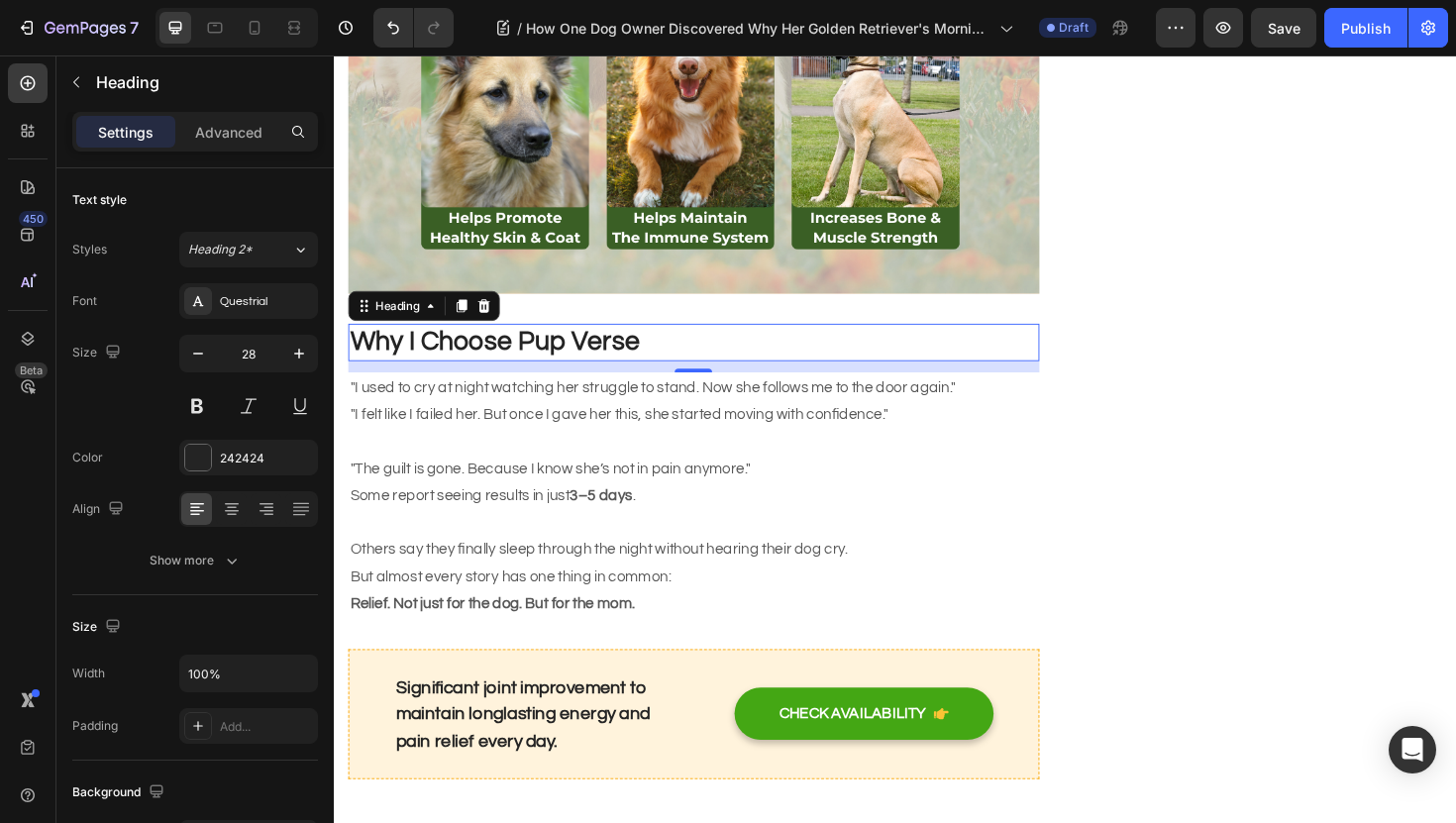 click on ""I felt like I failed her. But once I gave her this, she started moving with confidence."" at bounding box center (714, 436) 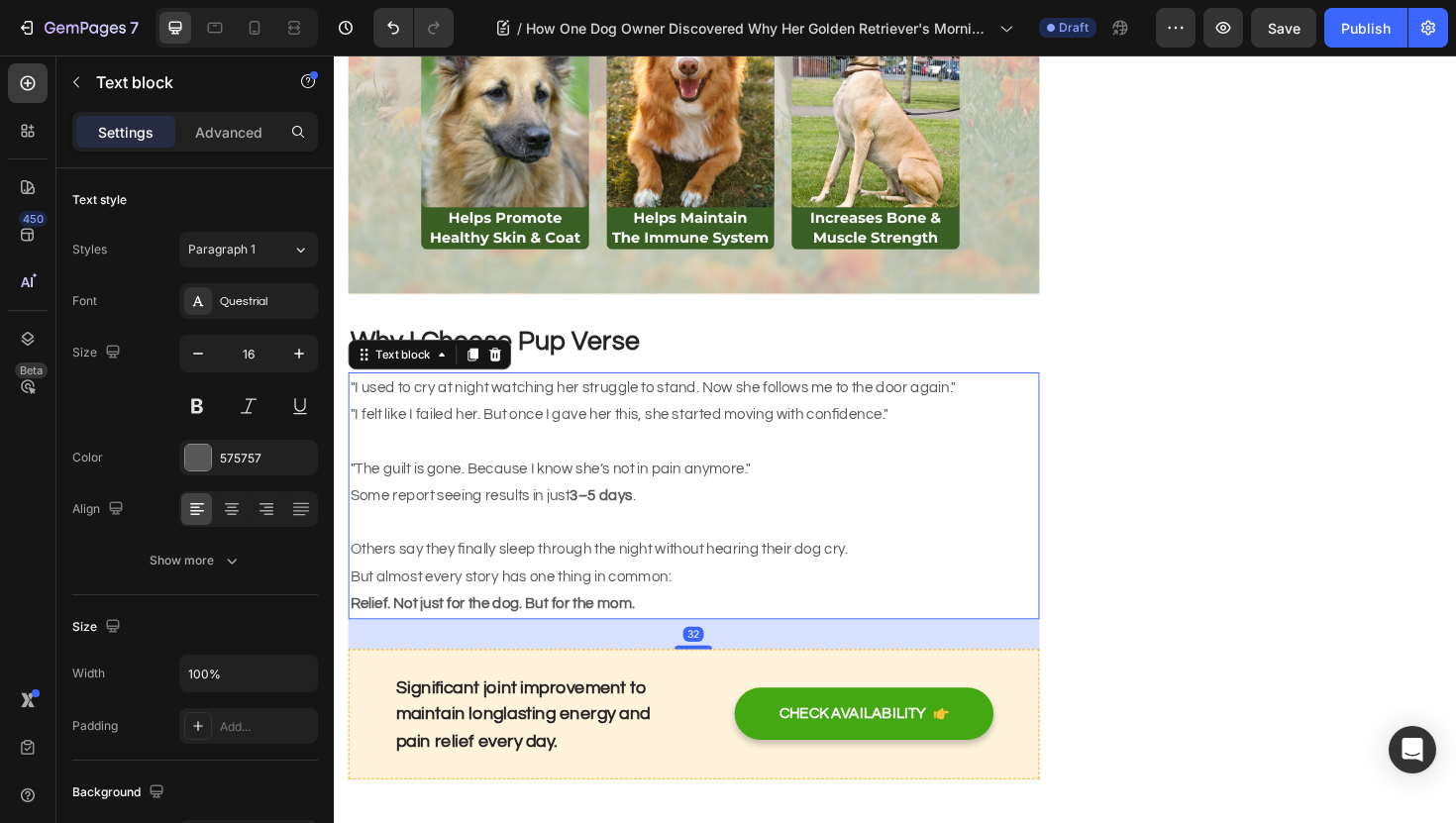click on ""I felt like I failed her. But once I gave her this, she started moving with confidence."" at bounding box center [714, 436] 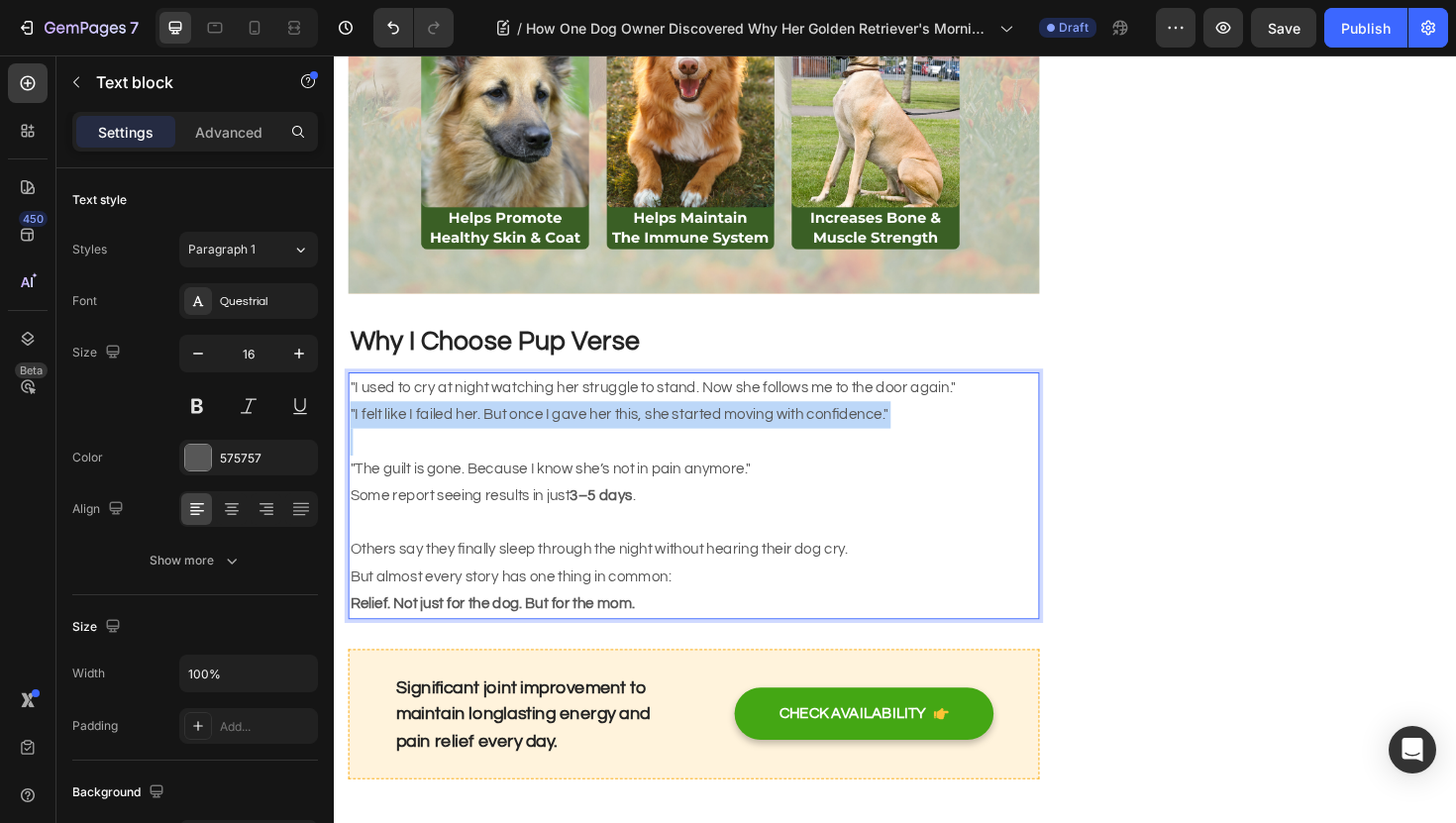 click on ""I felt like I failed her. But once I gave her this, she started moving with confidence."" at bounding box center (714, 436) 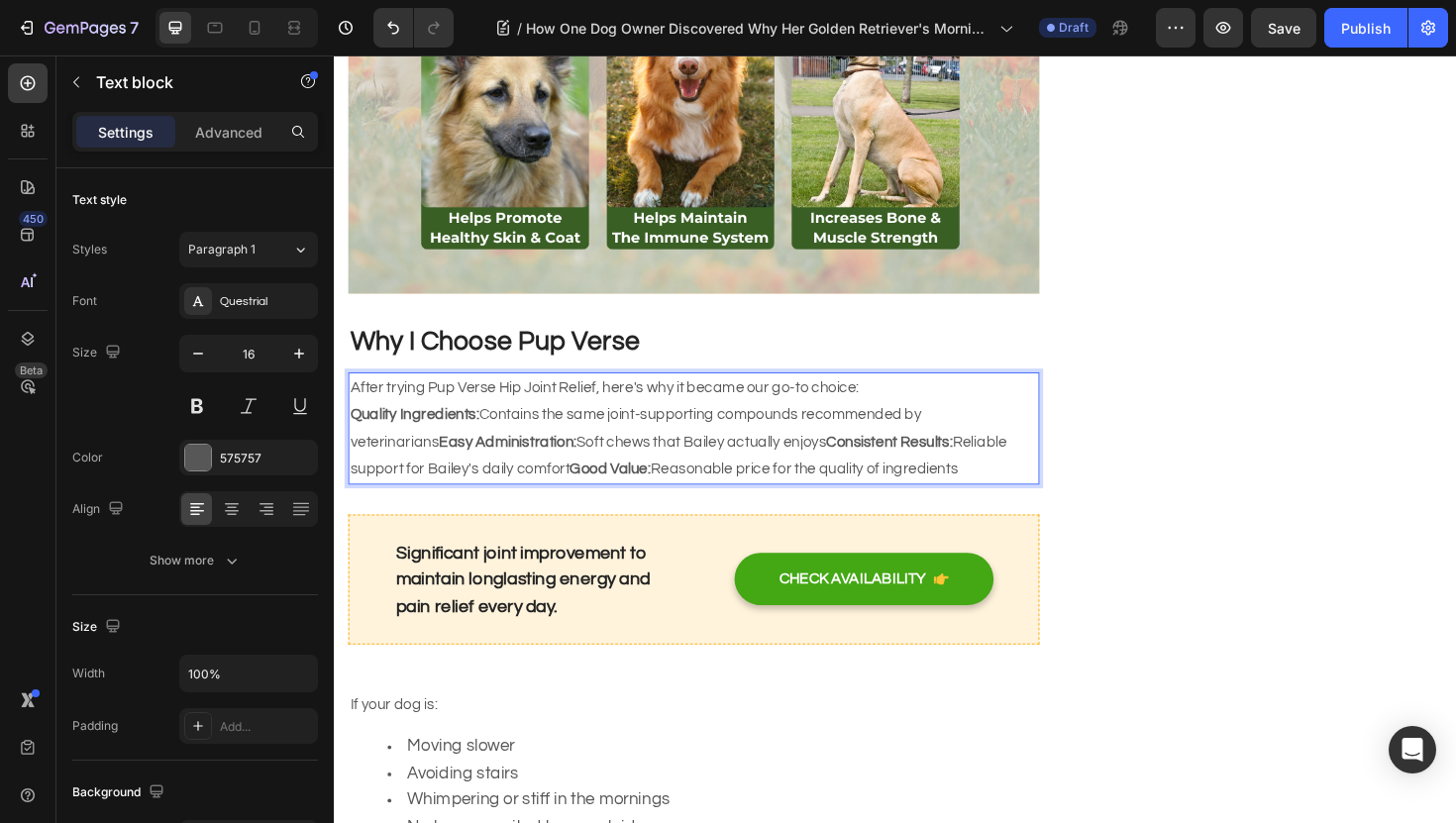 click on "After trying Pup Verse Hip Joint Relief, here's why it became our go-to choice:" at bounding box center [714, 407] 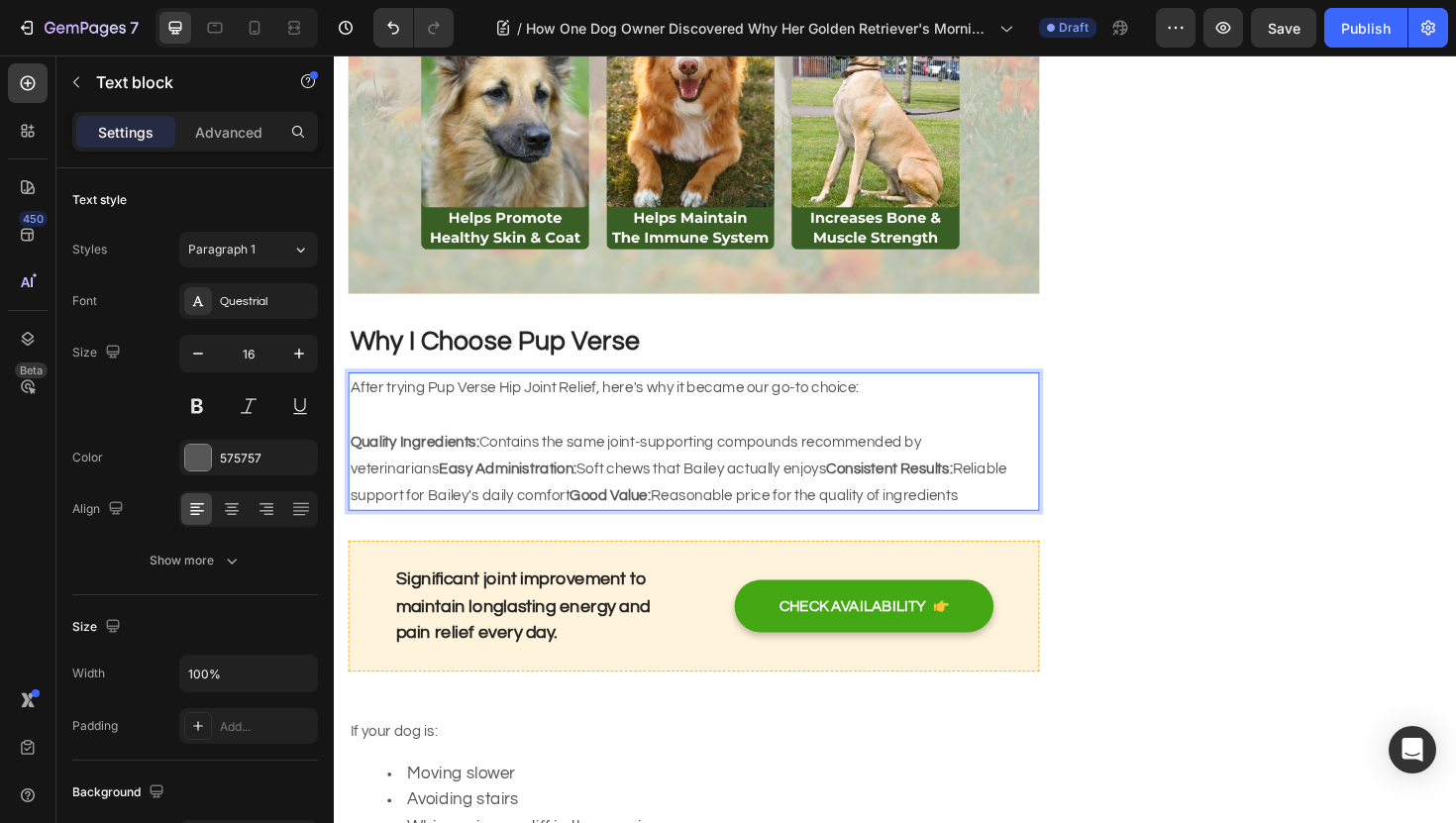 click on "Quality Ingredients:  Contains the same joint-supporting compounds recommended by veterinarians  Easy Administration:  Soft chews that Bailey actually enjoys  Consistent Results:  Reliable support for Bailey's daily comfort  Good Value:  Reasonable price for the quality of ingredients" at bounding box center [714, 493] 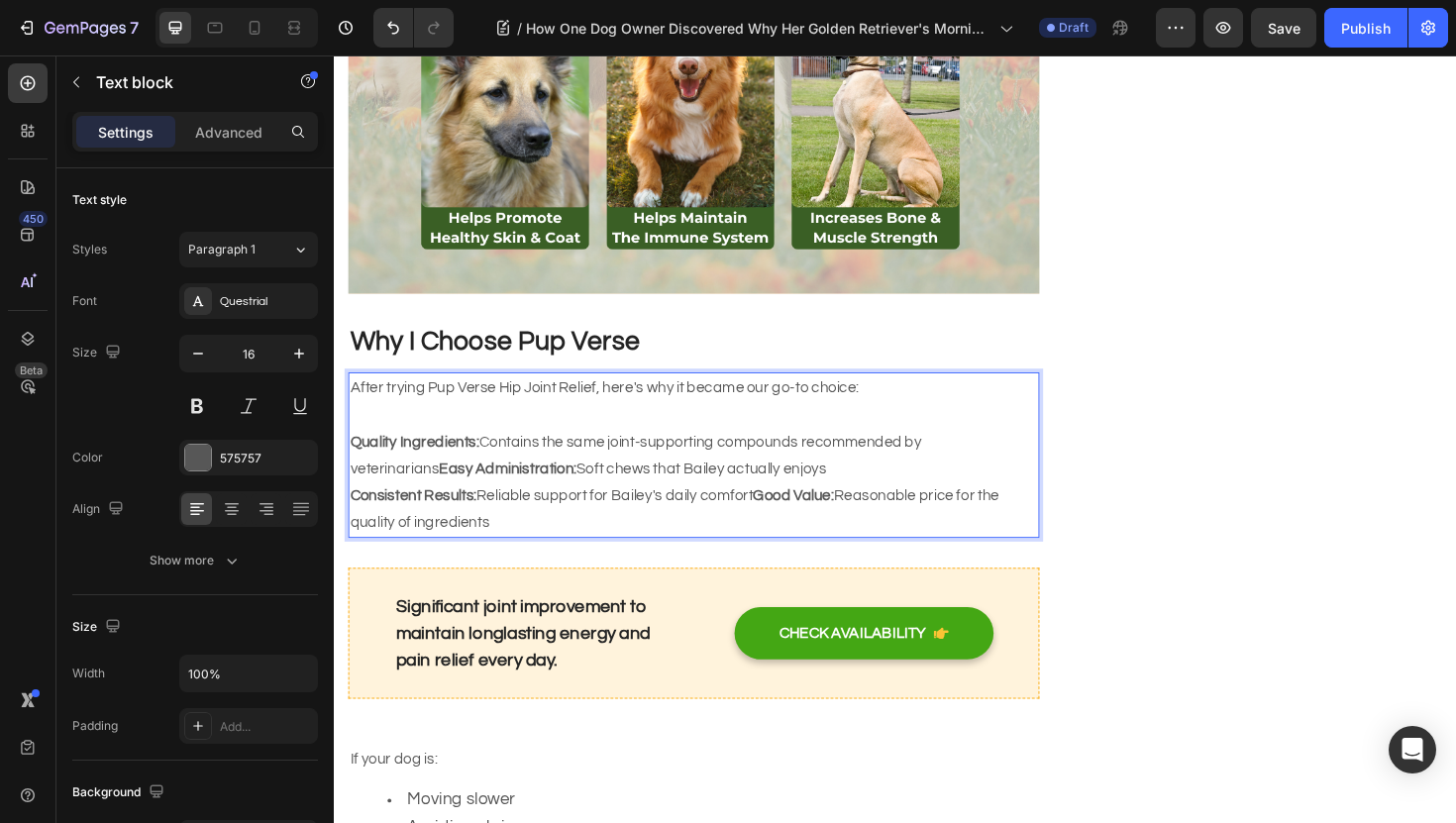 click on "Consistent Results:  Reliable support for Bailey's daily comfort  Good Value:  Reasonable price for the quality of ingredients" at bounding box center (714, 537) 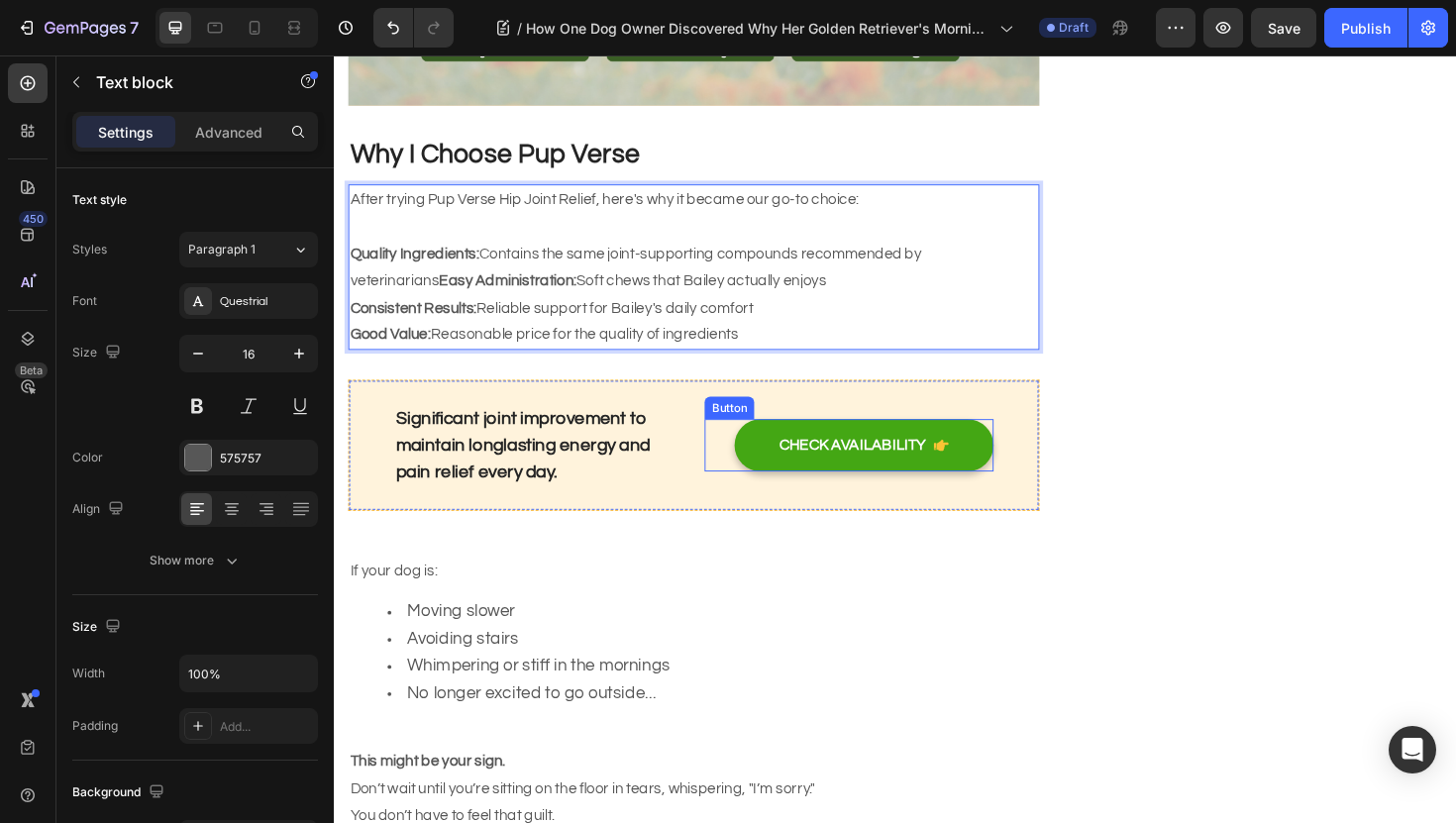 scroll, scrollTop: 5401, scrollLeft: 0, axis: vertical 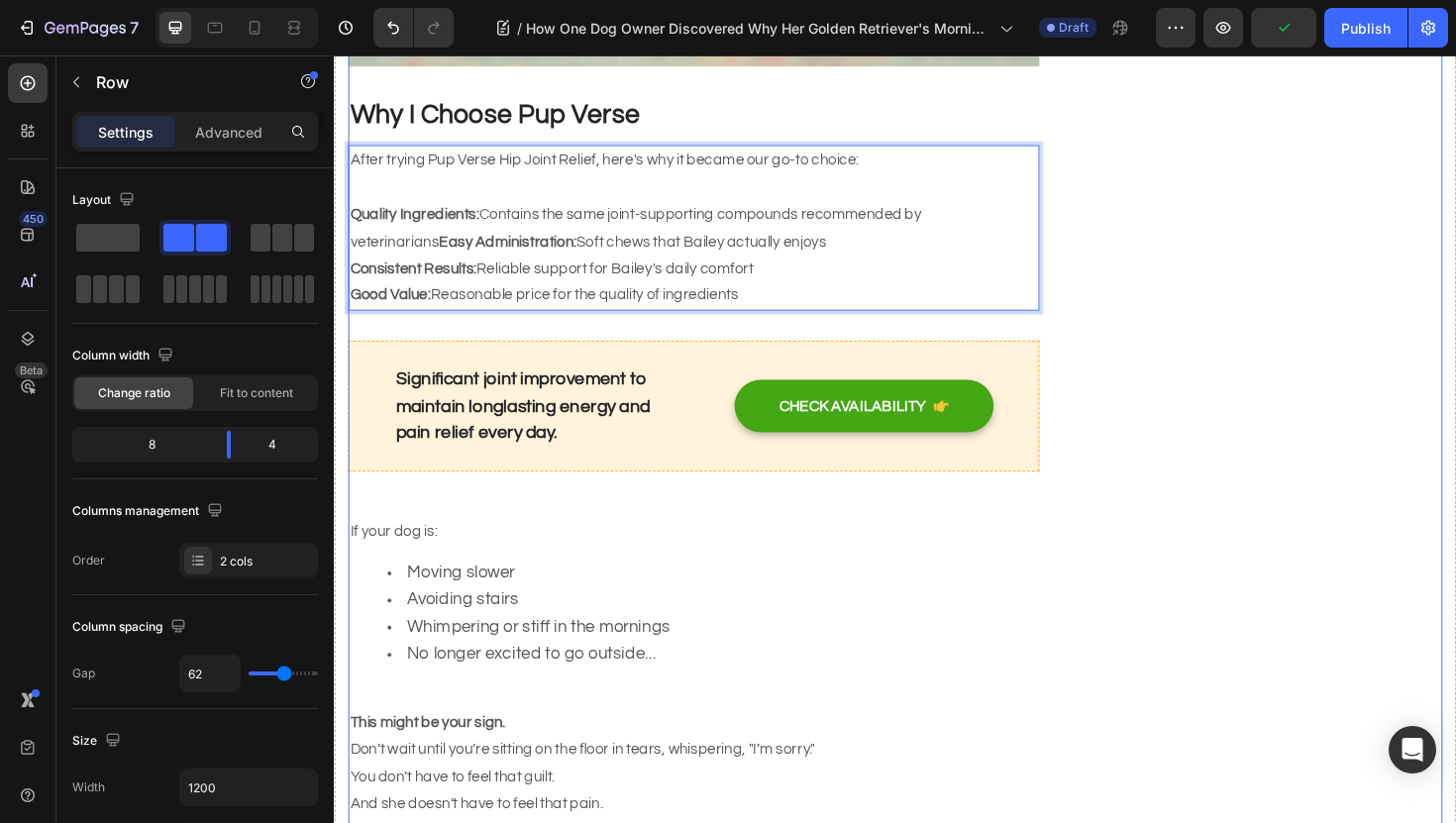 click on "How One Dog Owner Discovered Why Her Golden Retriever's Morning Walks Got Easier Again Heading [NAME] Thompson  | [STATE], [STATE_CODE] Text block Published on  May 28, 2025 Text block Row Image Our morning walks were getting shorter, and I didn't know what to do. If your senior dog used to bound out the door but now hesitates before walks... If you've watched your once-active companion slow down with age... If you're looking for ways to help your dog stay comfortable and mobile... Then what I'm about to share might help you and your furry friend too. Text block When Bailey Started Slowing Down Heading My name is [NAME] Thompson, and I live in [CITY] with my husband and our 9-year-old Golden Retriever, Bailey. For years, our morning walks were the best part of both our days. Bailey would wake me at 6:30 AM, tail wagging, ready for our neighborhood adventure. Like many dog owners, I knew this was part of aging. But I wasn't ready to give up on our special routine. Text block Row Row Heading Text block Image Heading" at bounding box center [714, -1799] 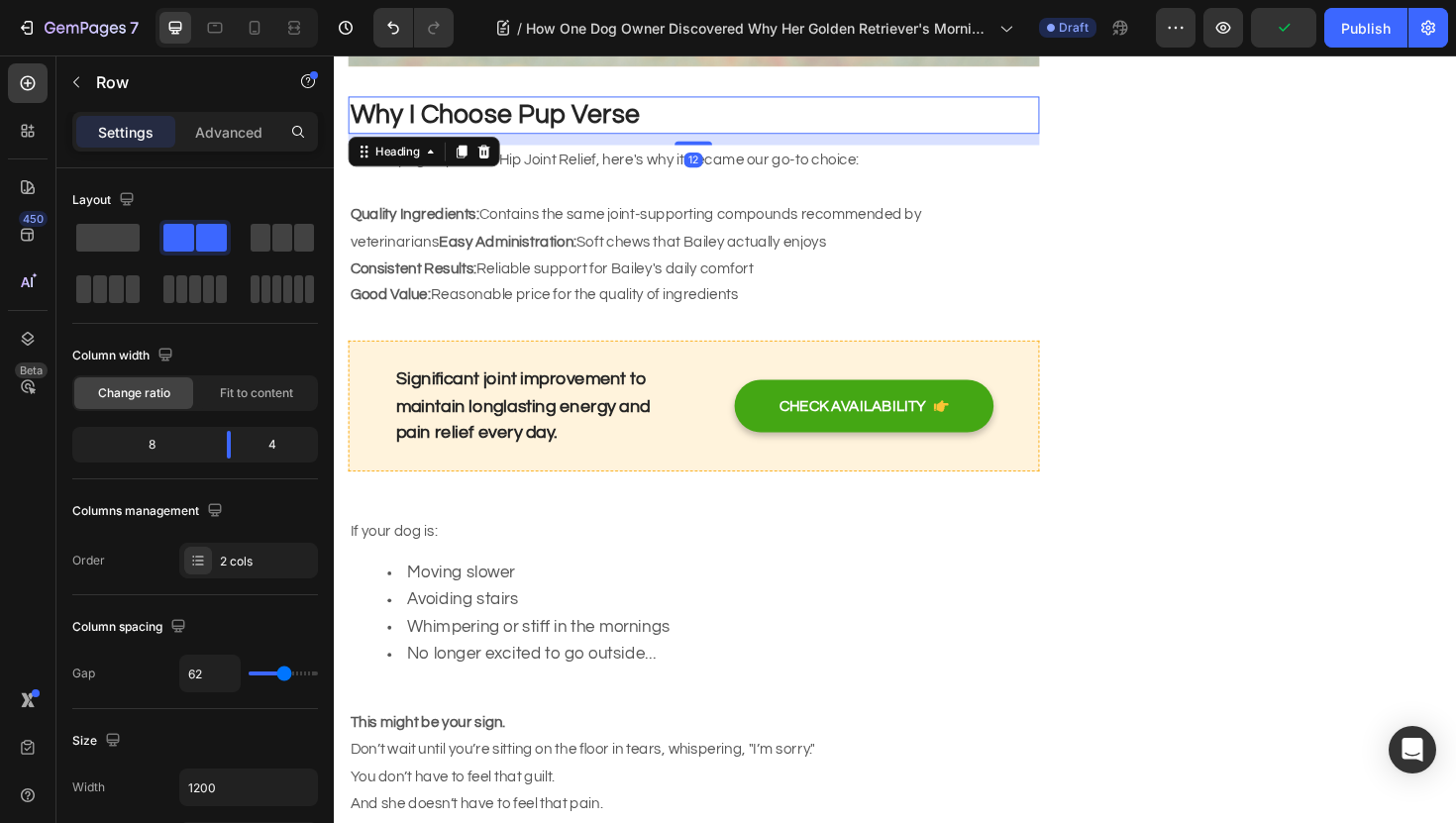 click on "Why I Choose Pup Verse" at bounding box center [714, 119] 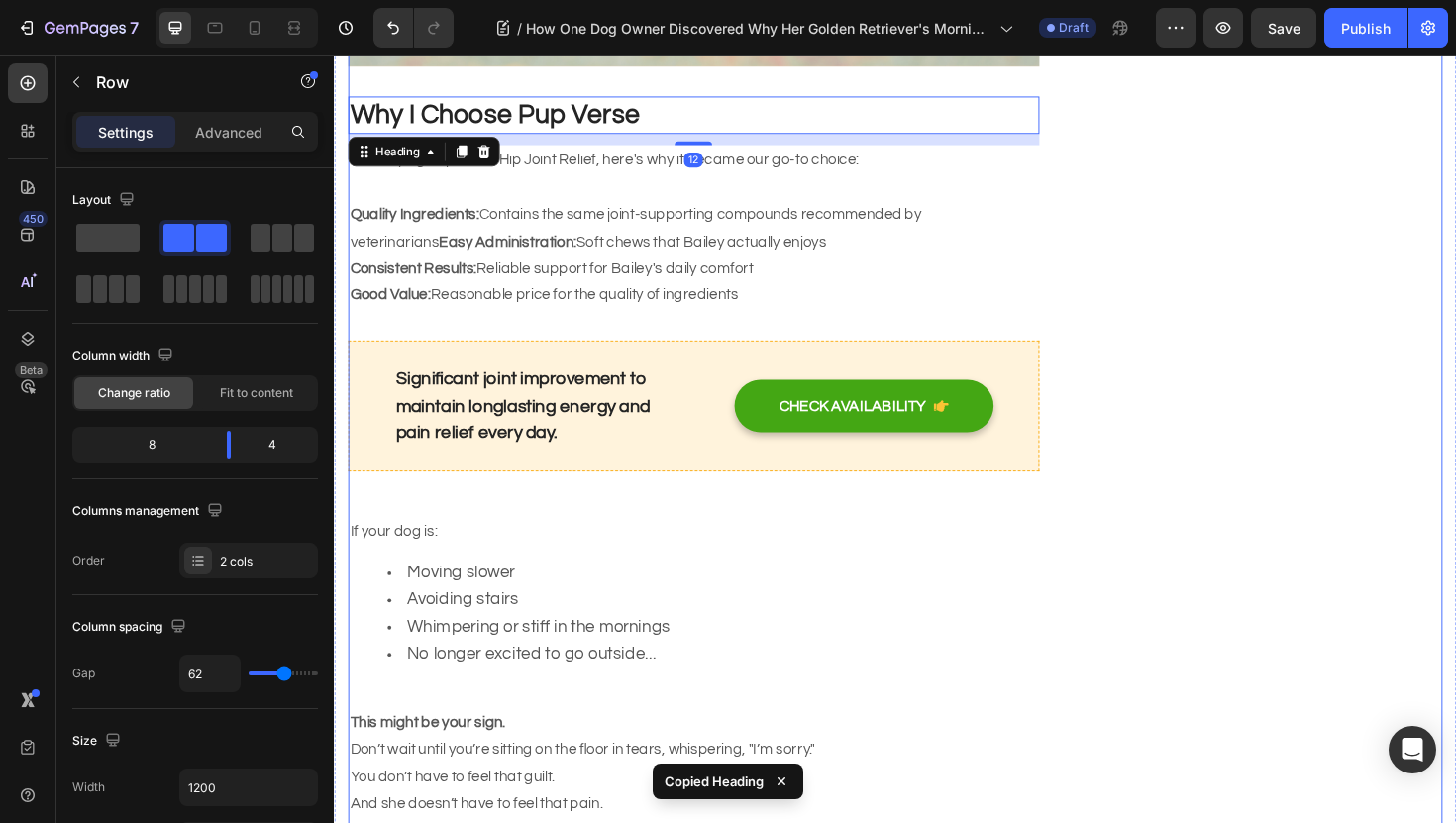 click on "How One Dog Owner Discovered Why Her Golden Retriever's Morning Walks Got Easier Again Heading [NAME] Thompson  | [STATE], [STATE_CODE] Text block Published on  May 28, 2025 Text block Row Image Our morning walks were getting shorter, and I didn't know what to do. If your senior dog used to bound out the door but now hesitates before walks... If you've watched your once-active companion slow down with age... If you're looking for ways to help your dog stay comfortable and mobile... Then what I'm about to share might help you and your furry friend too. Text block When Bailey Started Slowing Down Heading My name is [NAME] Thompson, and I live in [CITY] with my husband and our 9-year-old Golden Retriever, Bailey. For years, our morning walks were the best part of both our days. Bailey would wake me at 6:30 AM, tail wagging, ready for our neighborhood adventure. Like many dog owners, I knew this was part of aging. But I wasn't ready to give up on our special routine. Text block Row Row Heading Text block Image Heading" at bounding box center (714, -1799) 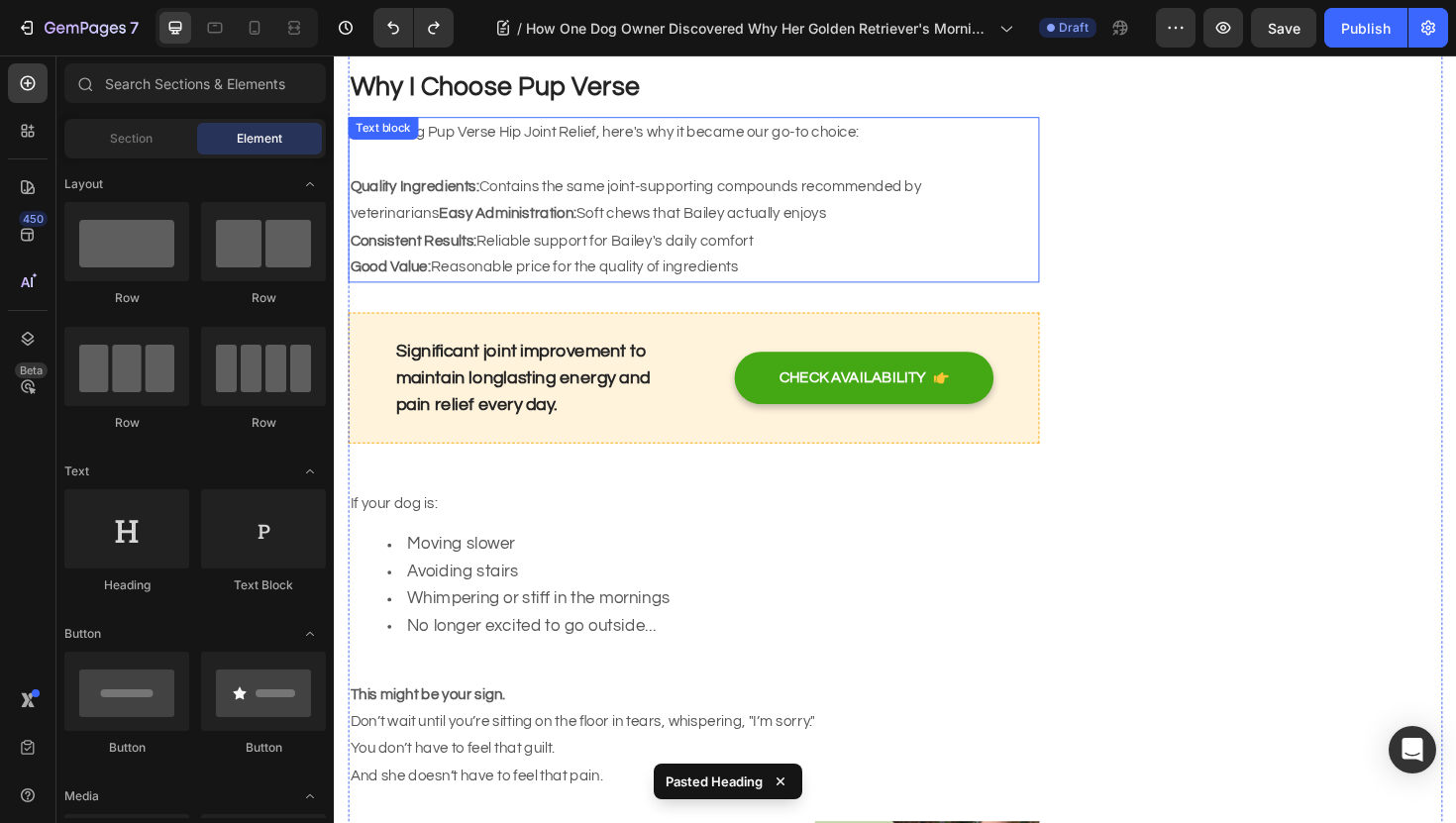 scroll, scrollTop: 5437, scrollLeft: 0, axis: vertical 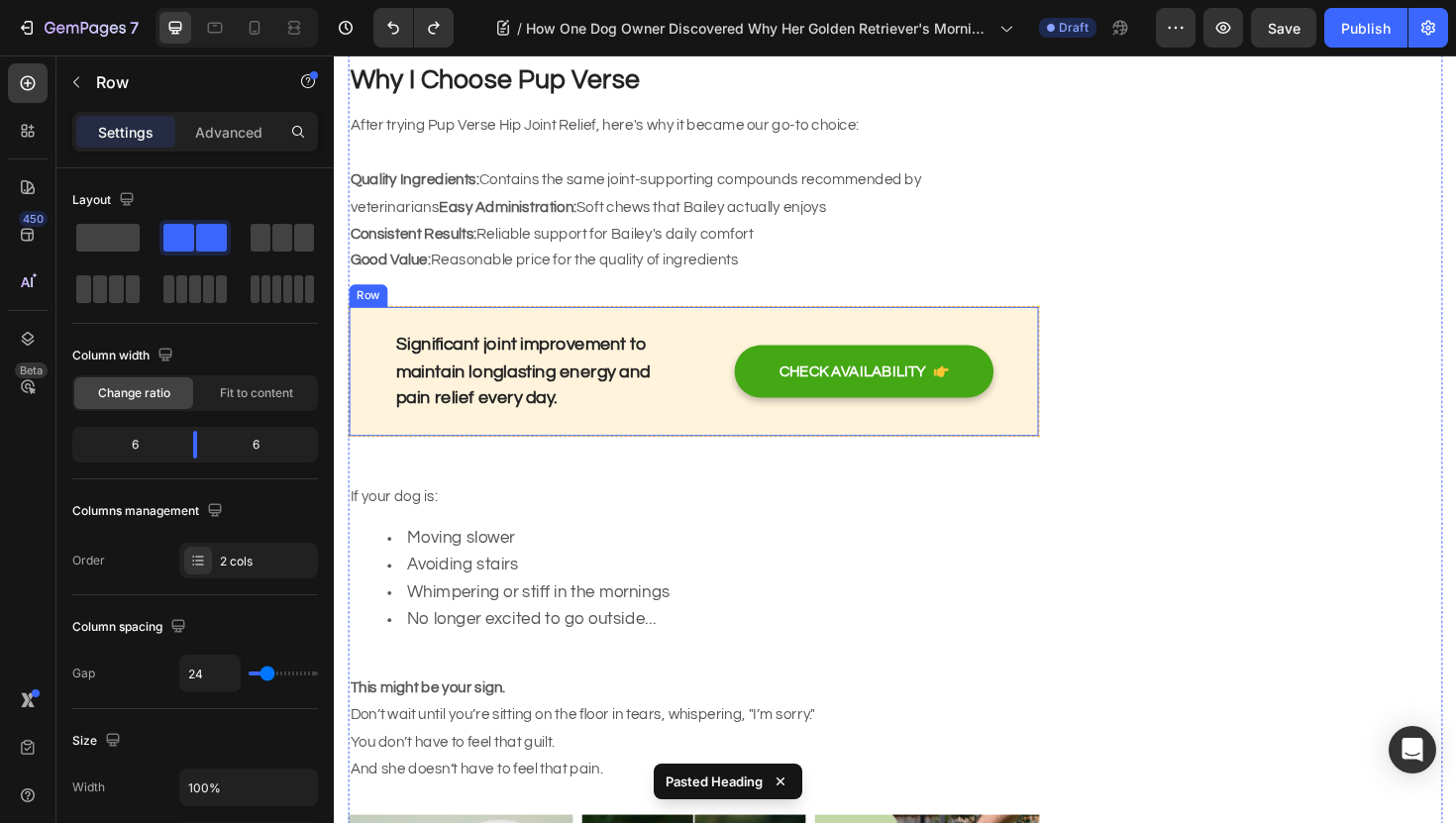 click on "Significant joint improvement to maintain longlasting energy and pain relief every day. Text block  	   CHECK AVAILABILITY Button Row" at bounding box center [714, 390] 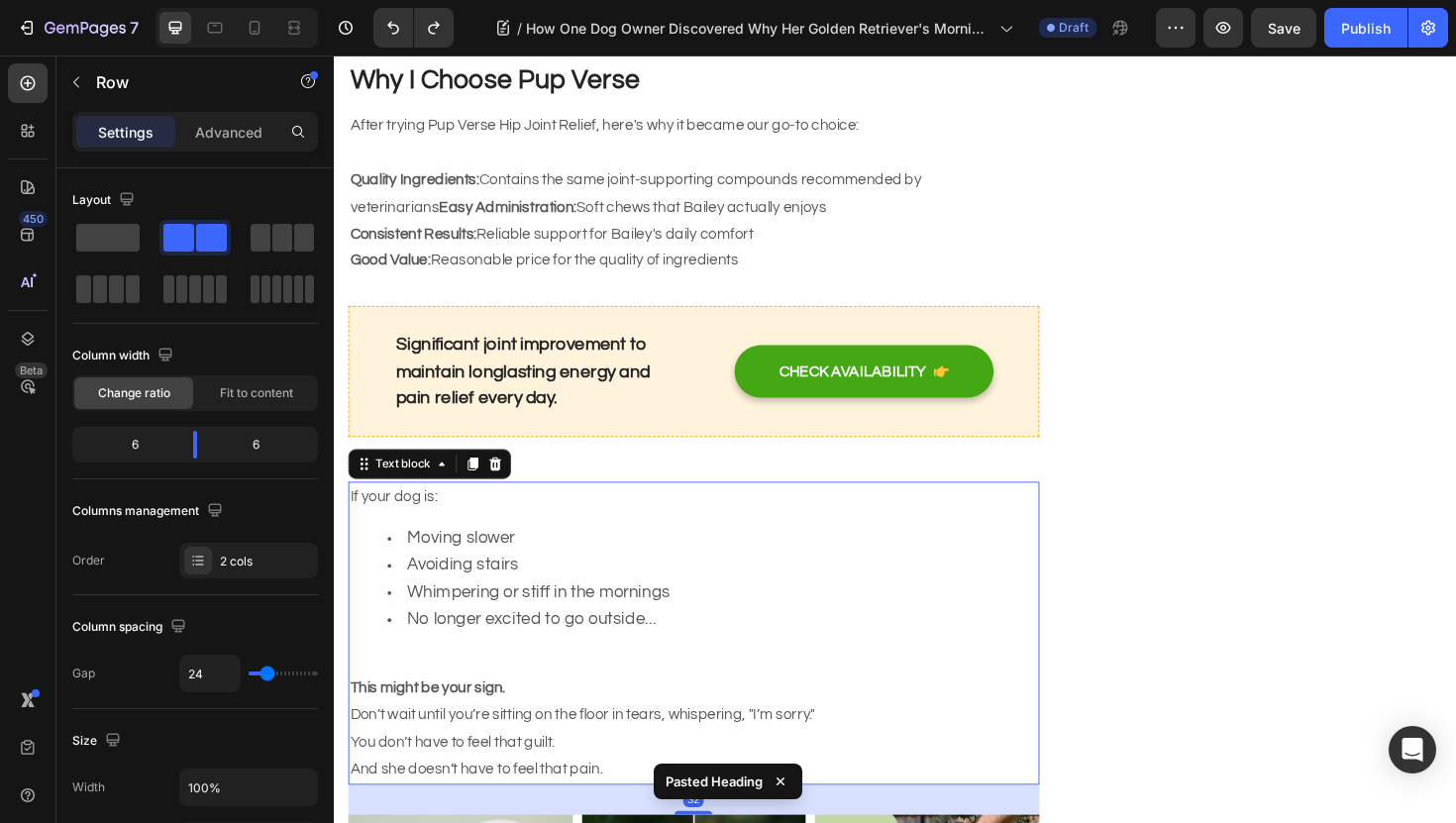 click on "Moving slower" at bounding box center (734, 566) 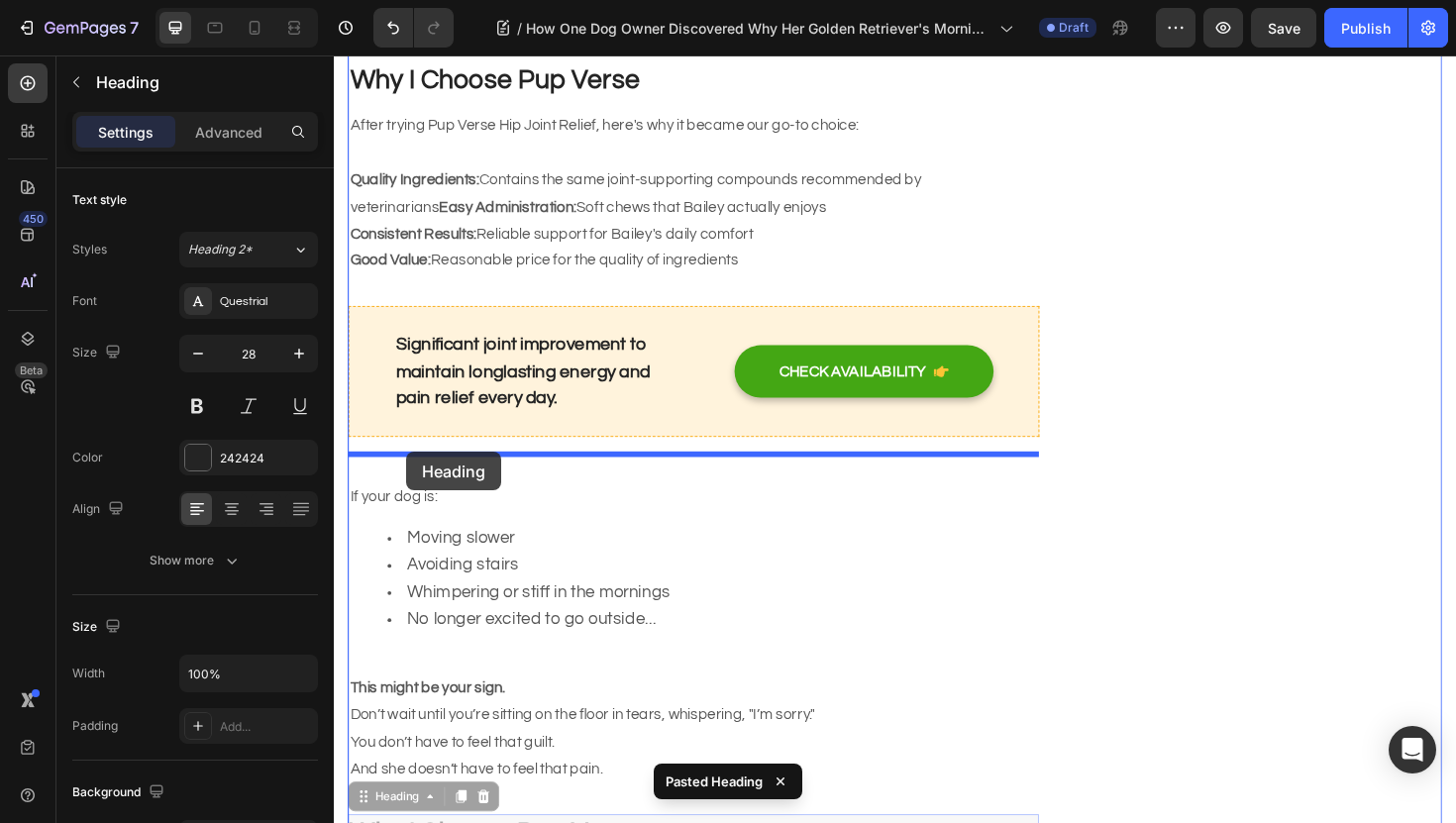drag, startPoint x: 368, startPoint y: 816, endPoint x: 411, endPoint y: 475, distance: 343.7005 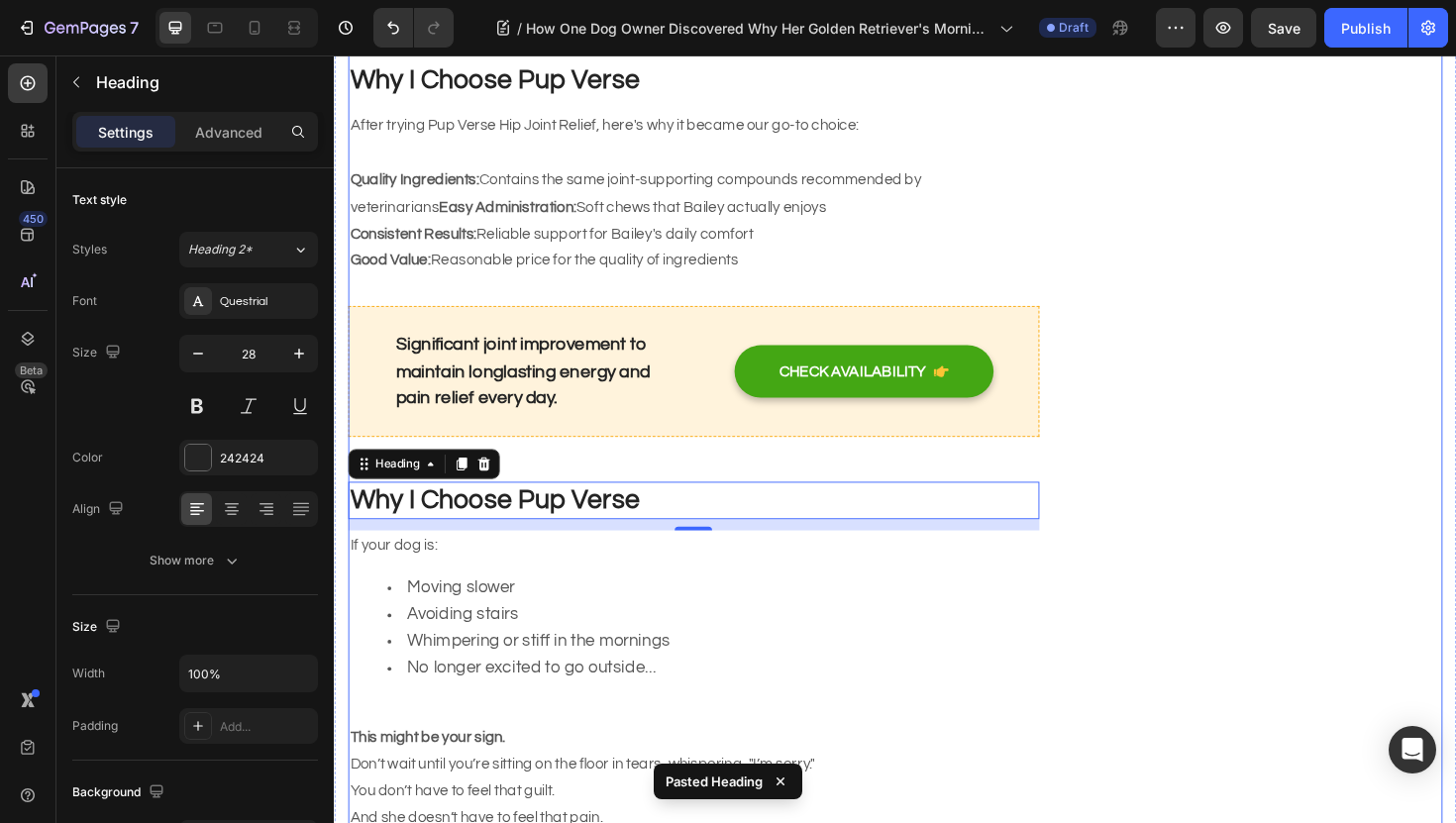 click on "Why I Choose Pup Verse" at bounding box center [714, 527] 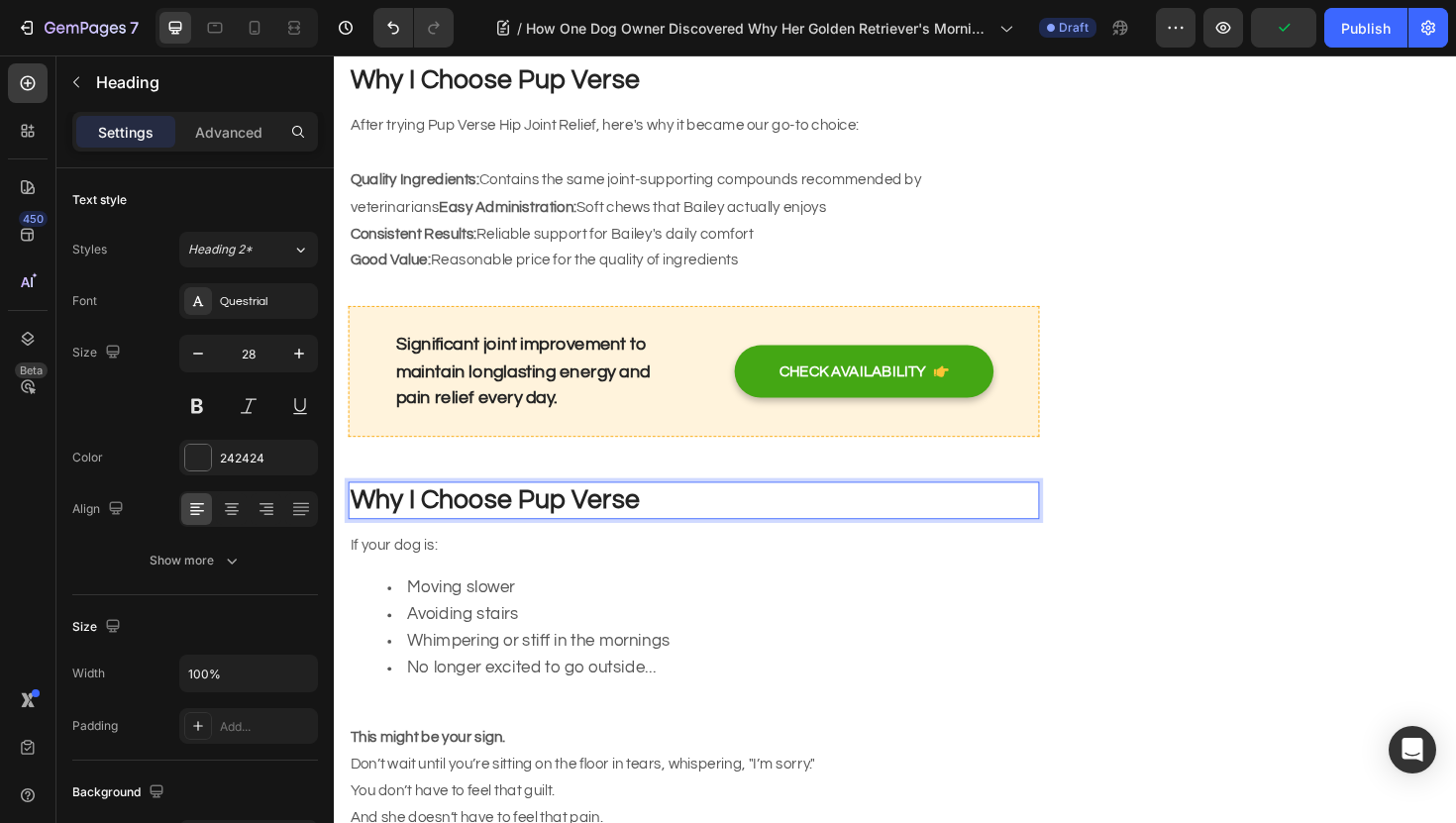 click on "Why I Choose Pup Verse" at bounding box center [714, 527] 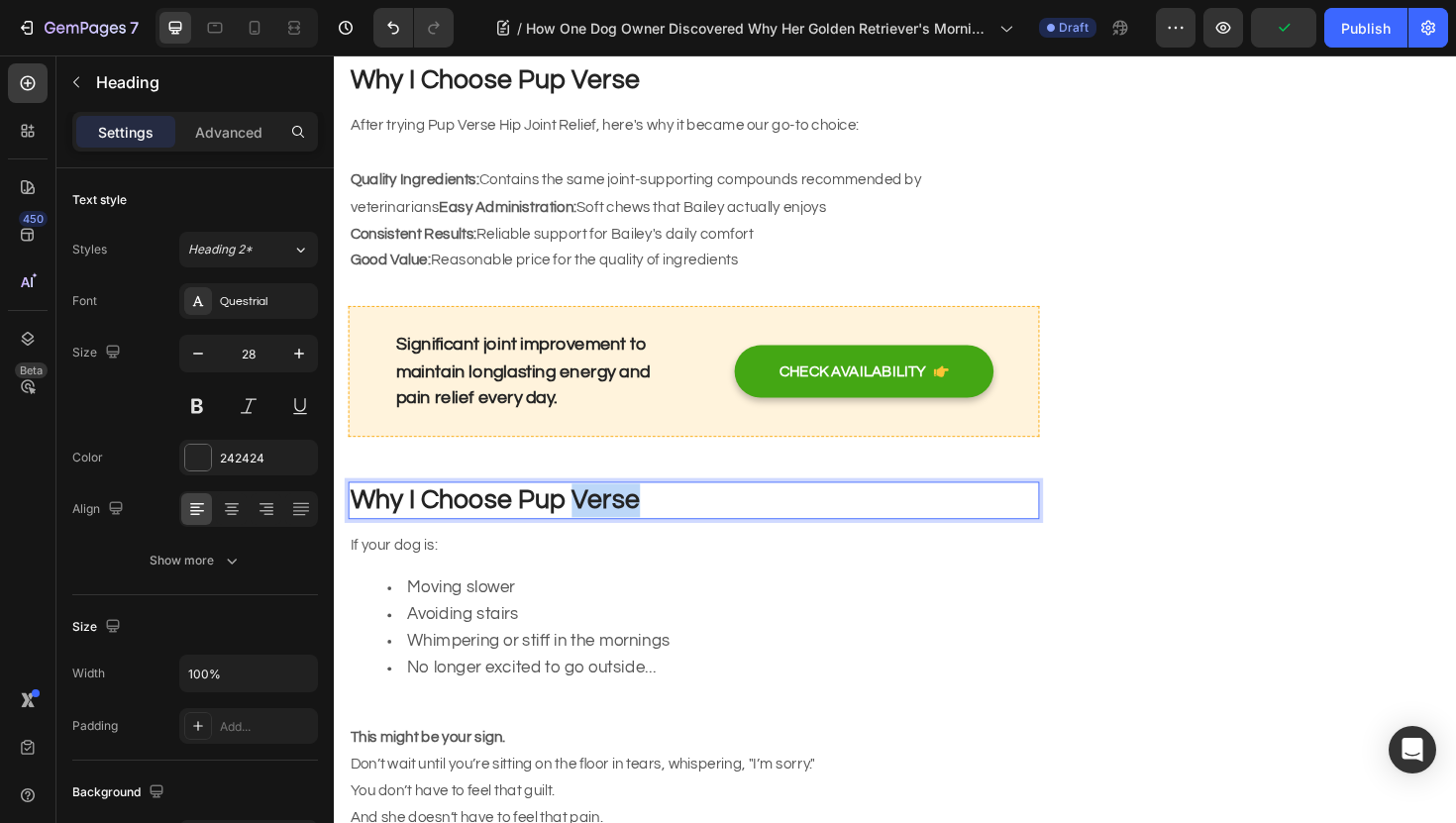 click on "Why I Choose Pup Verse" at bounding box center [714, 527] 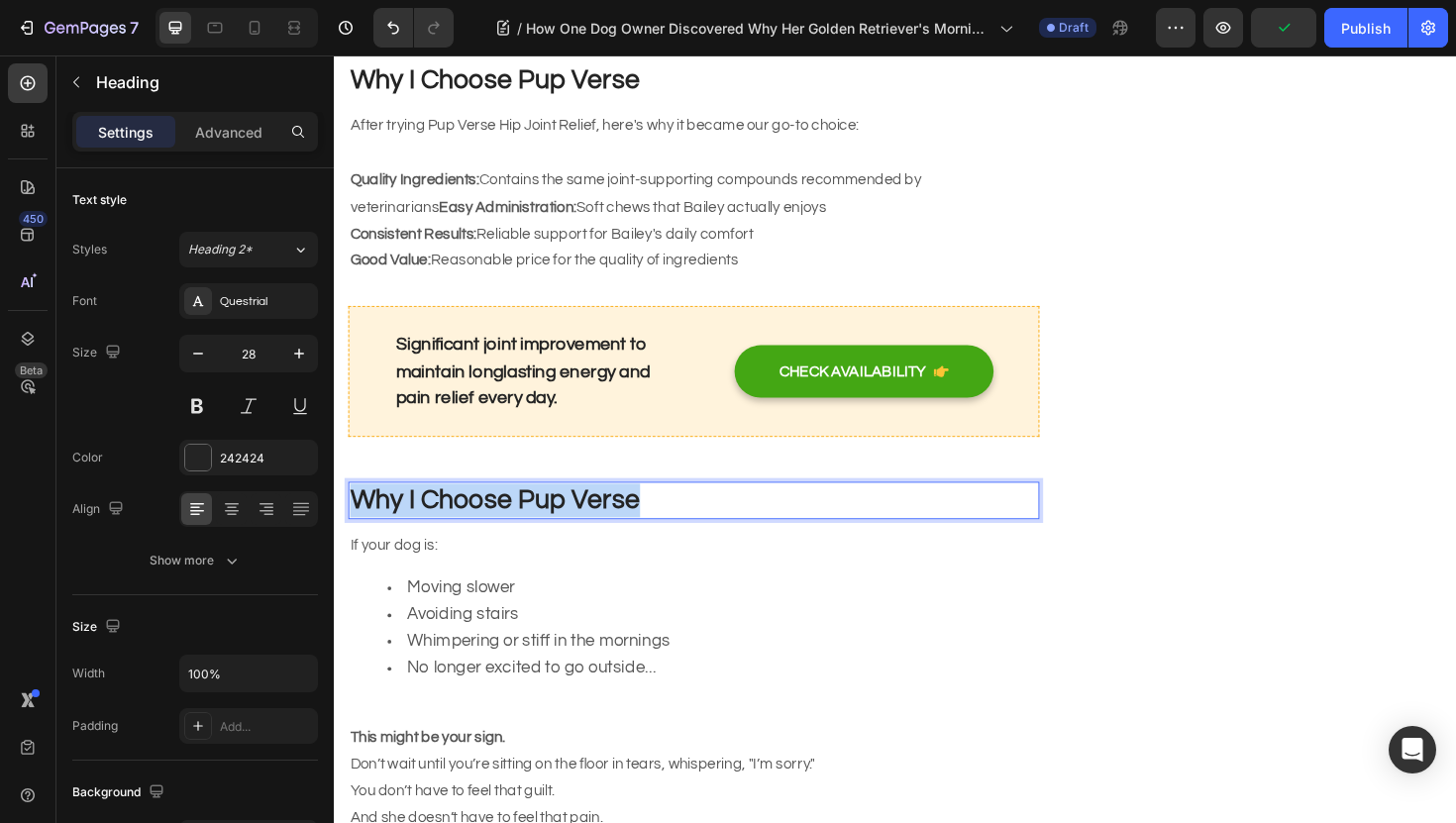 click on "Why I Choose Pup Verse" at bounding box center (714, 527) 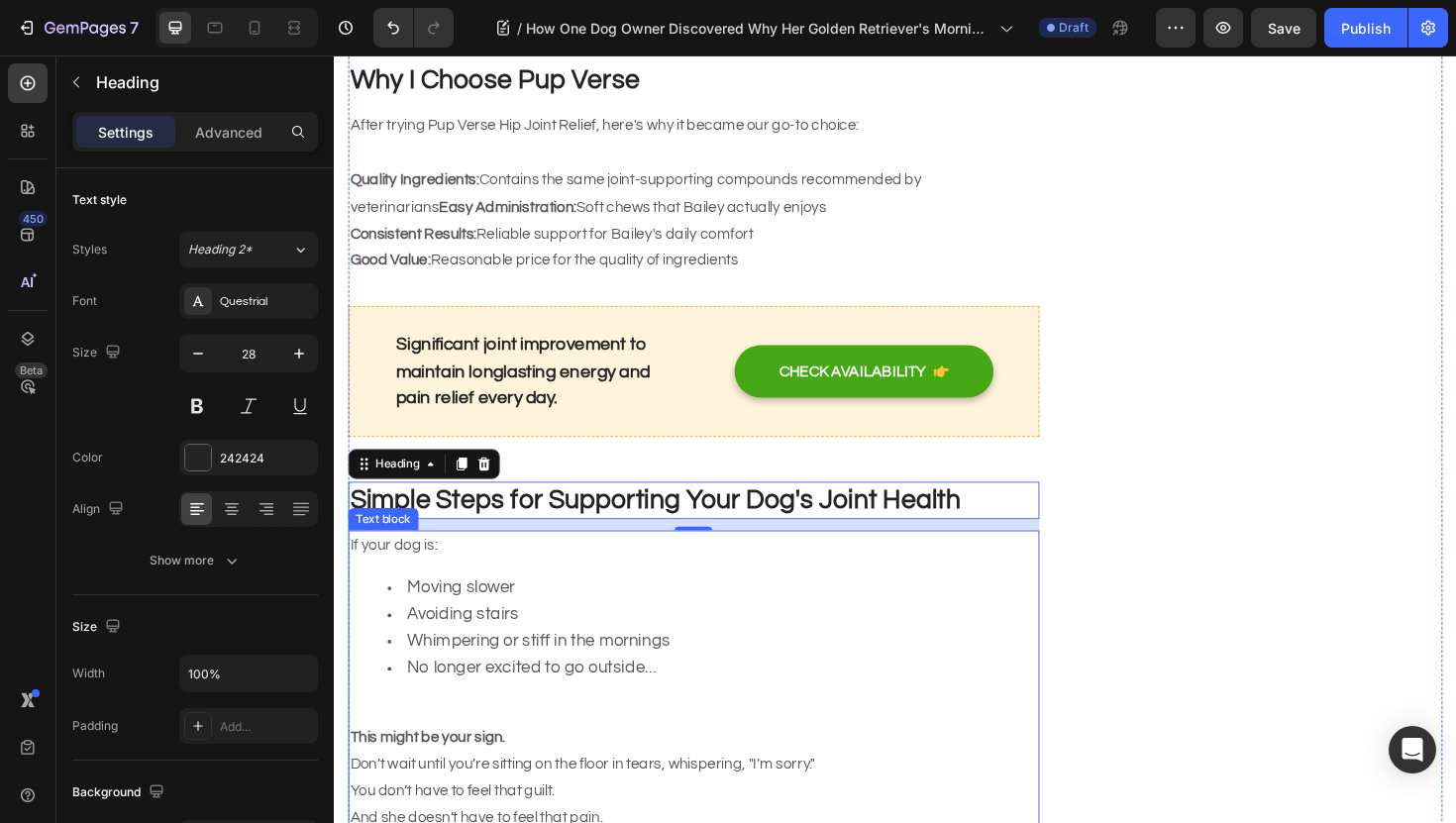 click on "If your dog is: Moving slower Avoiding stairs Whimpering or stiff in the mornings No longer excited to go outside...   This might be your sign. Don’t wait until you’re sitting on the floor in tears, whispering, "I’m sorry." You don’t have to feel that guilt. And she doesn’t have to feel that pain." at bounding box center (714, 719) 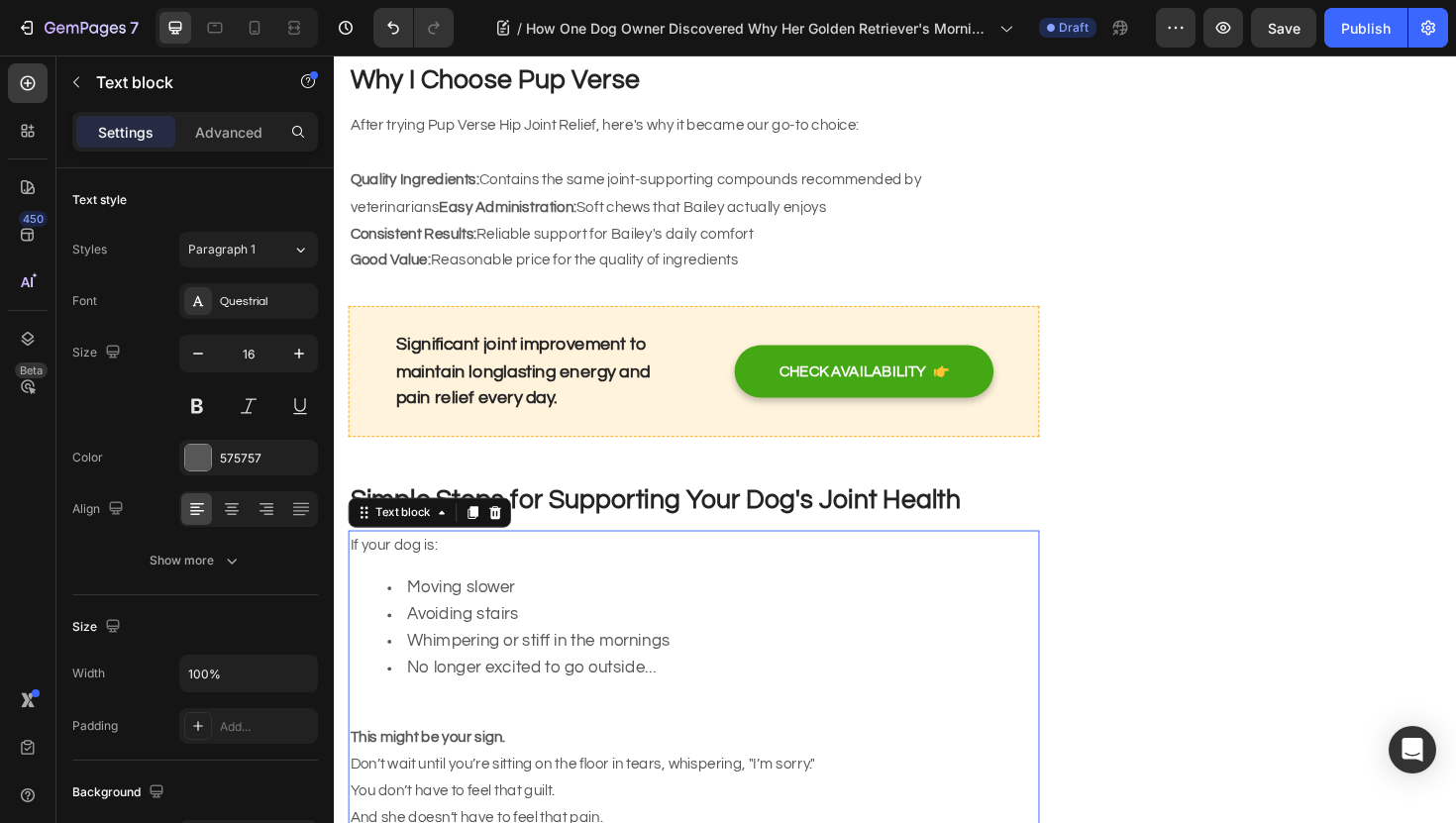 click on "If your dog is: Moving slower Avoiding stairs Whimpering or stiff in the mornings No longer excited to go outside...   This might be your sign. Don’t wait until you’re sitting on the floor in tears, whispering, "I’m sorry." You don’t have to feel that guilt. And she doesn’t have to feel that pain." at bounding box center [714, 719] 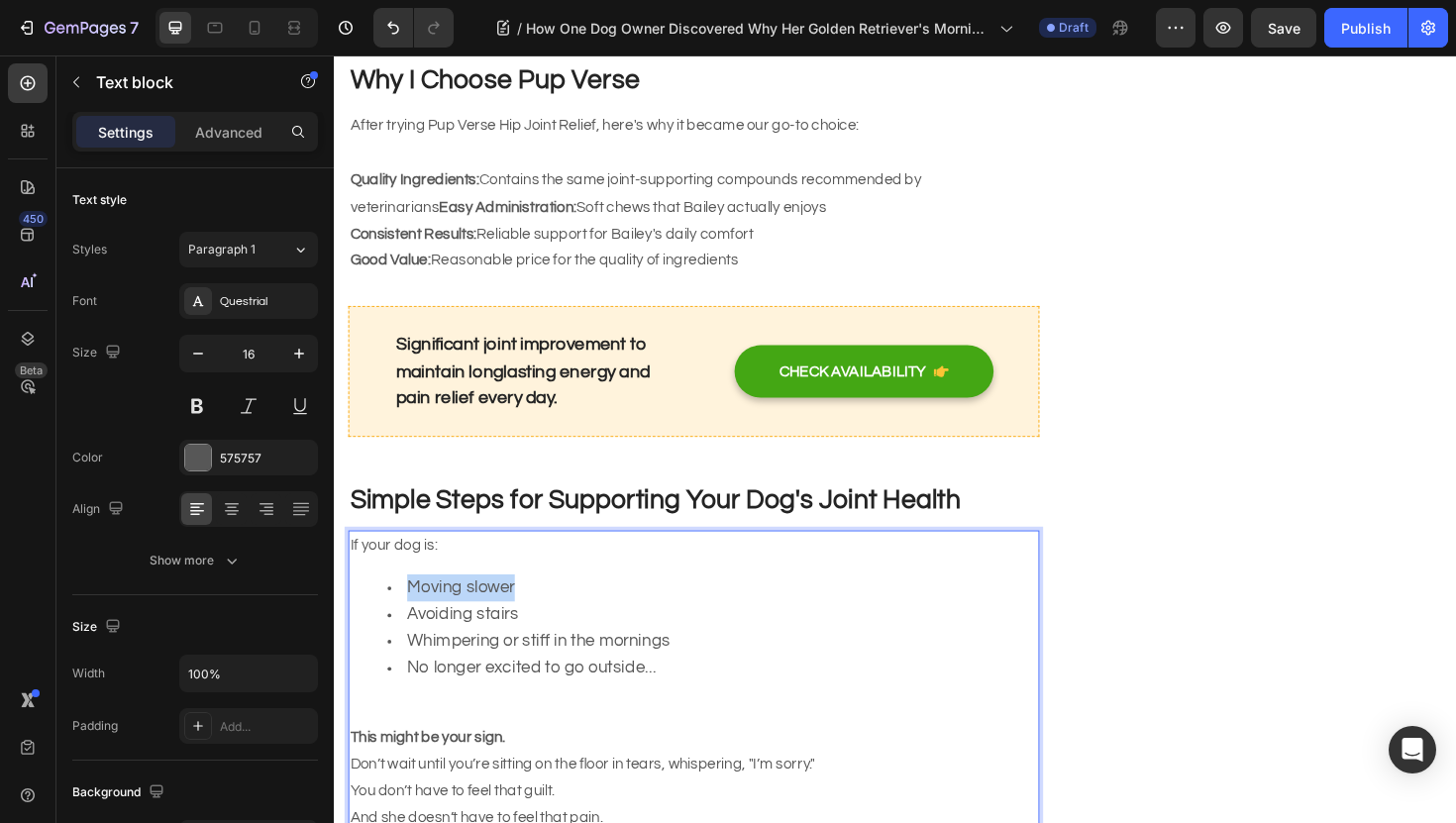 click on "If your dog is: Moving slower Avoiding stairs Whimpering or stiff in the mornings No longer excited to go outside... This might be your sign. Don’t wait until you’re sitting on the floor in tears, whispering, "I’m sorry." You don’t have to feel that guilt. And she doesn’t have to feel that pain." at bounding box center (714, 719) 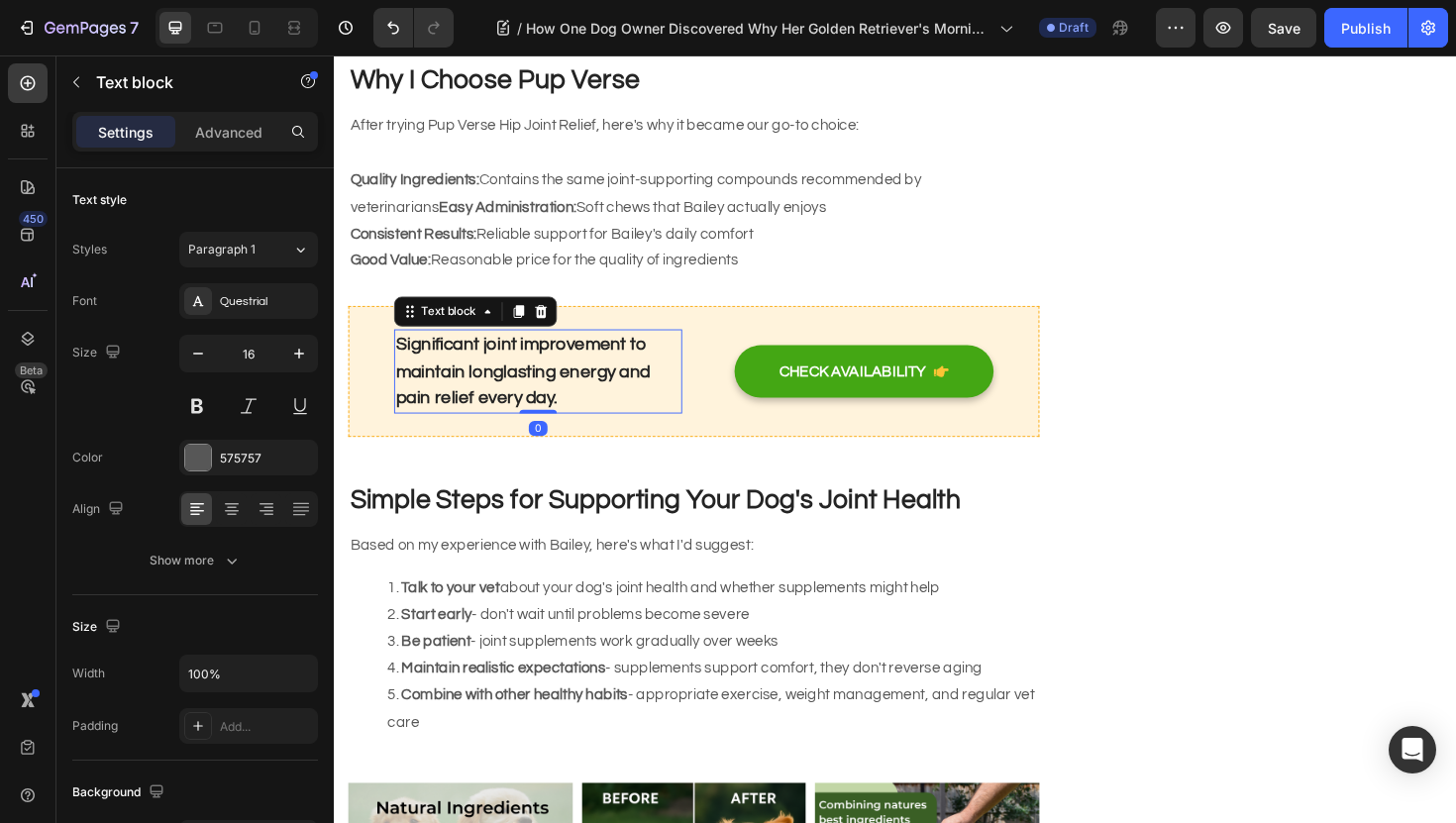 click on "Significant joint improvement to maintain longlasting energy and pain relief every day." at bounding box center [550, 390] 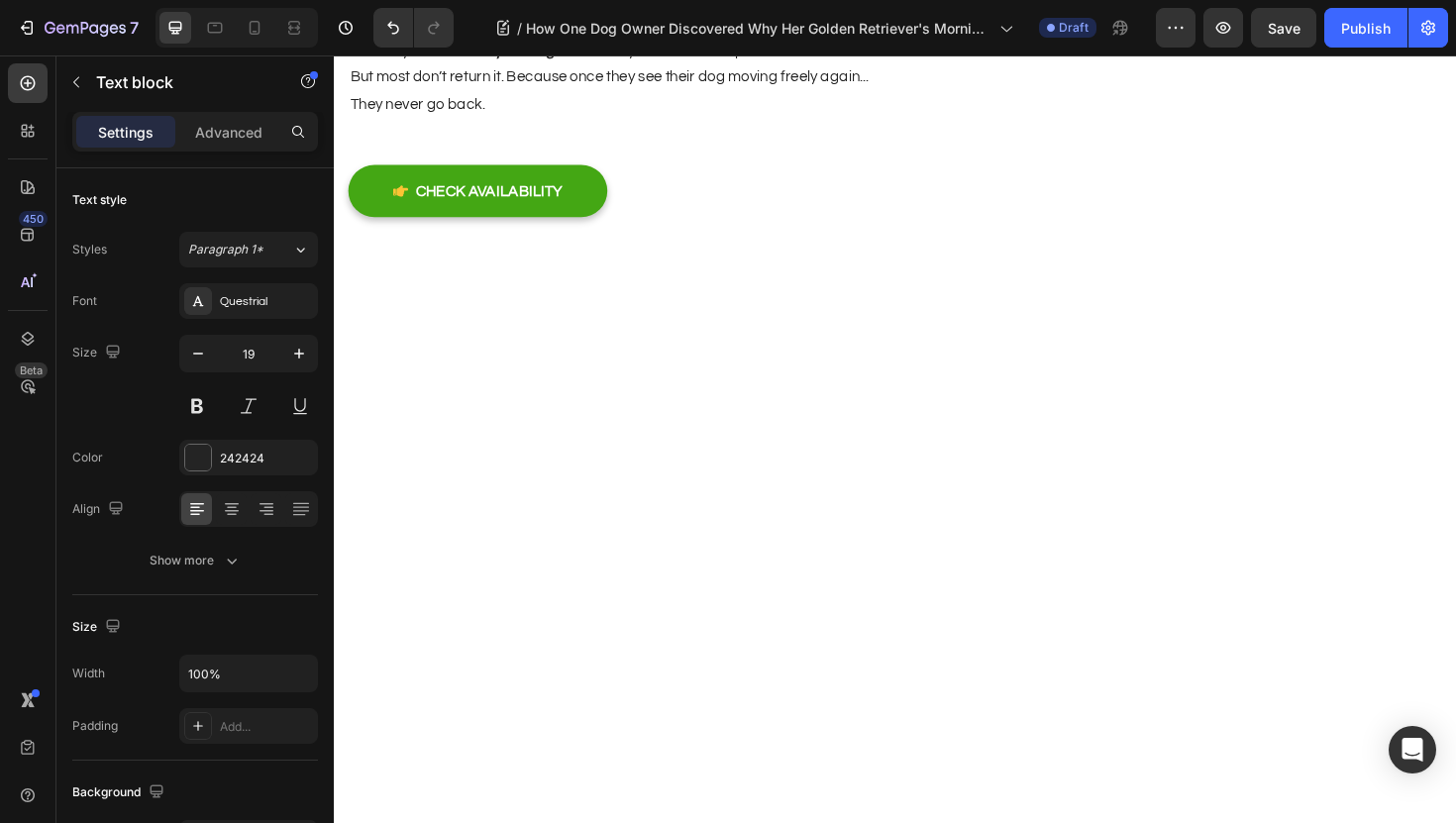 scroll, scrollTop: 6739, scrollLeft: 0, axis: vertical 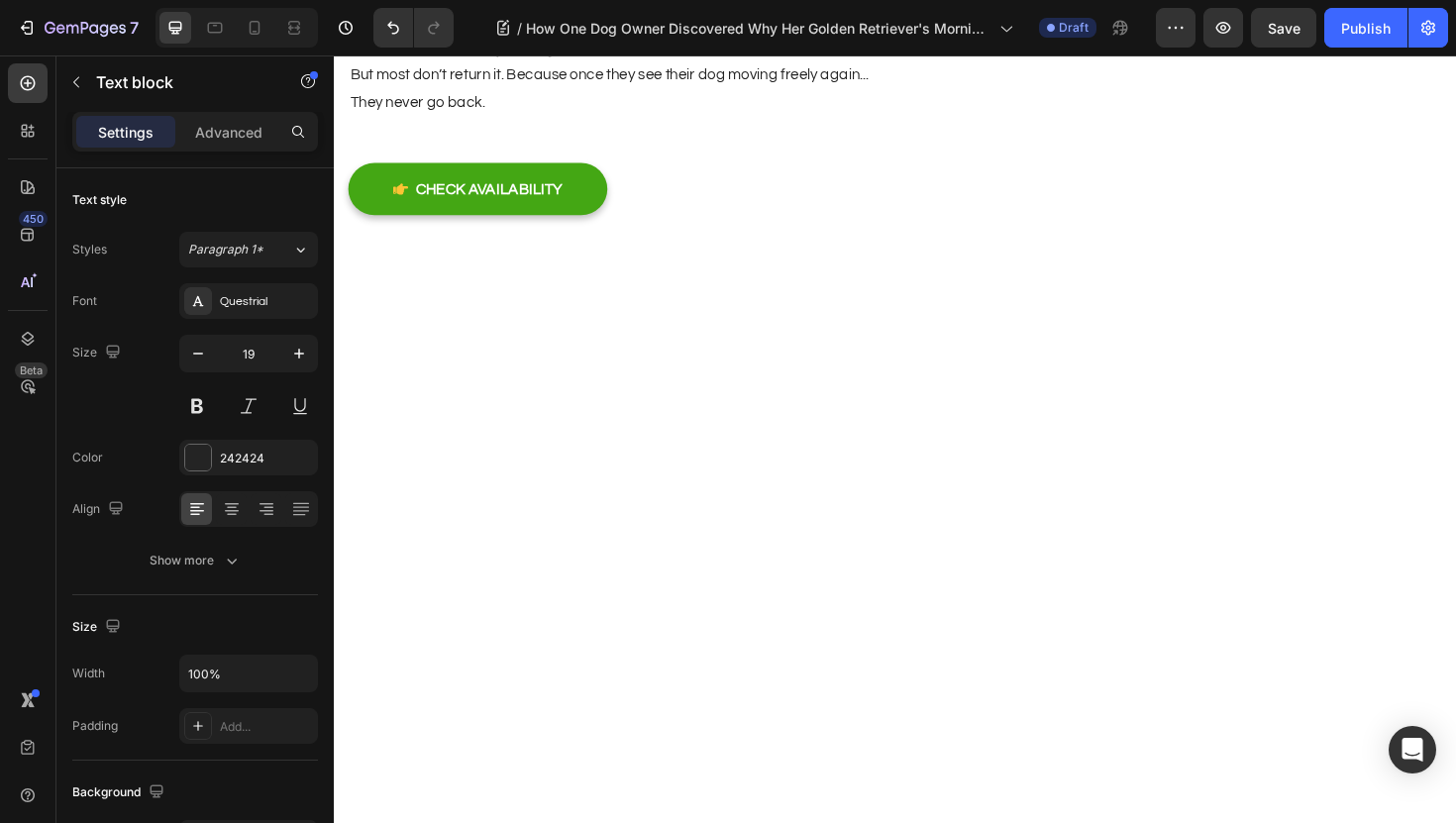 click on "Where to Get It" at bounding box center [445, -163] 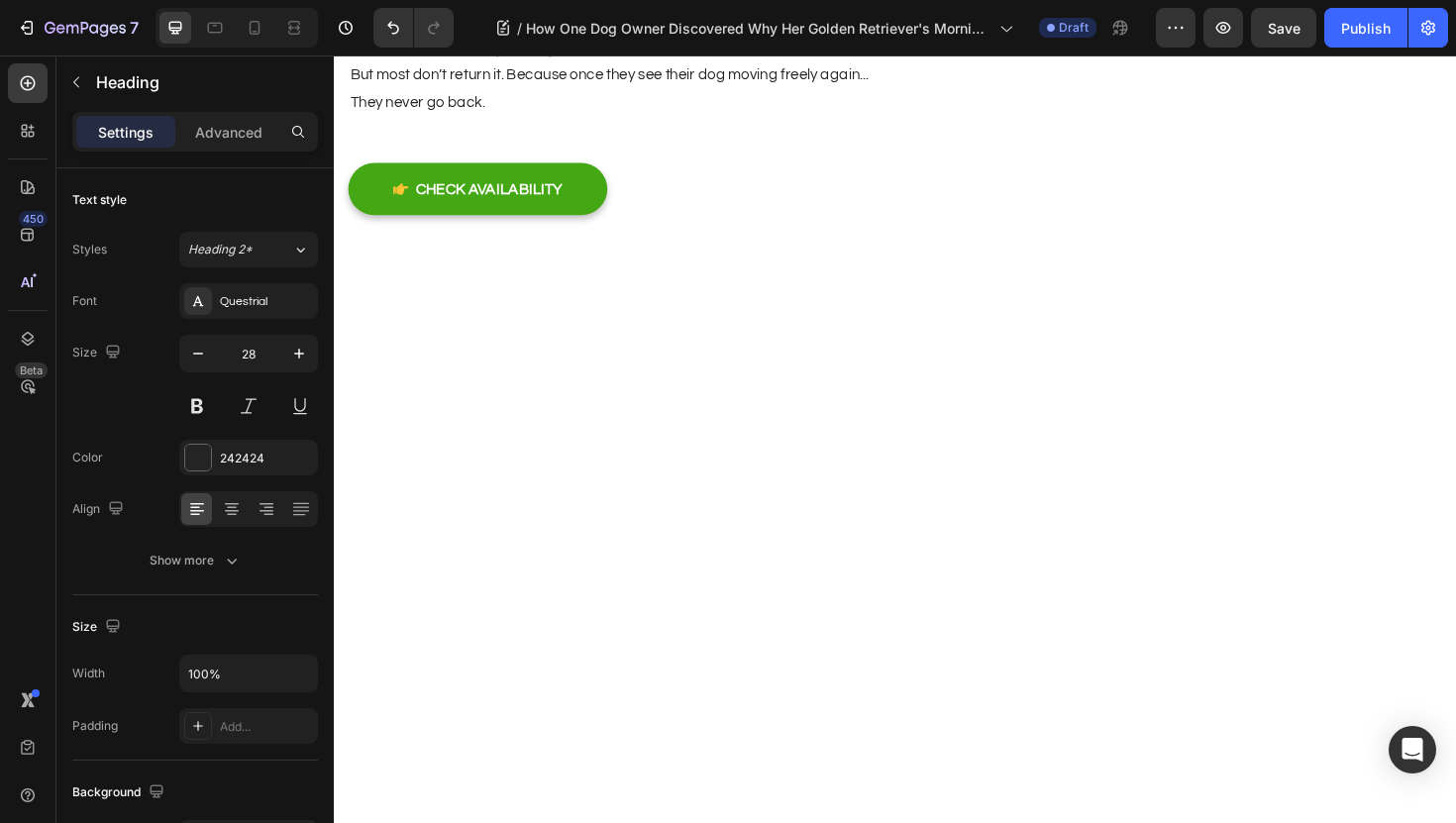 click on "Where to Get It" at bounding box center (445, -163) 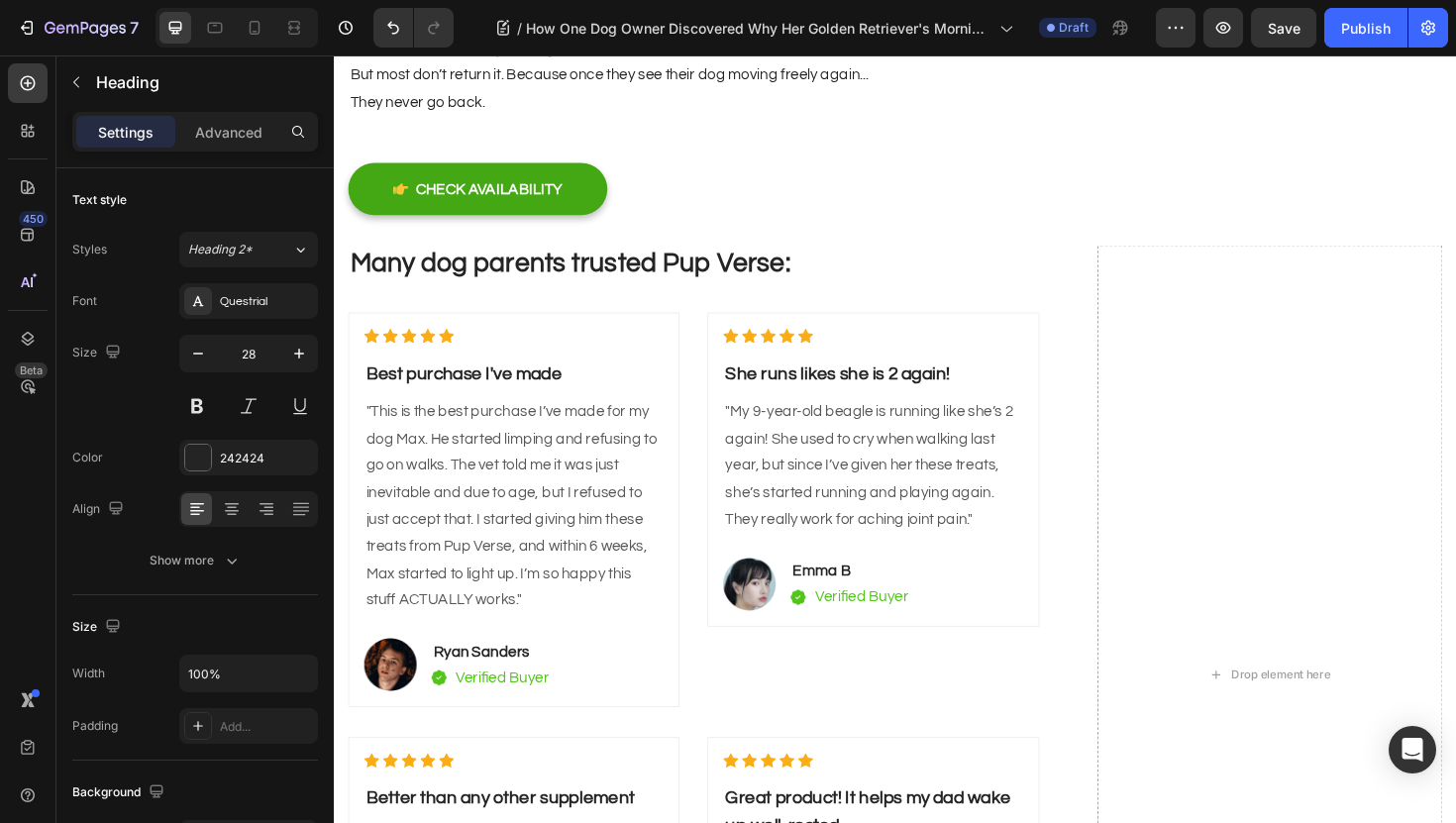 scroll, scrollTop: 7193, scrollLeft: 0, axis: vertical 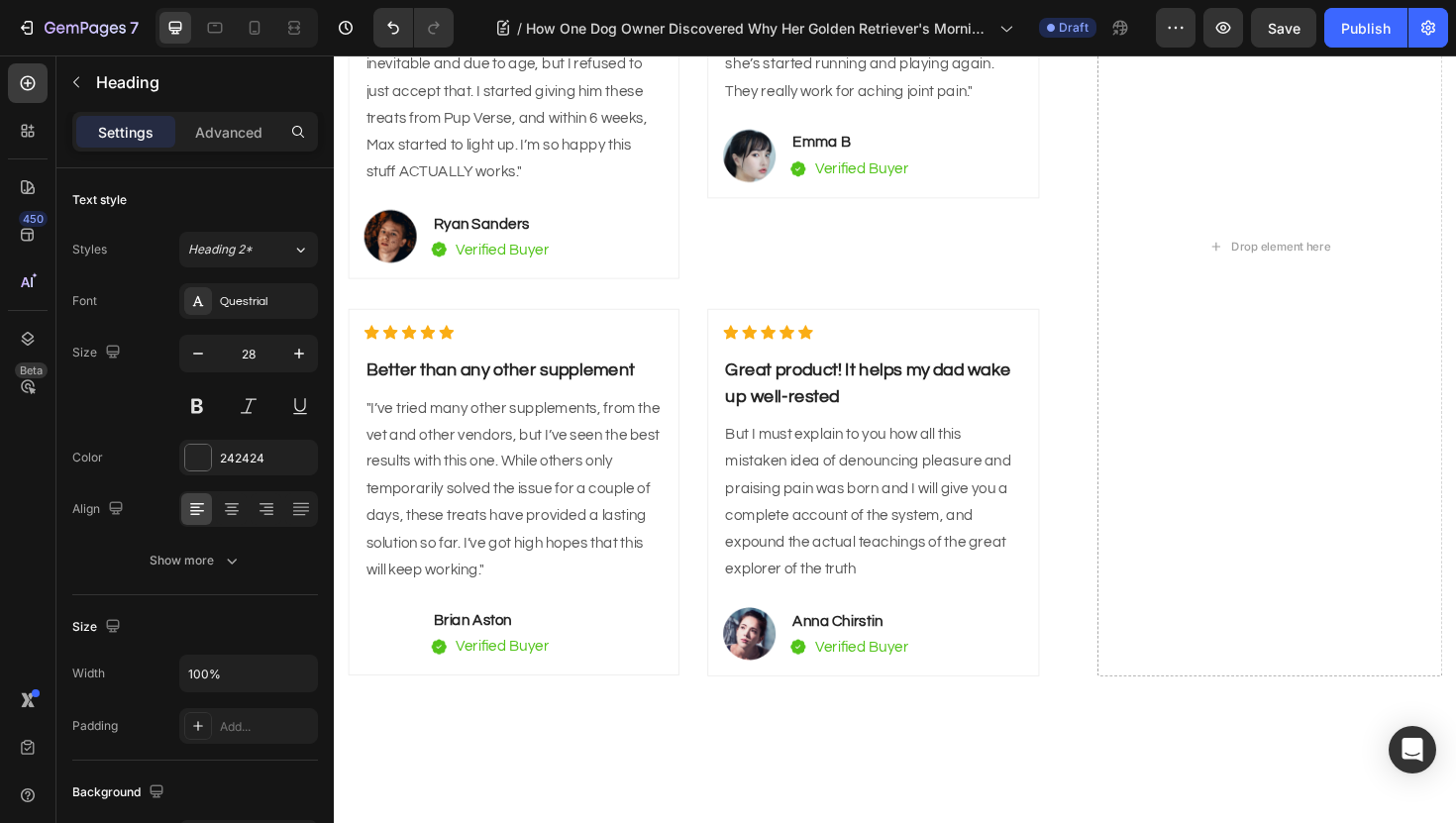 click on "And they offer a  money-back guarantee  if you don’t see improvement." at bounding box center [714, -405] 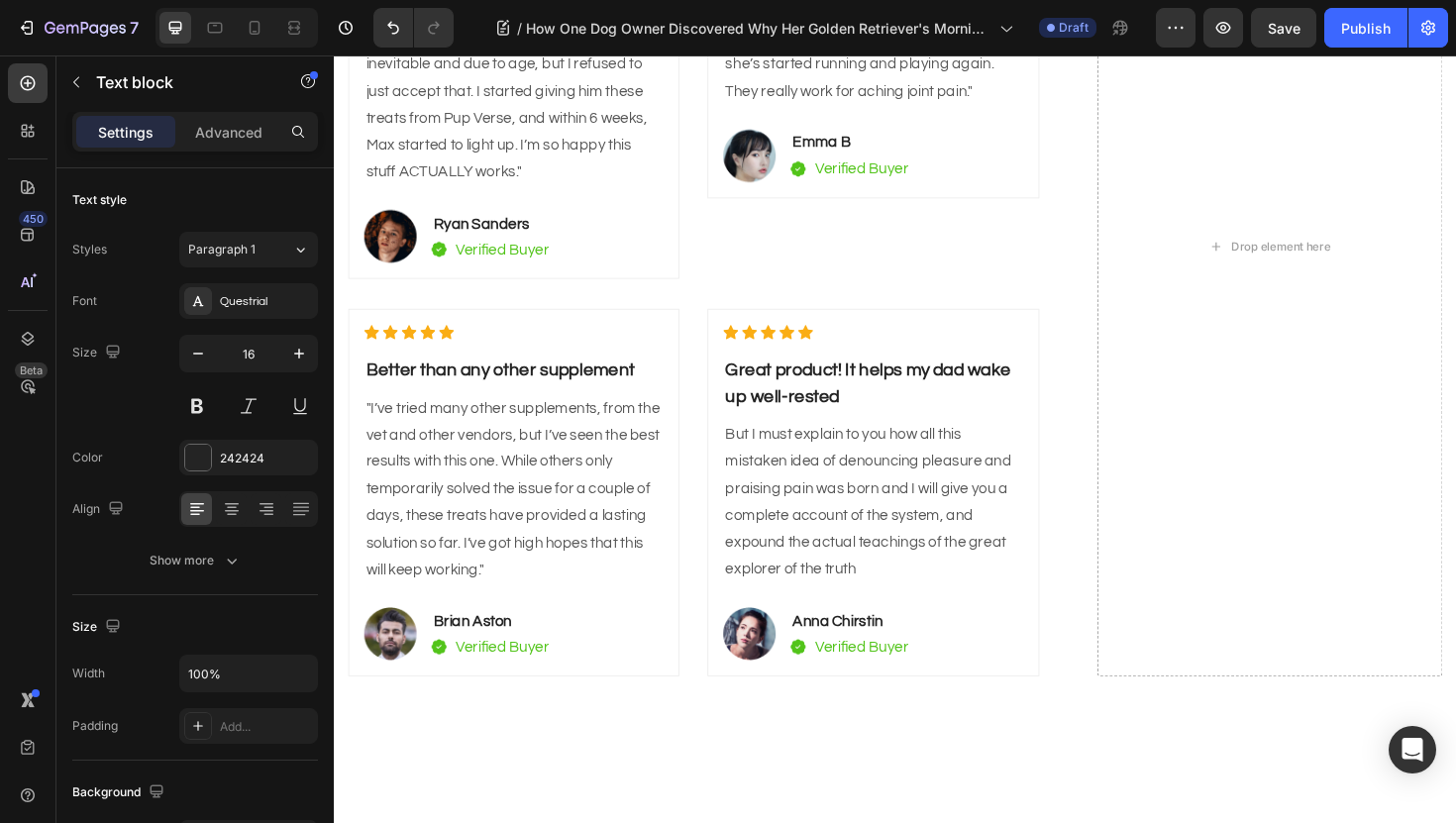 click on "And they offer a  money-back guarantee  if you don’t see improvement." at bounding box center [714, -405] 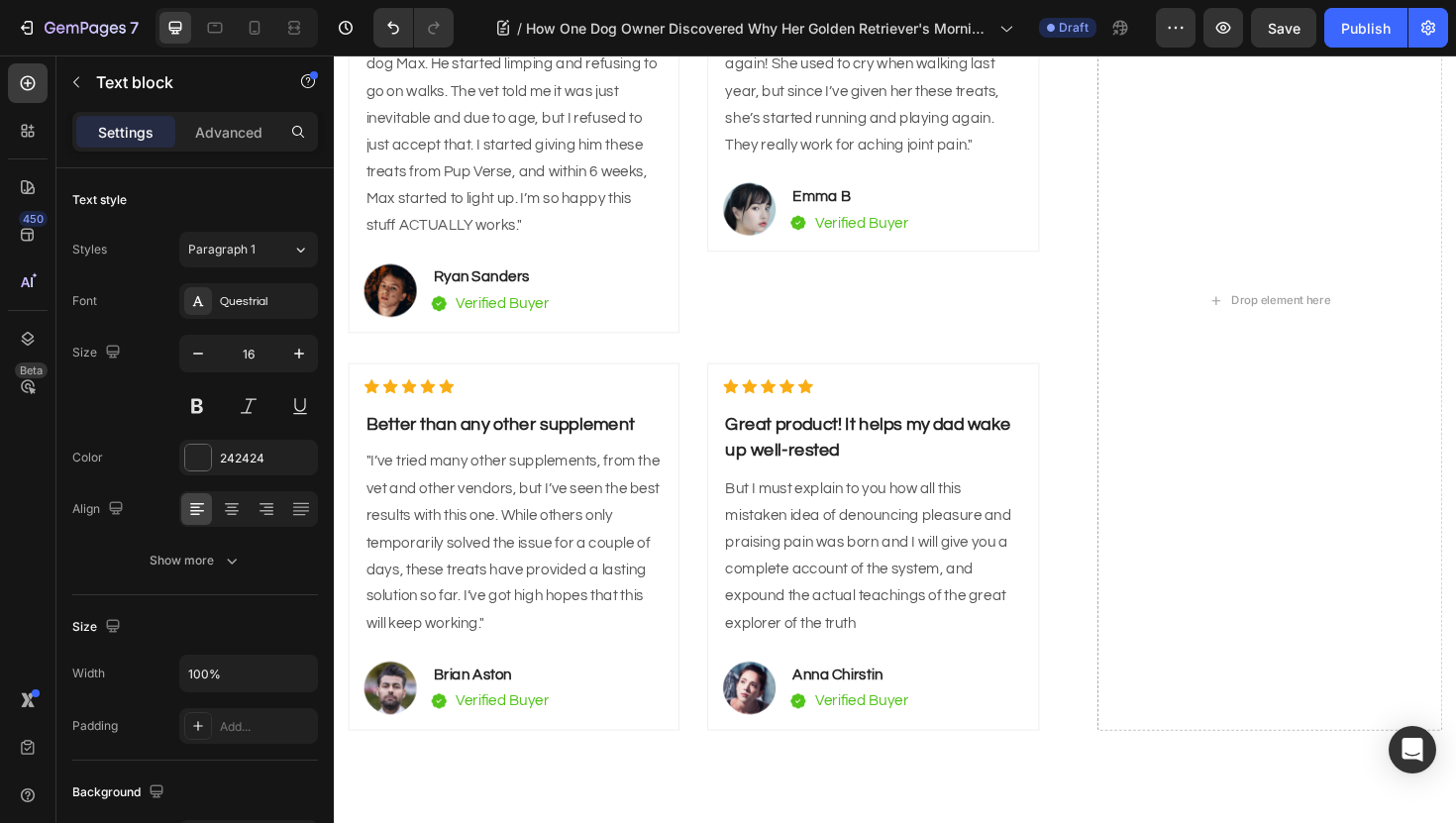 click on "Joint health is a normal concern for aging dogs, but that doesn't mean we have to just accept decreased mobility and comfort." at bounding box center [714, -476] 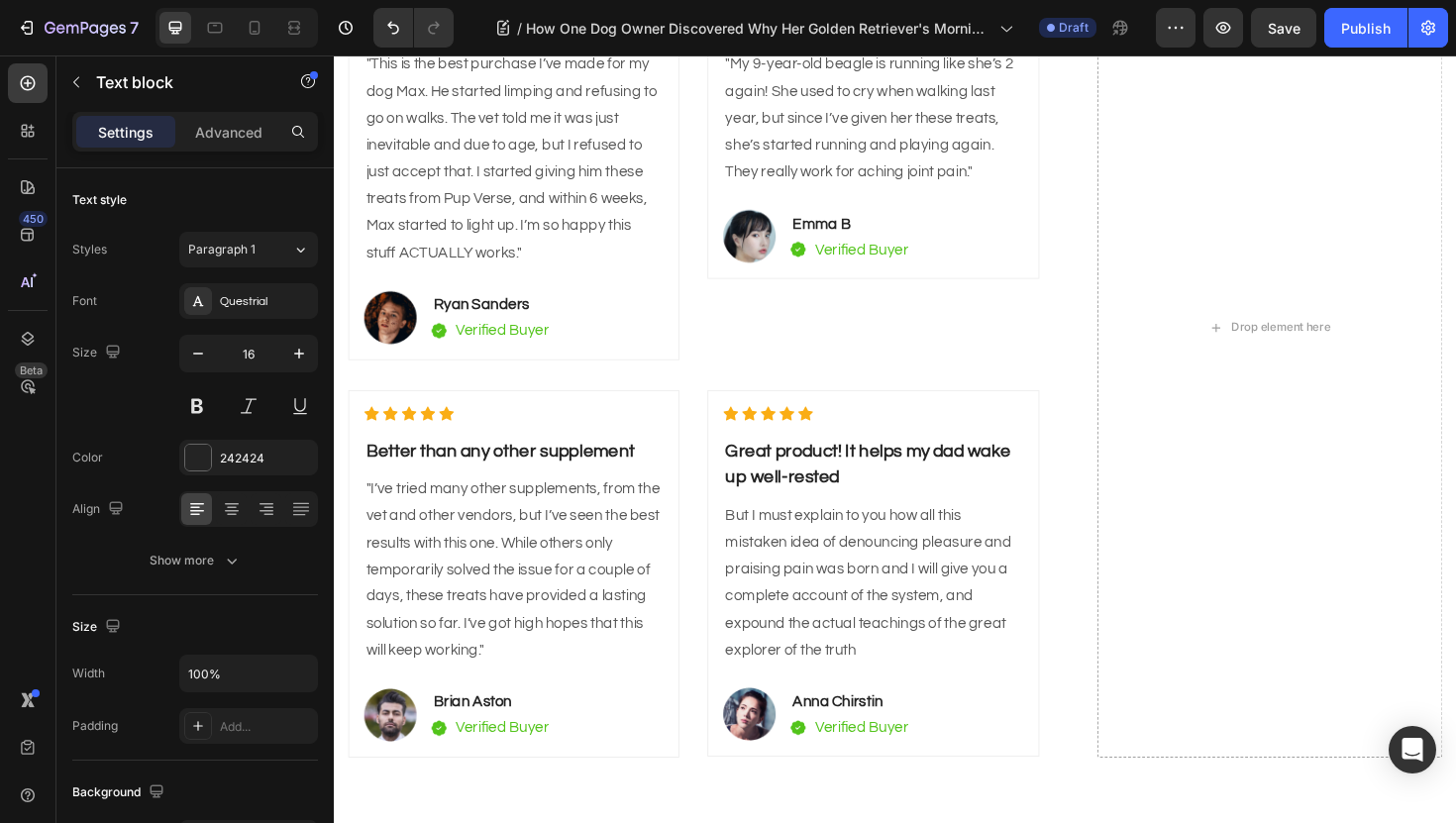 click on "You can find Pup Verse Hip Joint Relief at Pupverse.shop, where they offer detailed ingredient information and dosage guidelines." at bounding box center [714, -334] 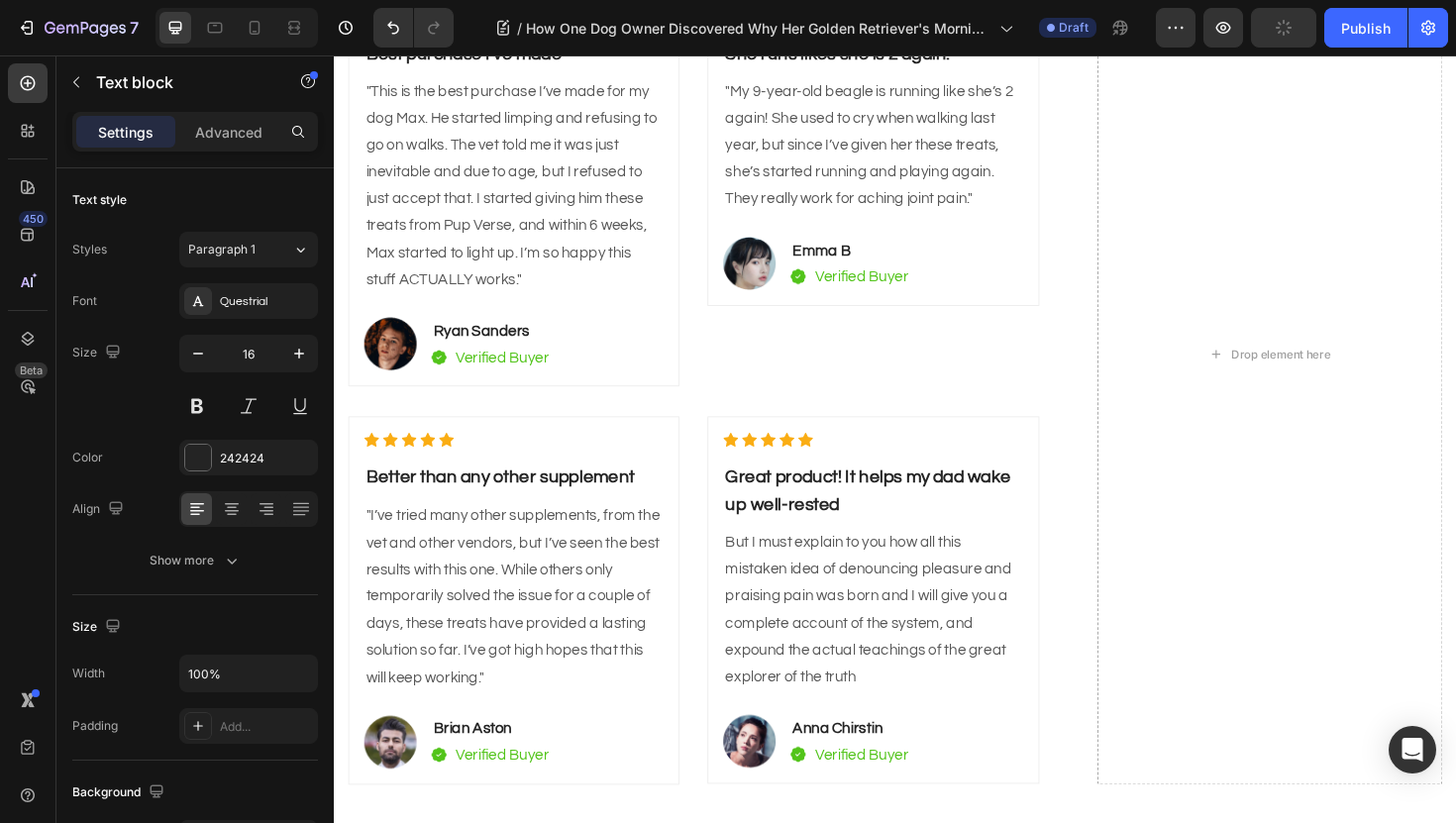 click on "Remember to consult with your veterinarian before starting any new supplement to make sure it's right for your dog's specific needs." at bounding box center (714, -248) 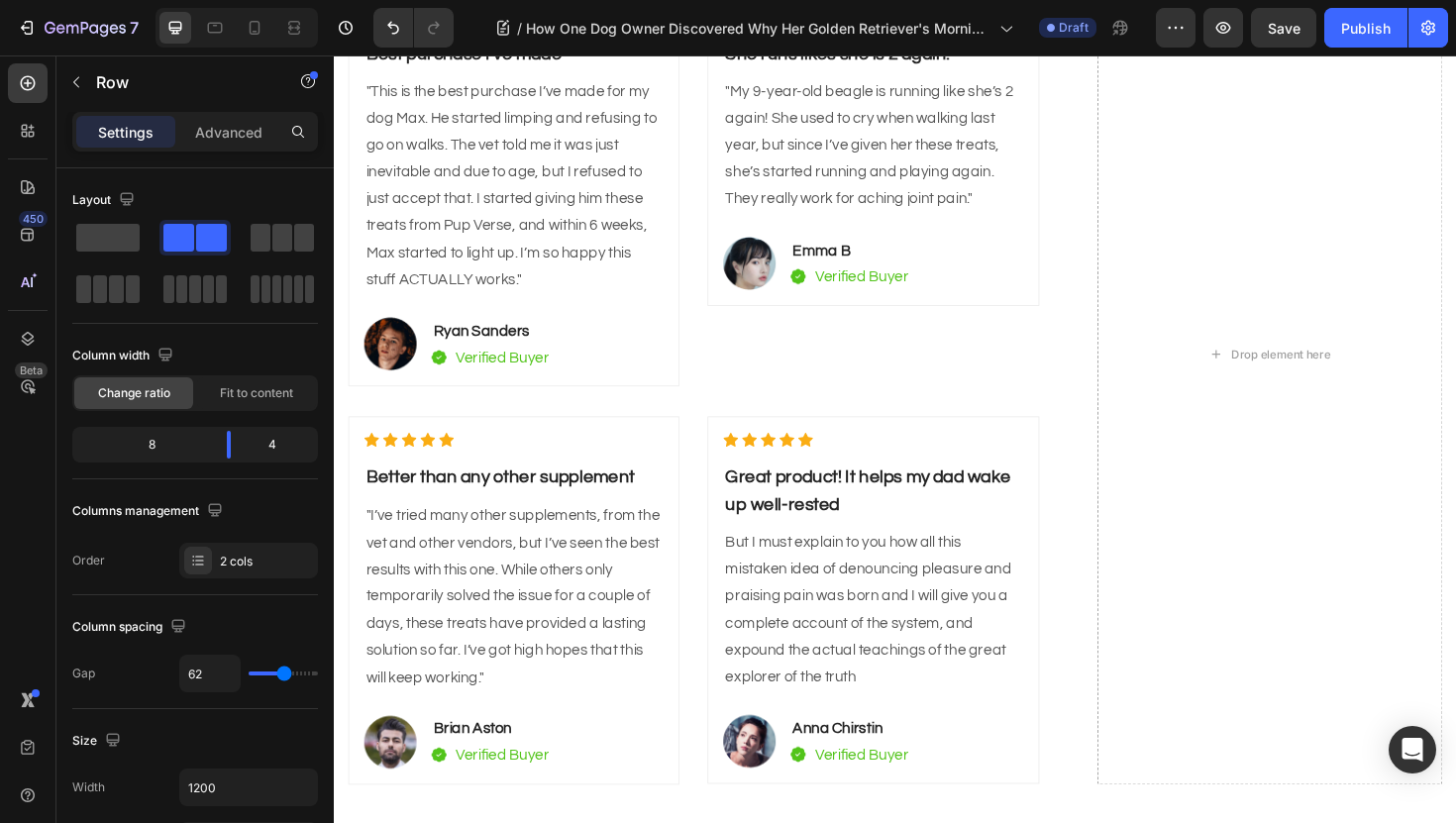 click on "How One Dog Owner Discovered Why Her Golden Retriever's Morning Walks Got Easier Again Heading [NAME] Thompson  | [STATE], [STATE_CODE] Text block Published on  May 28, 2025 Text block Row Image Our morning walks were getting shorter, and I didn't know what to do. If your senior dog used to bound out the door but now hesitates before walks... If you've watched your once-active companion slow down with age... If you're looking for ways to help your dog stay comfortable and mobile... Then what I'm about to share might help you and your furry friend too. Text block When Bailey Started Slowing Down Heading My name is [NAME] Thompson, and I live in [CITY] with my husband and our 9-year-old Golden Retriever, Bailey. For years, our morning walks were the best part of both our days. Bailey would wake me at 6:30 AM, tail wagging, ready for our neighborhood adventure. Like many dog owners, I knew this was part of aging. But I wasn't ready to give up on our special routine. Text block Row Row Heading Text block Image Heading" at bounding box center (928, -3550) 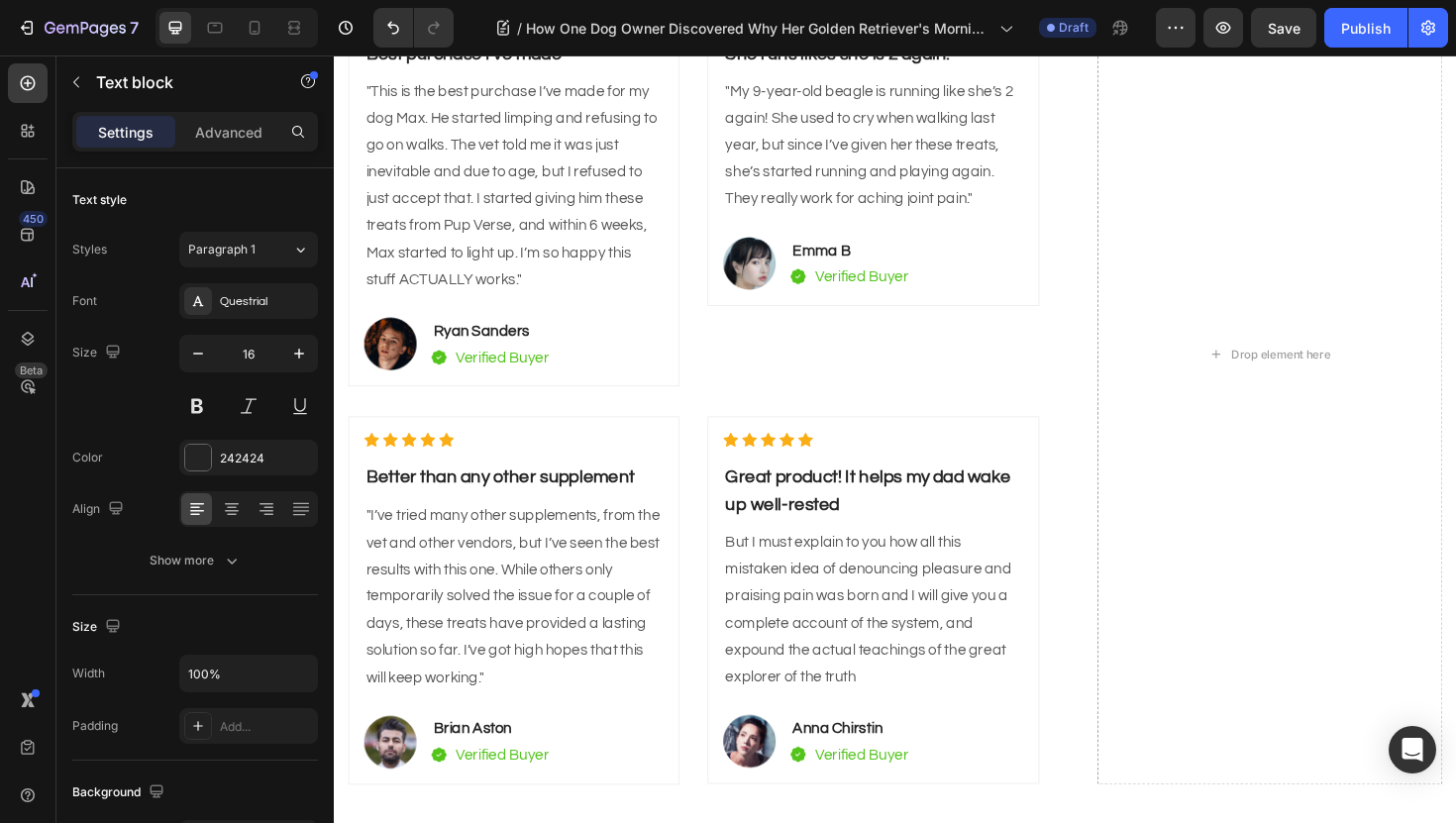 click on "If you're looking for a joint supplement with proven ingredients that dogs actually enjoy taking, Pup Verse Hip Joint Relief might be worth trying." at bounding box center (714, -390) 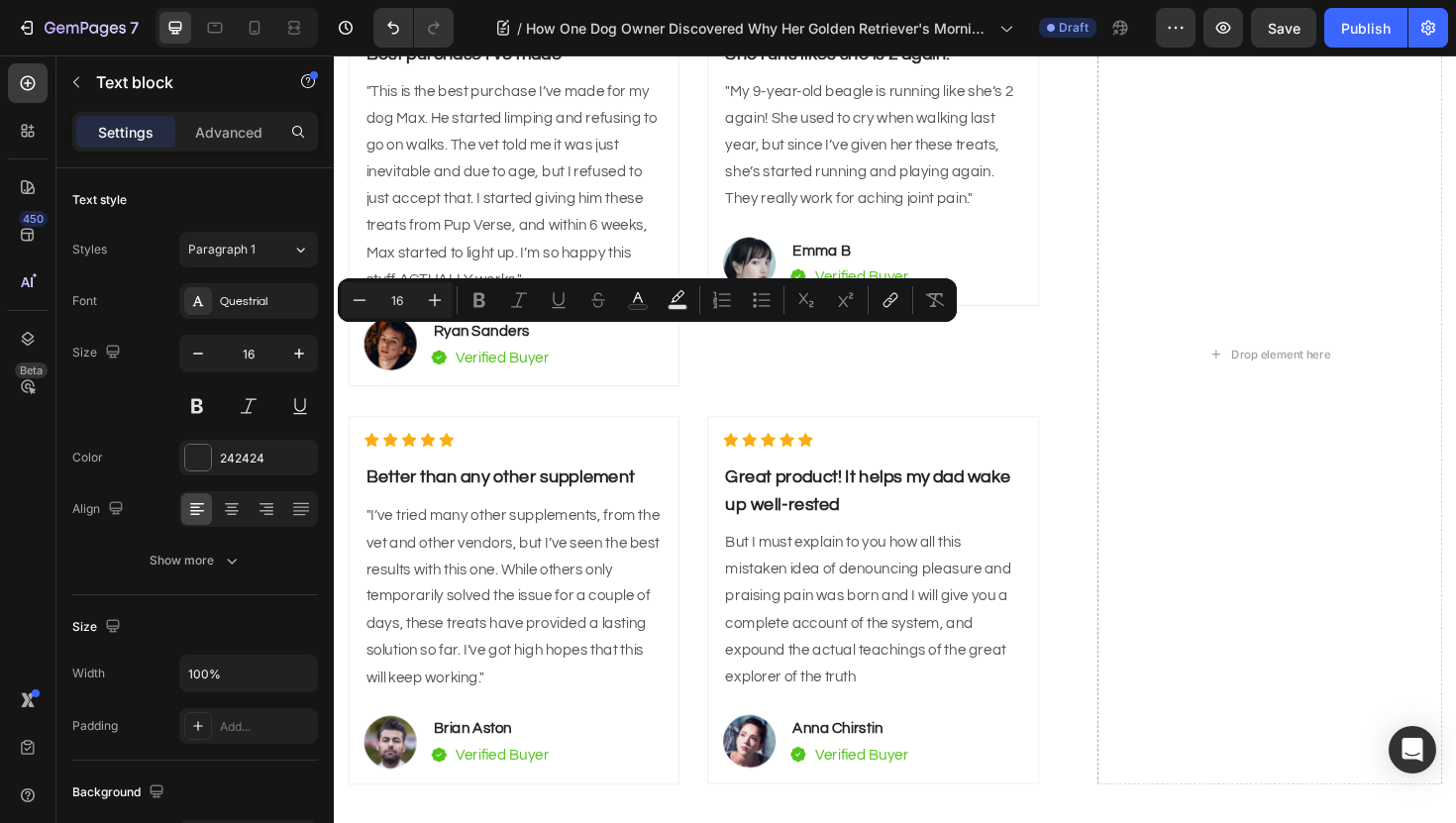 click on "Remember to consult with your veterinarian before starting any new supplement to make sure it's right for your dog's specific needs." at bounding box center [714, -248] 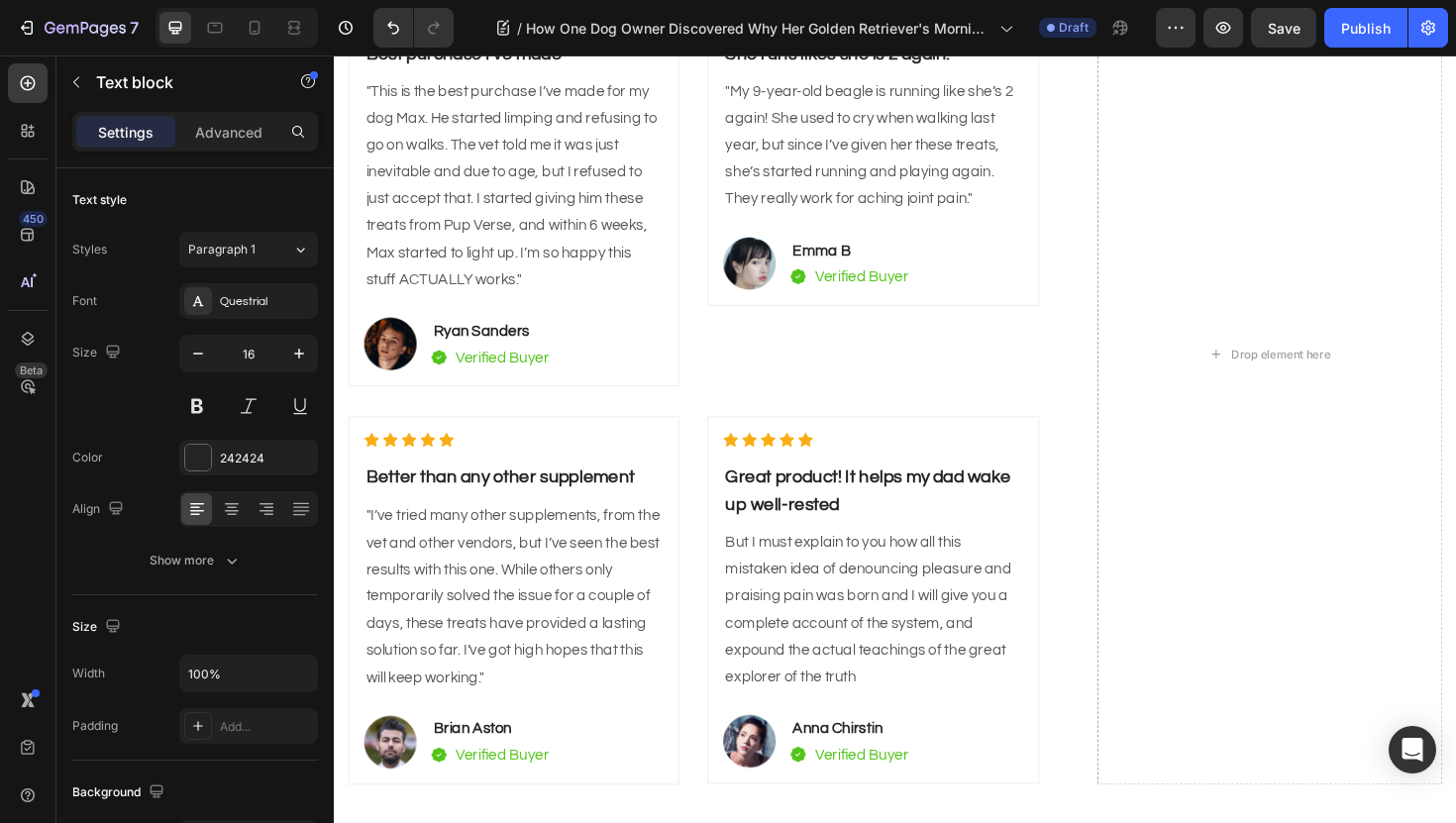 click on "If you're looking for a joint supplement with proven ingredients that dogs actually enjoy taking, Pup Verse Hip Joint Relief might be worth trying." at bounding box center (714, -390) 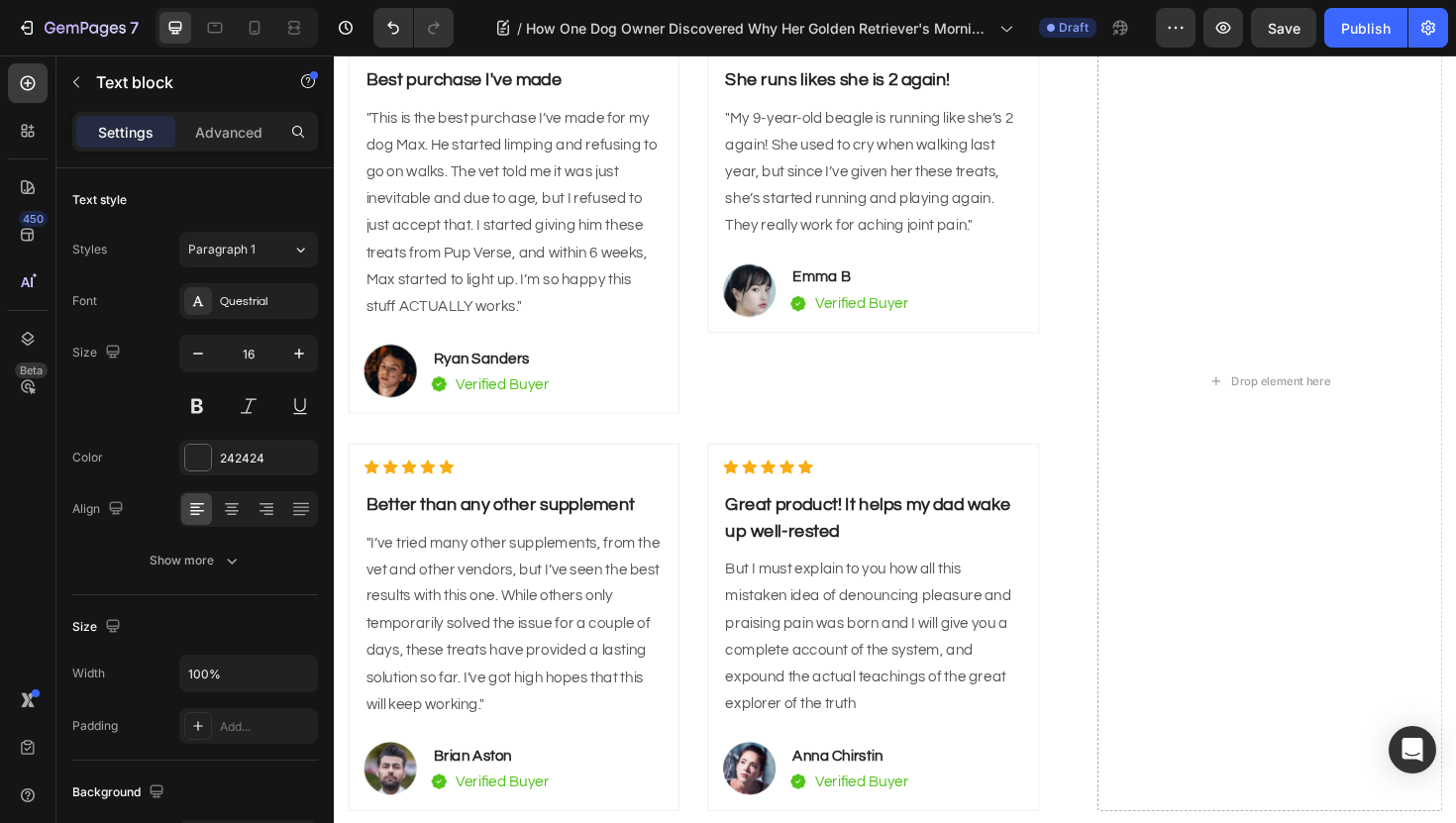 drag, startPoint x: 642, startPoint y: 384, endPoint x: 744, endPoint y: 384, distance: 102 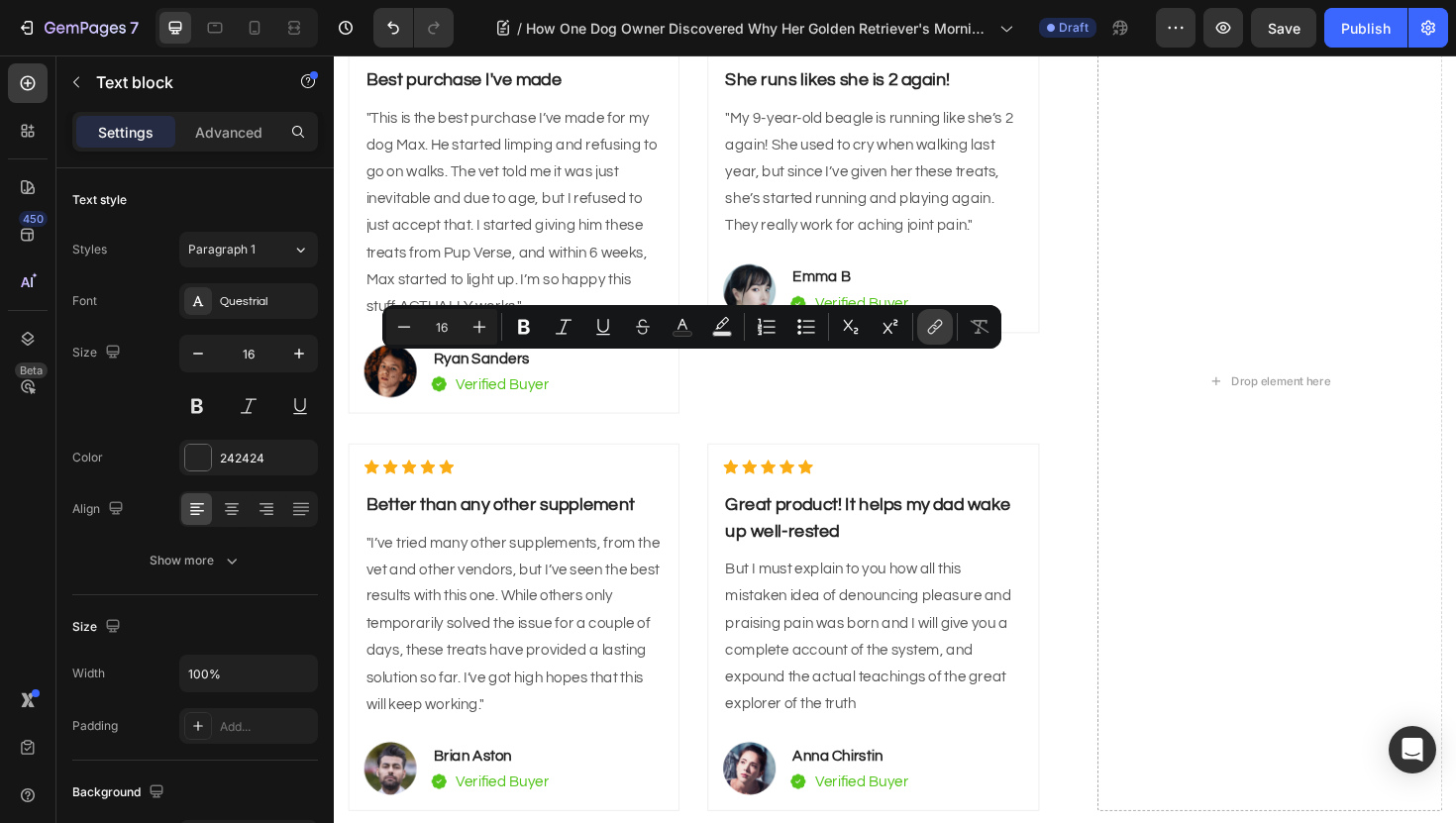 click 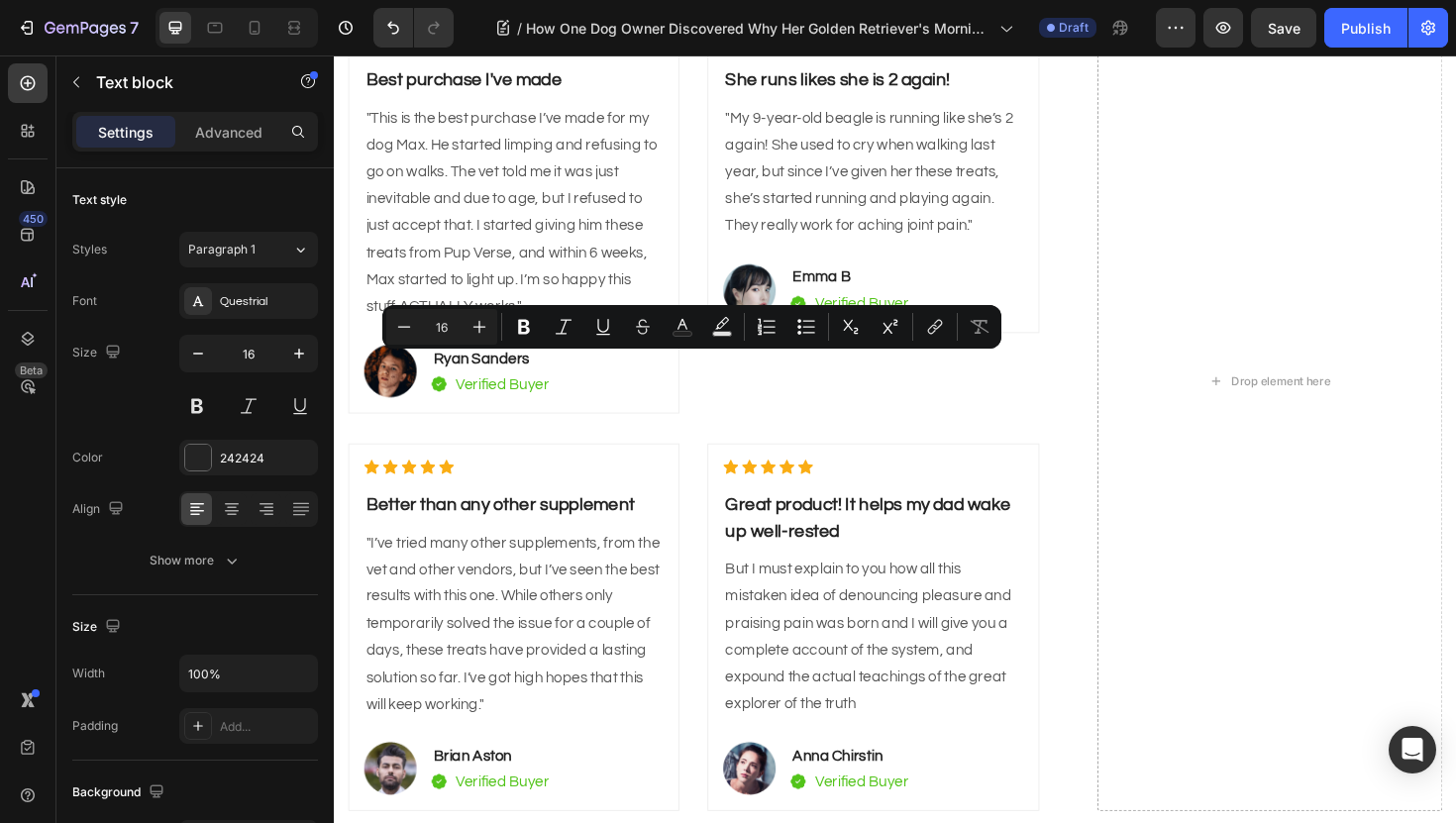 click on "You can find Pup Verse Hip Joint Relief at Pupverse.shop, where they offer detailed ingredient information and dosage guidelines." at bounding box center (714, -305) 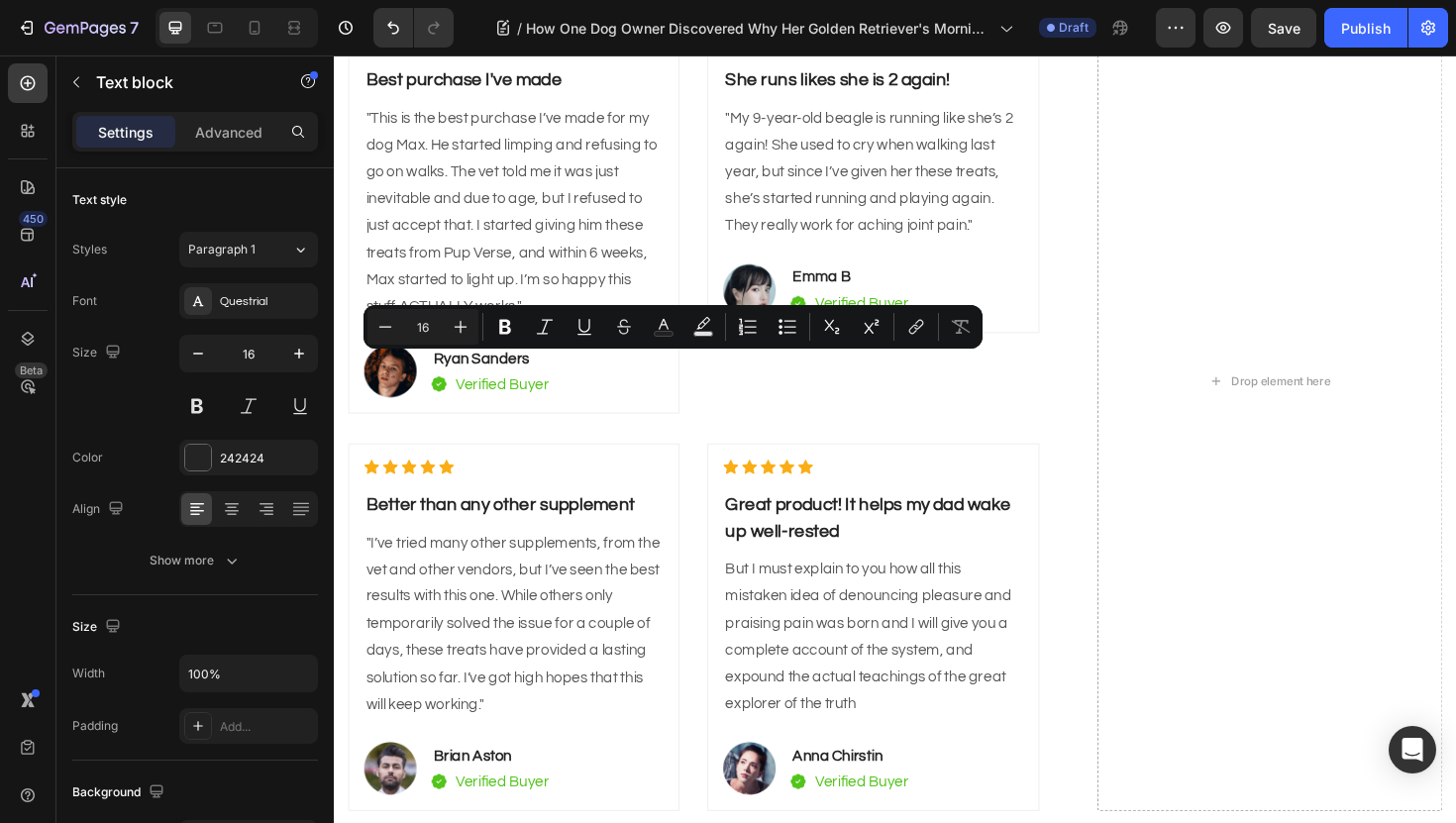 click on "You can find Pup Verse Hip Joint Relief at Pupverse.shop, where they offer detailed ingredient information and dosage guidelines." at bounding box center (714, -305) 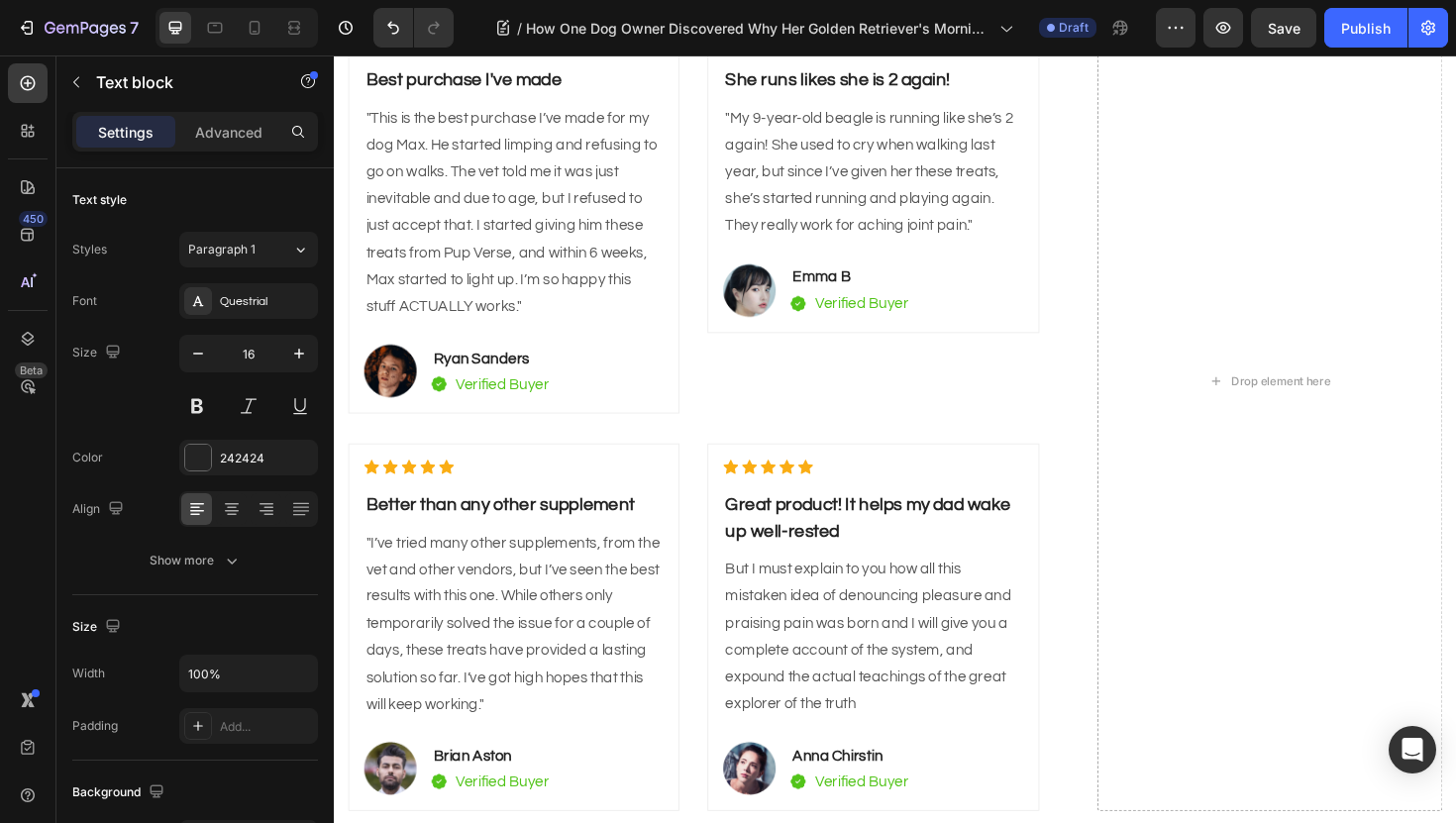 drag, startPoint x: 643, startPoint y: 380, endPoint x: 746, endPoint y: 385, distance: 103.121288 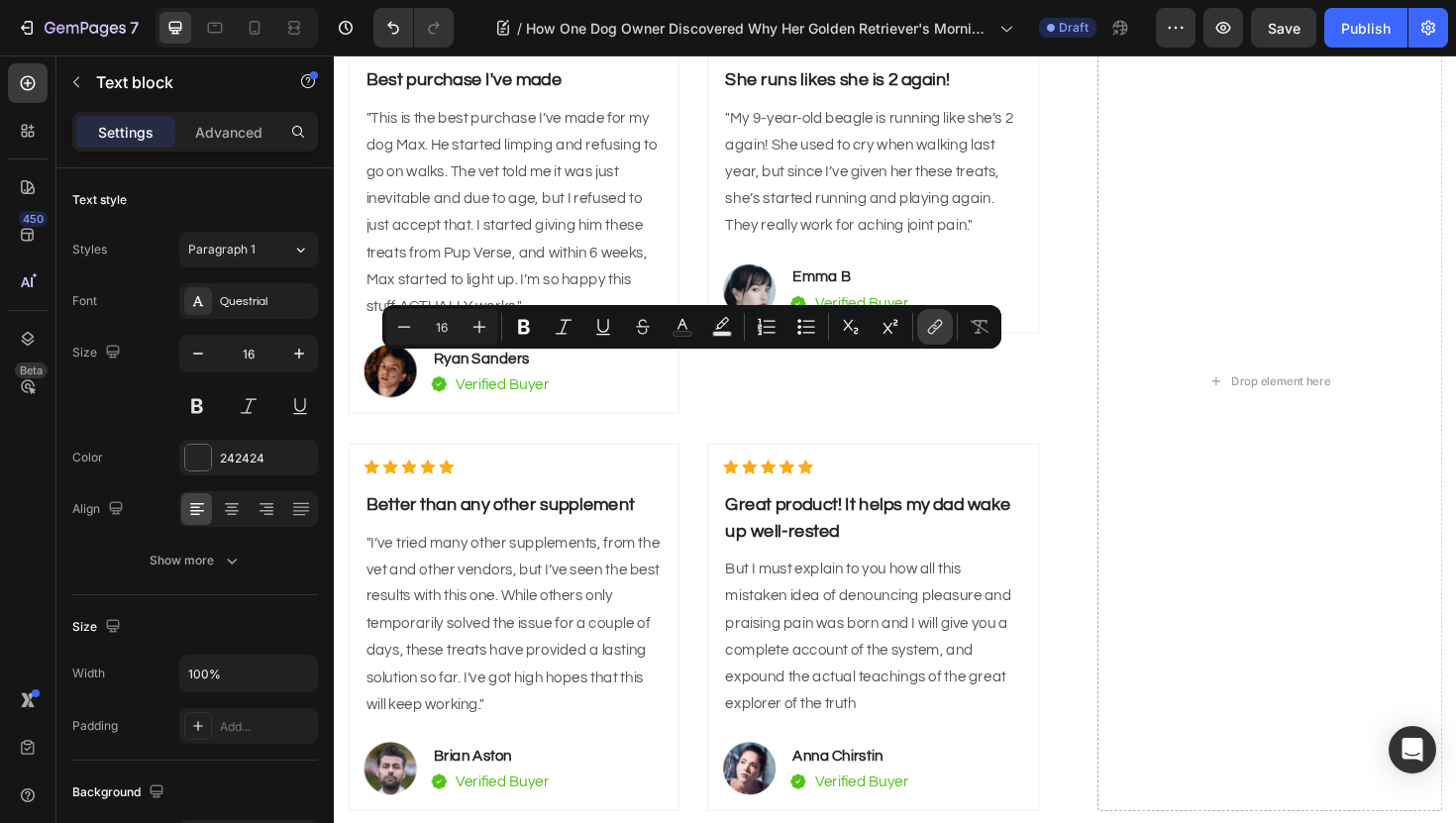 click 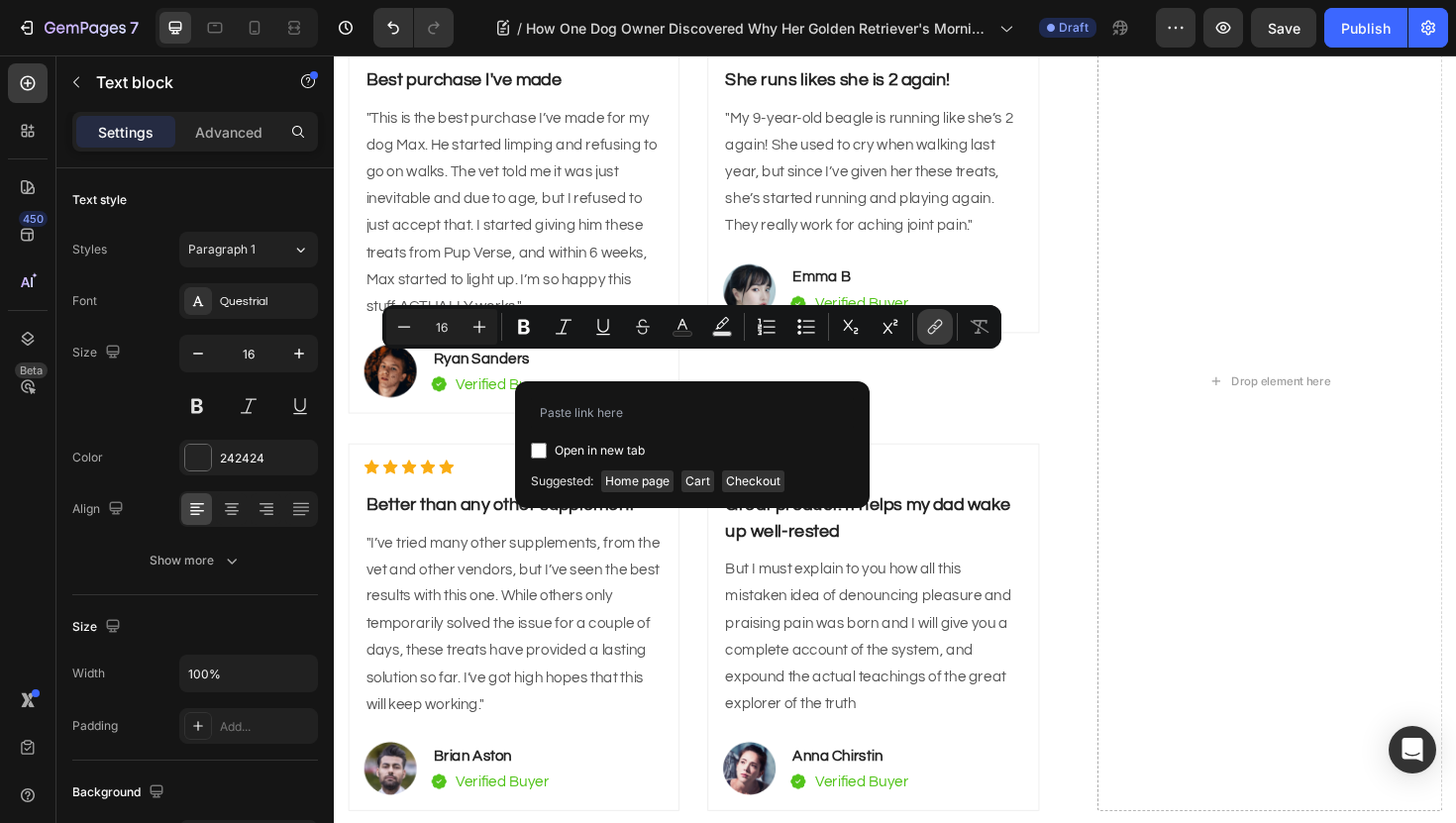 type on "https://pupverse.shop/products/hip-joint-relief" 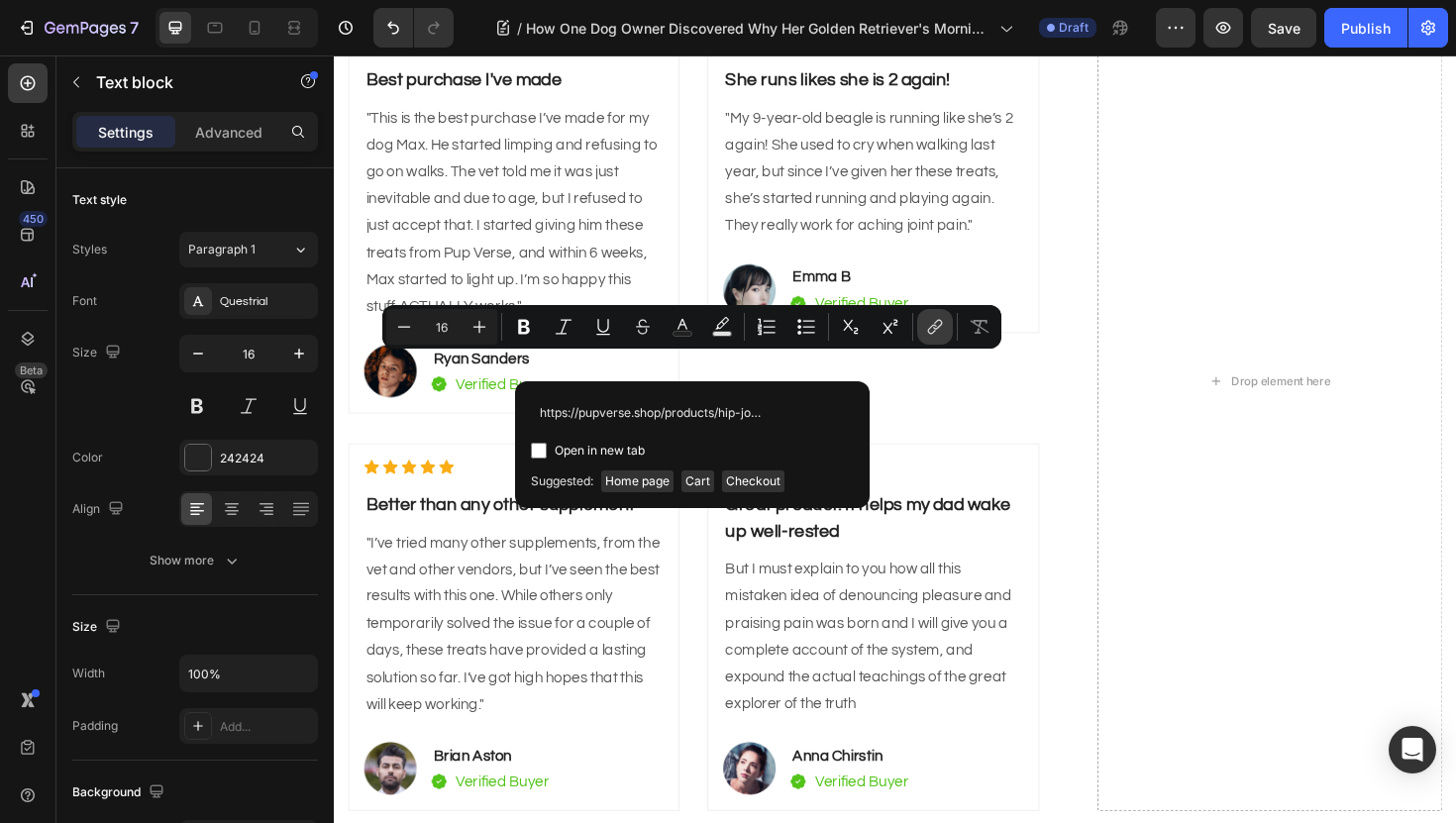 scroll, scrollTop: 0, scrollLeft: 40, axis: horizontal 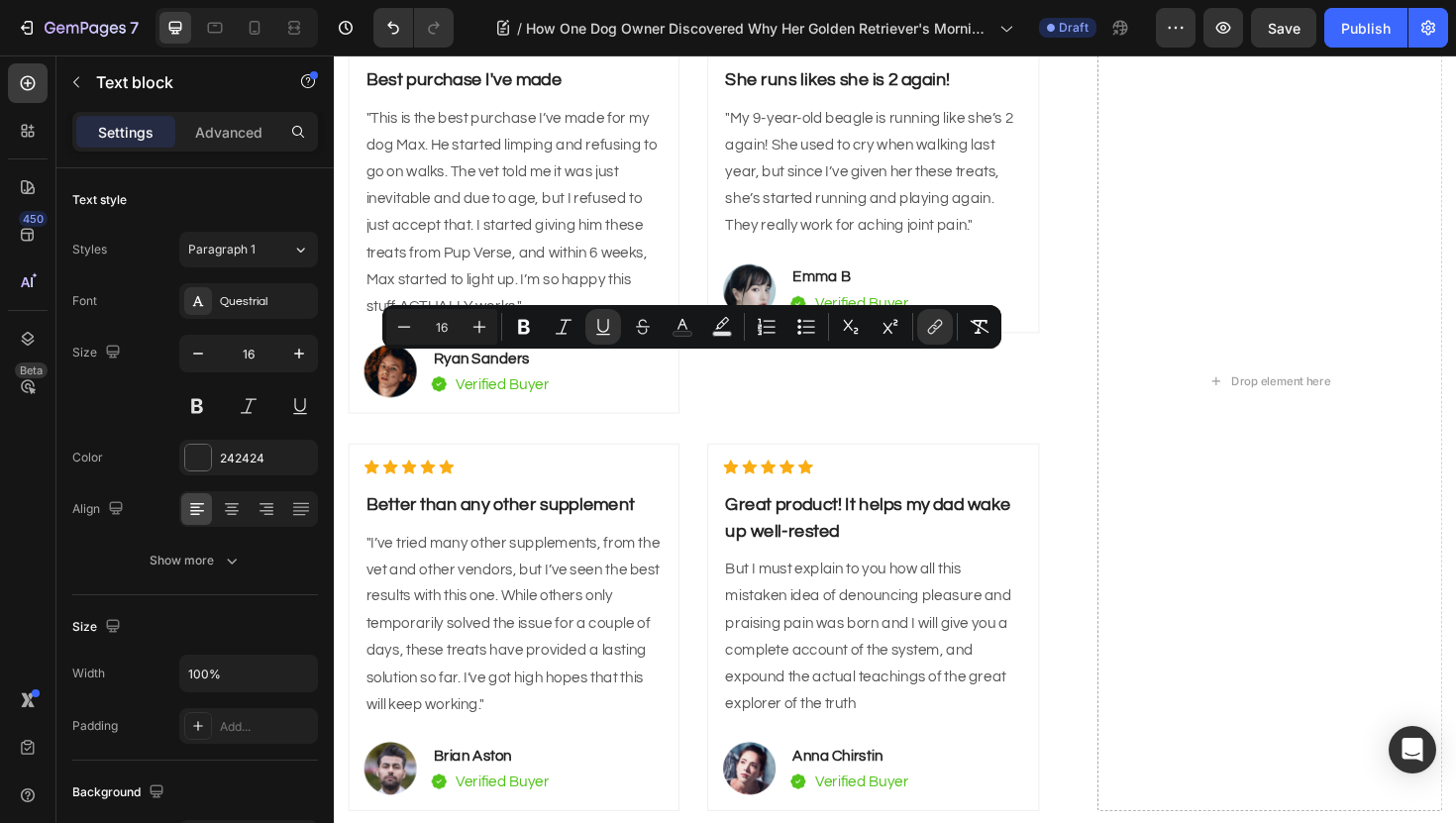 click on "You can find Pup Verse Hip Joint Relief at  Pupverse.shop , where they offer detailed ingredient information and dosage guidelines." at bounding box center (714, -305) 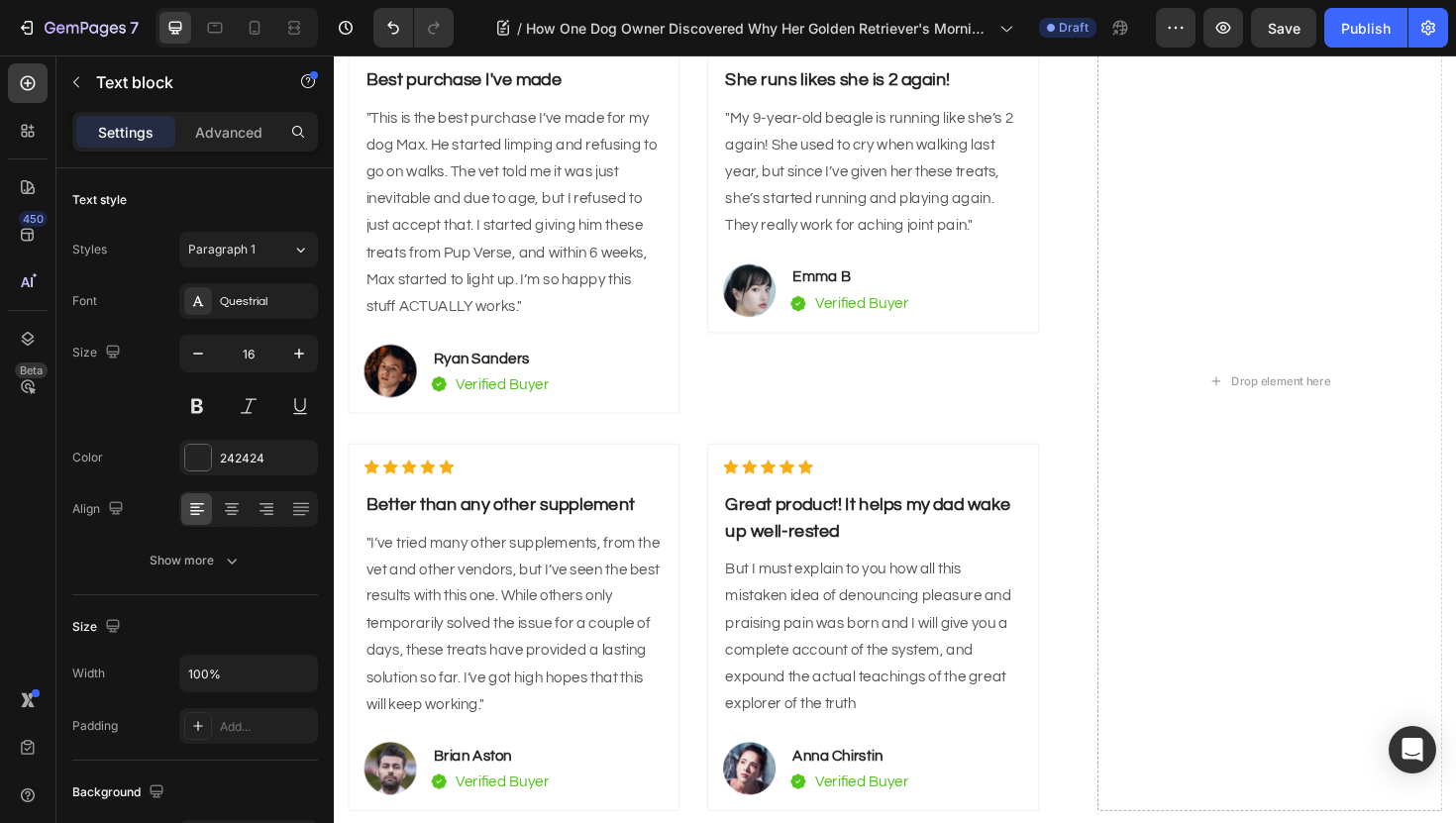 click on "Remember to consult with your veterinarian before starting any new supplement to make sure it's right for your dog's specific needs." at bounding box center [714, -220] 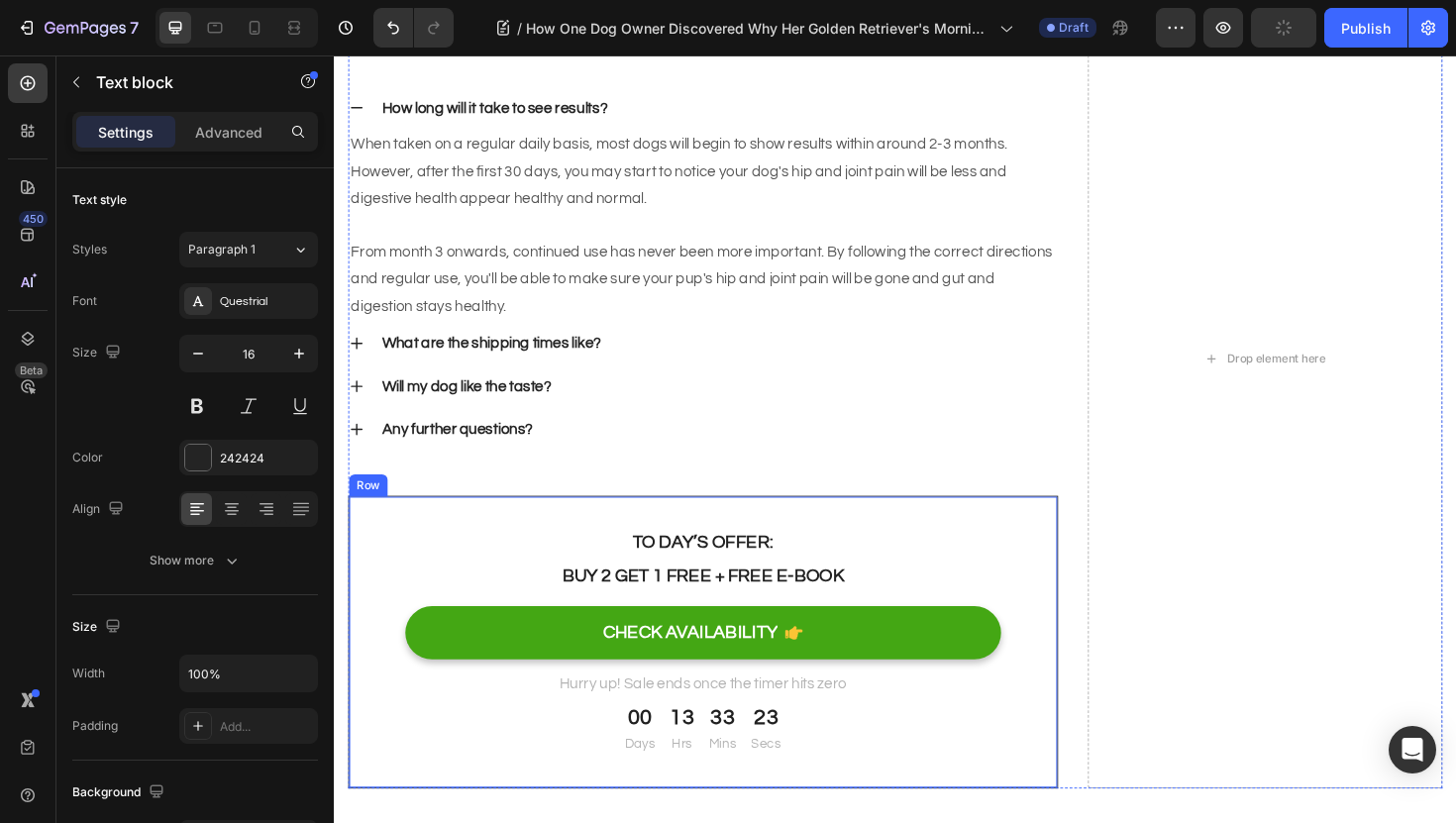 scroll, scrollTop: 7951, scrollLeft: 0, axis: vertical 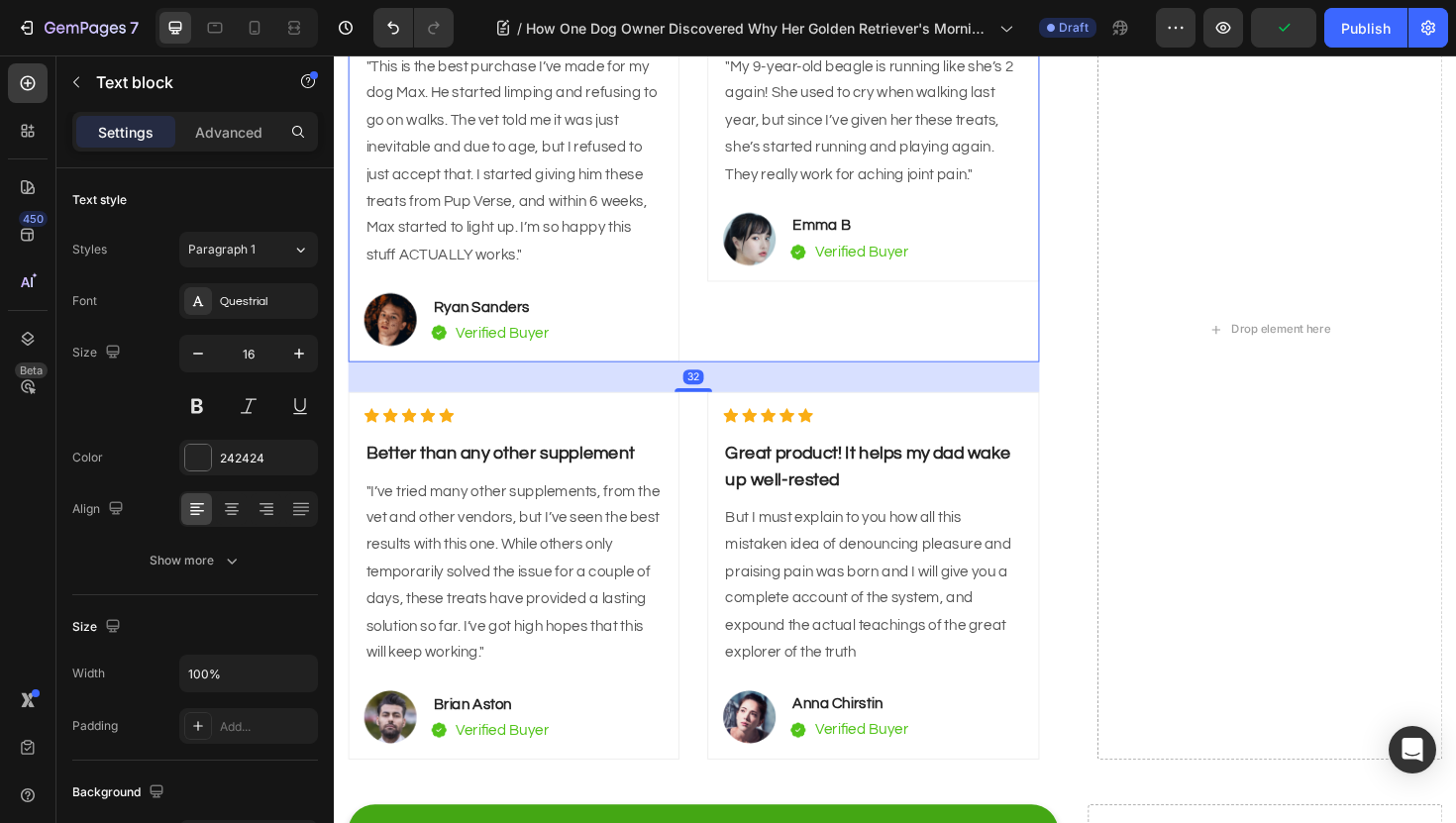 click on "Icon                Icon                Icon                Icon                Icon Icon List Hoz Best purchase I've made Heading "This is the best purchase I’ve made for my dog Max. He started limping and refusing to go on walks. The vet told me it was just inevitable and due to age, but I refused to just accept that. I started giving him these treats from Pup Verse, and within 6 weeks, Max started to light up. I’m so happy this stuff ACTUALLY works." Text block Image Ryan Sanders Text block Image Verified Buyer Text block Row Row Row                Icon                Icon                Icon                Icon                Icon Icon List Hoz She runs likes she is 2 again! Heading "My 9-year-old beagle is running like she’s 2 again! She used to cry when walking last year, but since I’ve given her these treats, she’s started running and playing again. They really work for aching joint pain." Text block Image Emma B Text block Image Verified Buyer Text block Row Row Row Row   32" at bounding box center [714, 171] 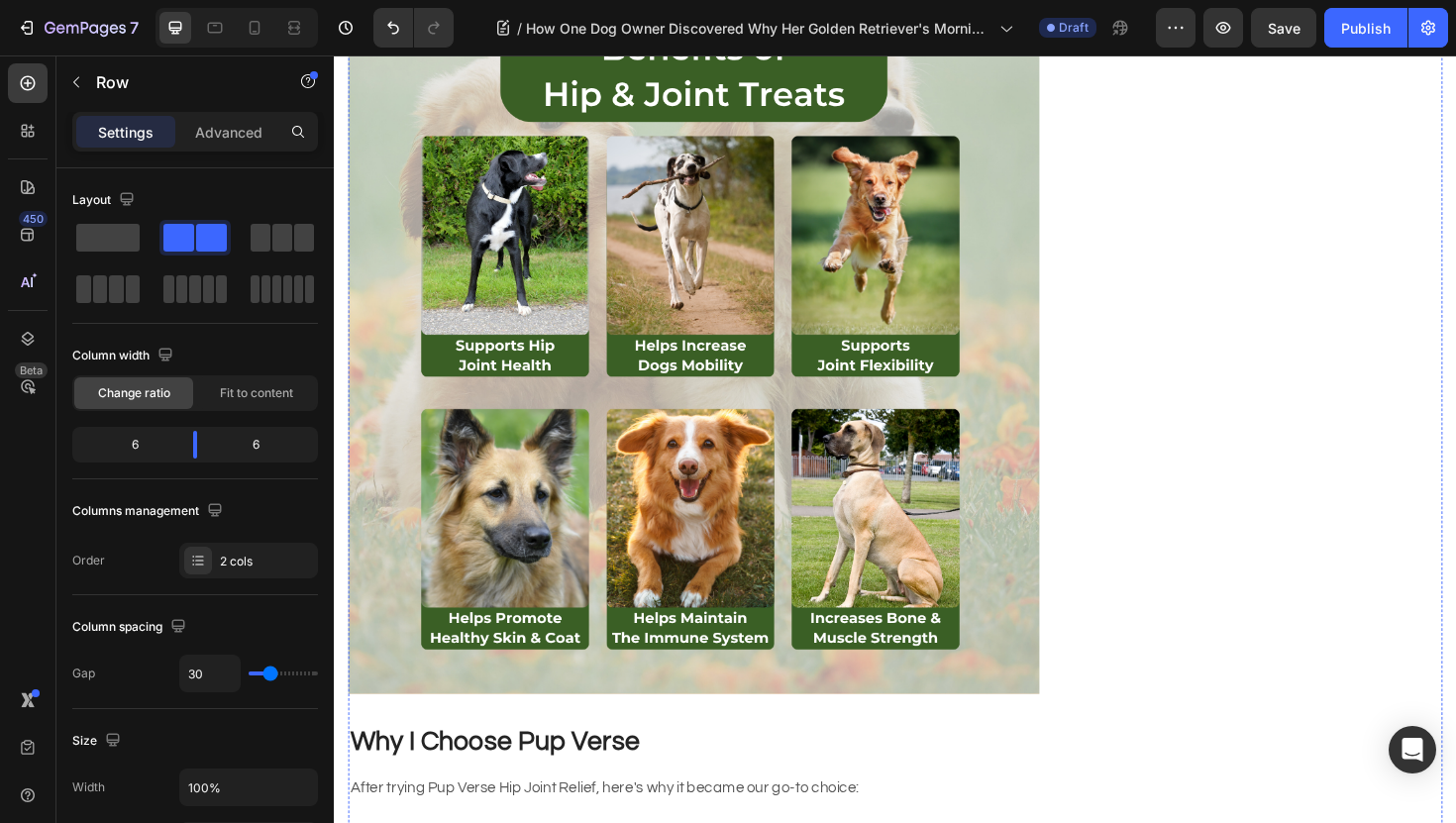 scroll, scrollTop: 4524, scrollLeft: 0, axis: vertical 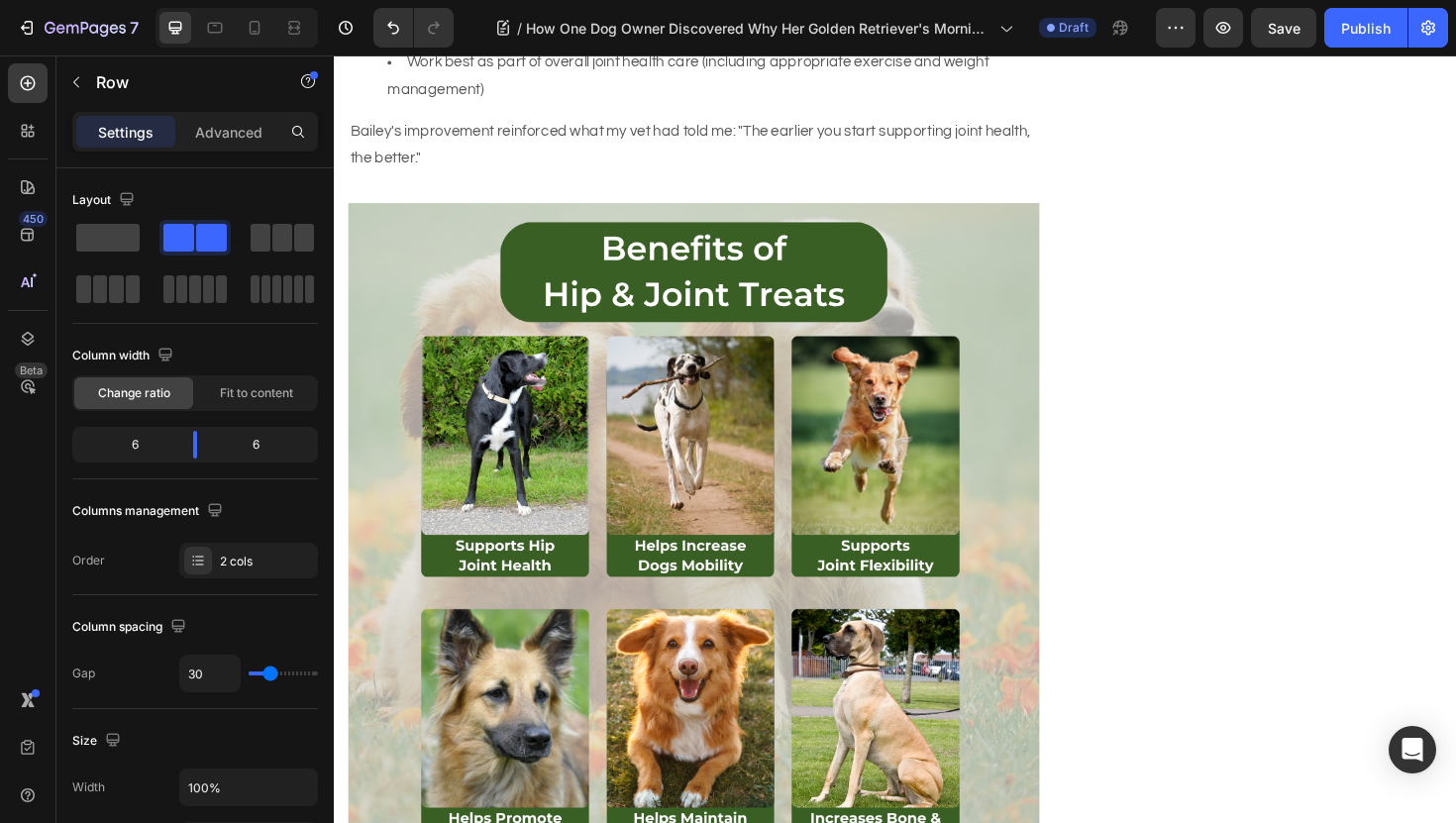 click at bounding box center (714, 1986) 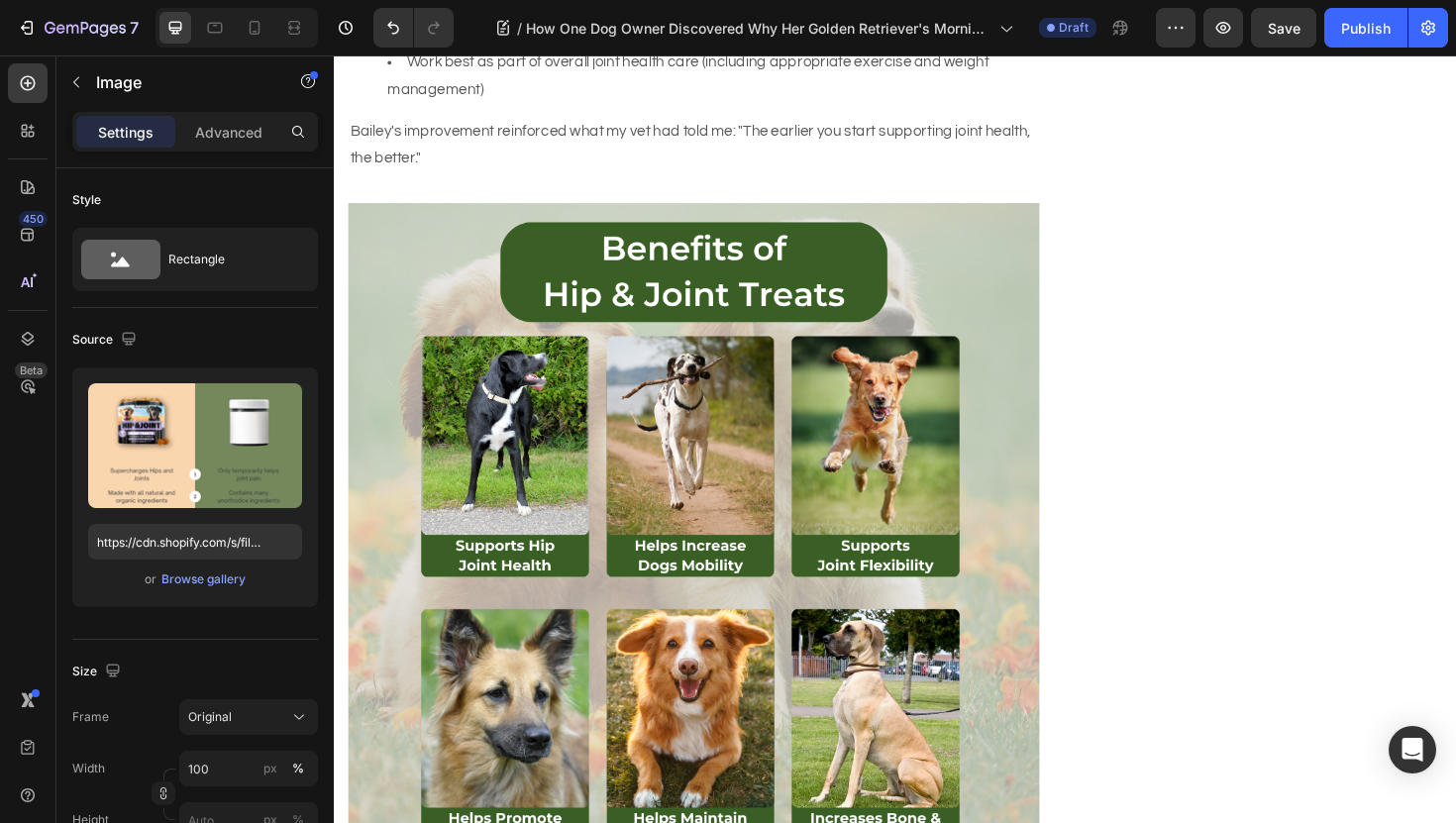 click 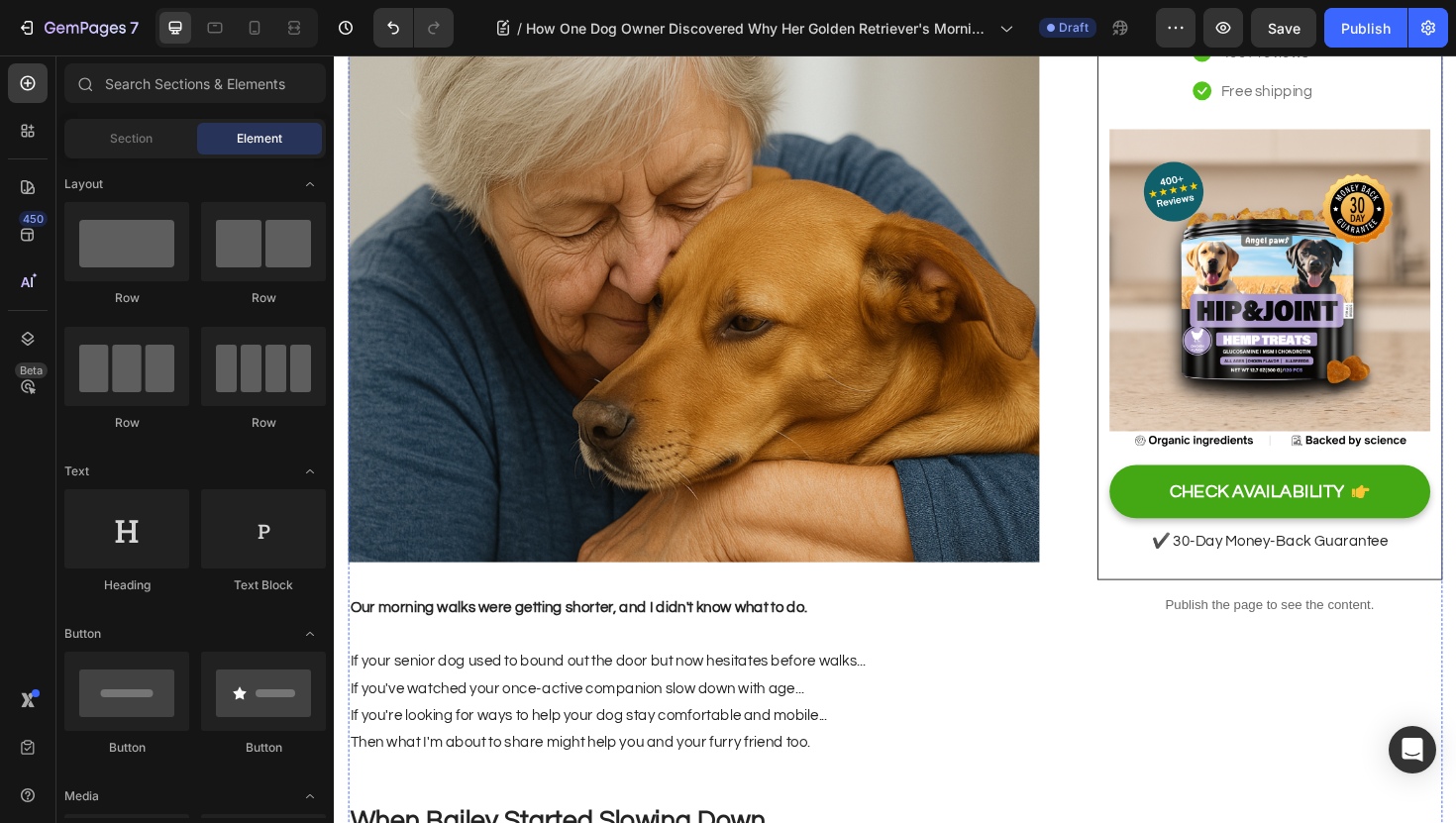 scroll, scrollTop: 0, scrollLeft: 0, axis: both 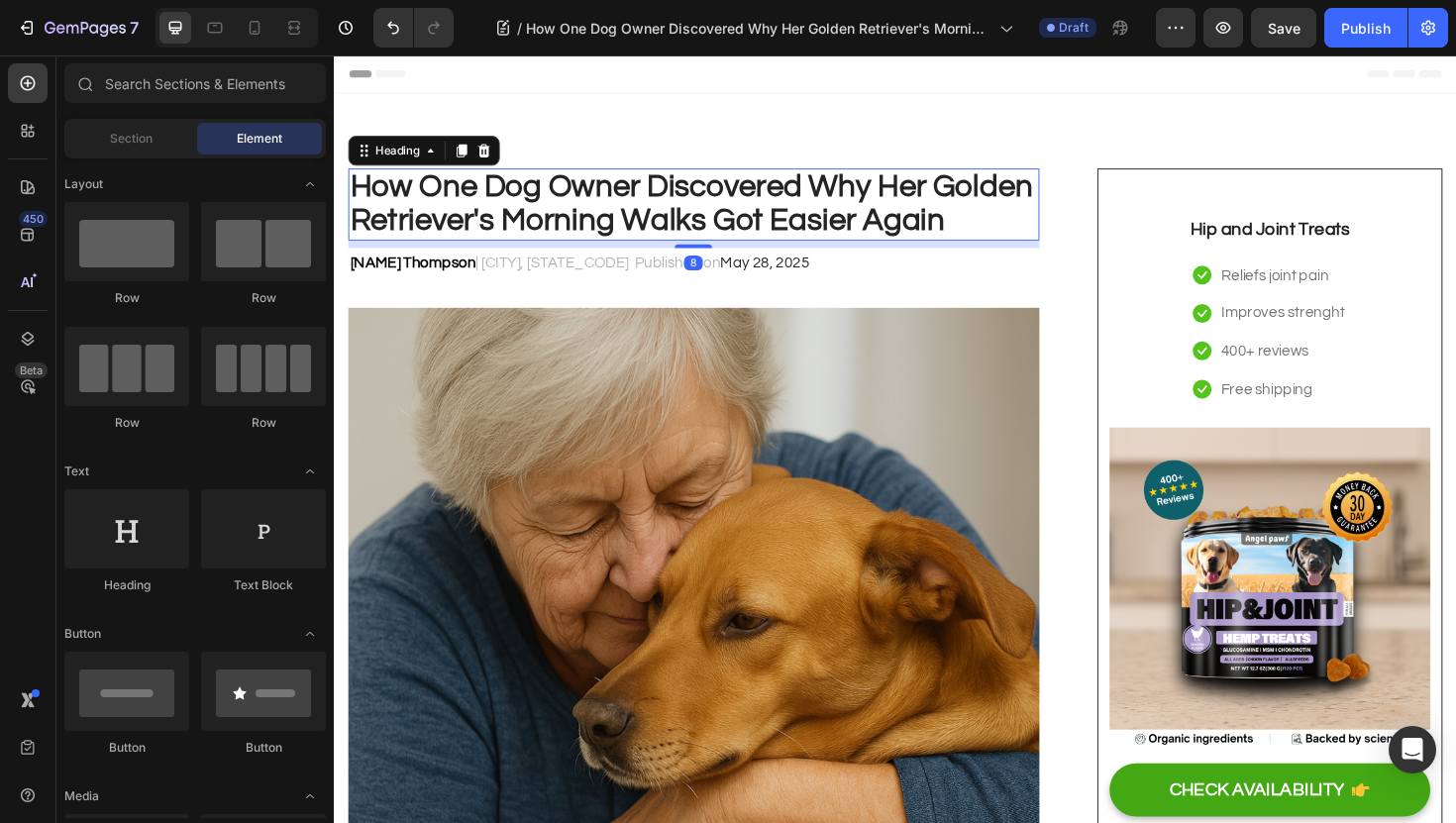 click on "How One Dog Owner Discovered Why Her Golden Retriever's Morning Walks Got Easier Again" at bounding box center [714, 213] 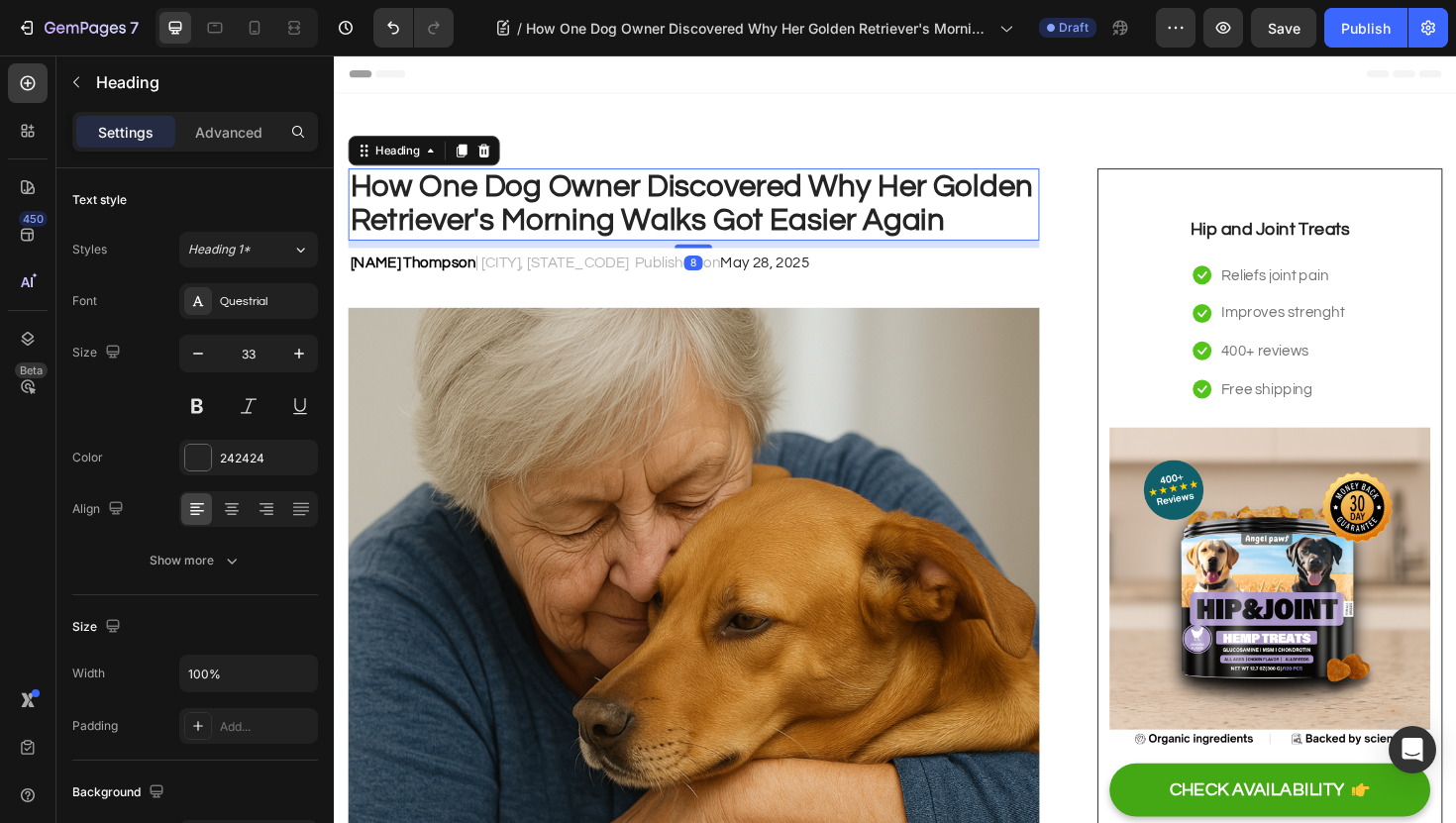 click on "How One Dog Owner Discovered Why Her Golden Retriever's Morning Walks Got Easier Again" at bounding box center [714, 213] 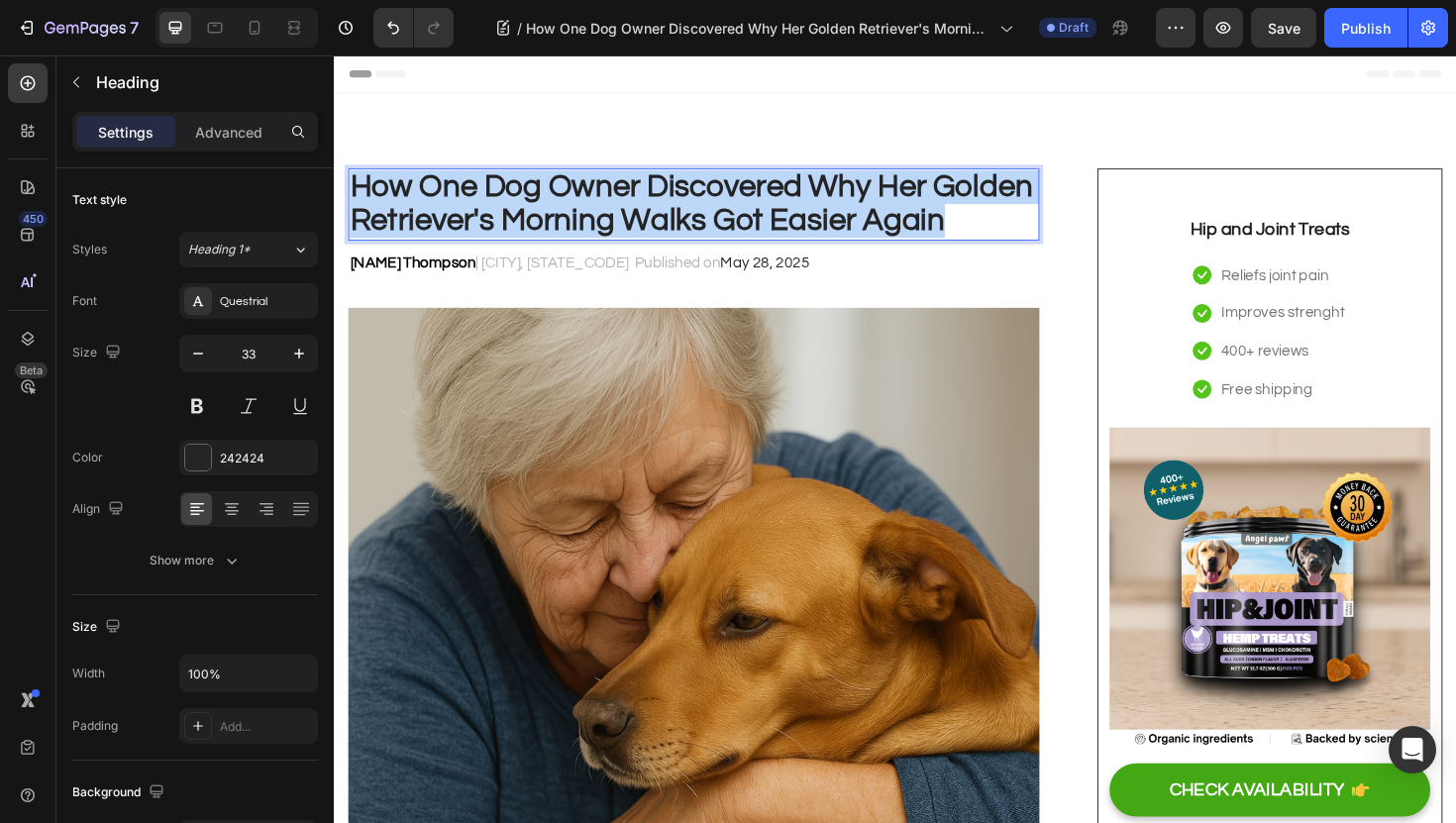click on "How One Dog Owner Discovered Why Her Golden Retriever's Morning Walks Got Easier Again" at bounding box center [714, 213] 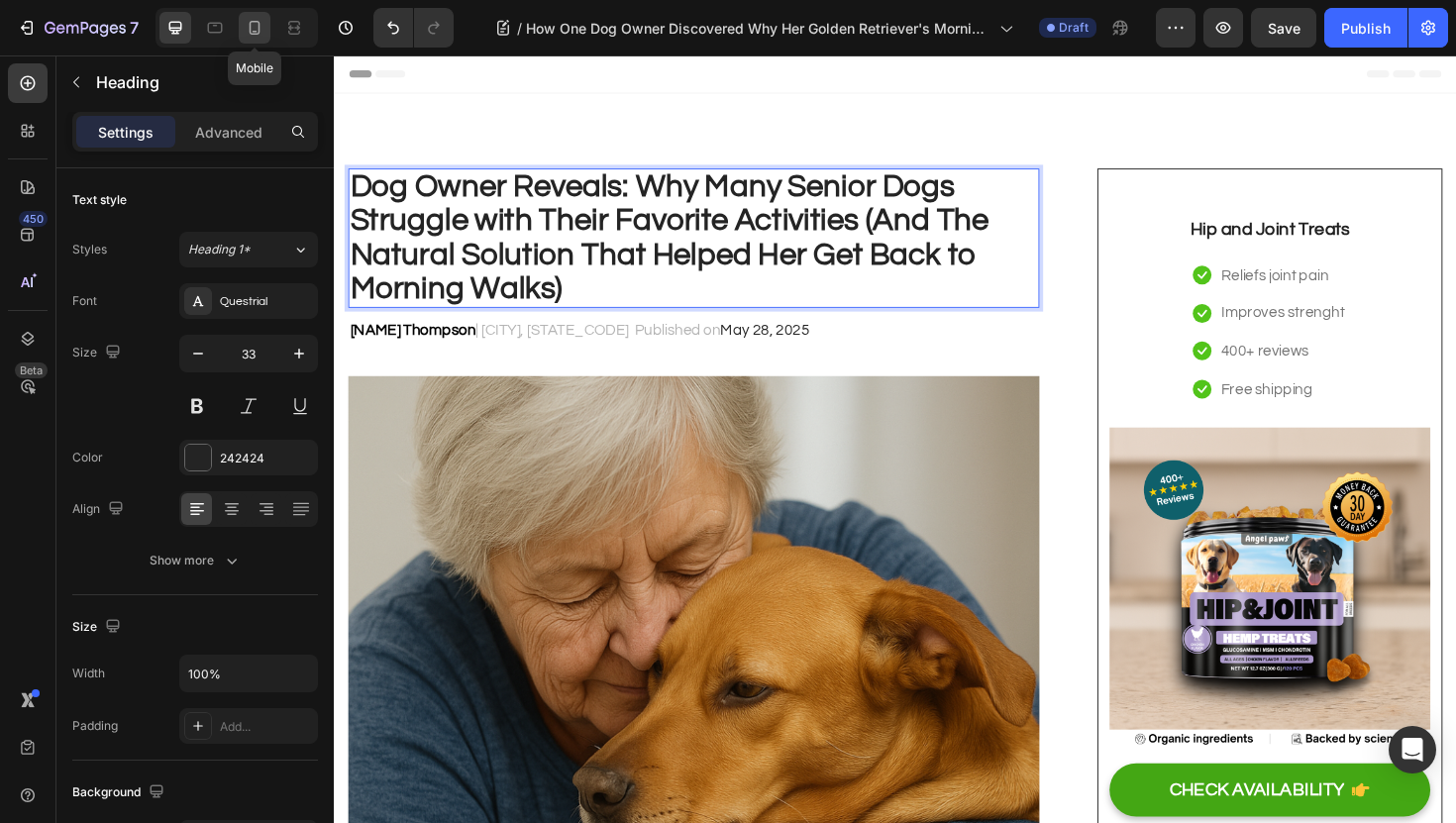 click 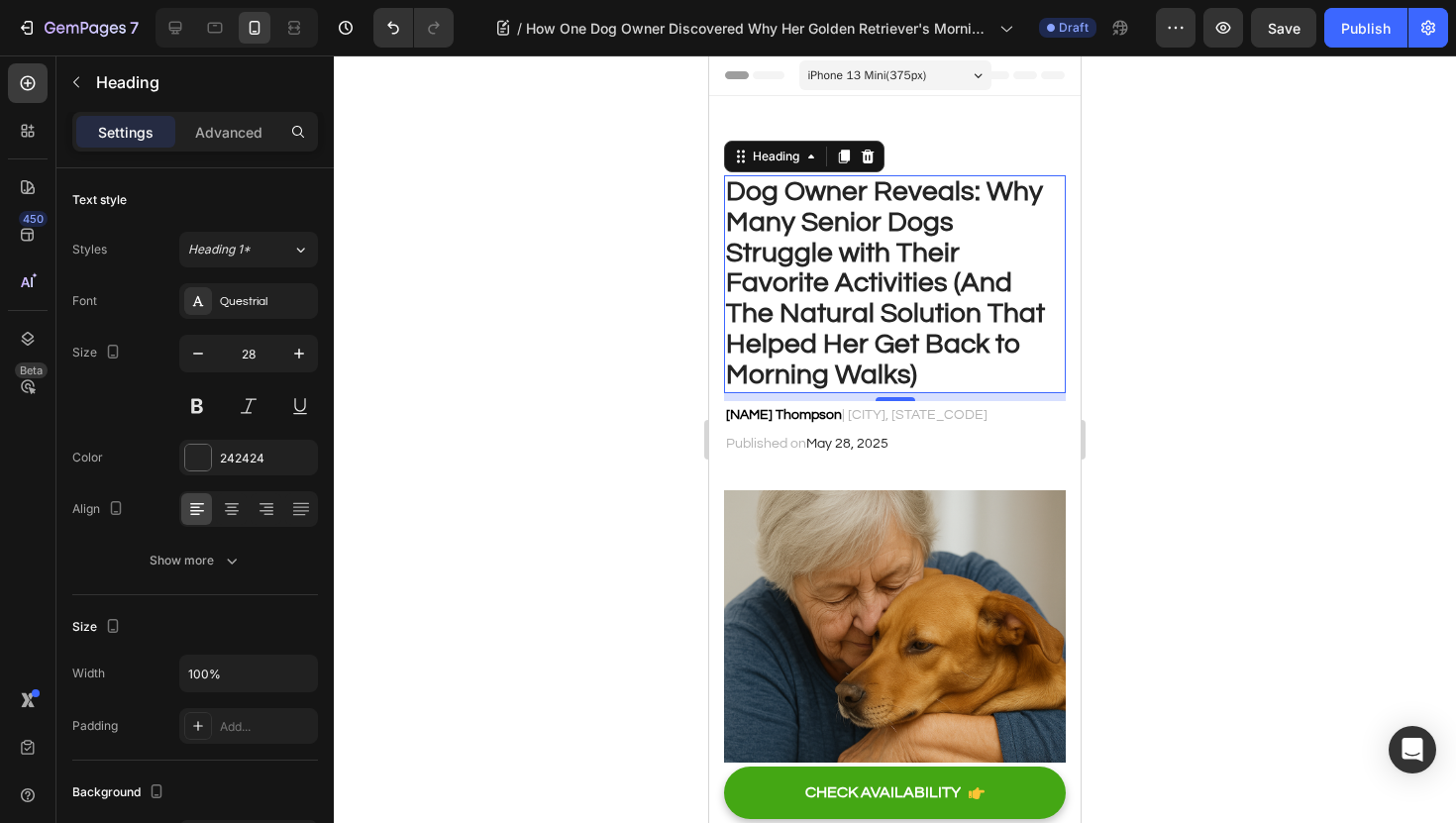 scroll, scrollTop: 51, scrollLeft: 0, axis: vertical 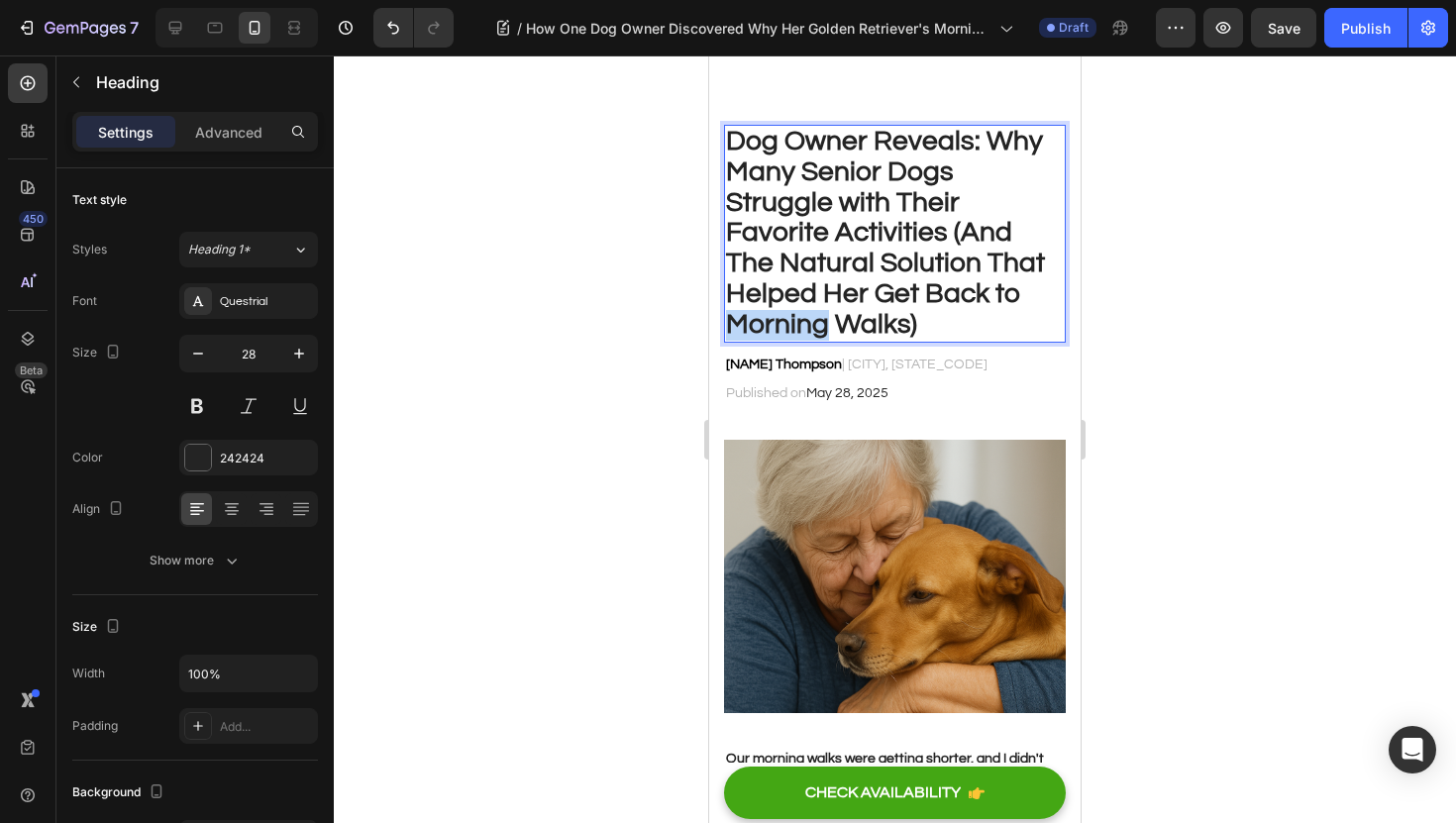 click on "Dog Owner Reveals: Why Many Senior Dogs Struggle with Their Favorite Activities (And The Natural Solution That Helped Her Get Back to Morning Walks)" at bounding box center (894, 234) 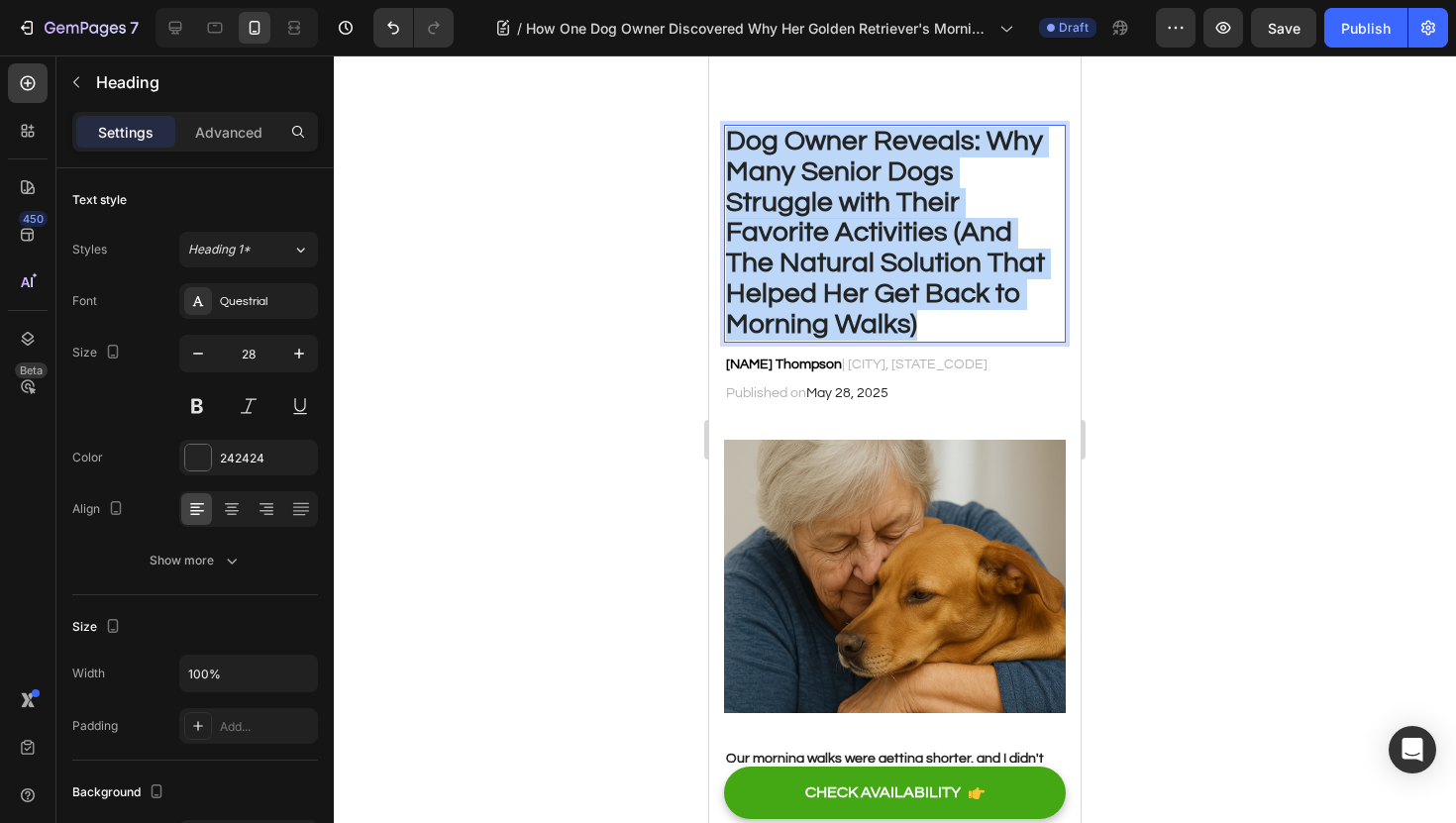 click on "Dog Owner Reveals: Why Many Senior Dogs Struggle with Their Favorite Activities (And The Natural Solution That Helped Her Get Back to Morning Walks)" at bounding box center (894, 234) 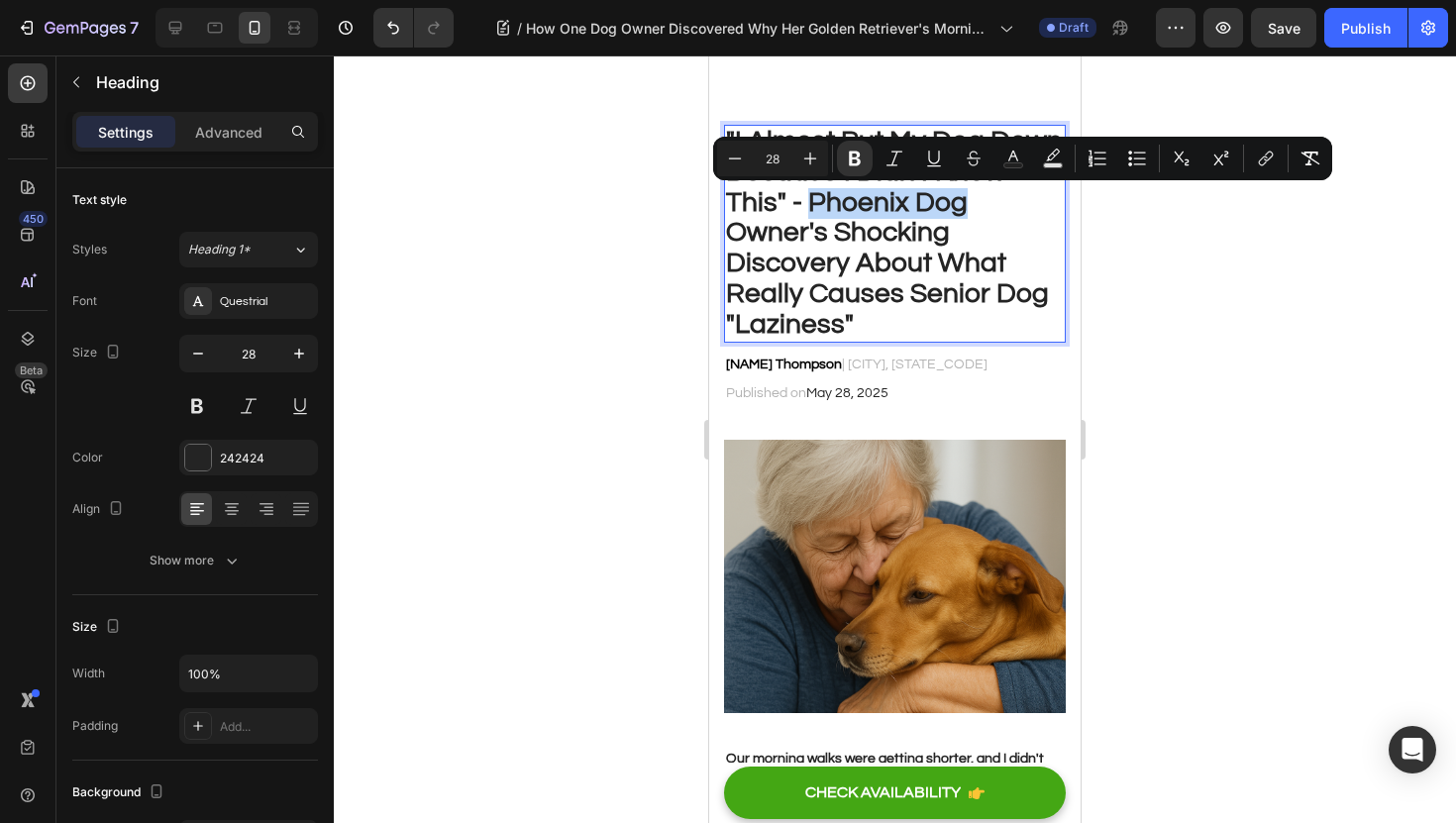 drag, startPoint x: 966, startPoint y: 214, endPoint x: 813, endPoint y: 202, distance: 153.46987 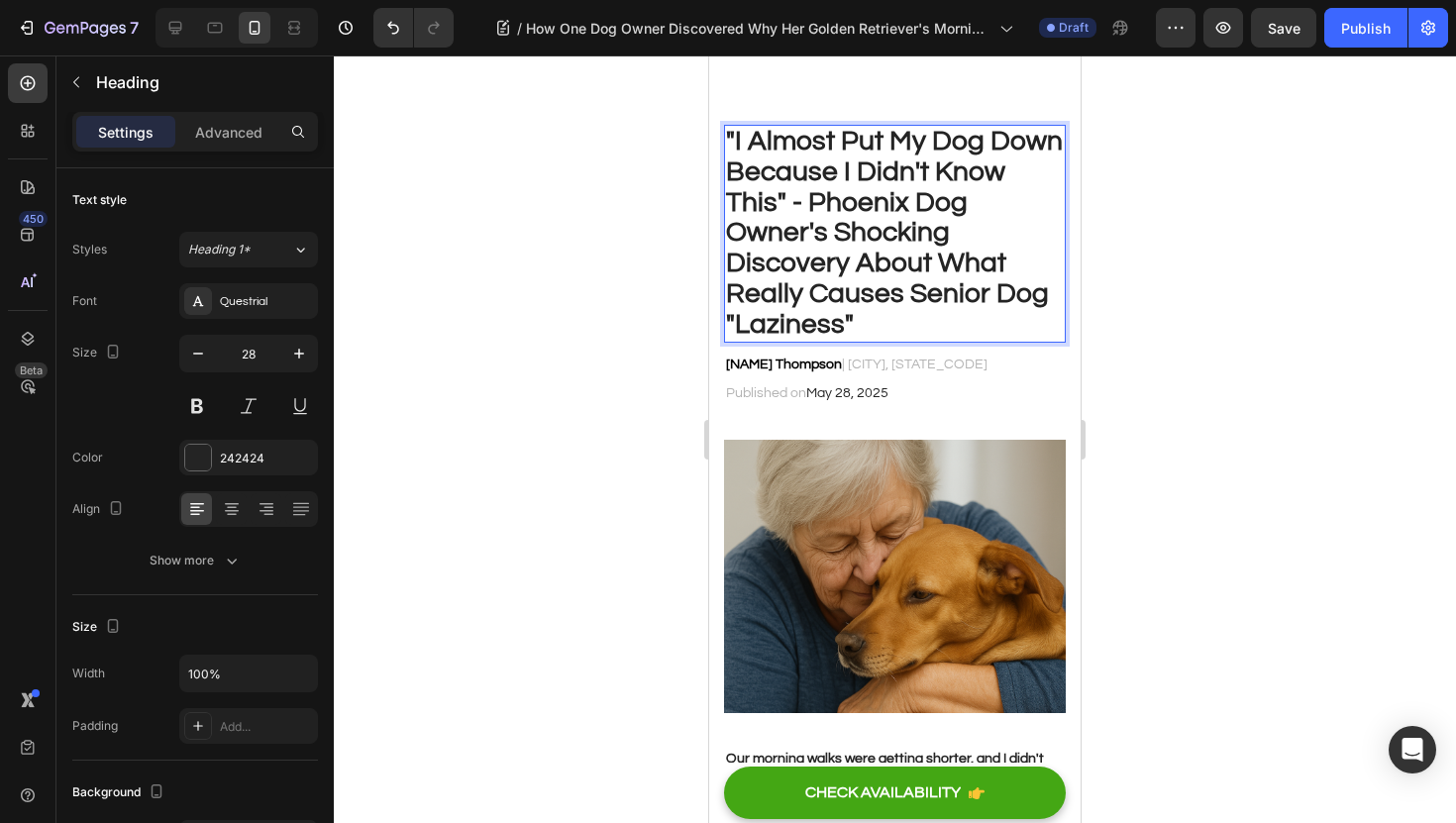 click on ""I Almost Put My Dog Down Because I Didn't Know This" - Phoenix Dog Owner's Shocking Discovery About What Really Causes Senior Dog "Laziness"" at bounding box center [894, 233] 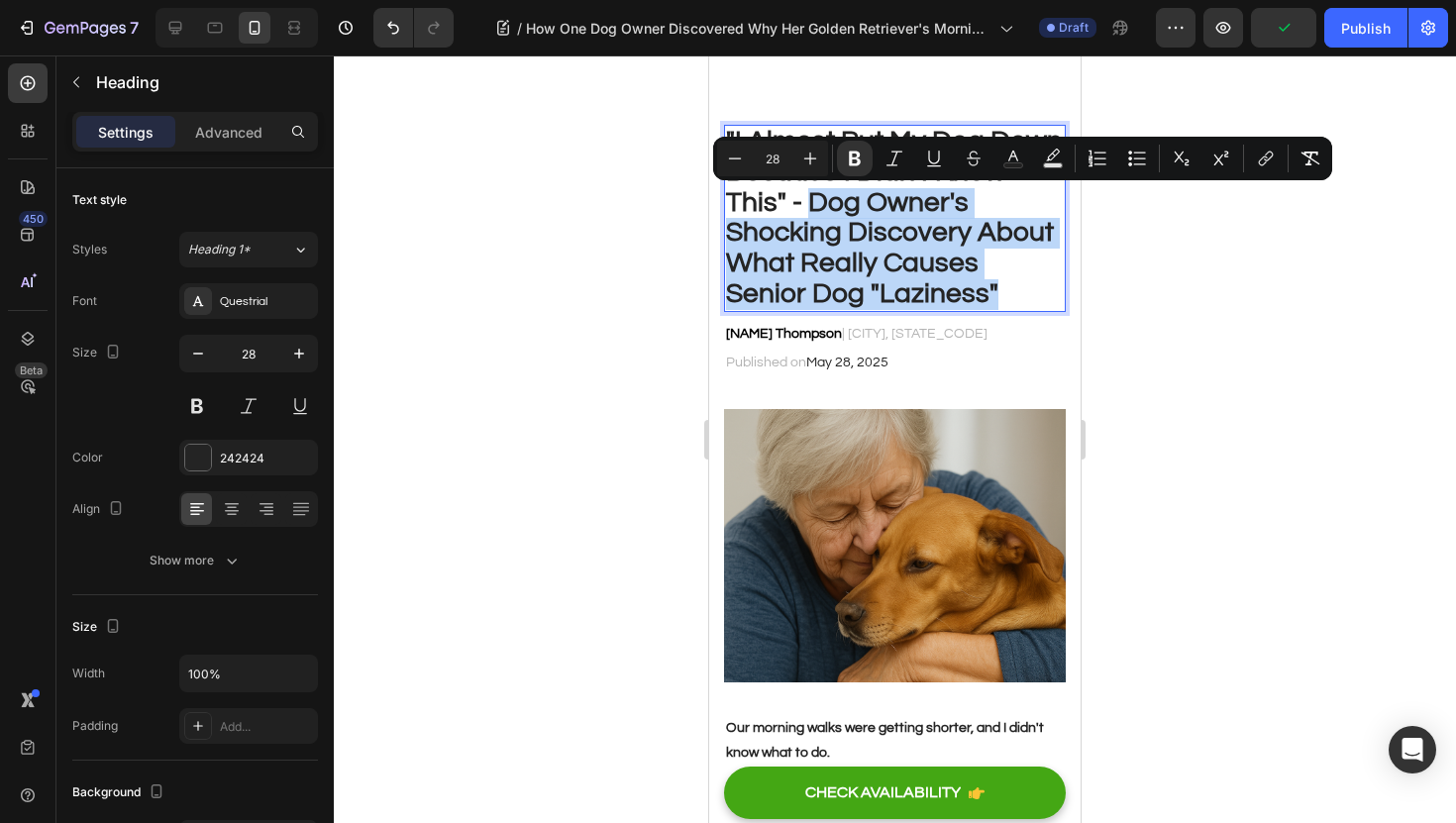 drag, startPoint x: 926, startPoint y: 285, endPoint x: 810, endPoint y: 206, distance: 140.346 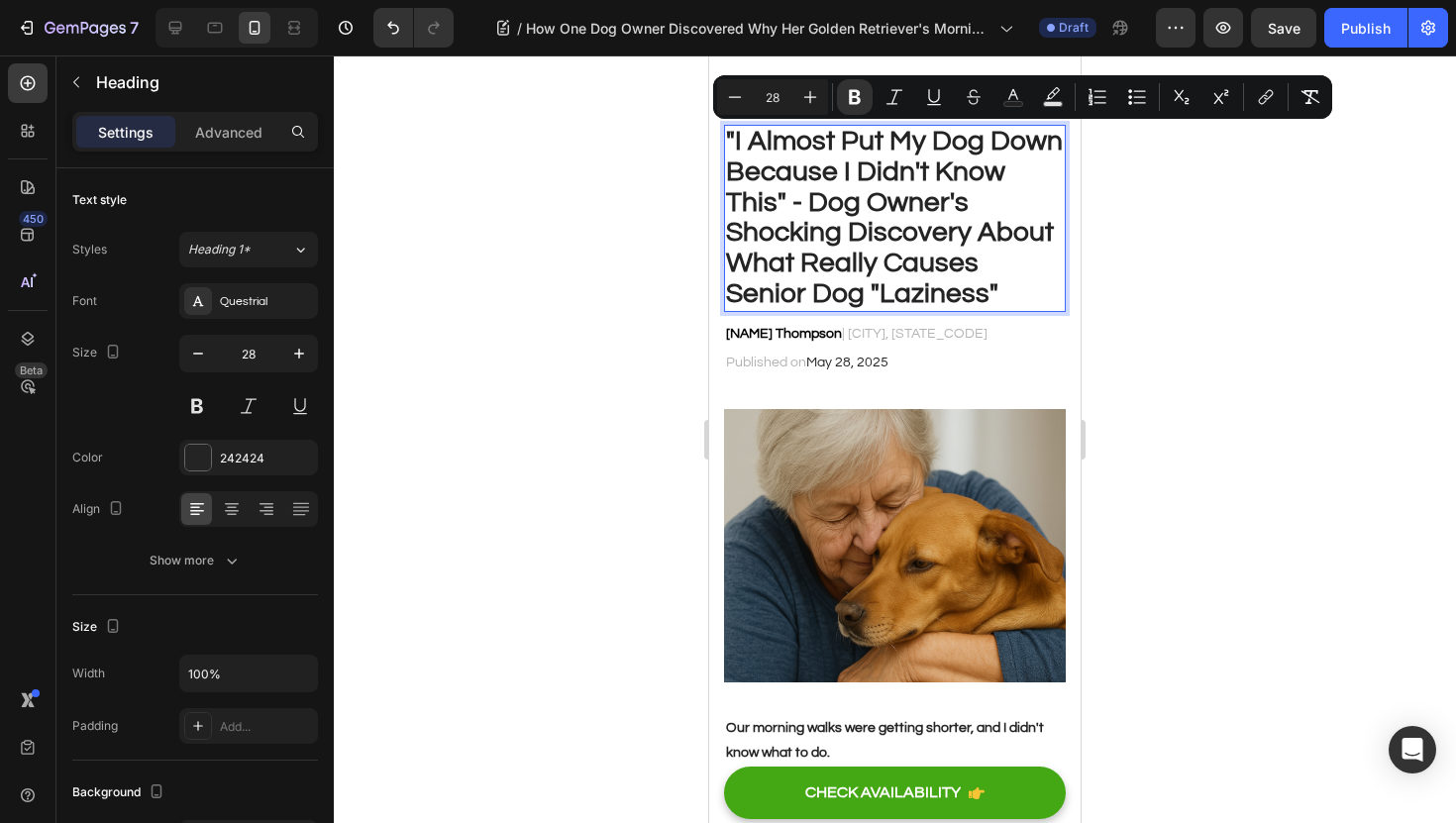 click 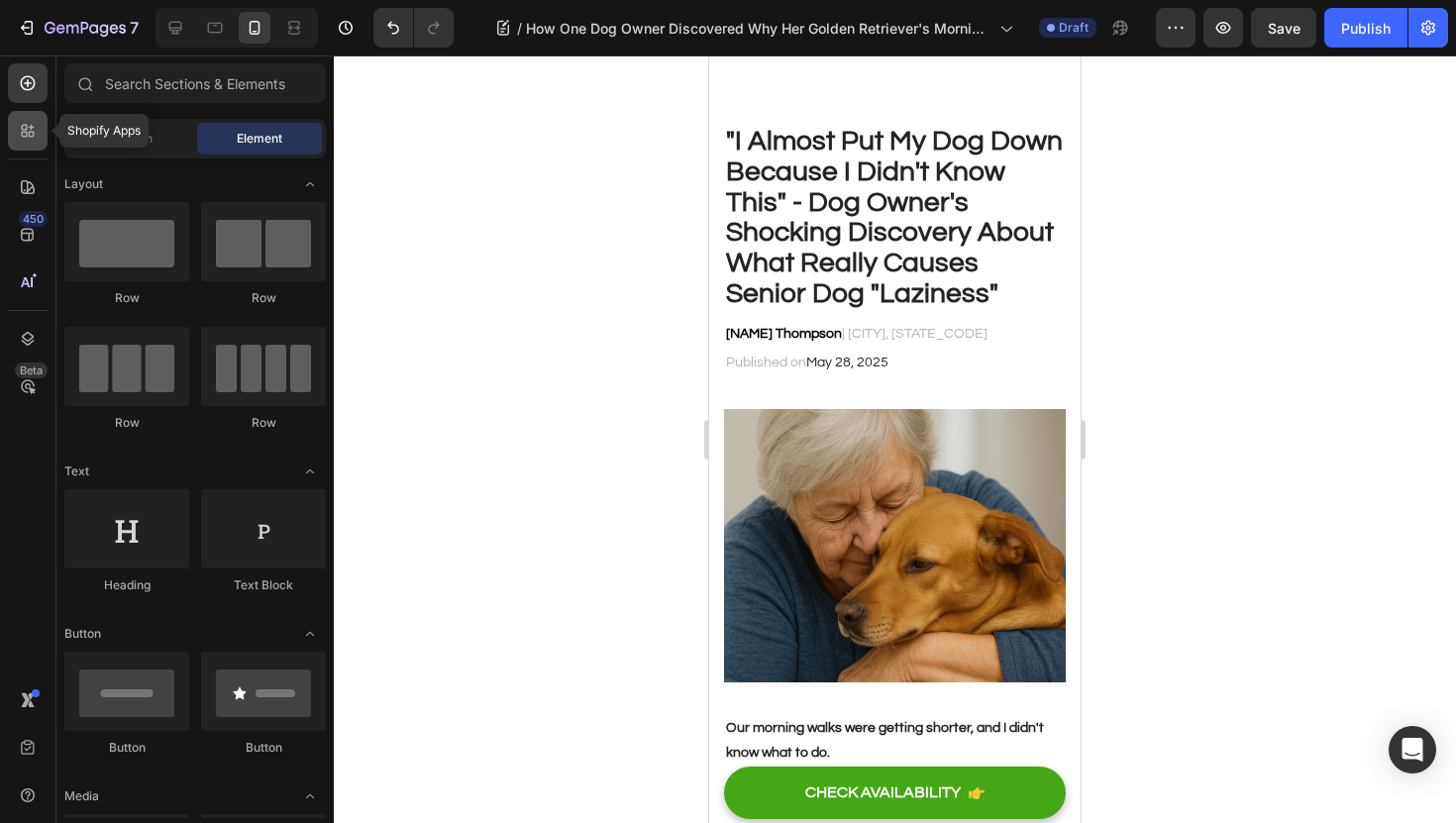 click 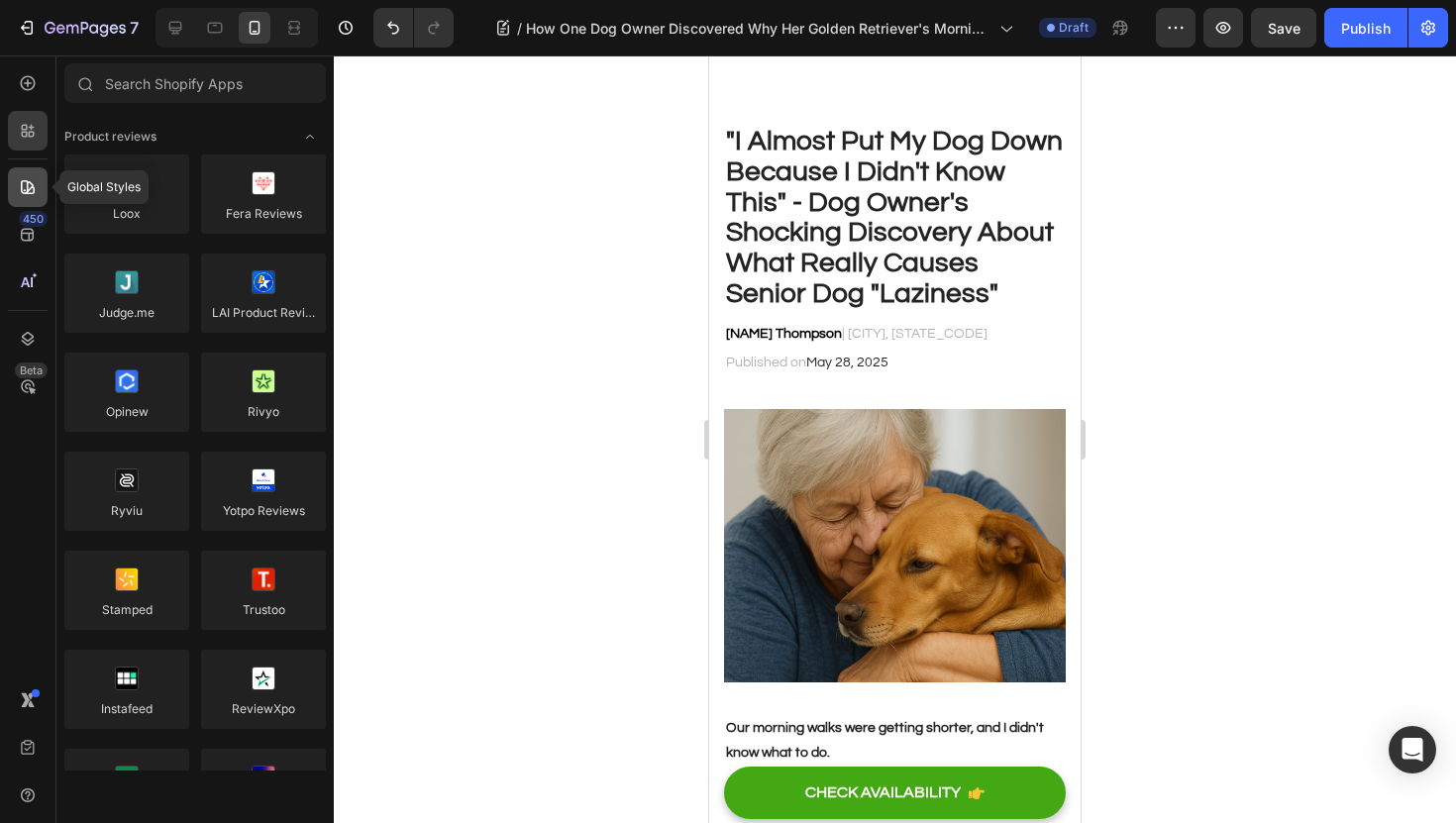 click 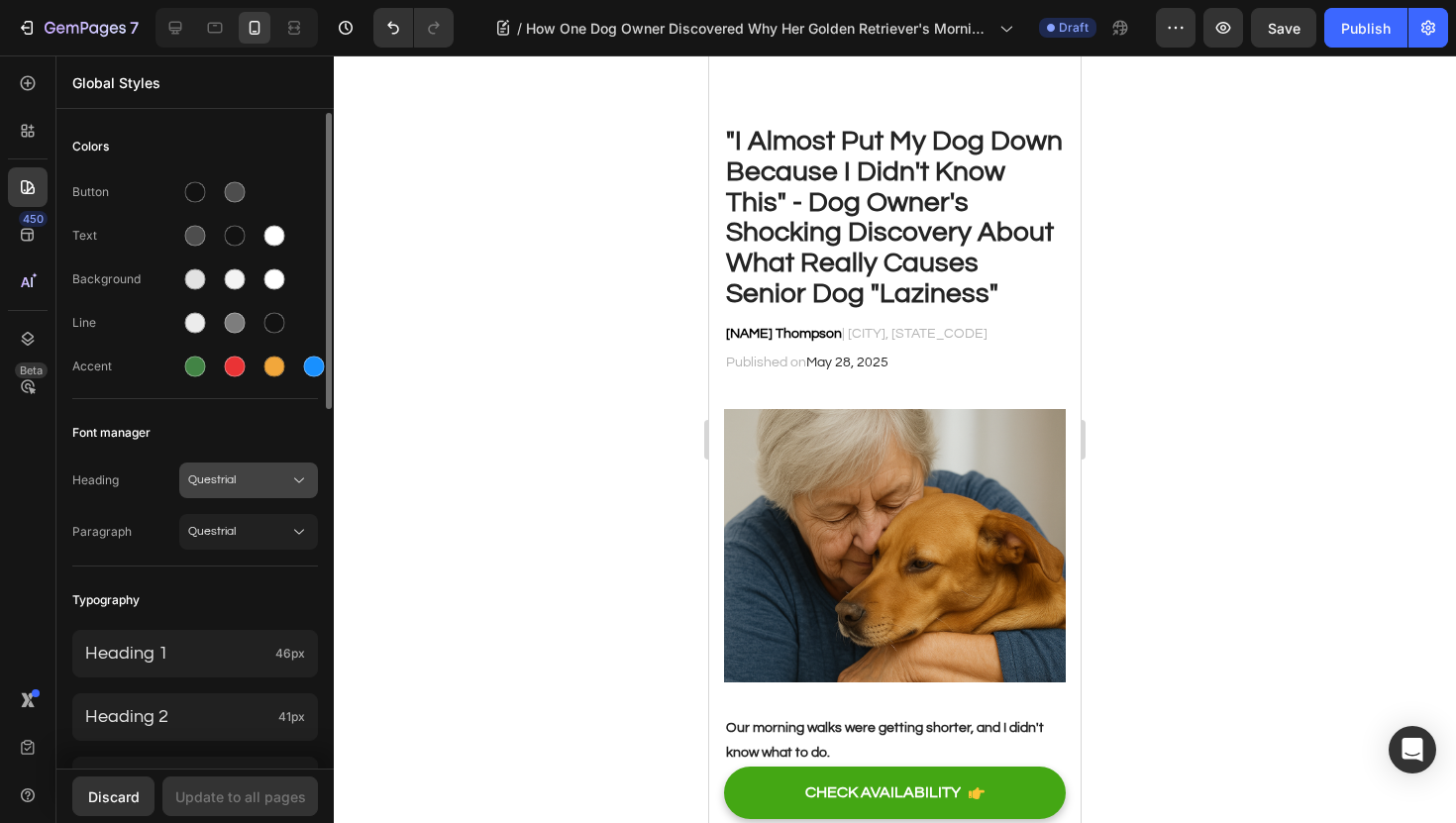 click on "Questrial" at bounding box center (249, 480) 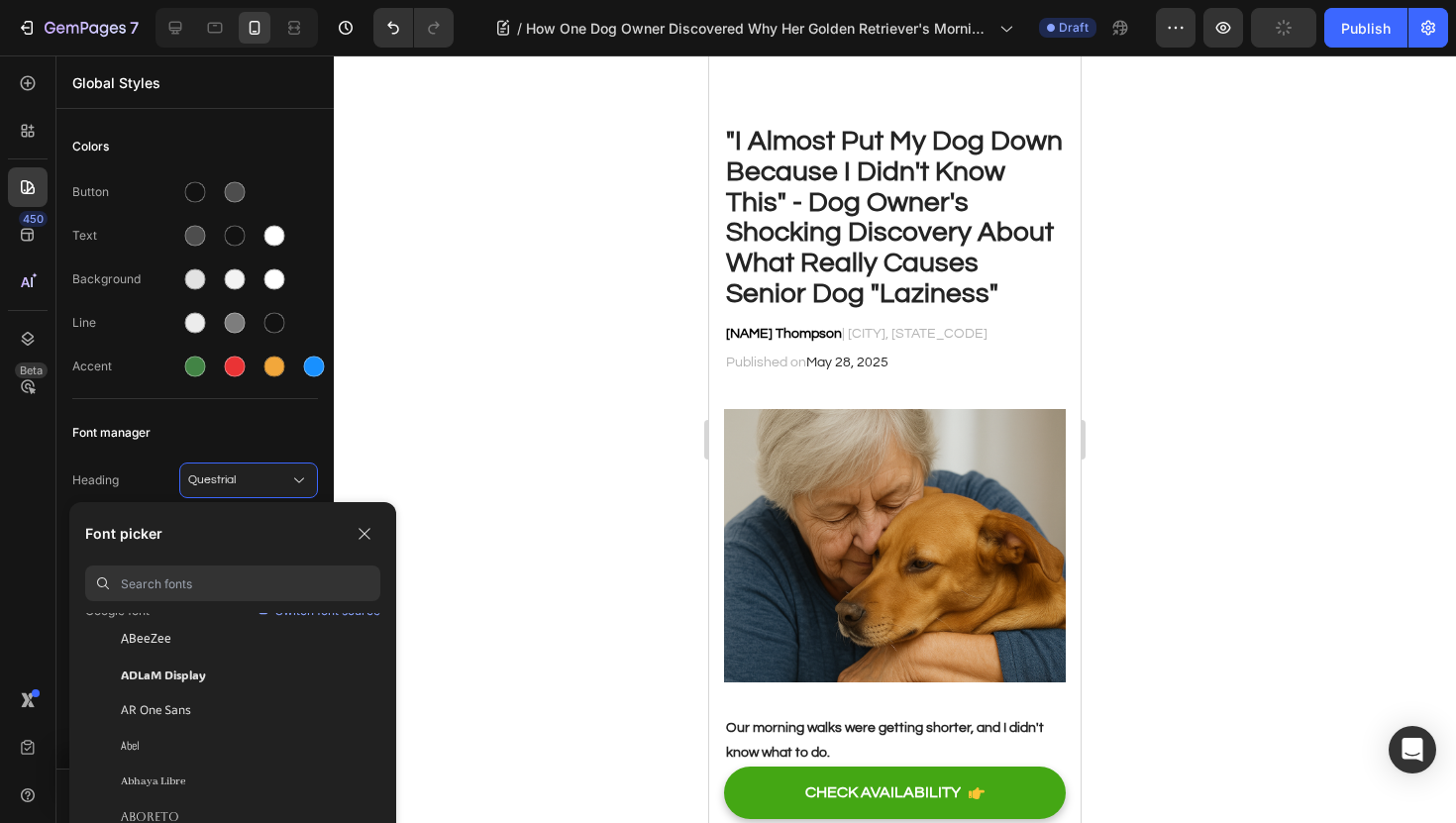 scroll, scrollTop: 64, scrollLeft: 0, axis: vertical 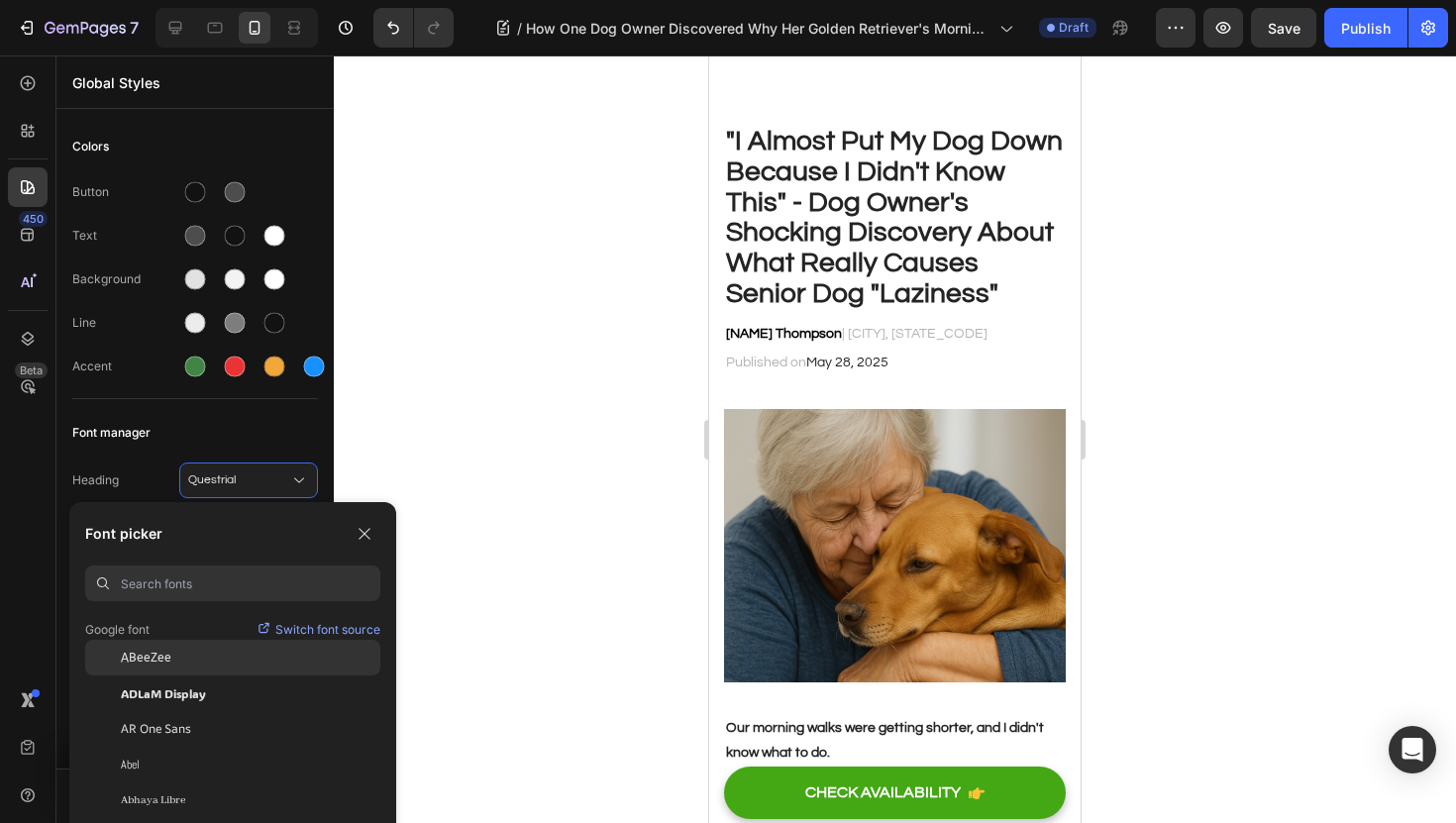 click on "ABeeZee" 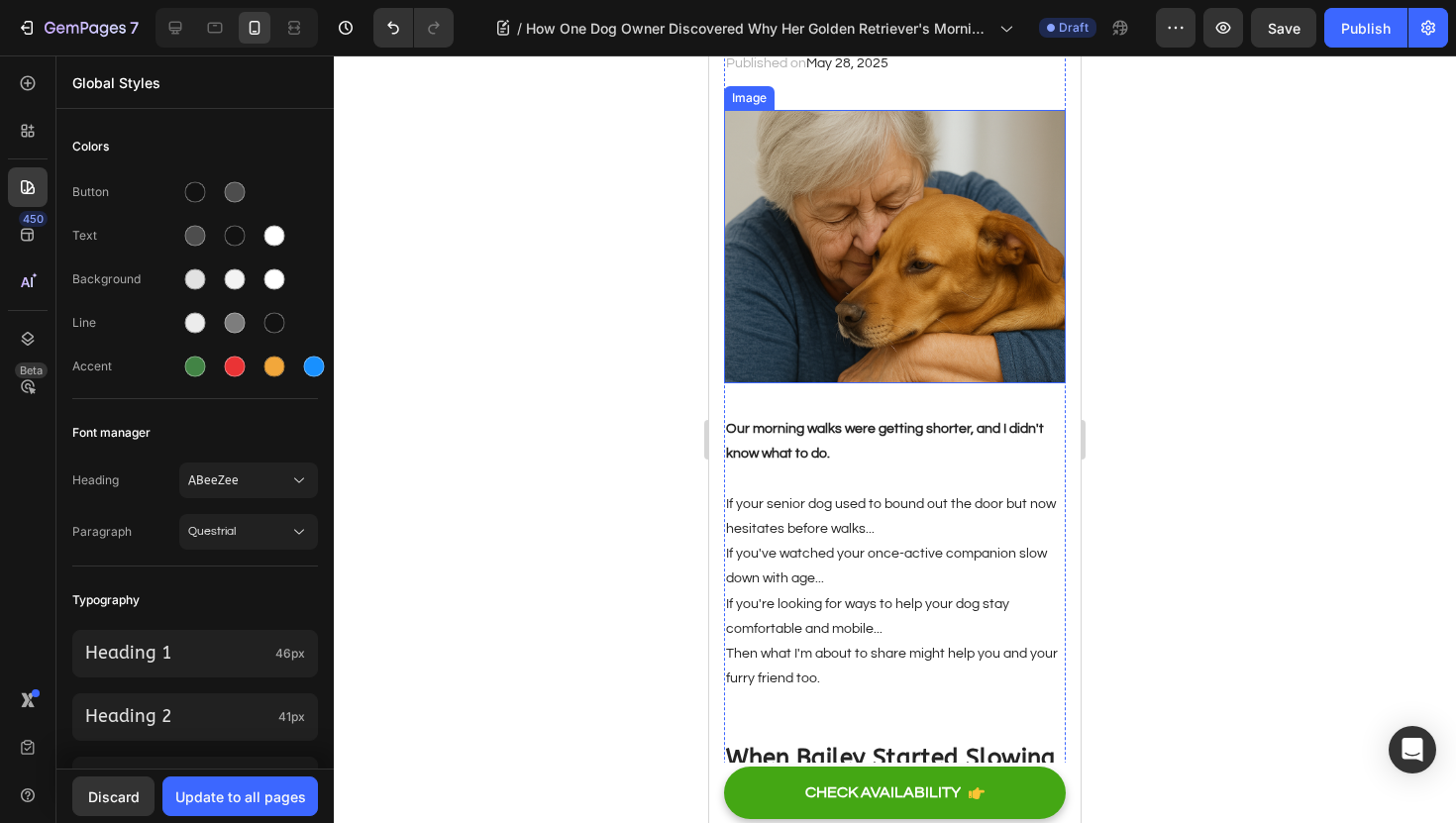scroll, scrollTop: 0, scrollLeft: 0, axis: both 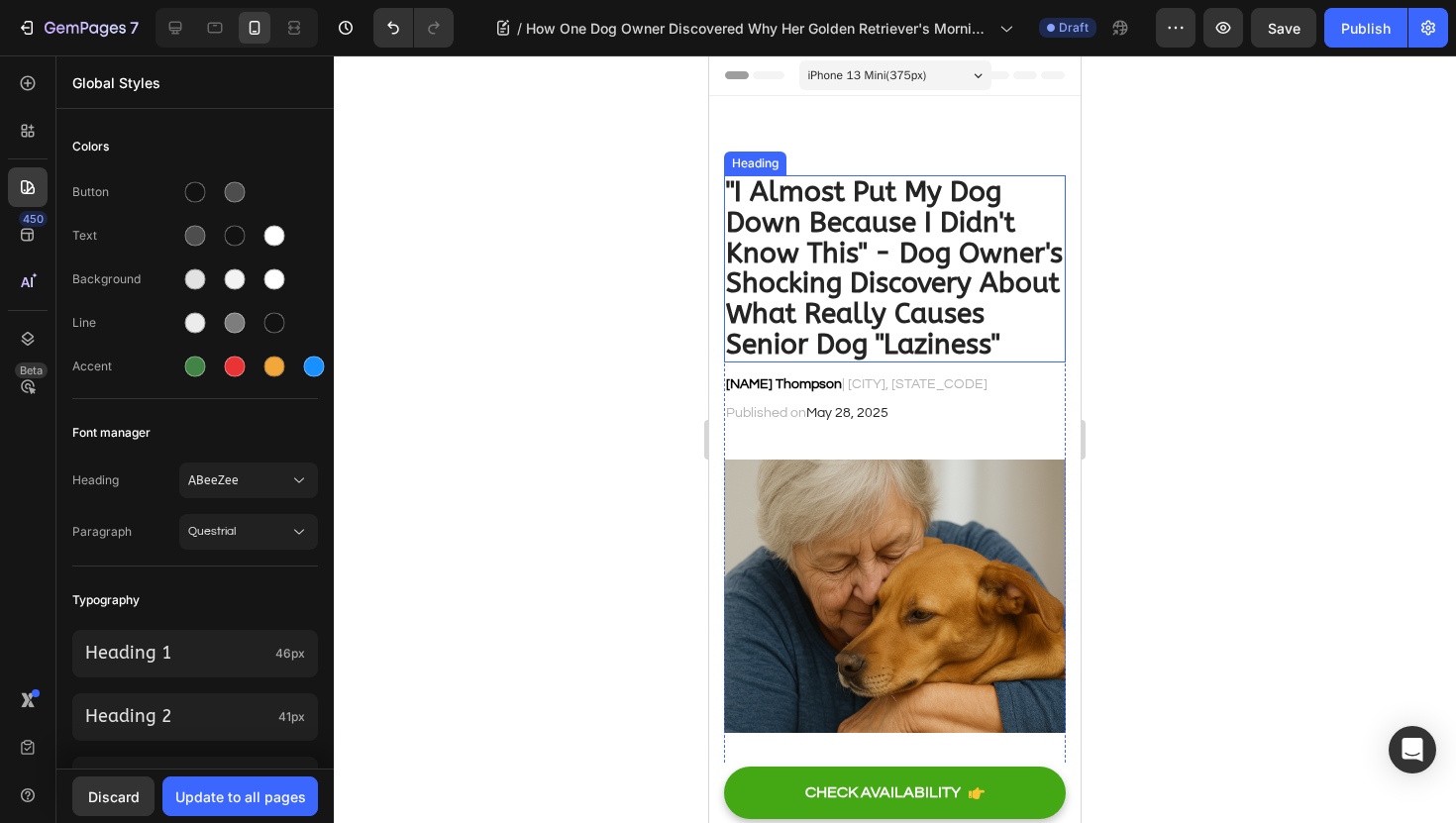 click on "⁠⁠⁠⁠⁠⁠⁠ "I Almost Put My Dog Down Because I Didn't Know This" - Dog Owner's Shocking Discovery About What Really Causes Senior Dog "Laziness"" at bounding box center [894, 268] 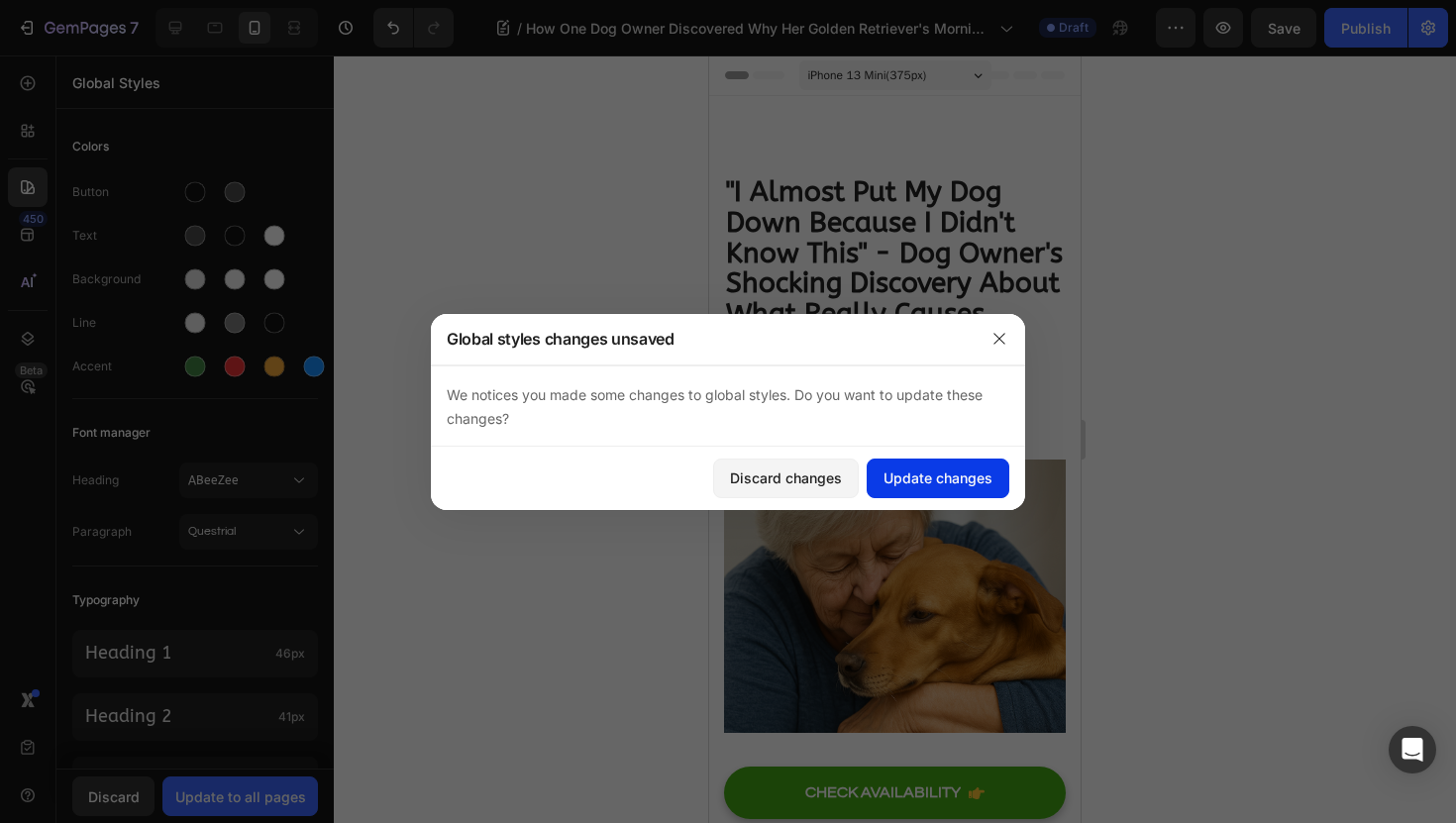 click on "Update changes" 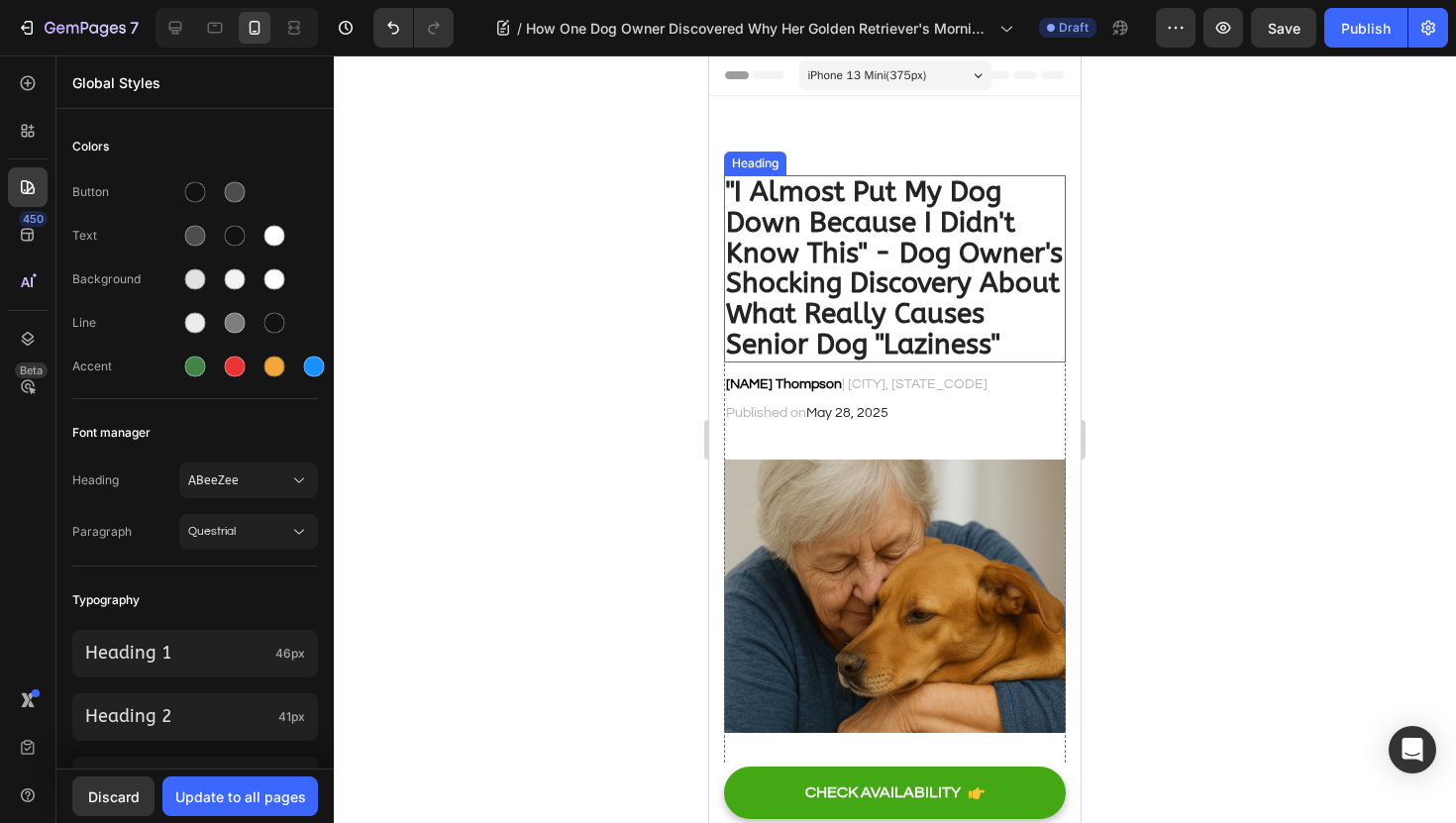 click on ""I Almost Put My Dog Down Because I Didn't Know This" - Dog Owner's Shocking Discovery About What Really Causes Senior Dog "Laziness"" at bounding box center (894, 267) 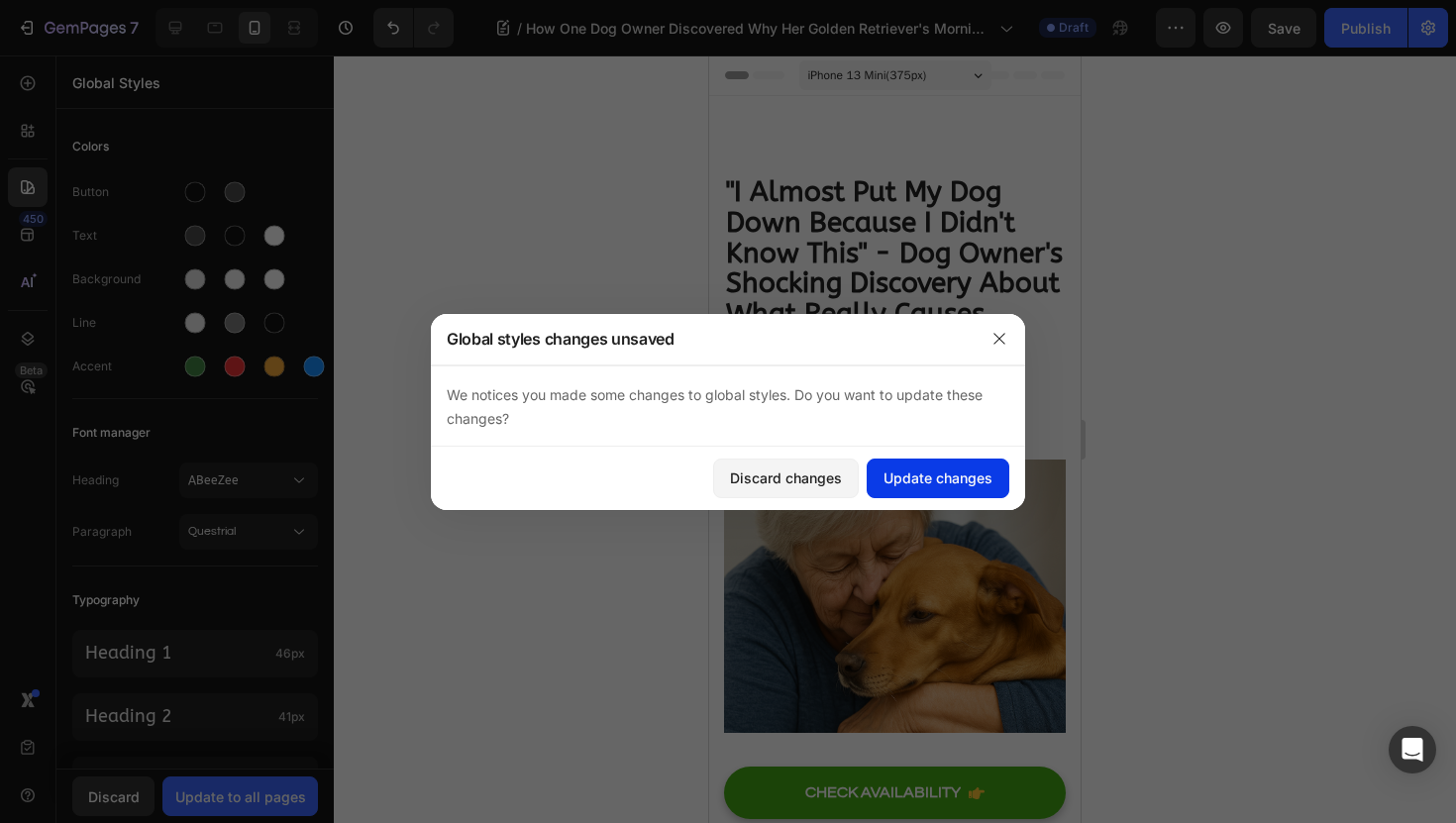 click on "Update changes" 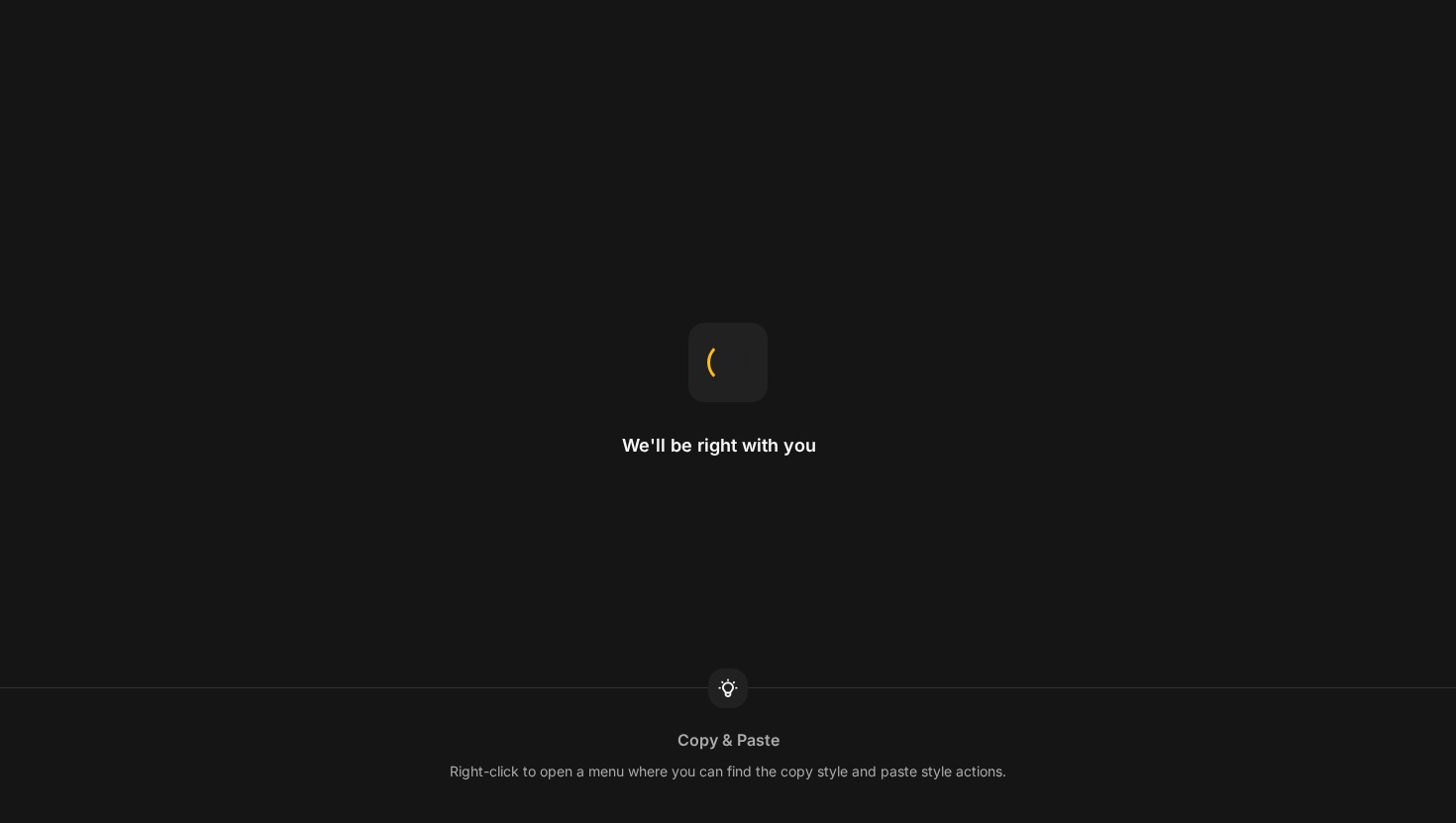 scroll, scrollTop: 0, scrollLeft: 0, axis: both 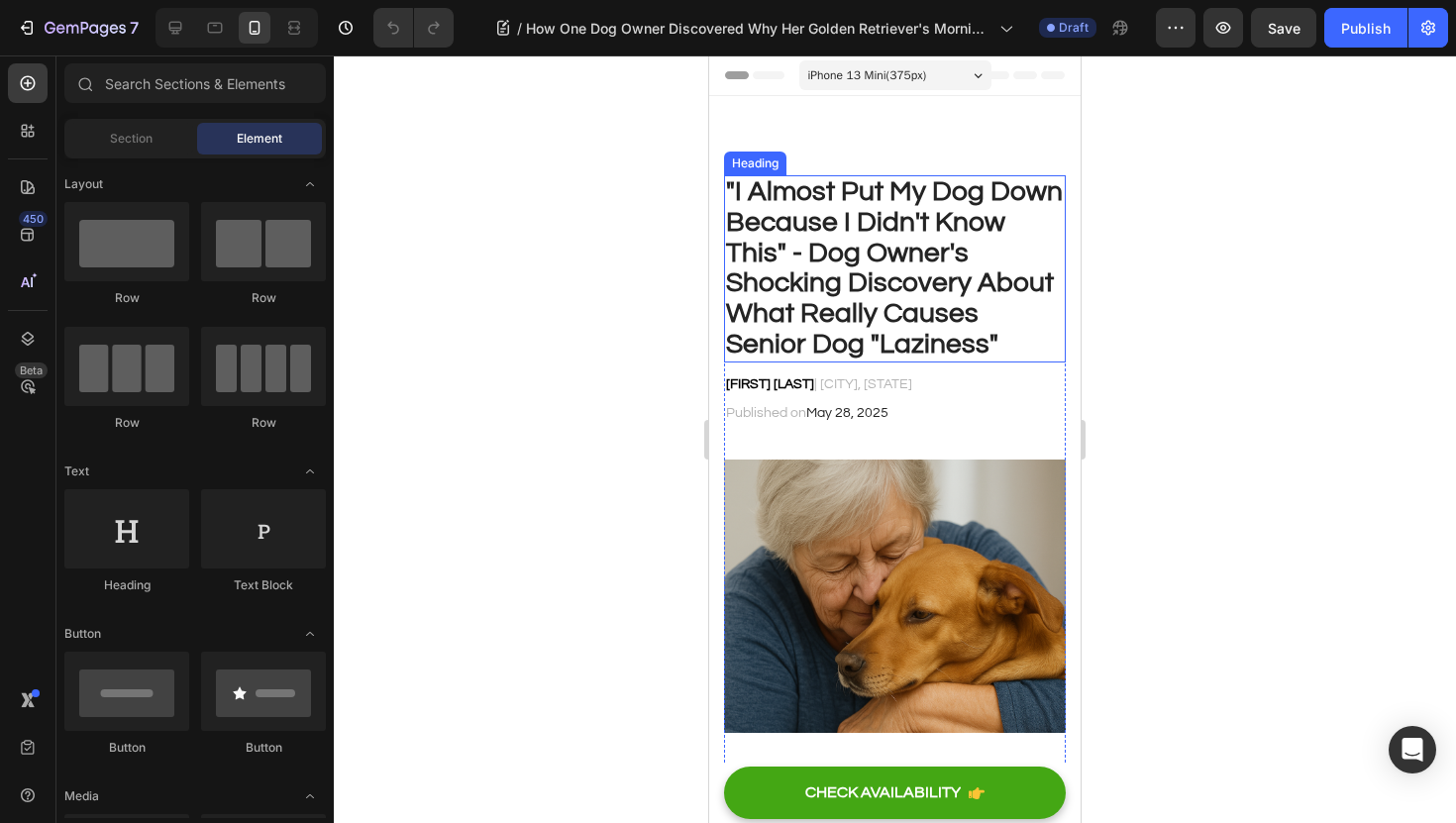 click on ""I Almost Put My Dog Down Because I Didn't Know This" - Dog Owner's Shocking Discovery About What Really Causes Senior Dog "Laziness" Heading" at bounding box center (894, 268) 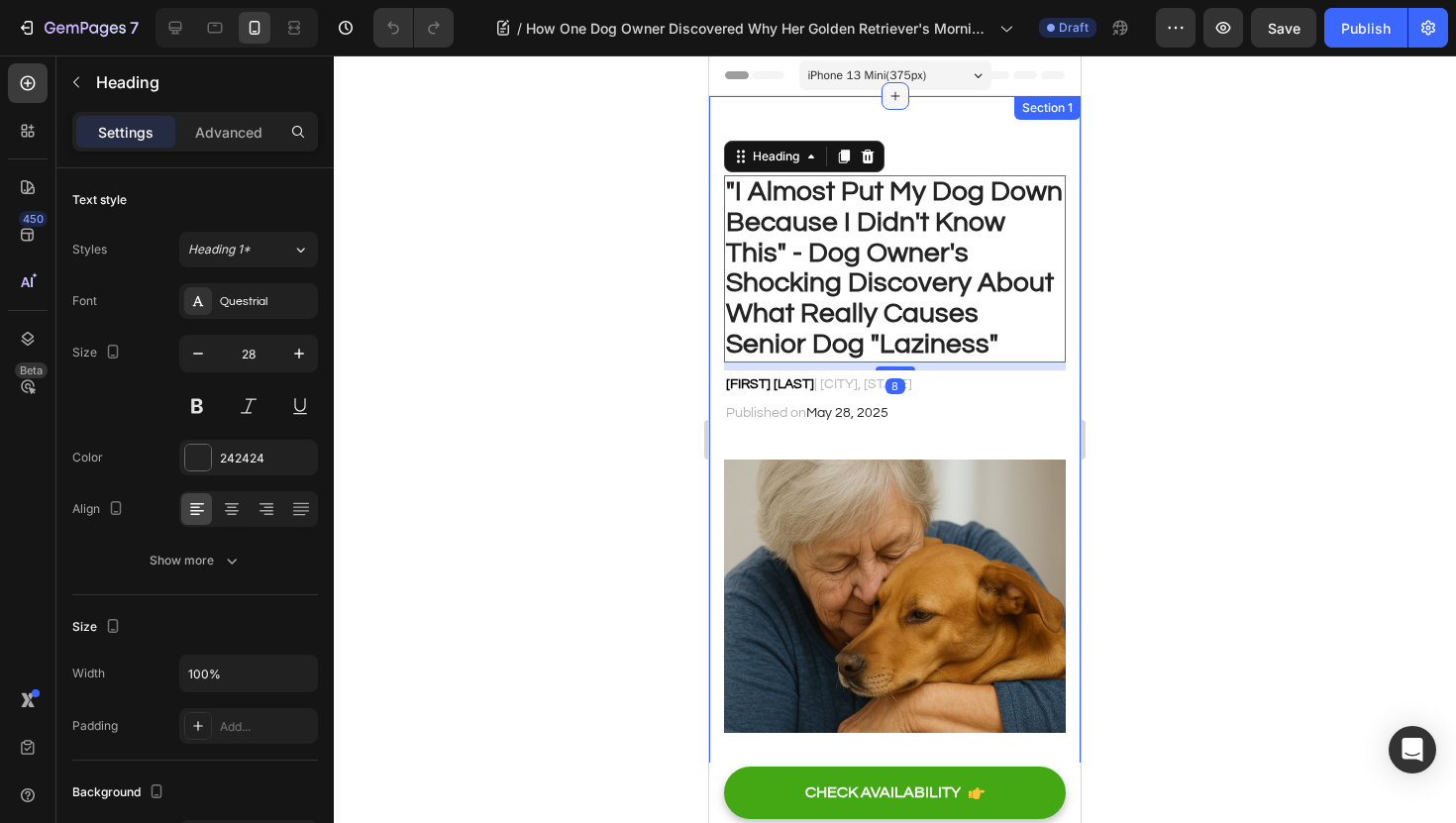 click at bounding box center [895, 96] 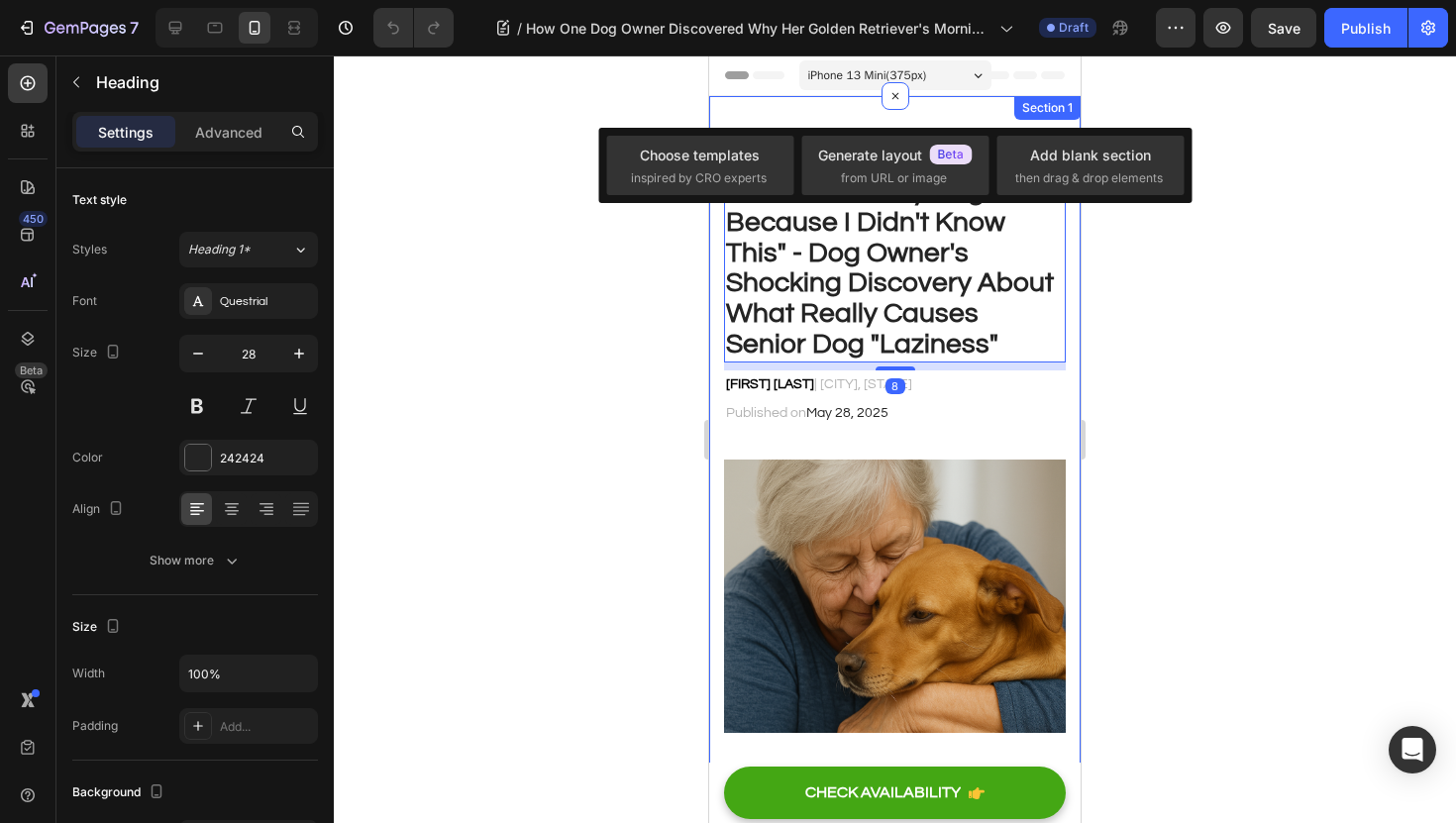 click on ""I Almost Put My Dog Down Because I Didn't Know This" - Dog Owner's Shocking Discovery About What Really Causes Senior Dog "Laziness" Heading   8 Margaret Thompson  | Phoenix, AZ Text block Published on  May 28, 2025 Text block Row Image Our morning walks were getting shorter, and I didn't know what to do.   If your senior dog used to bound out the door but now hesitates before walks... If you've watched your once-active companion slow down with age... If you're looking for ways to help your dog stay comfortable and mobile... Then what I'm about to share might help you and your furry friend too. Text block When Bailey Started Slowing Down Heading My name is Margaret Thompson, and I live in Phoenix with my husband and our 9-year-old Golden Retriever, Bailey.   For years, our morning walks were the best part of both our days. Bailey would wake me at 6:30 AM, tail wagging, ready for our neighborhood adventure.   Text block Row Row What My Vet Explained About Joint Health in Senior Dogs Heading     Image" at bounding box center [894, 2969] 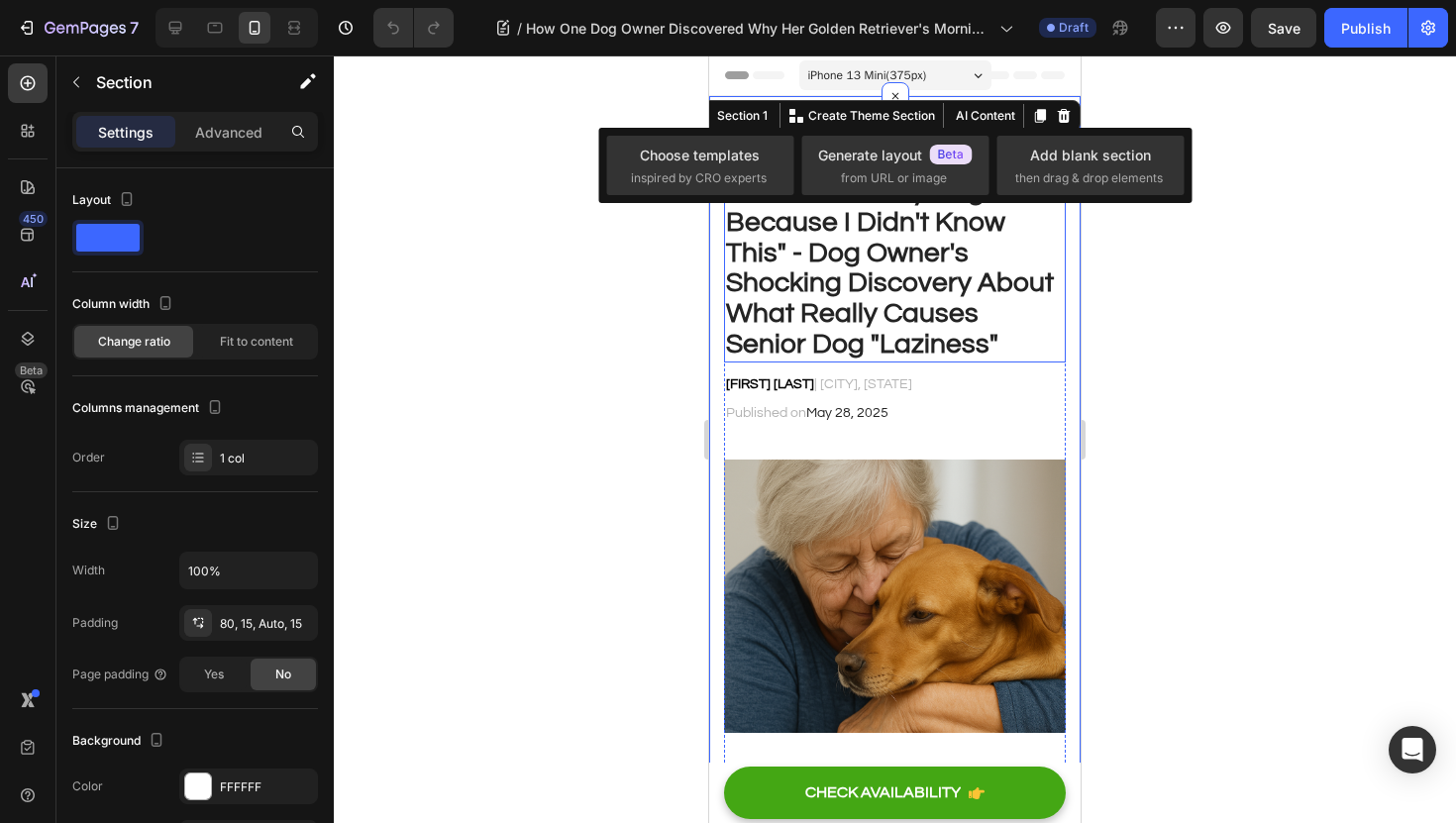 click on ""I Almost Put My Dog Down Because I Didn't Know This" - Dog Owner's Shocking Discovery About What Really Causes Senior Dog "Laziness"" at bounding box center [894, 267] 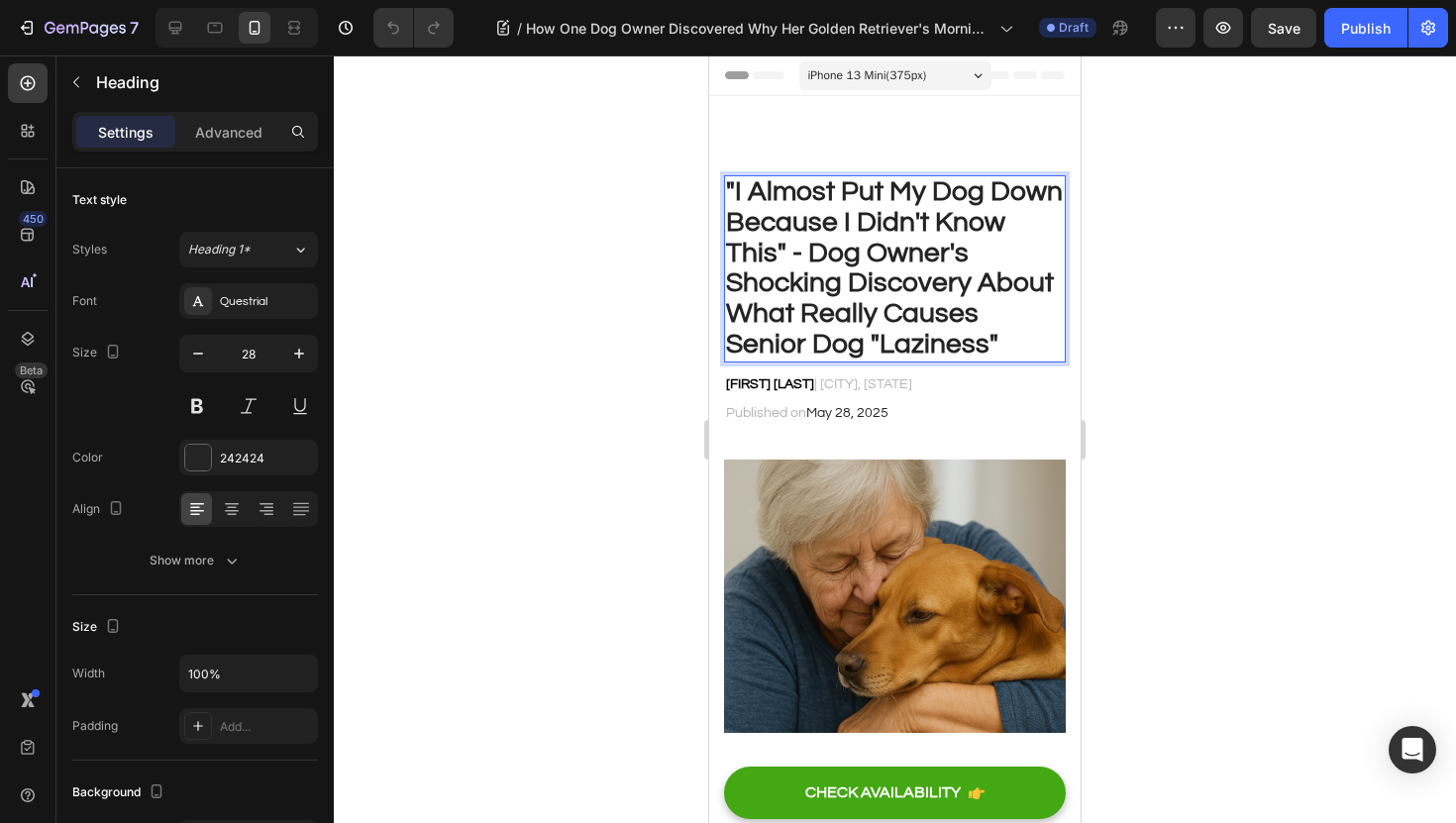 click on ""I Almost Put My Dog Down Because I Didn't Know This" - Dog Owner's Shocking Discovery About What Really Causes Senior Dog "Laziness"" at bounding box center [894, 267] 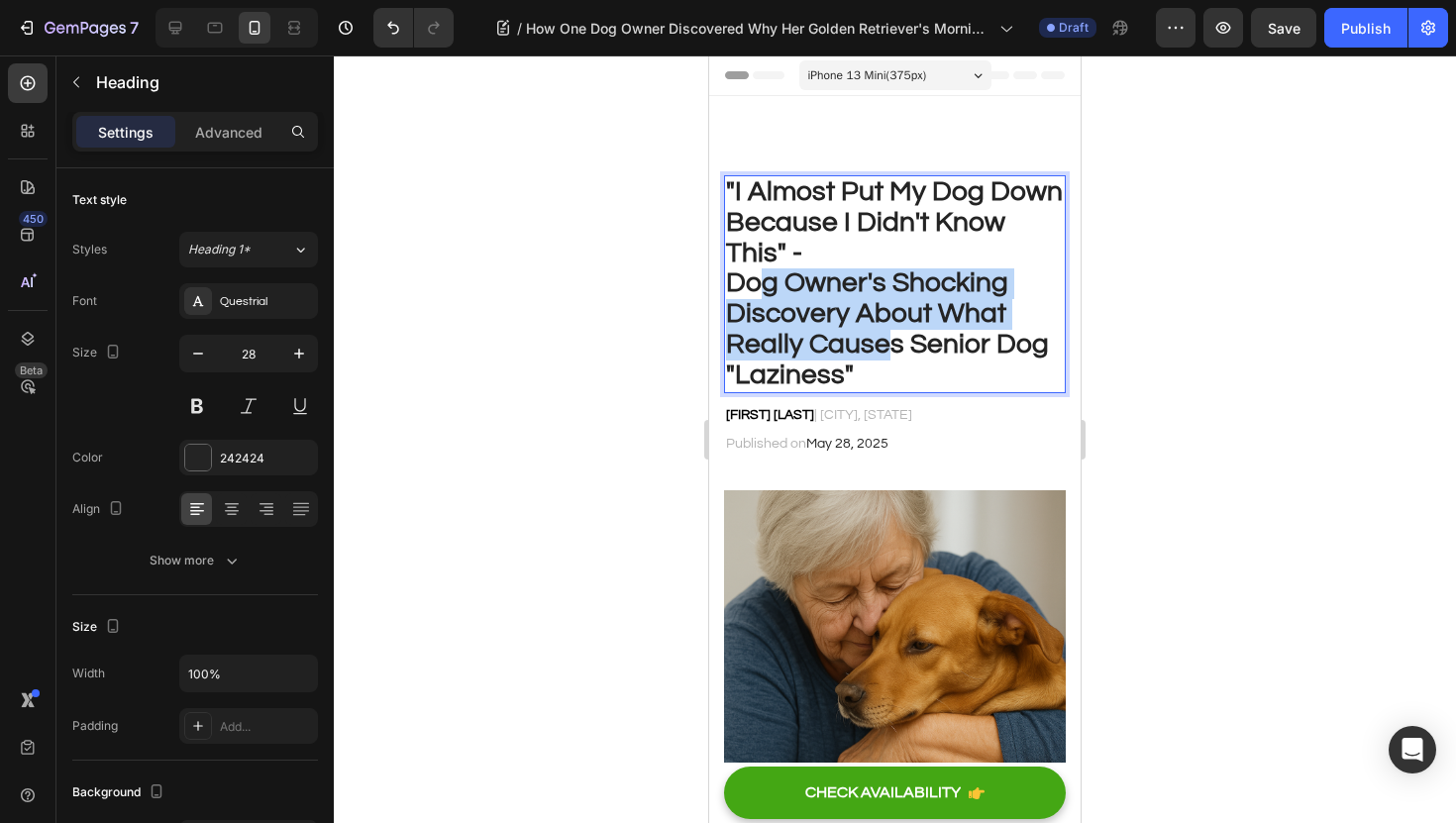 drag, startPoint x: 881, startPoint y: 352, endPoint x: 762, endPoint y: 290, distance: 134.18271 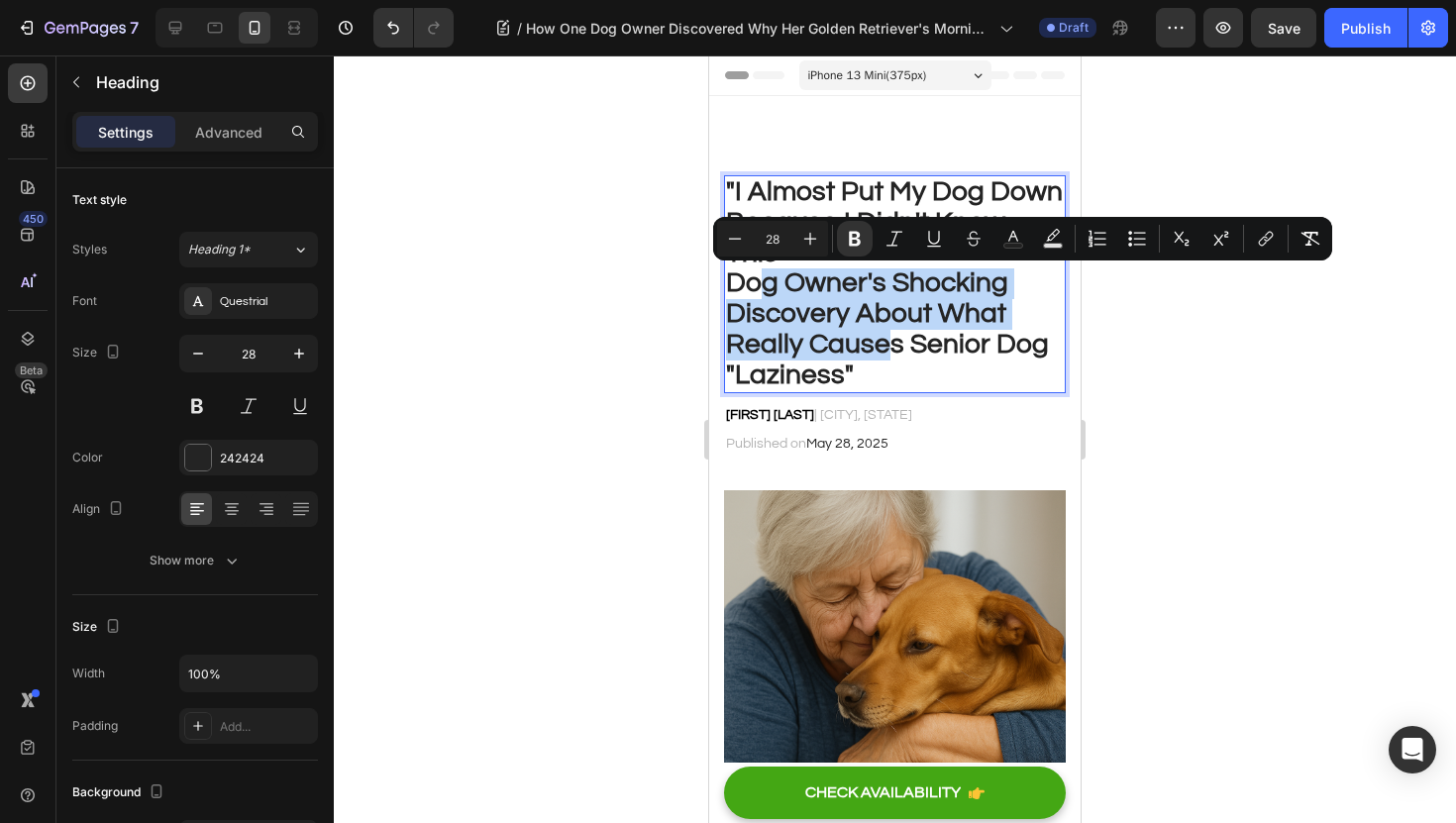 click on "Dog Owner's Shocking Discovery About What Really Causes Senior Dog "Laziness"" at bounding box center [887, 328] 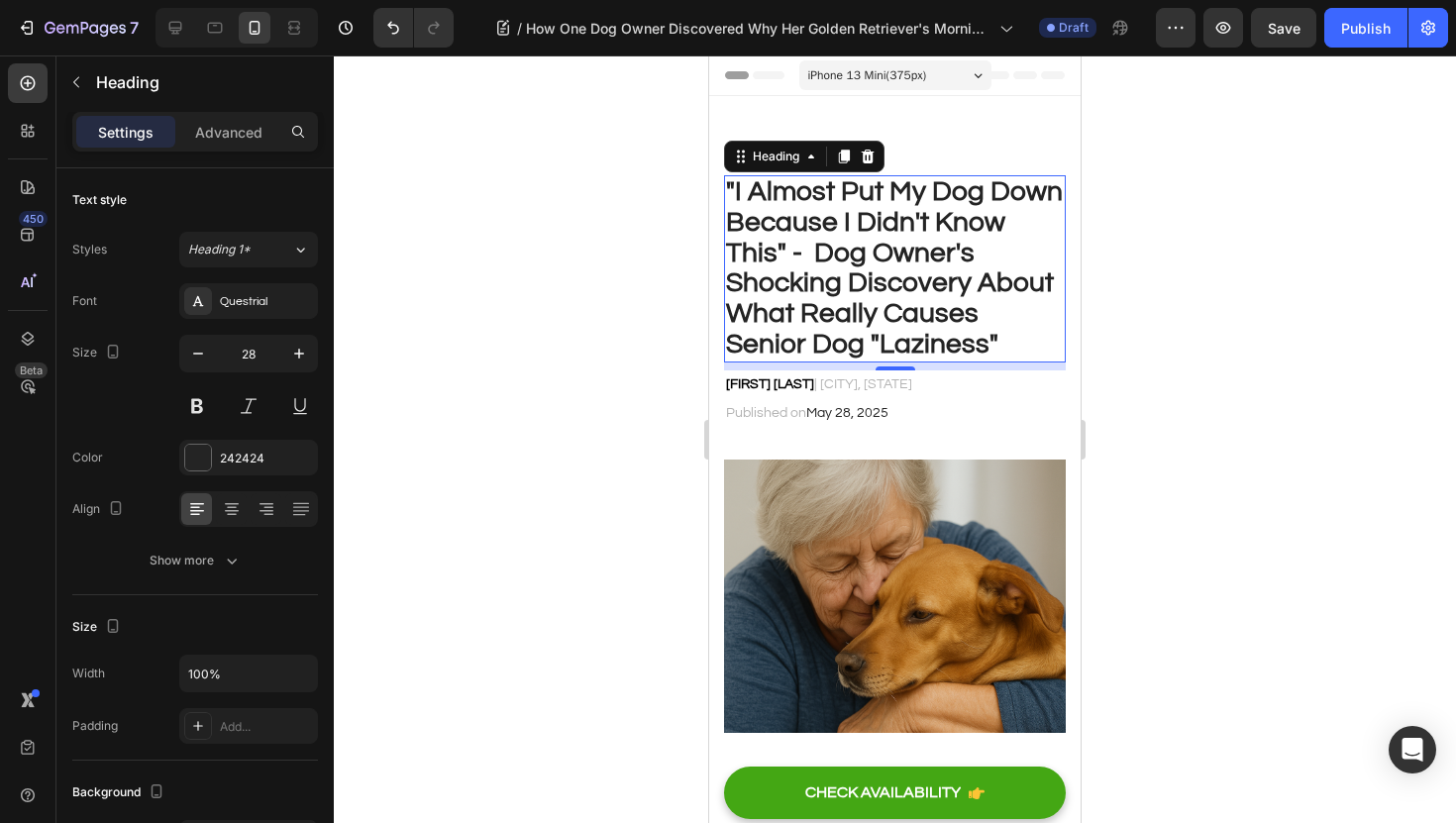 click on ""I Almost Put My Dog Down Because I Didn't Know This" -  Dog Owner's Shocking Discovery About What Really Causes Senior Dog "Laziness"" at bounding box center [894, 267] 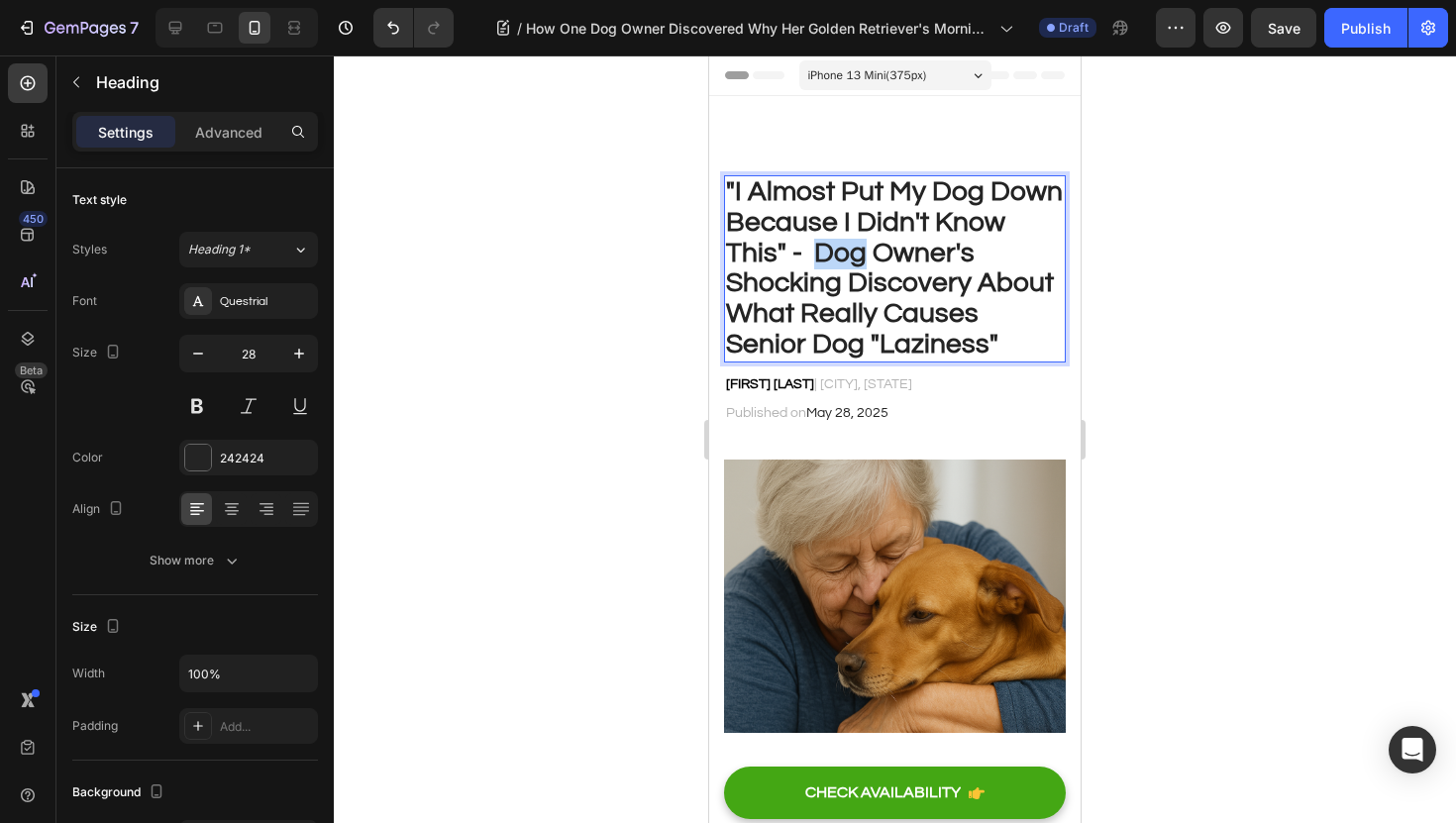 click on ""I Almost Put My Dog Down Because I Didn't Know This" -  Dog Owner's Shocking Discovery About What Really Causes Senior Dog "Laziness"" at bounding box center [894, 267] 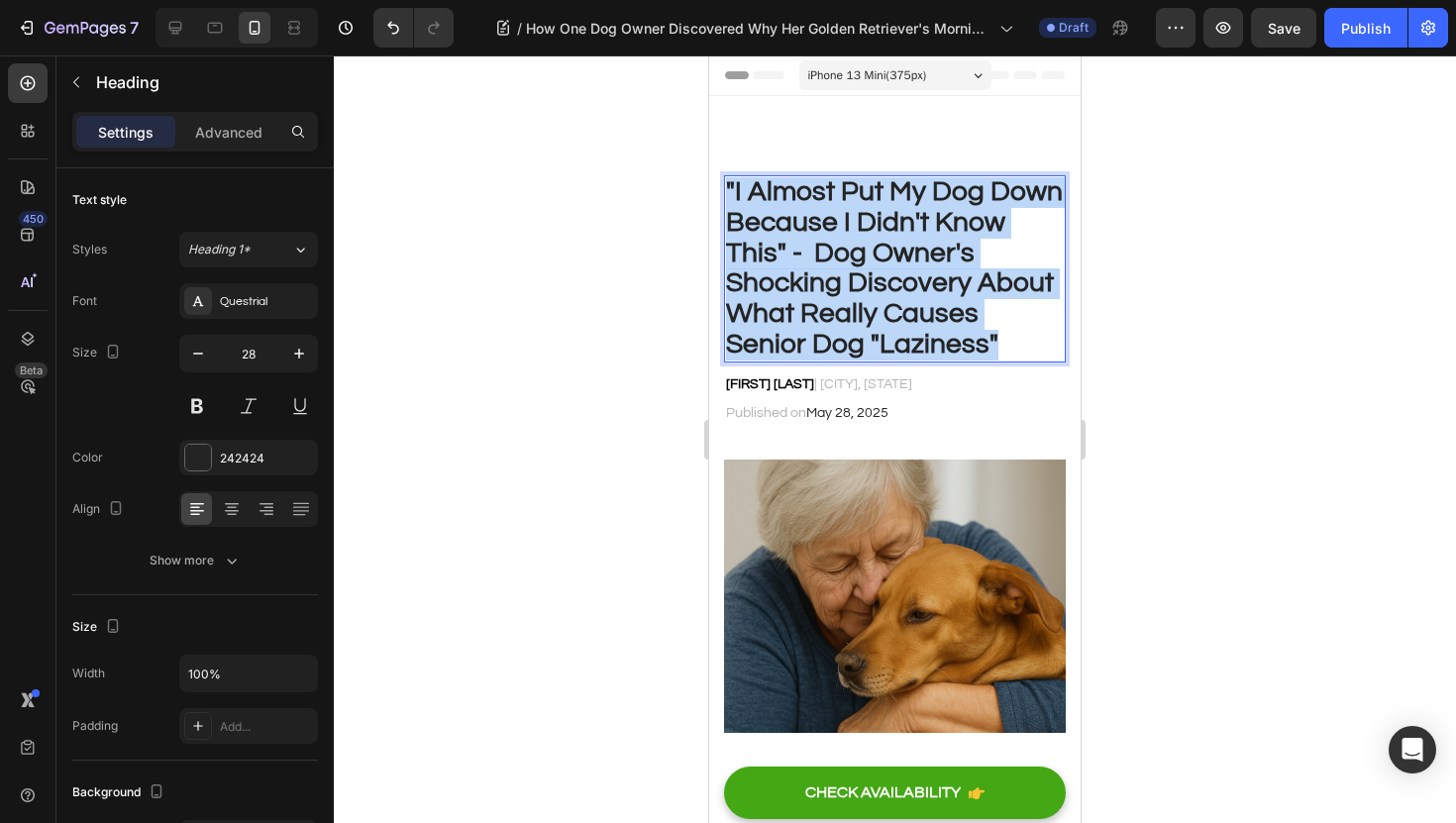 click on ""I Almost Put My Dog Down Because I Didn't Know This" -  Dog Owner's Shocking Discovery About What Really Causes Senior Dog "Laziness"" at bounding box center [894, 267] 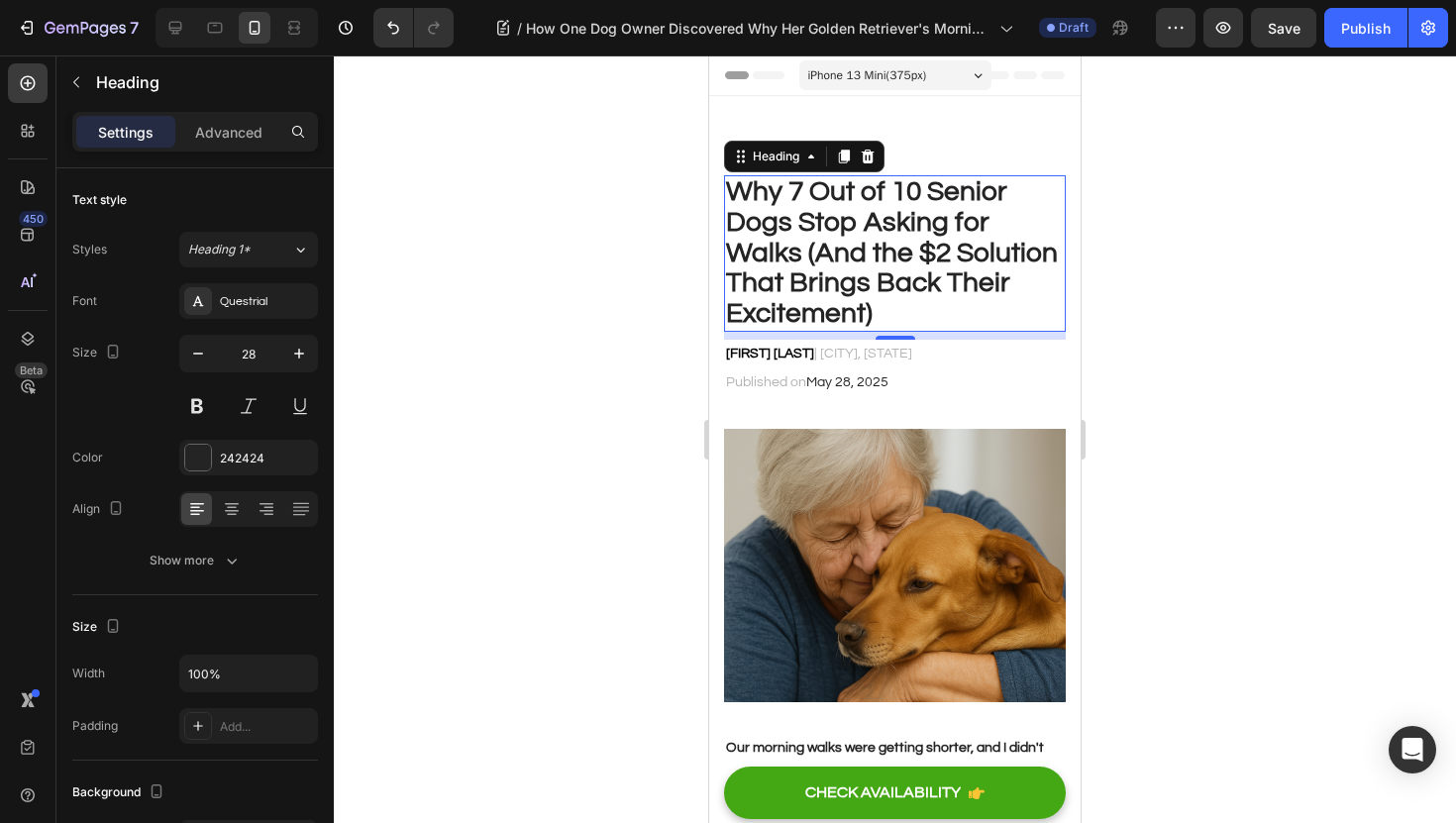 click on "Why 7 Out of 10 Senior Dogs Stop Asking for Walks (And the $2 Solution That Brings Back Their Excitement)" at bounding box center [894, 254] 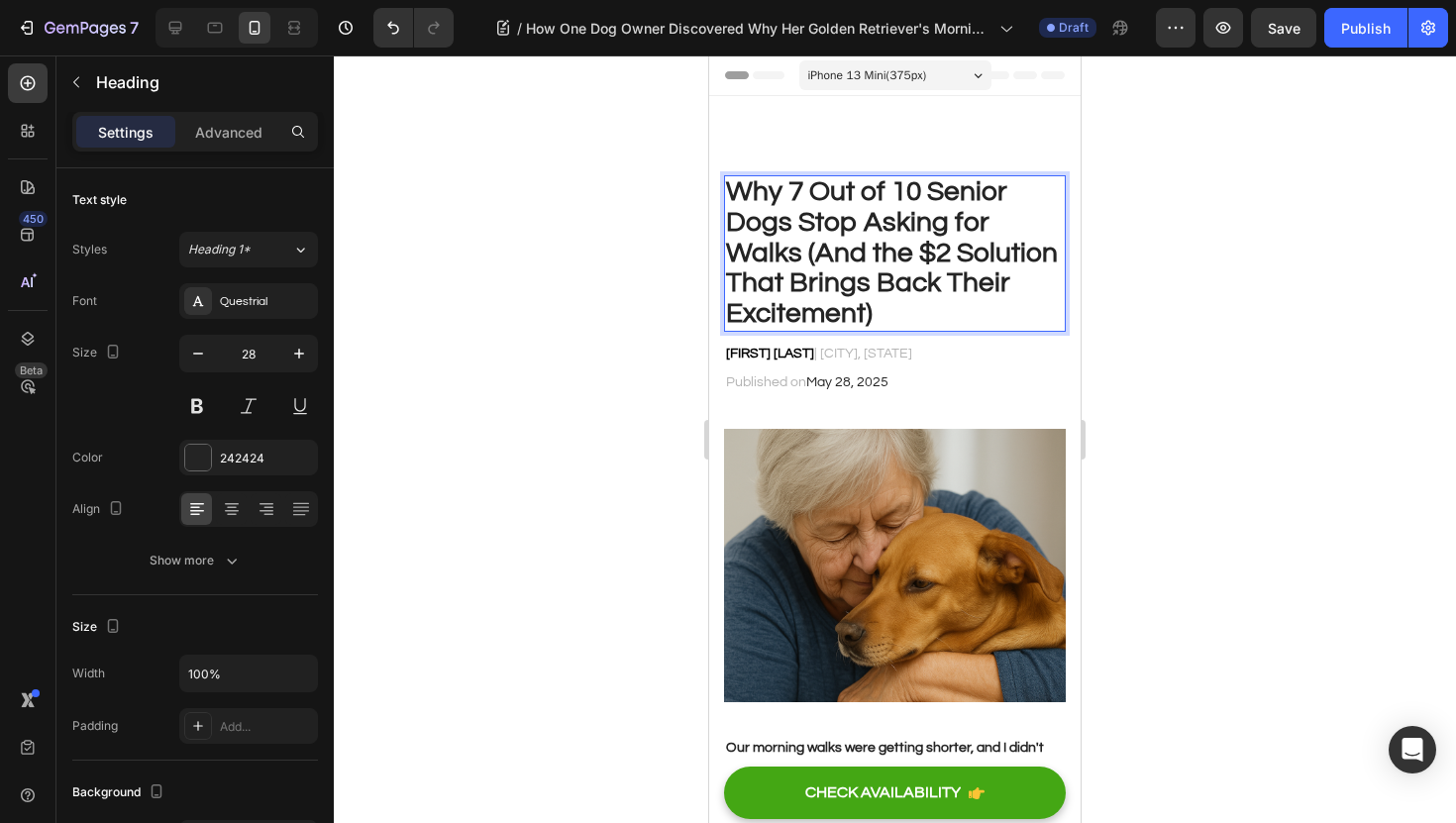 click on "Why 7 Out of 10 Senior Dogs Stop Asking for Walks (And the $2 Solution That Brings Back Their Excitement)" at bounding box center (894, 254) 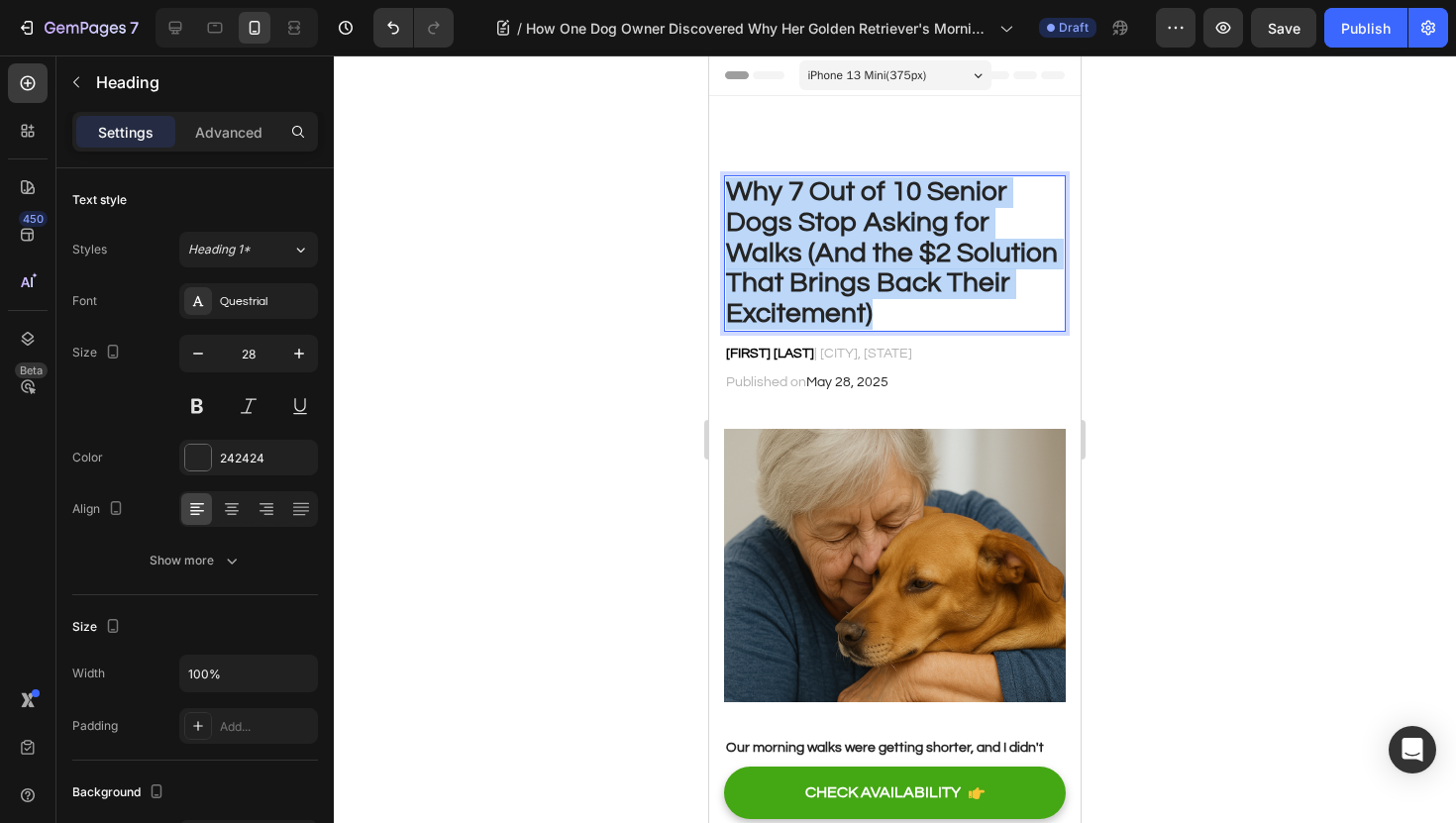click on "Why 7 Out of 10 Senior Dogs Stop Asking for Walks (And the $2 Solution That Brings Back Their Excitement)" at bounding box center [894, 254] 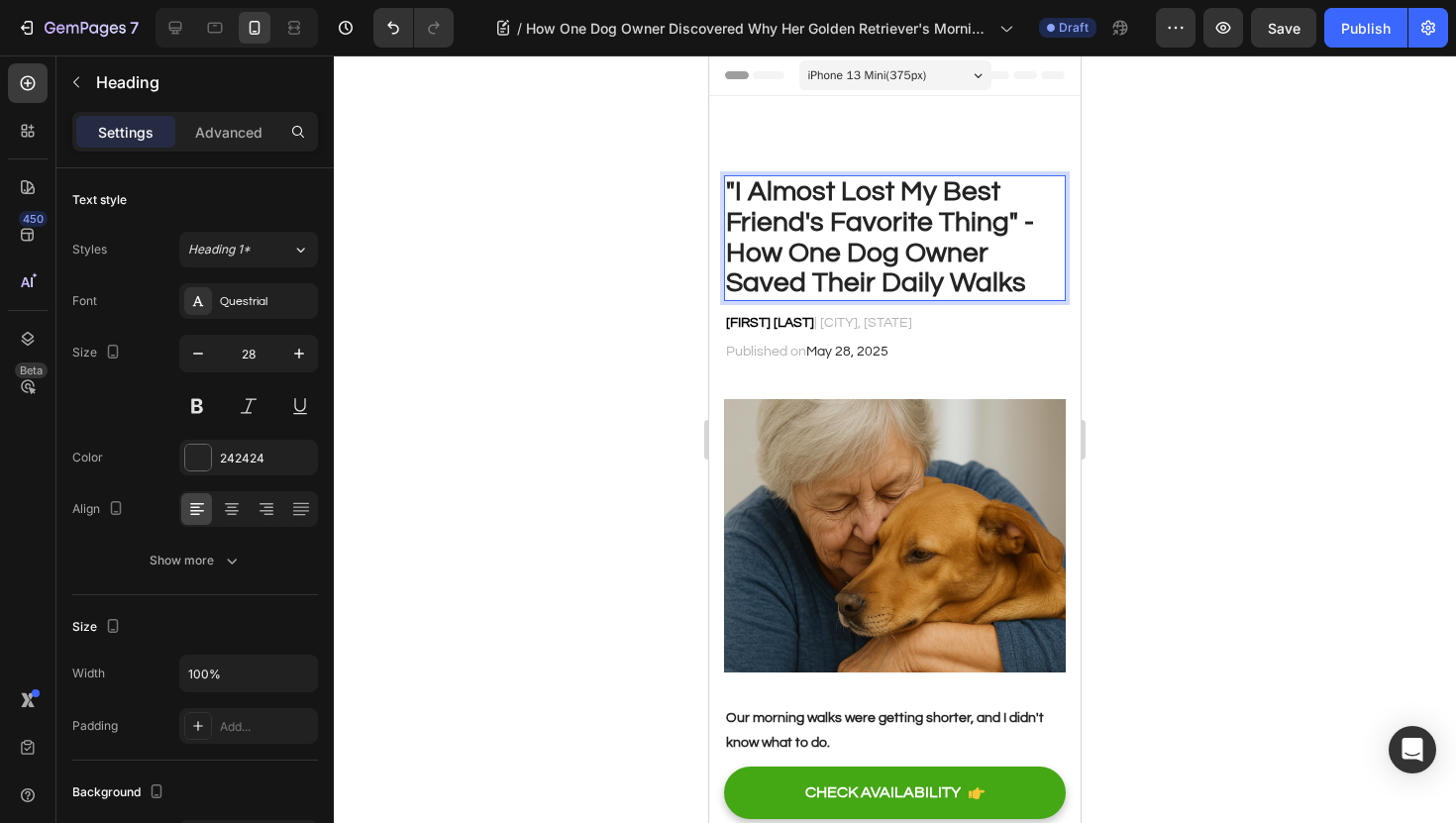 click 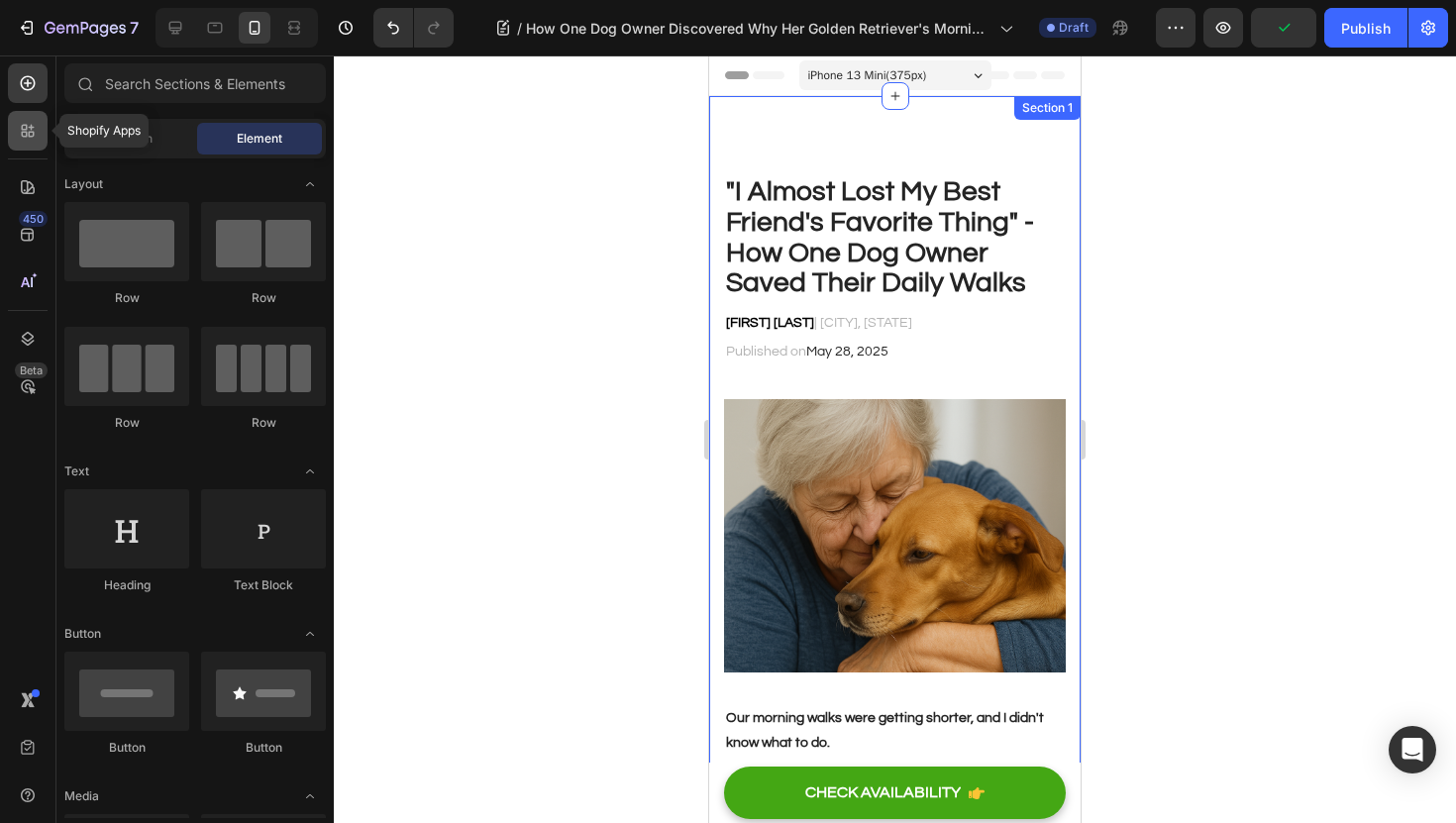 click 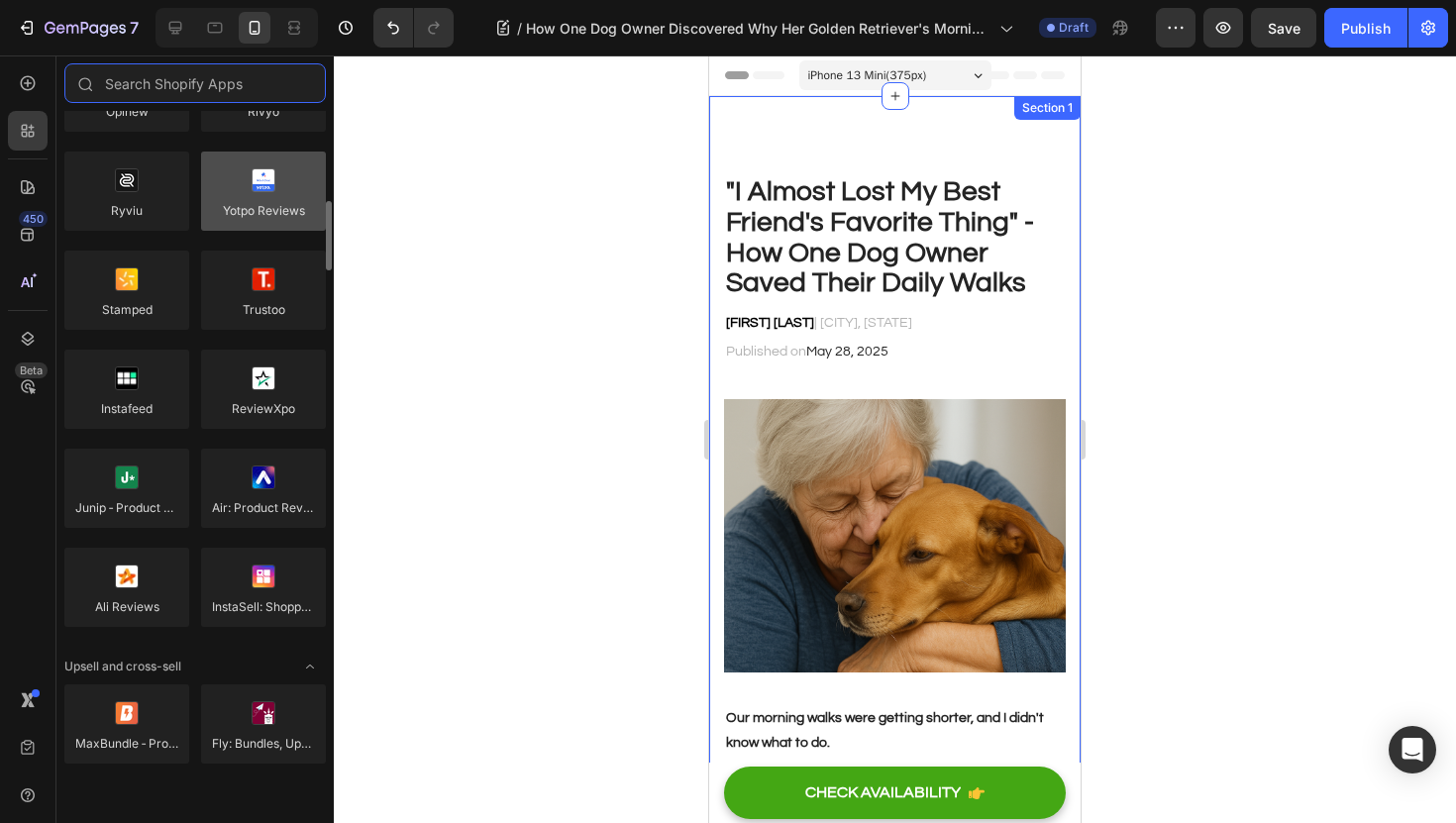 scroll, scrollTop: 376, scrollLeft: 0, axis: vertical 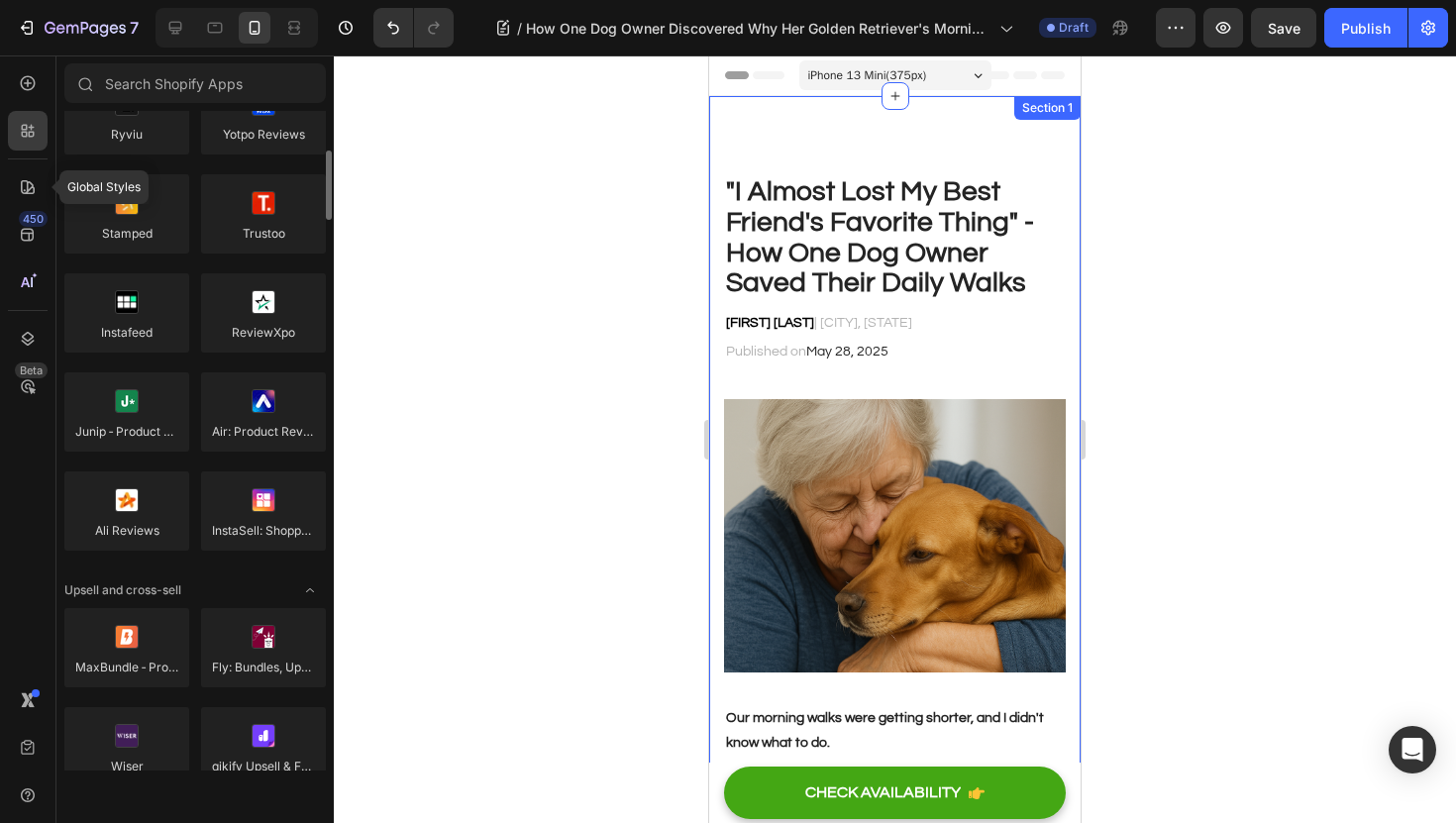 click 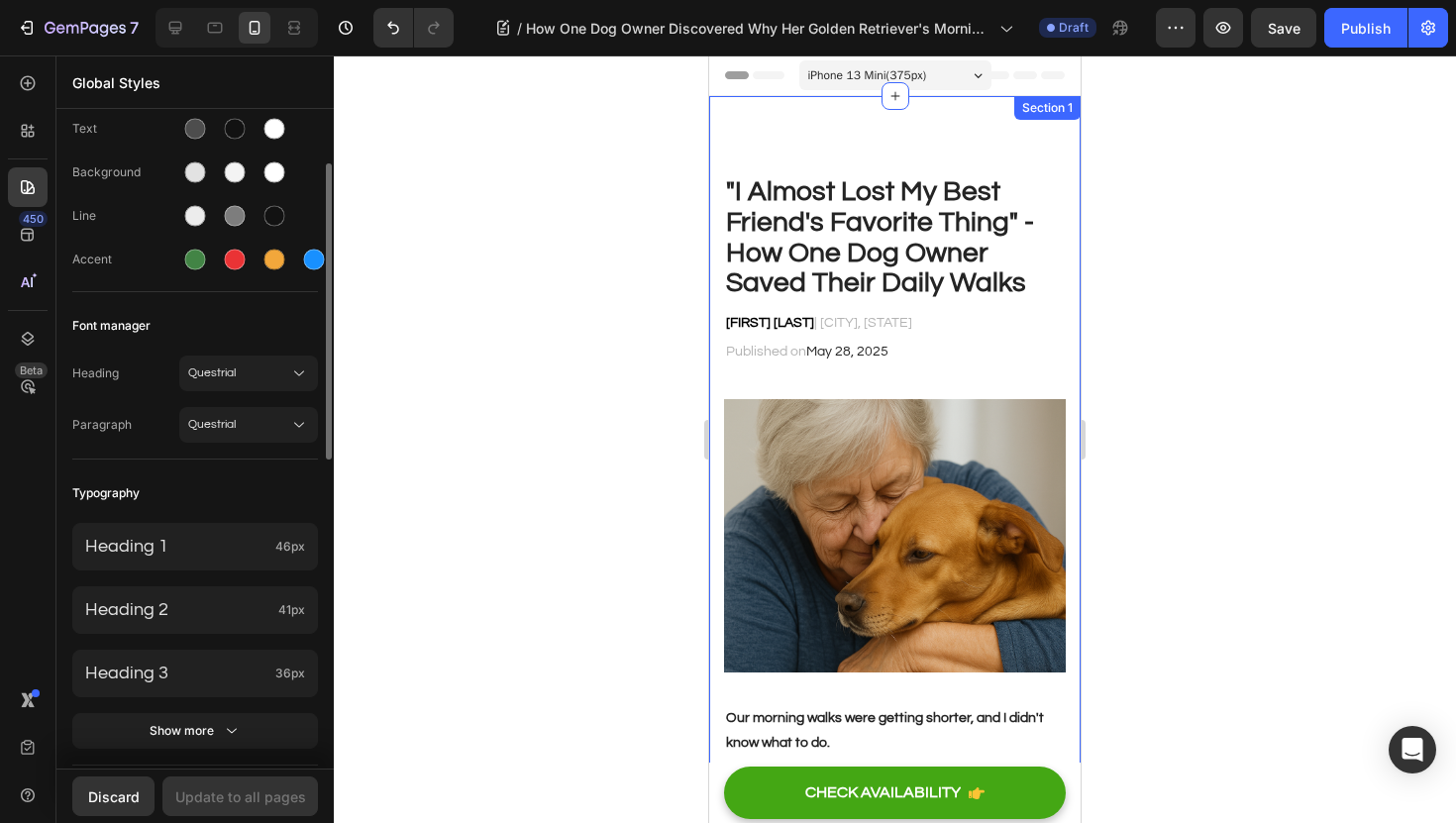 scroll, scrollTop: 109, scrollLeft: 0, axis: vertical 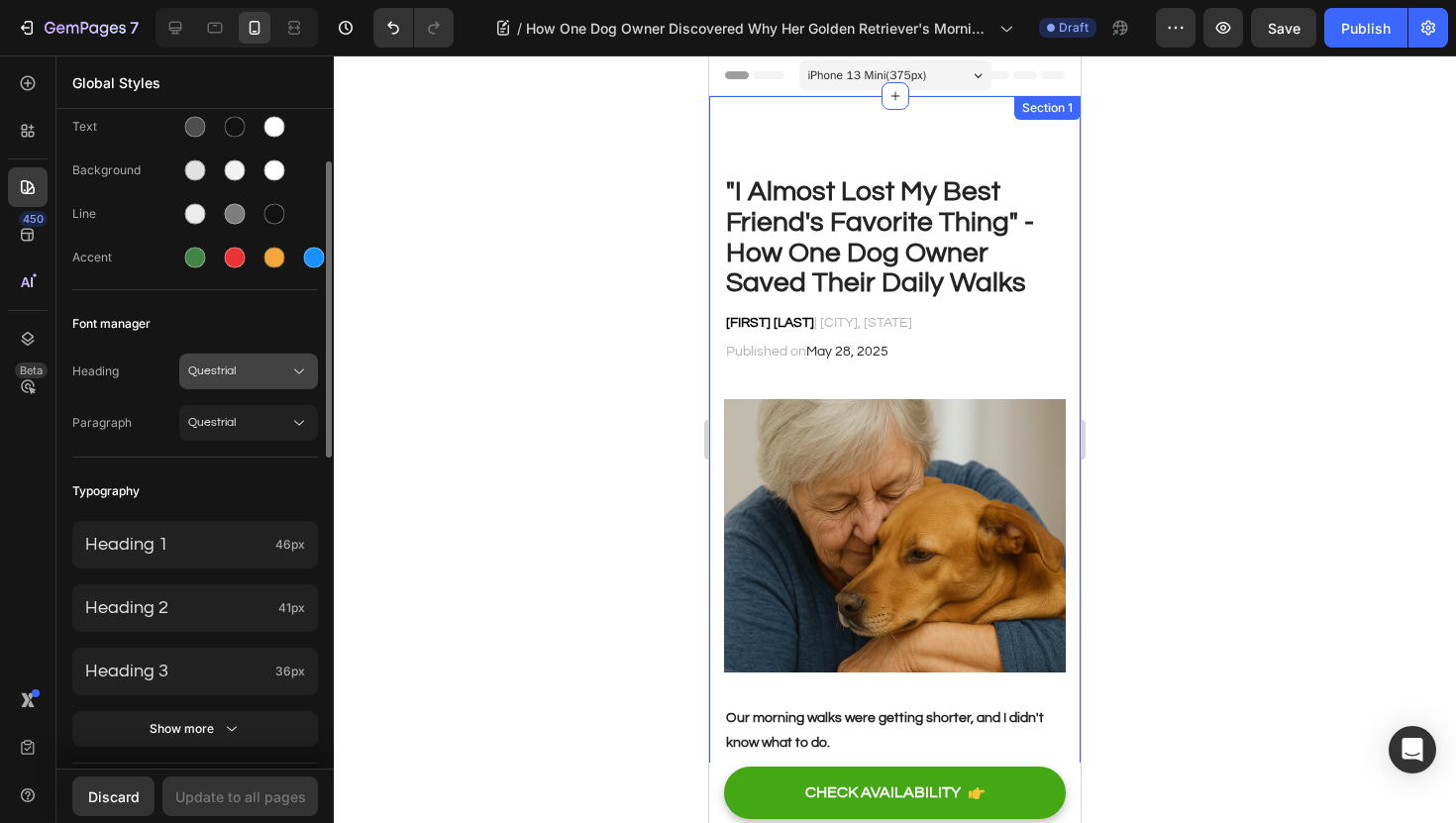 click on "Questrial" at bounding box center [239, 371] 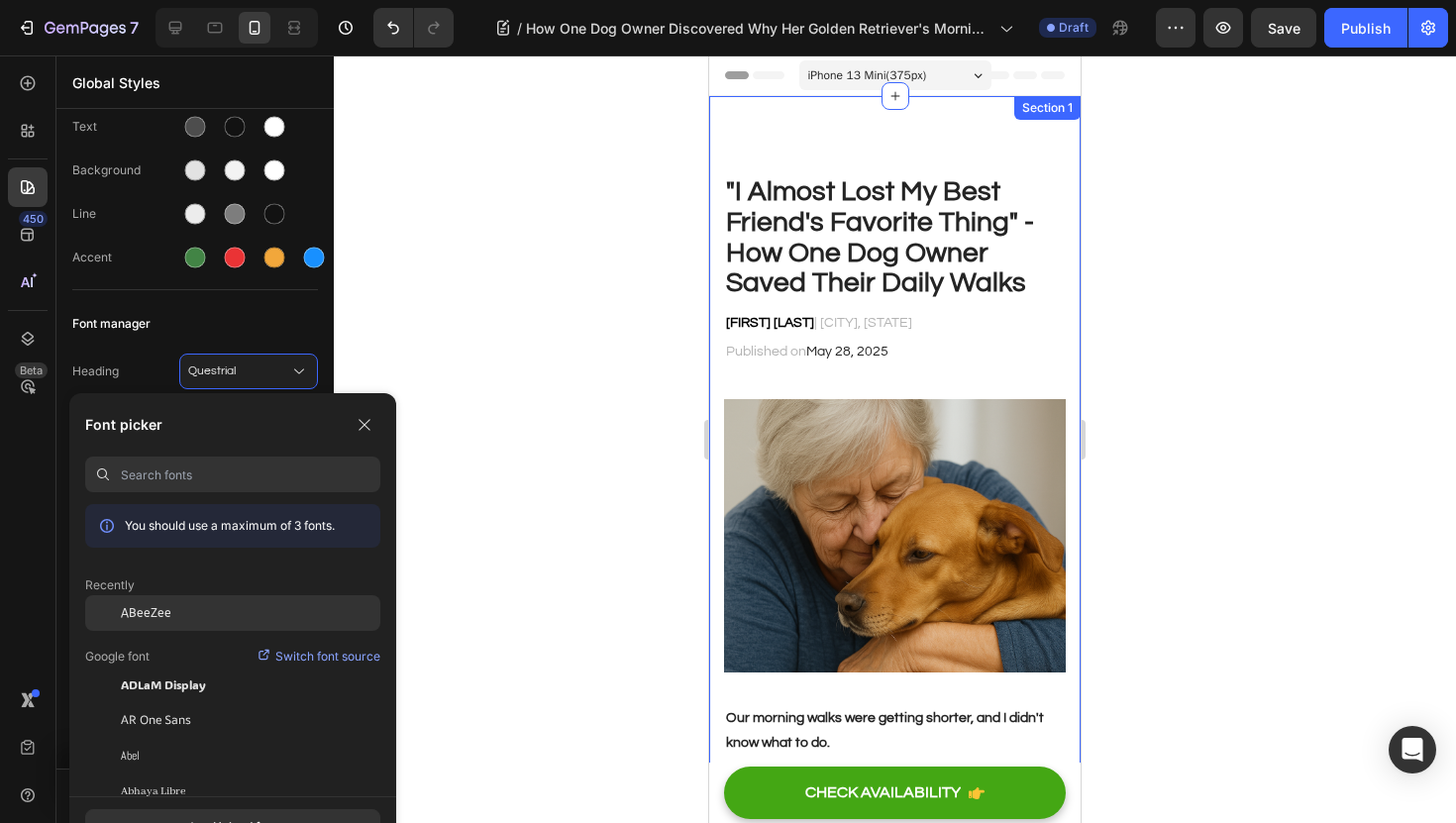 click on "ABeeZee" 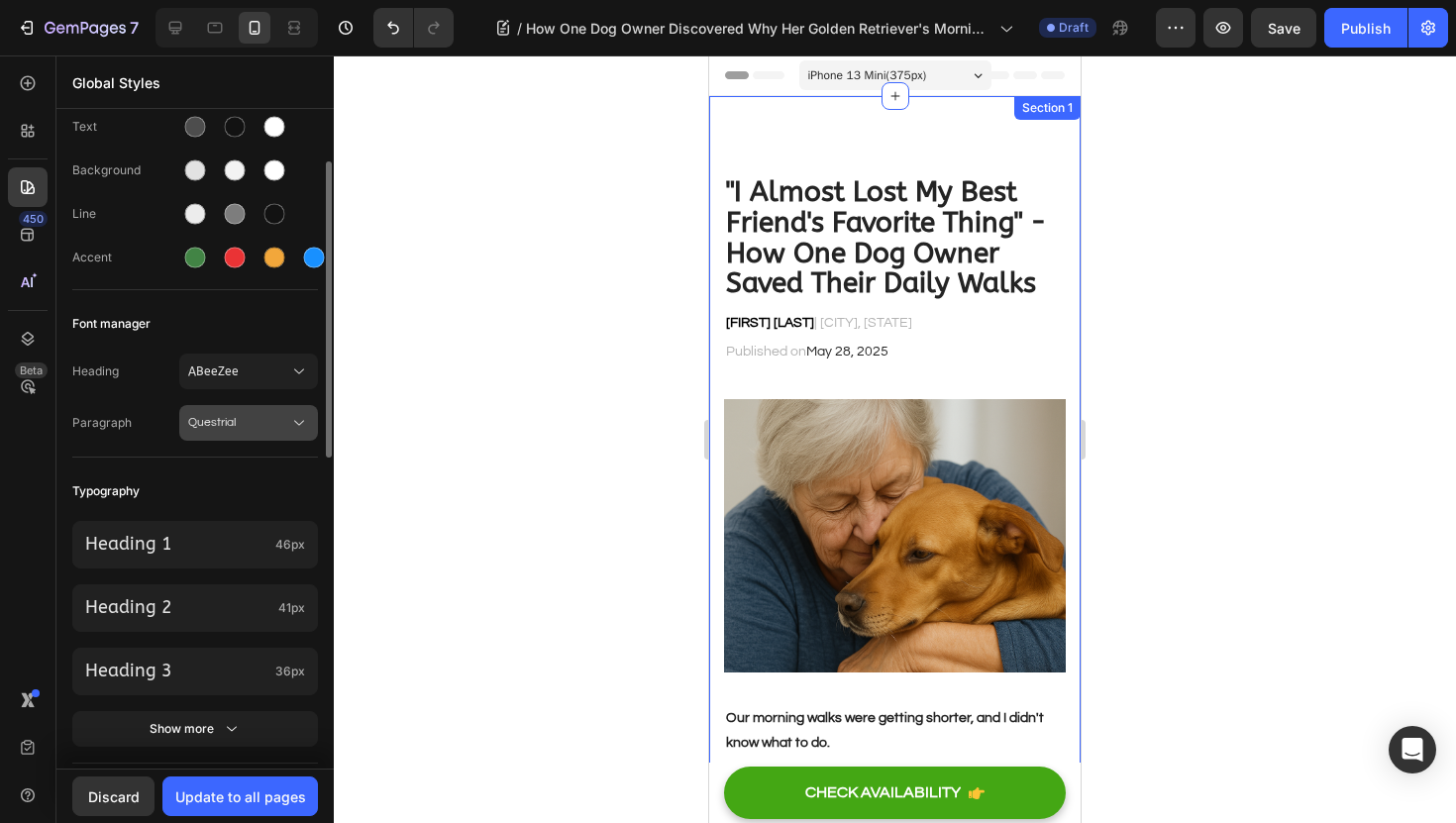 click on "Questrial" at bounding box center [239, 423] 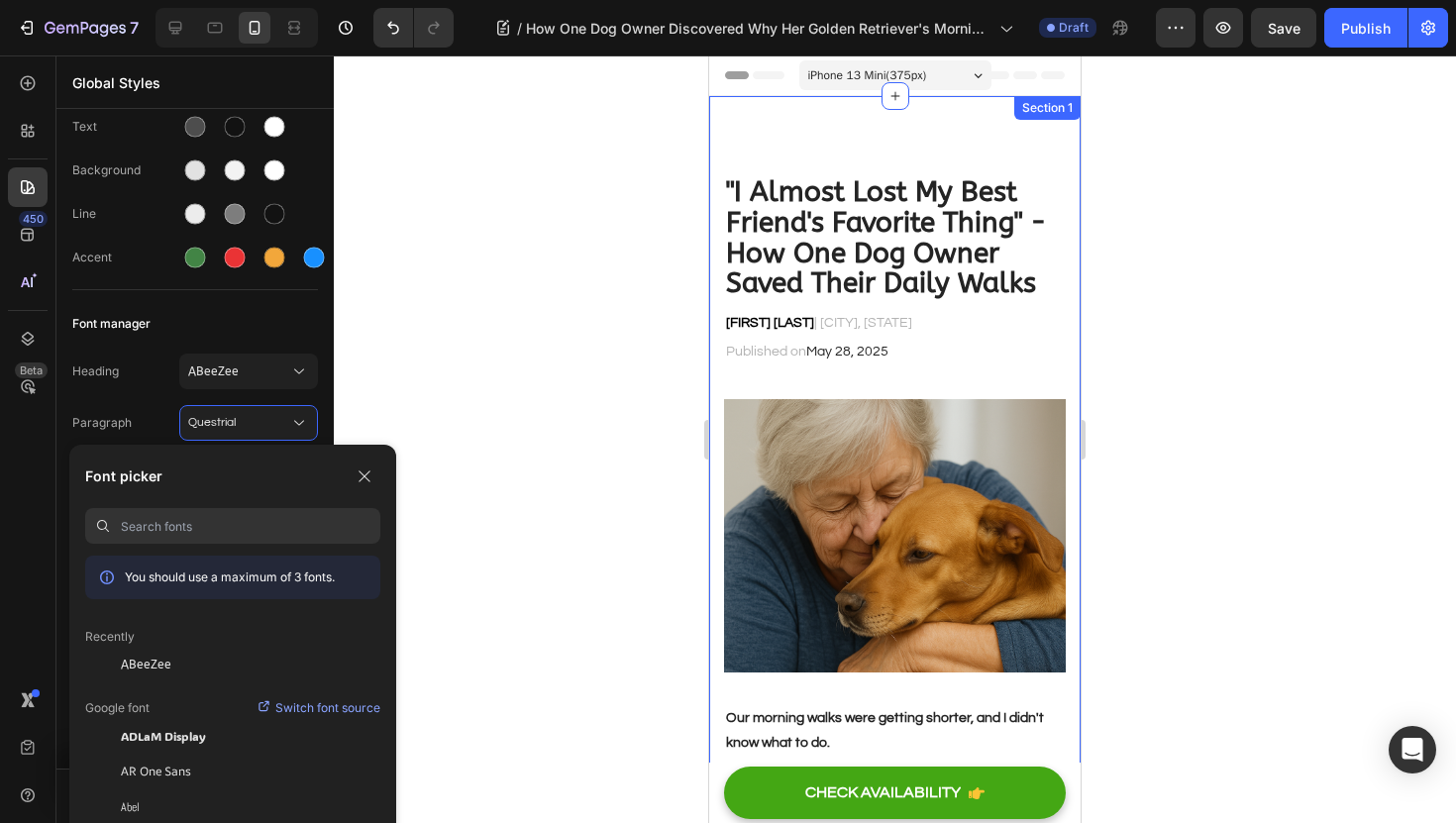 click on "Recently" 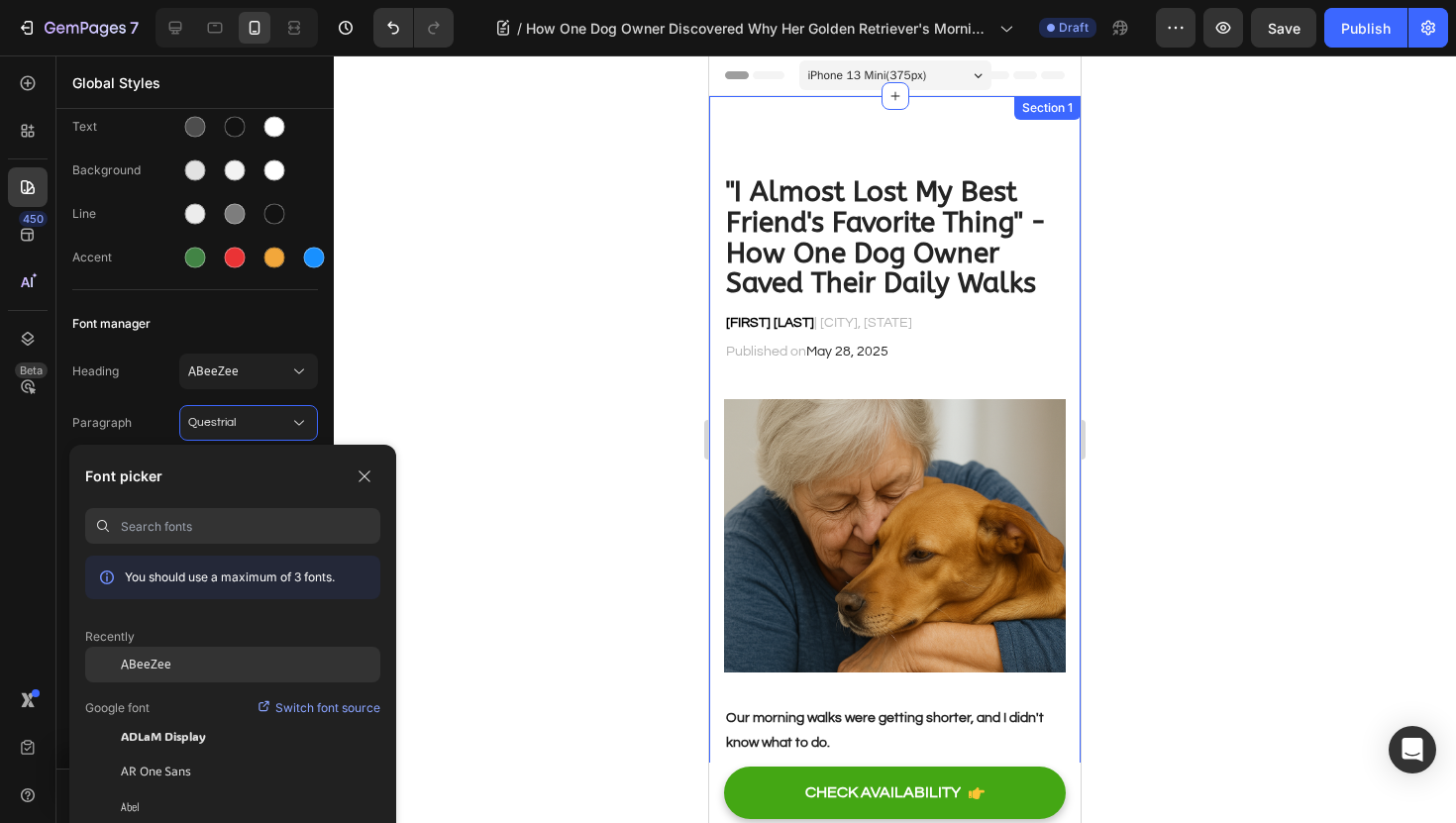 click on "ABeeZee" 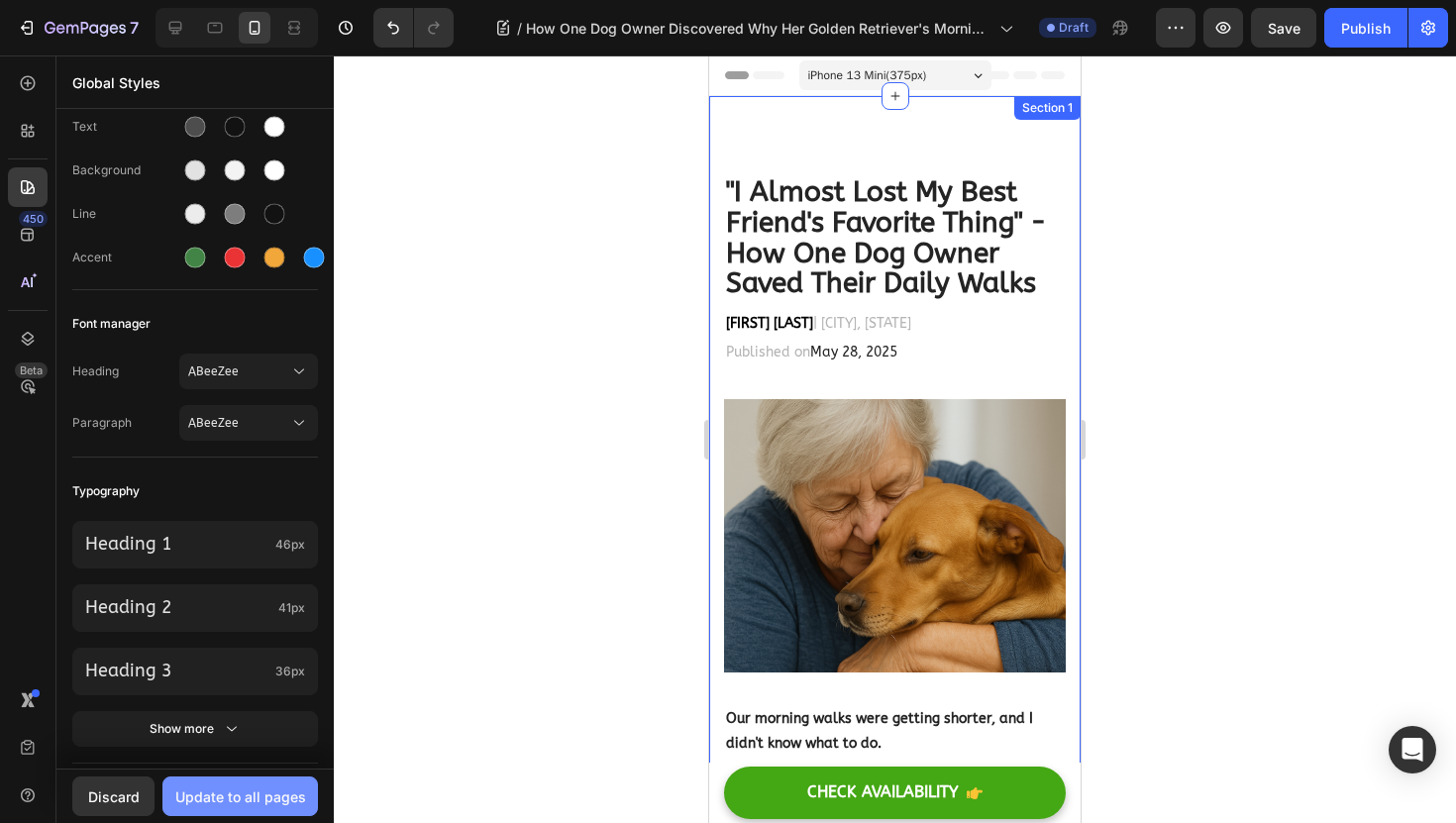 click on "Update to all pages" at bounding box center [241, 796] 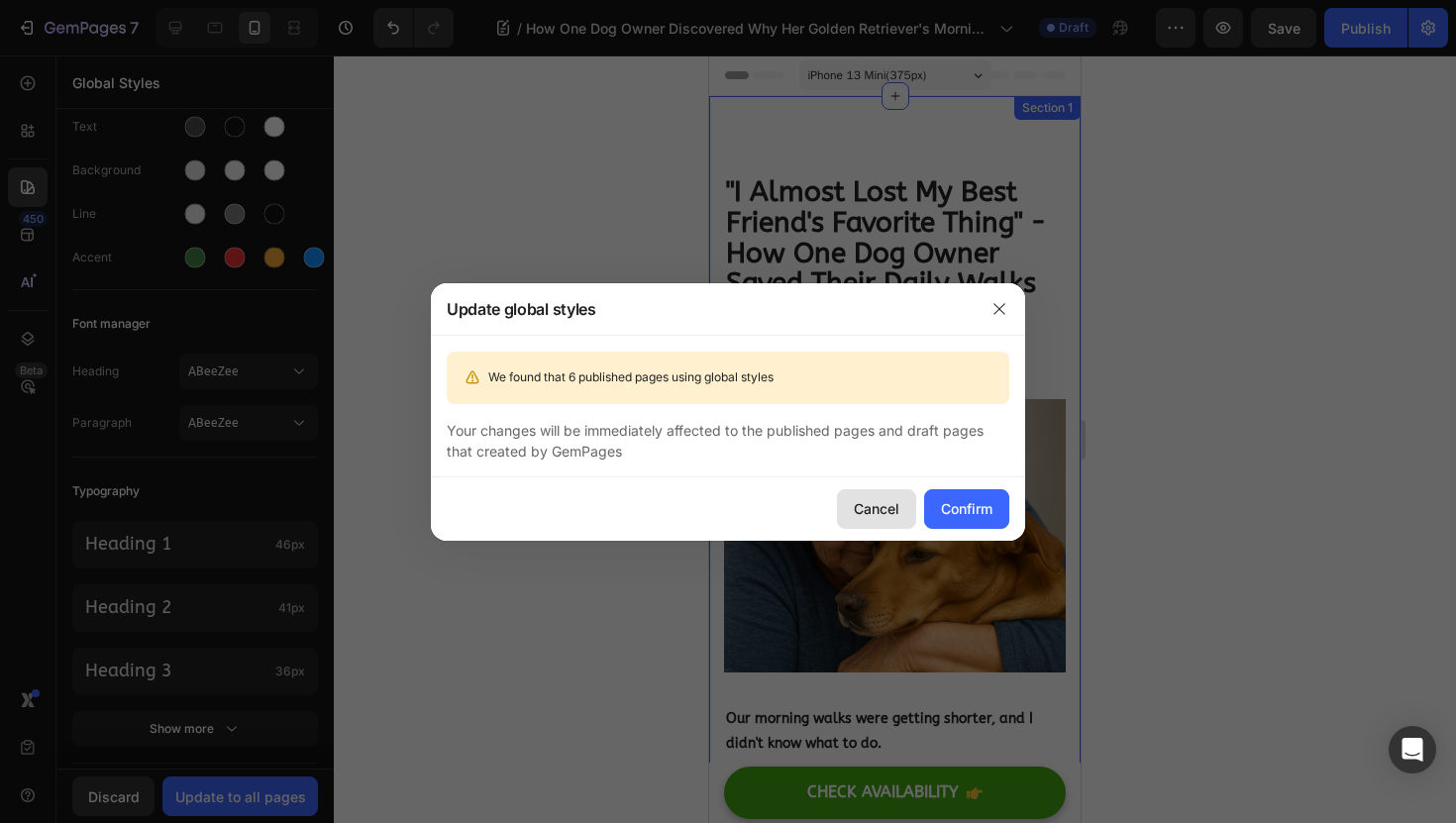 click on "Cancel" at bounding box center [877, 508] 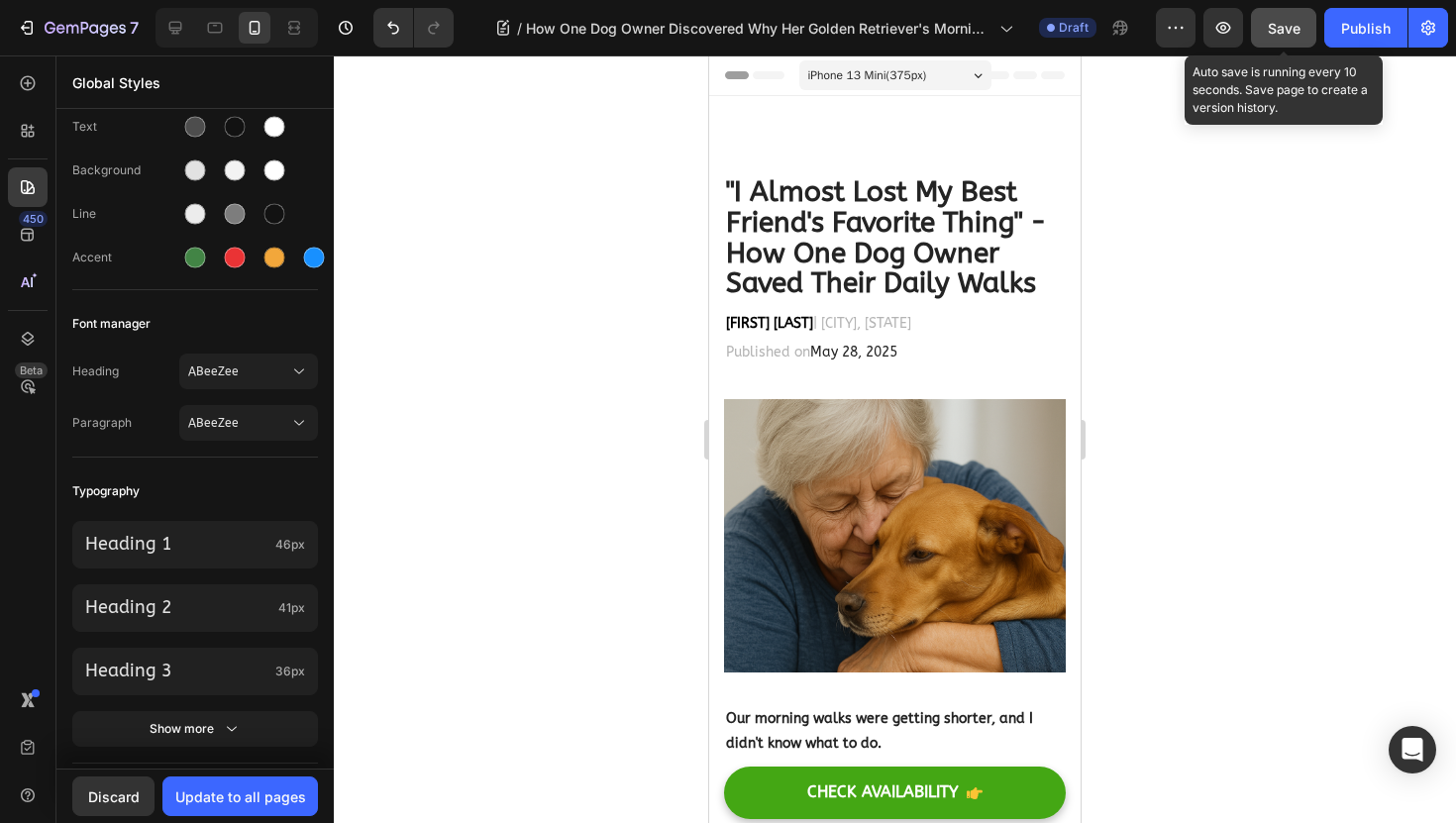 click on "Save" at bounding box center [1284, 28] 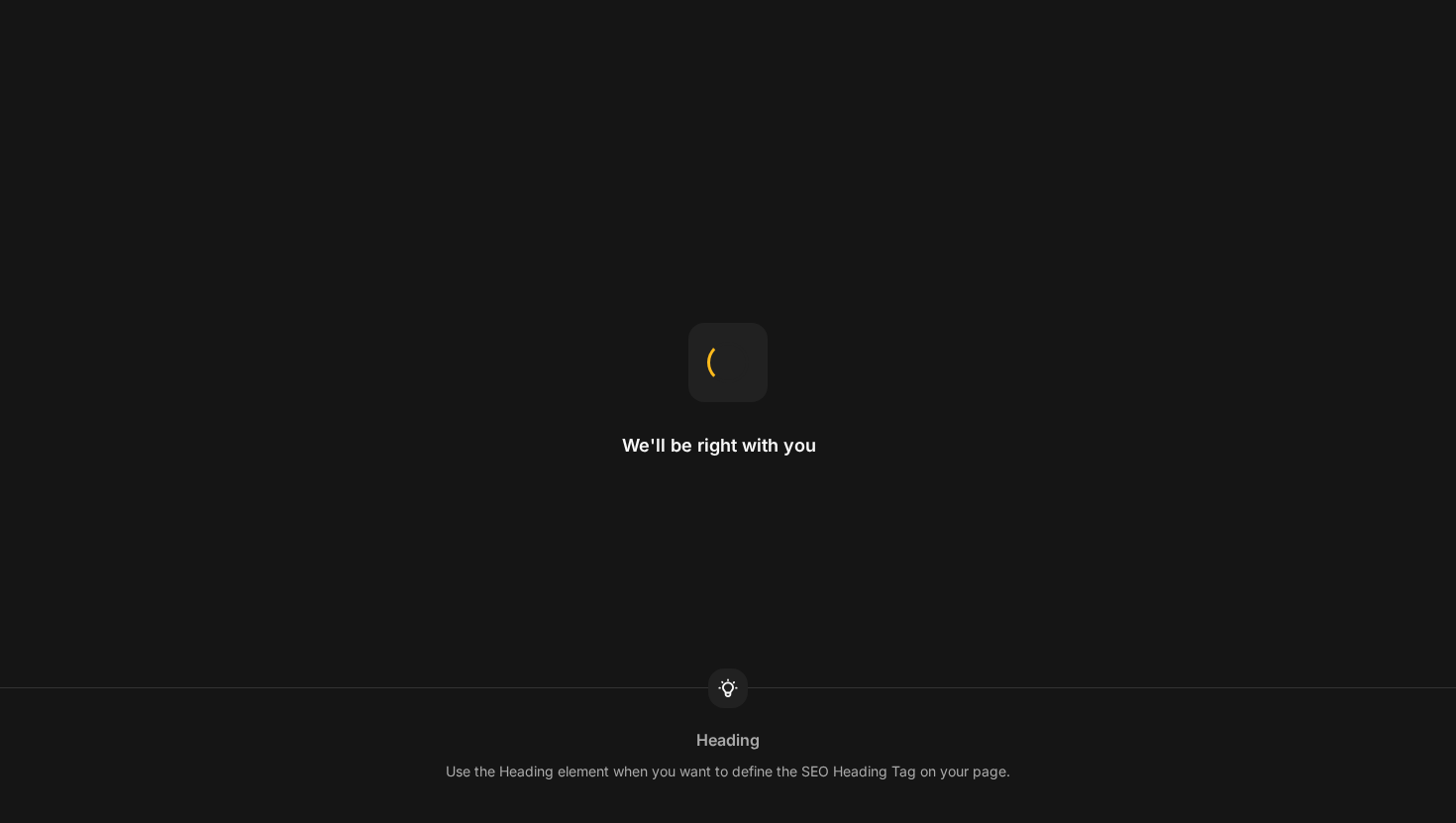 scroll, scrollTop: 0, scrollLeft: 0, axis: both 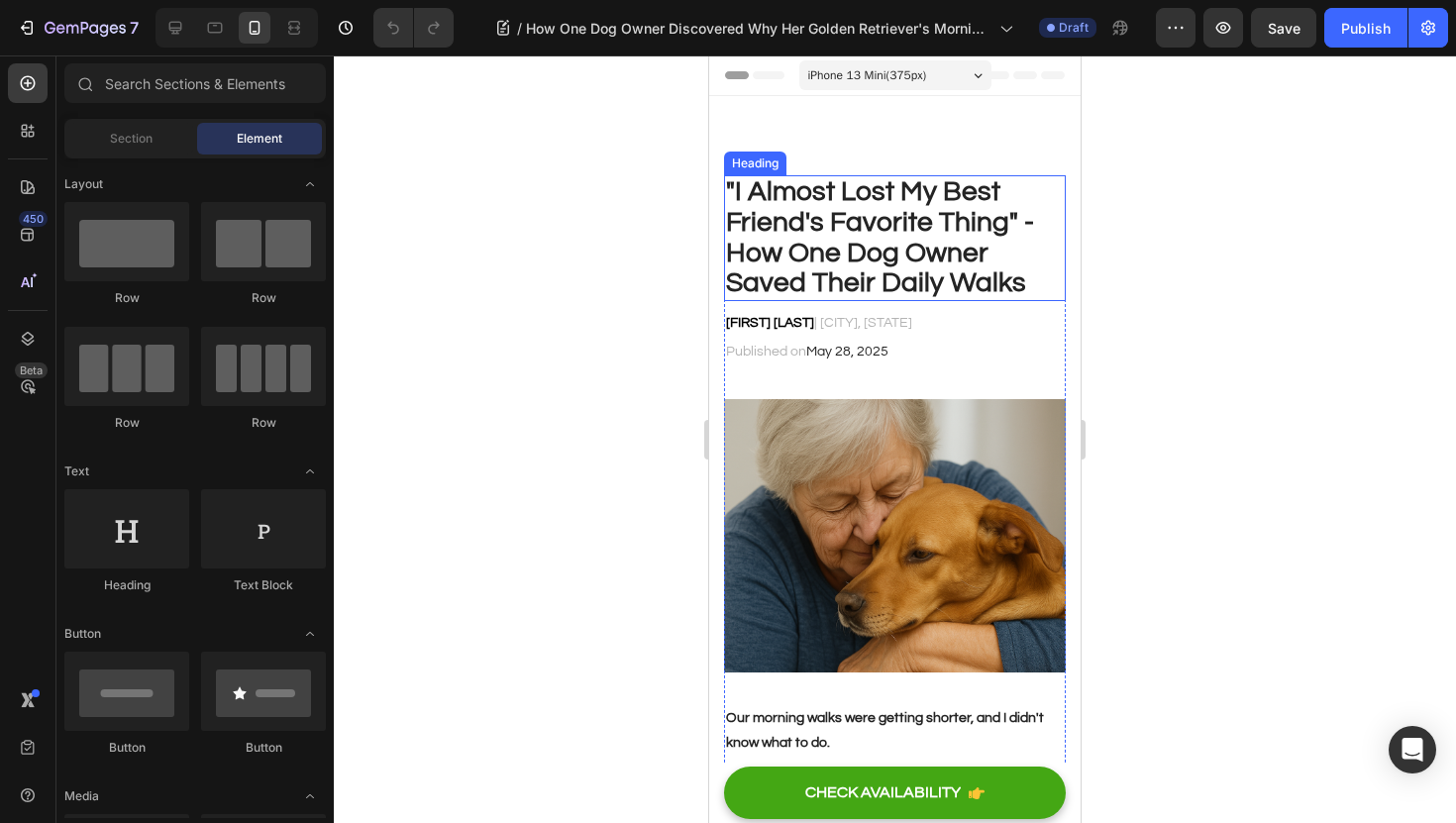 click on ""I Almost Lost My Best Friend's Favorite Thing" - How One Dog Owner Saved Their Daily Walks" at bounding box center (880, 237) 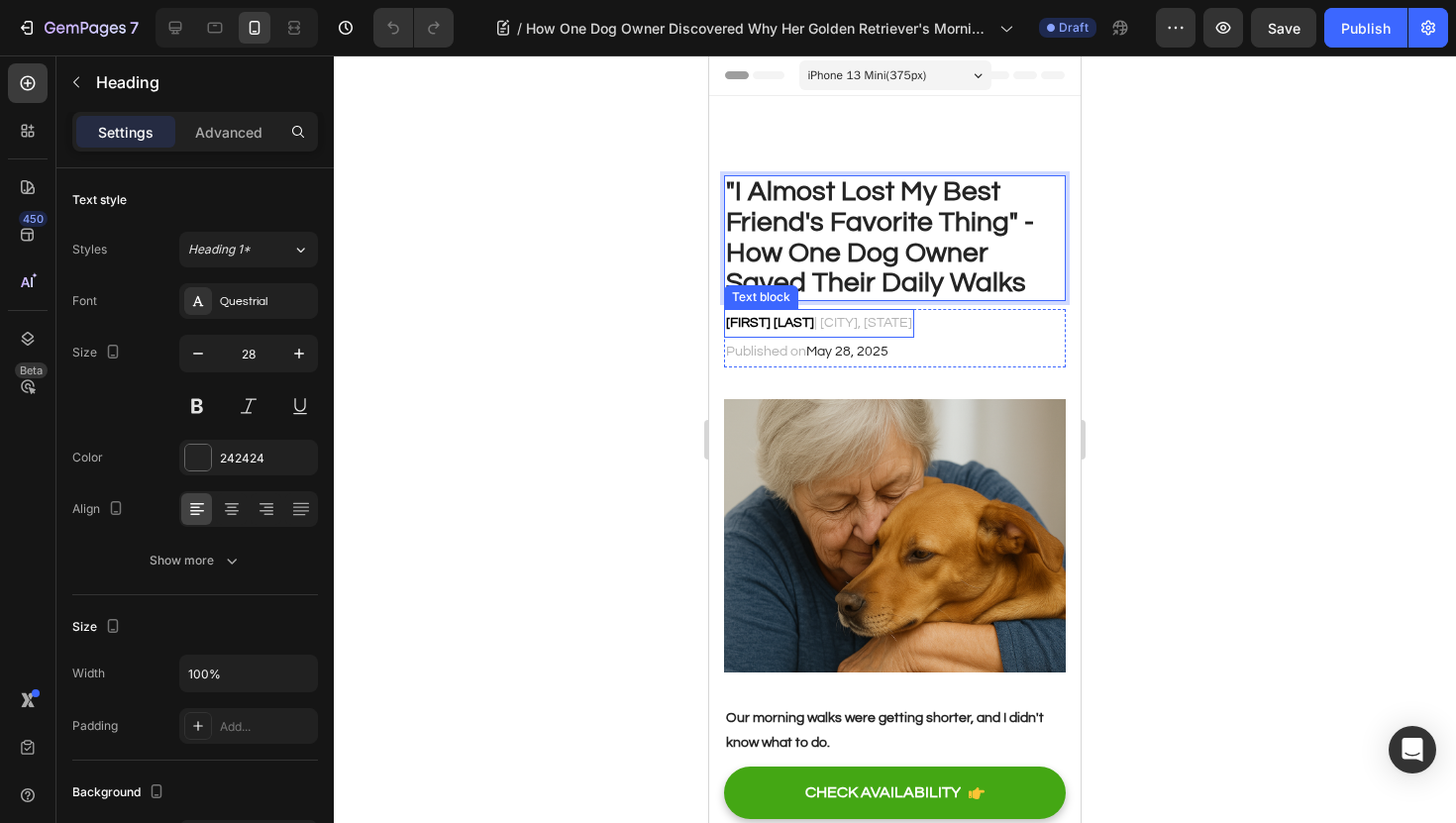 click on "[NAME] Thompson  | [CITY], [STATE_CODE]" at bounding box center (819, 323) 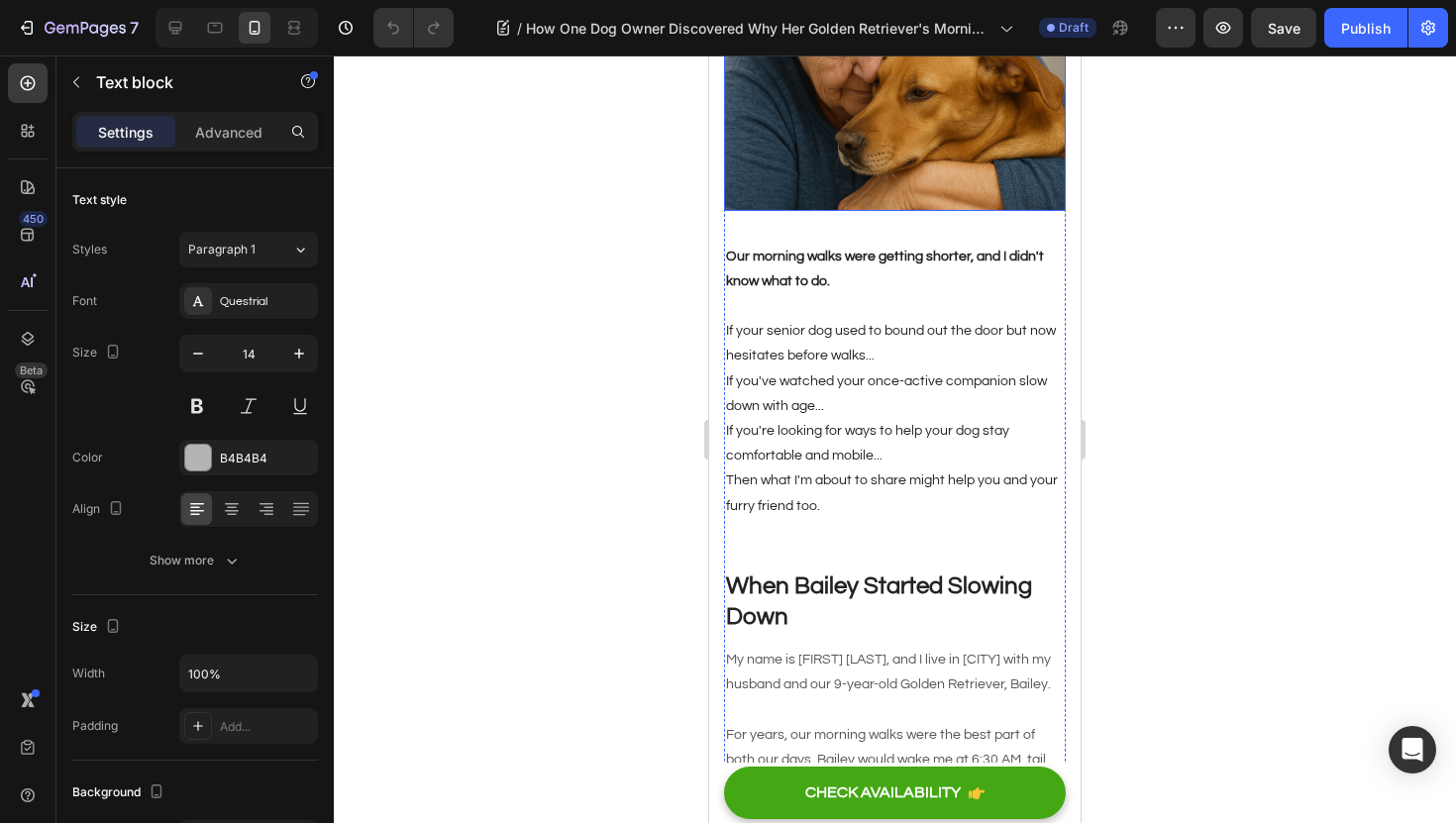 scroll, scrollTop: 496, scrollLeft: 0, axis: vertical 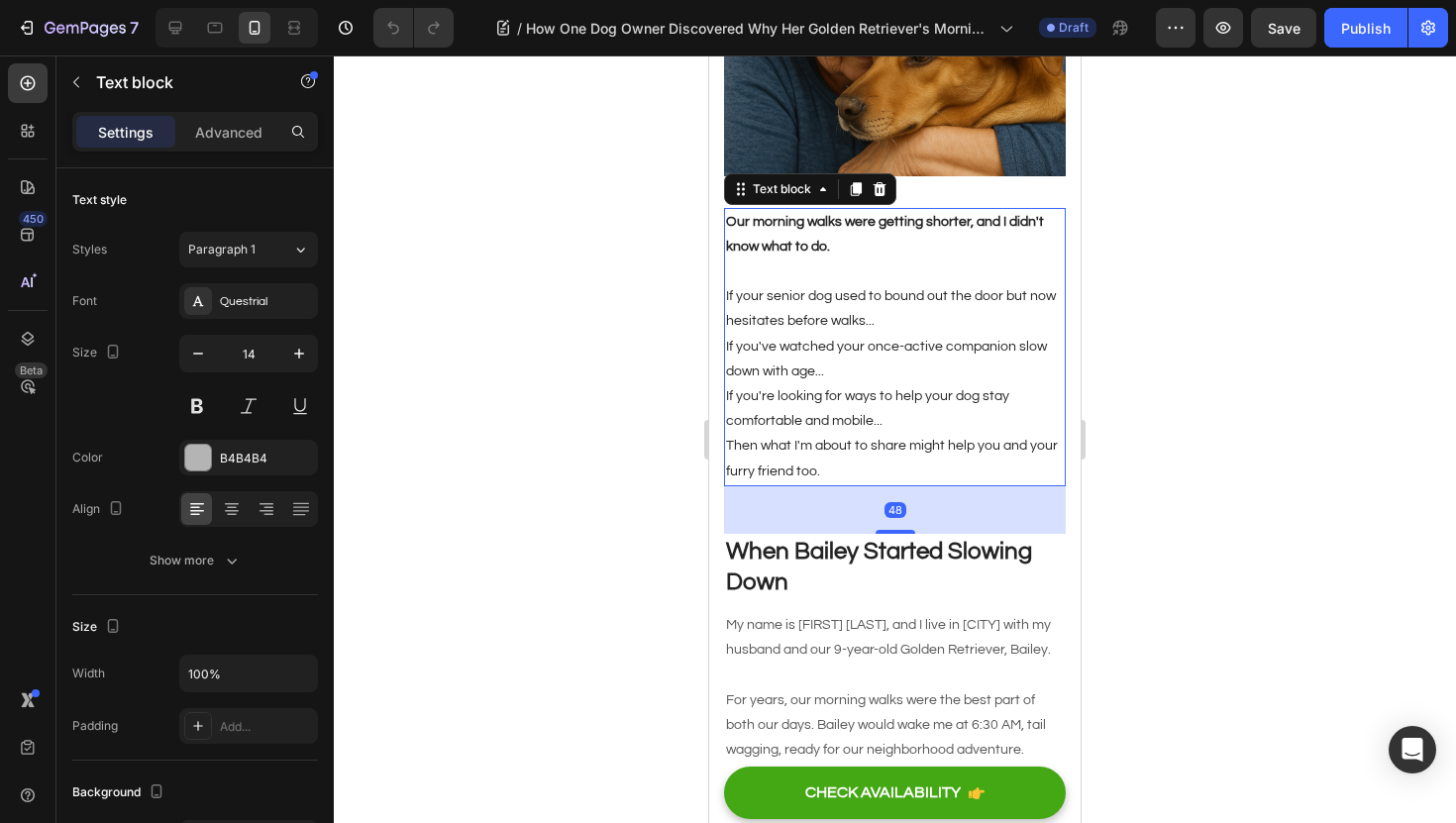 click on "If your senior dog used to bound out the door but now hesitates before walks..." at bounding box center [894, 309] 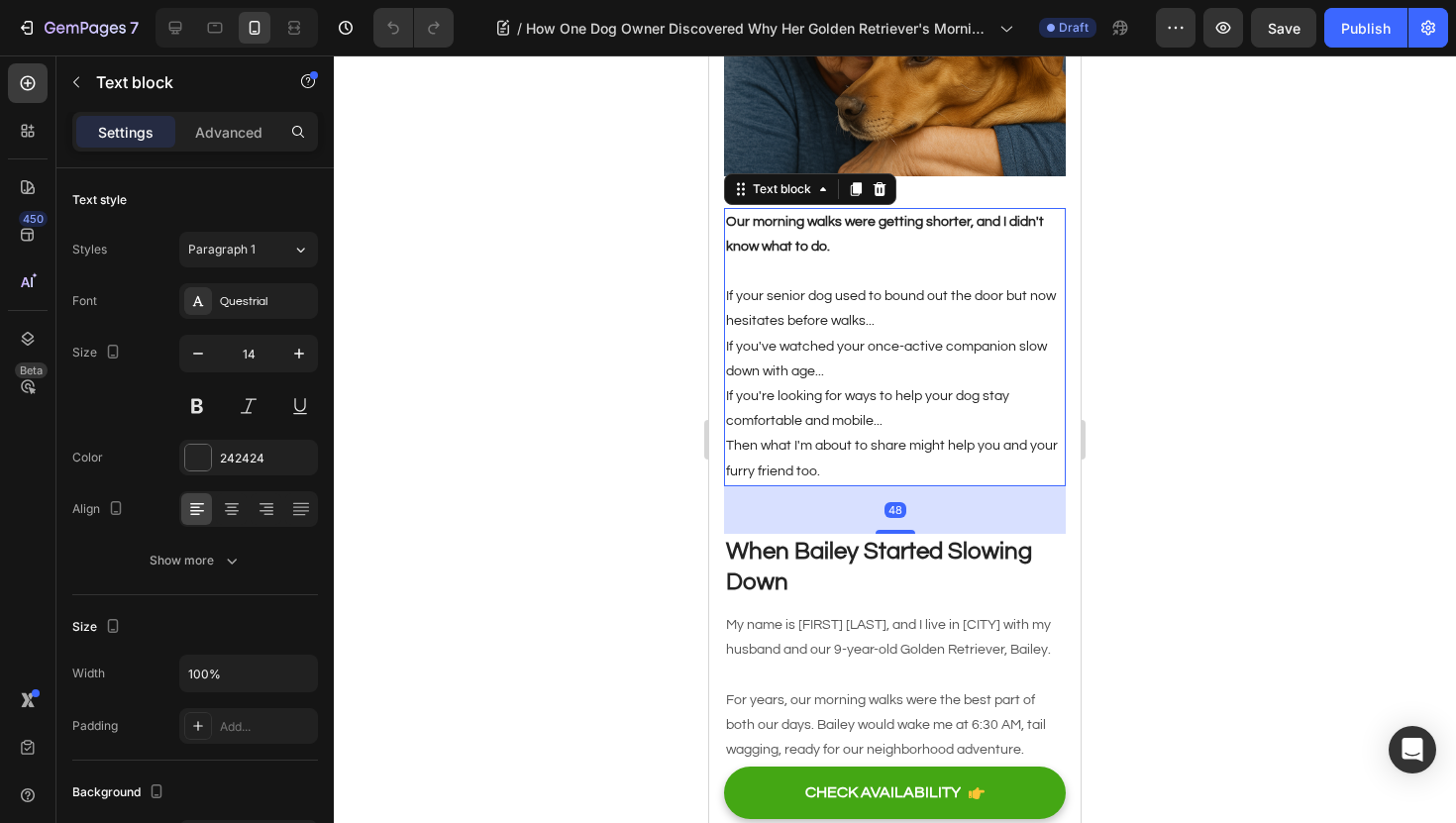 click on "If your senior dog used to bound out the door but now hesitates before walks..." at bounding box center (894, 309) 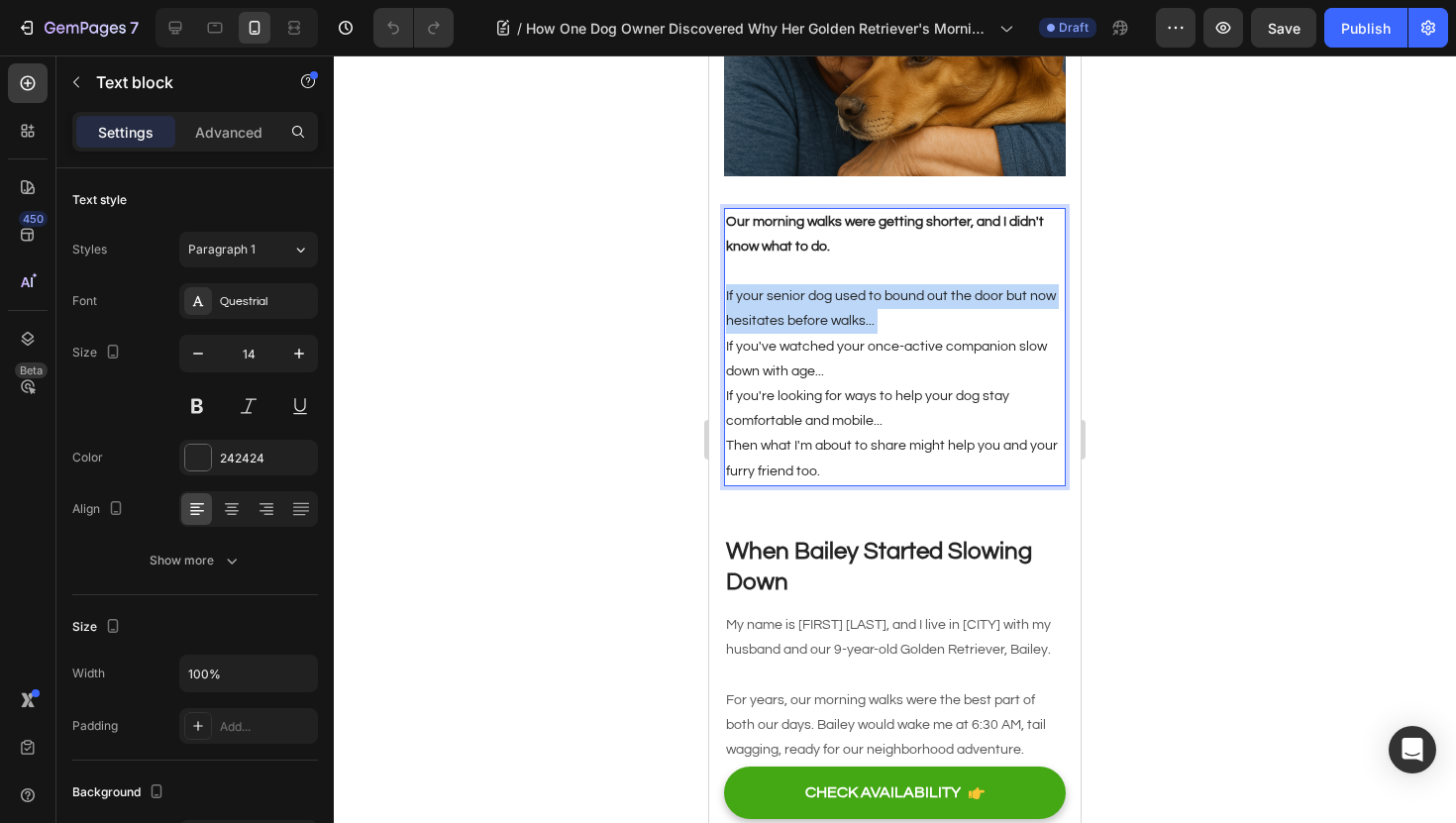 click on "If your senior dog used to bound out the door but now hesitates before walks..." at bounding box center [894, 309] 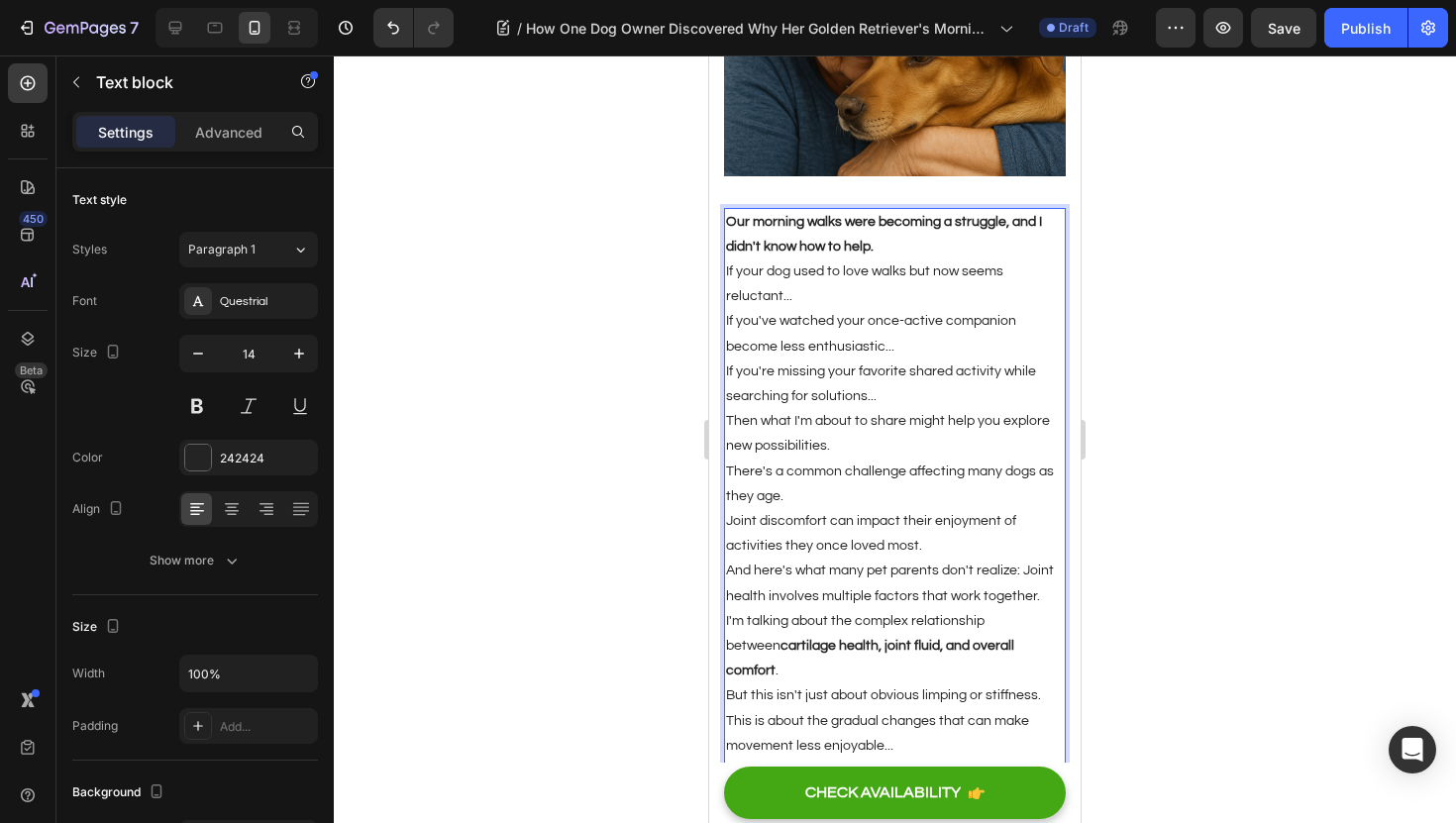 click on "Our morning walks were becoming a struggle, and I didn't know how to help." at bounding box center [894, 235] 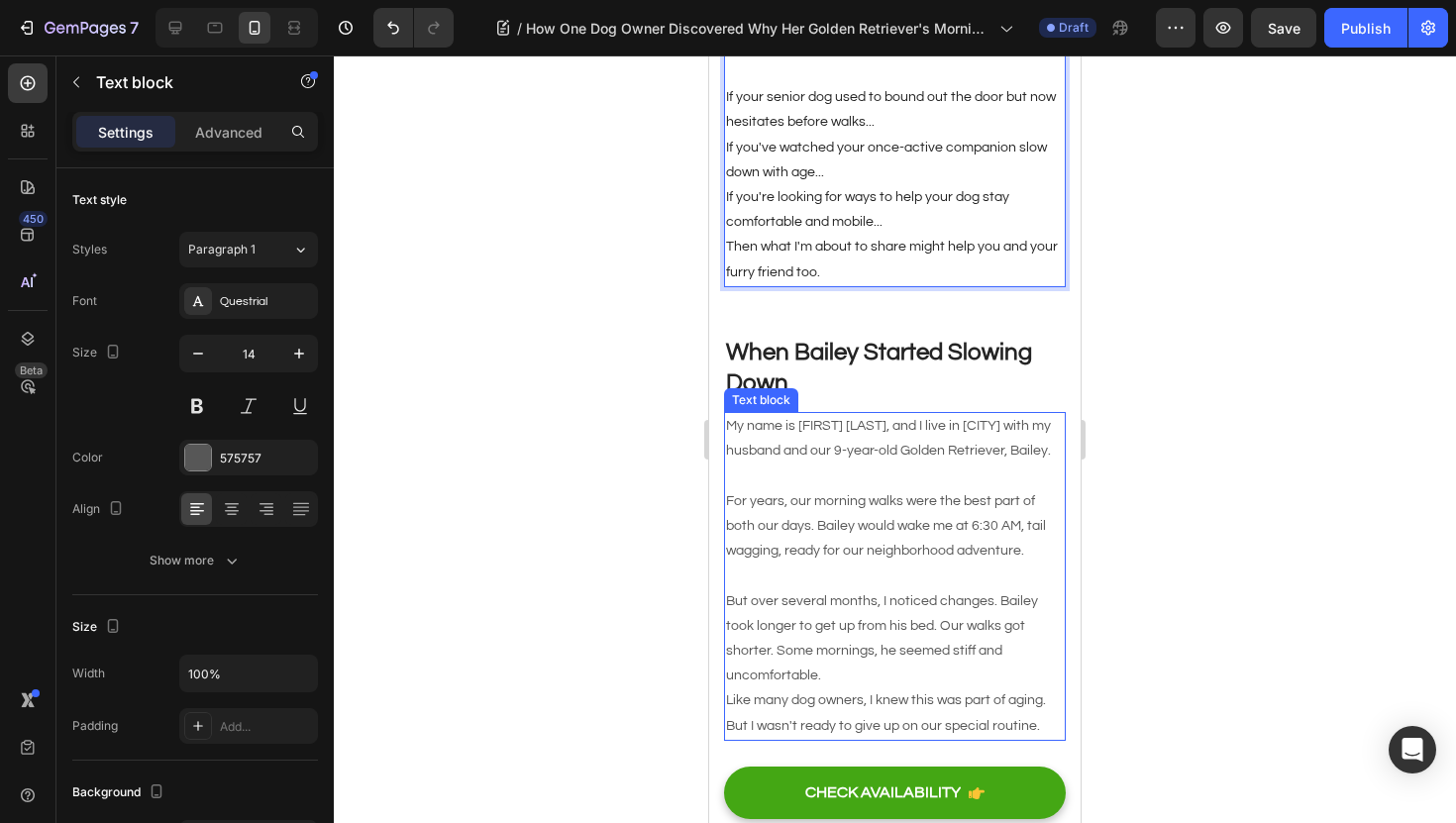 click on "My name is [NAME] Thompson, and I live in [CITY] with my husband and our 9-year-old Golden Retriever, Bailey." at bounding box center [894, 439] 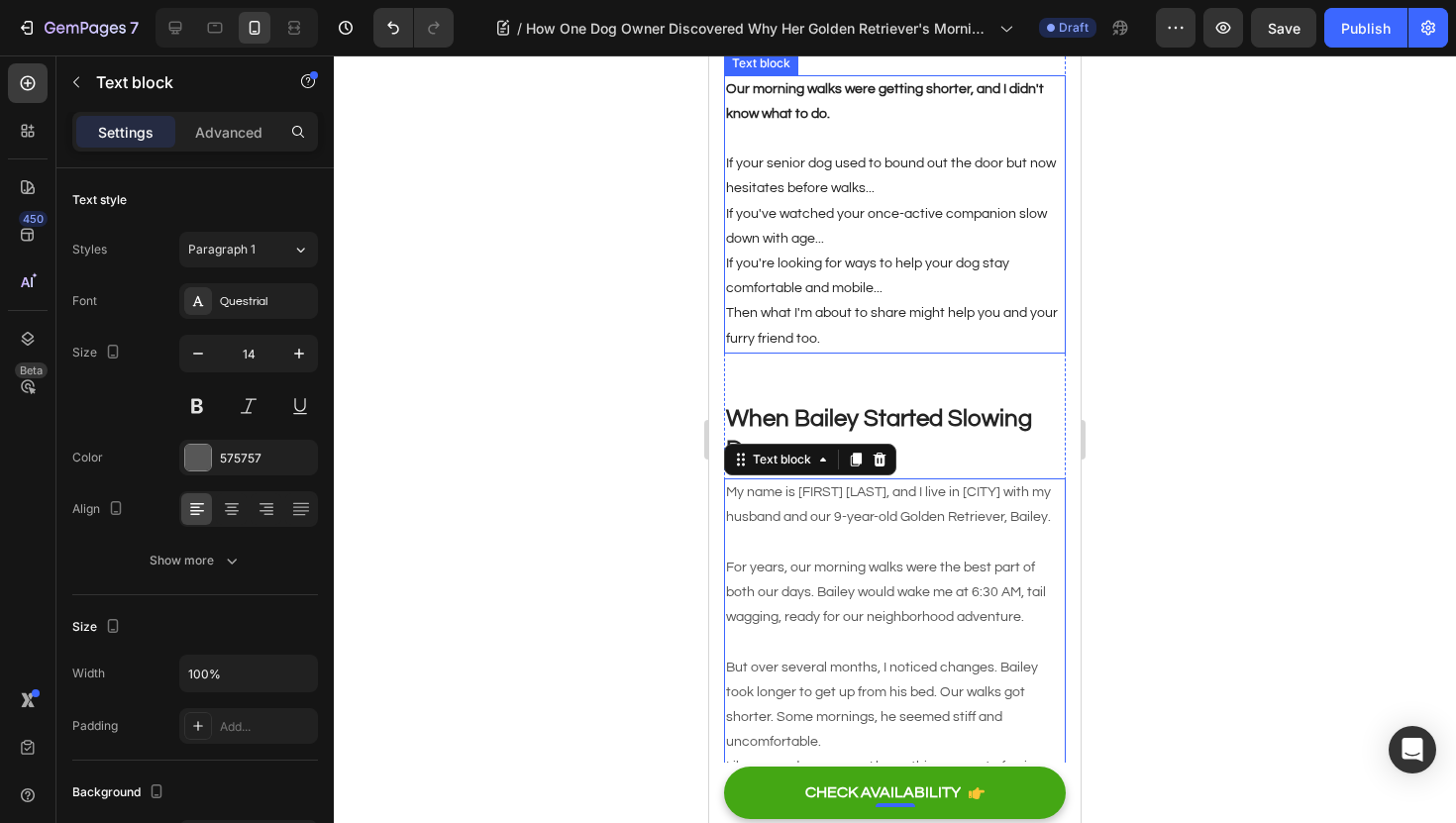 scroll, scrollTop: 647, scrollLeft: 0, axis: vertical 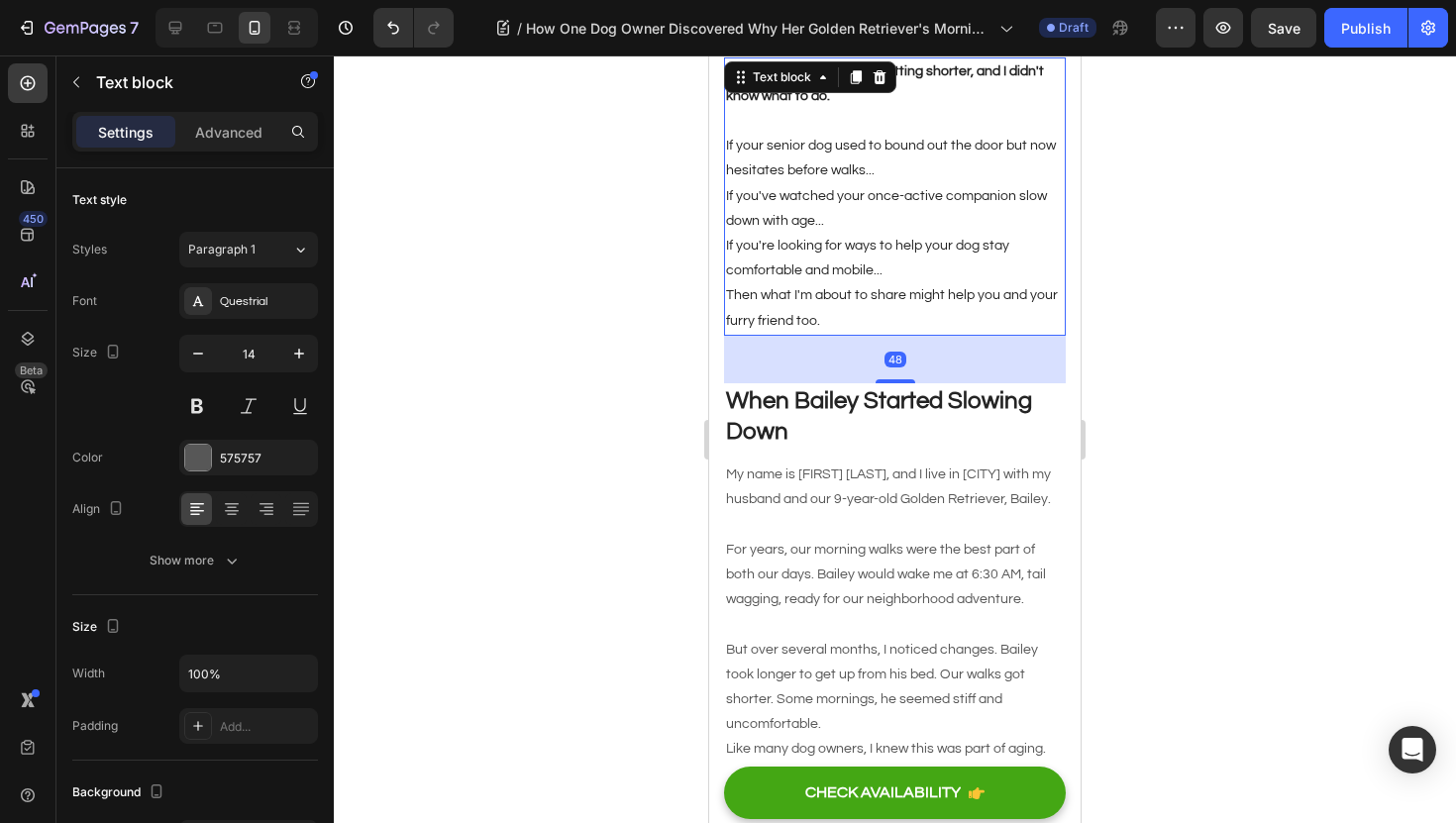 click on "Then what I'm about to share might help you and your furry friend too." at bounding box center (894, 308) 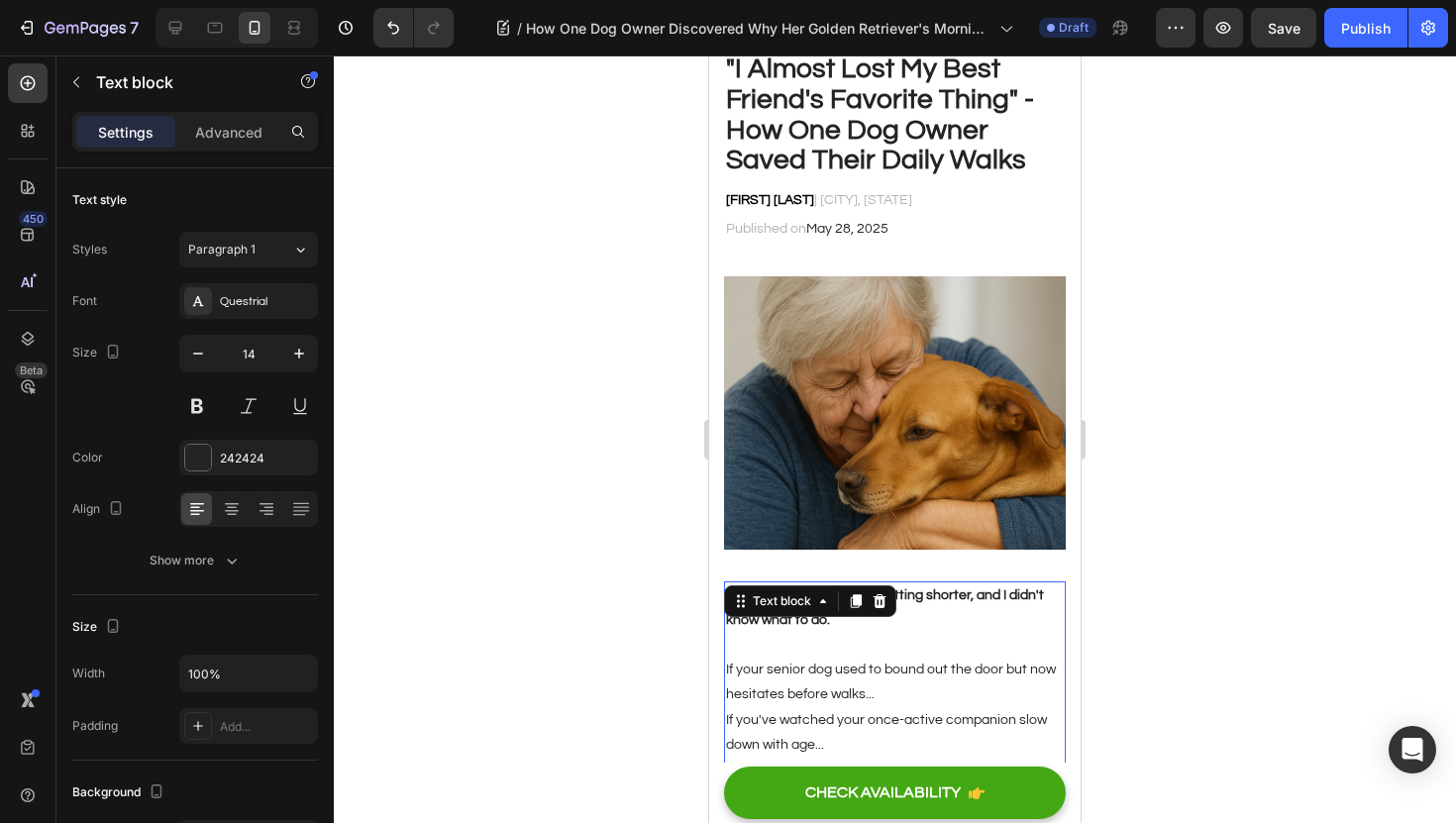 scroll, scrollTop: 0, scrollLeft: 0, axis: both 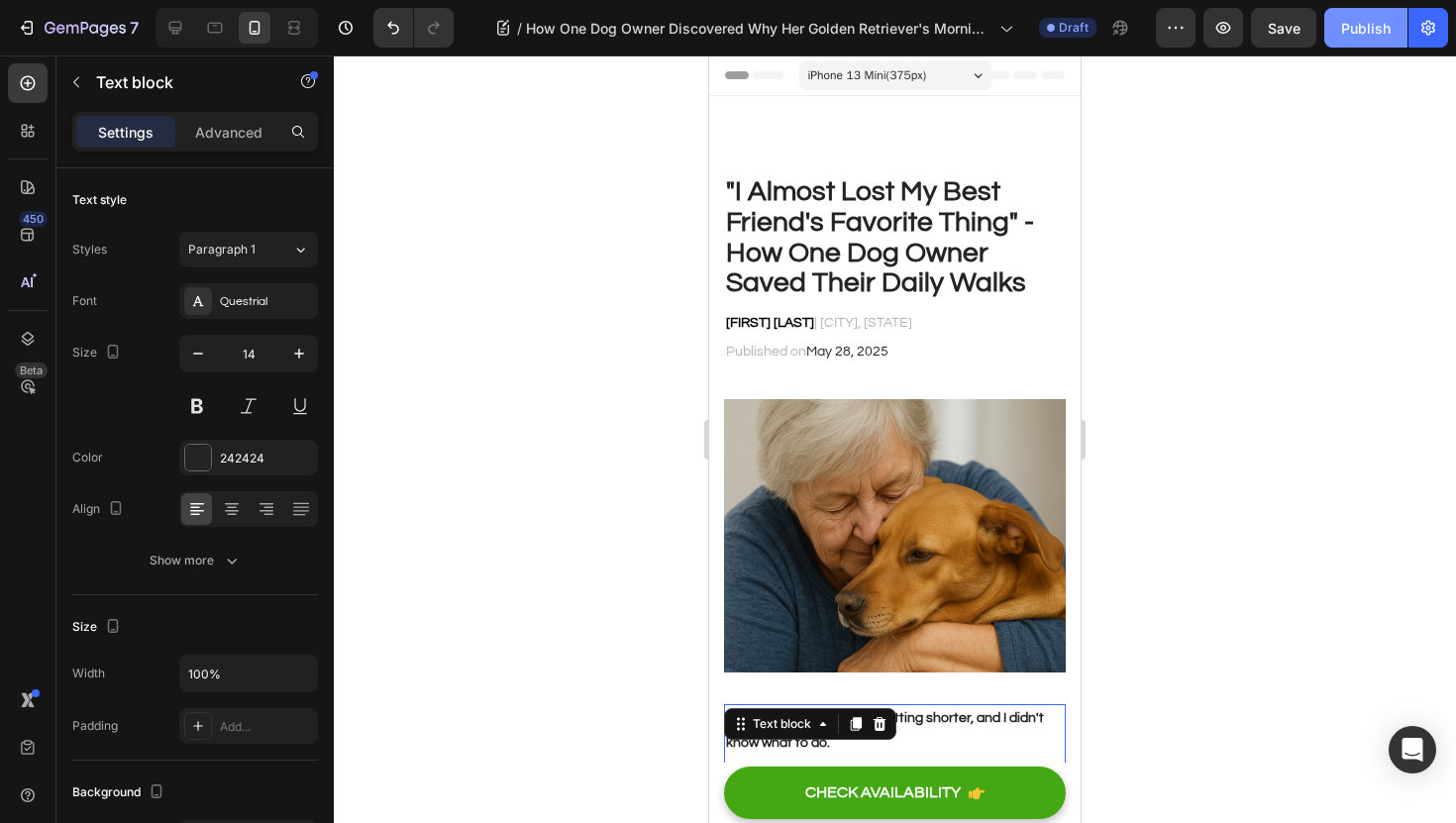 click on "Publish" 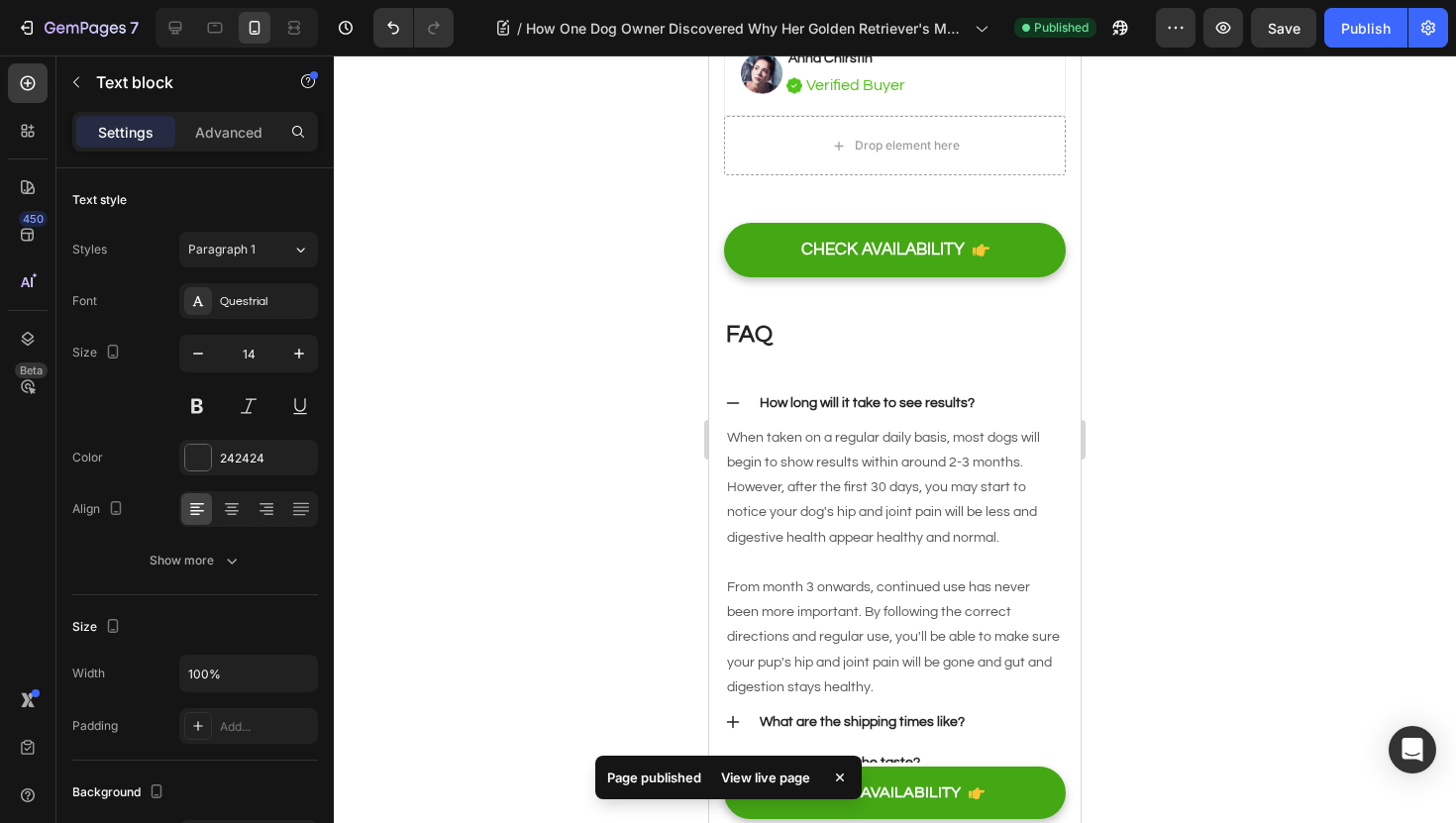scroll, scrollTop: 8973, scrollLeft: 0, axis: vertical 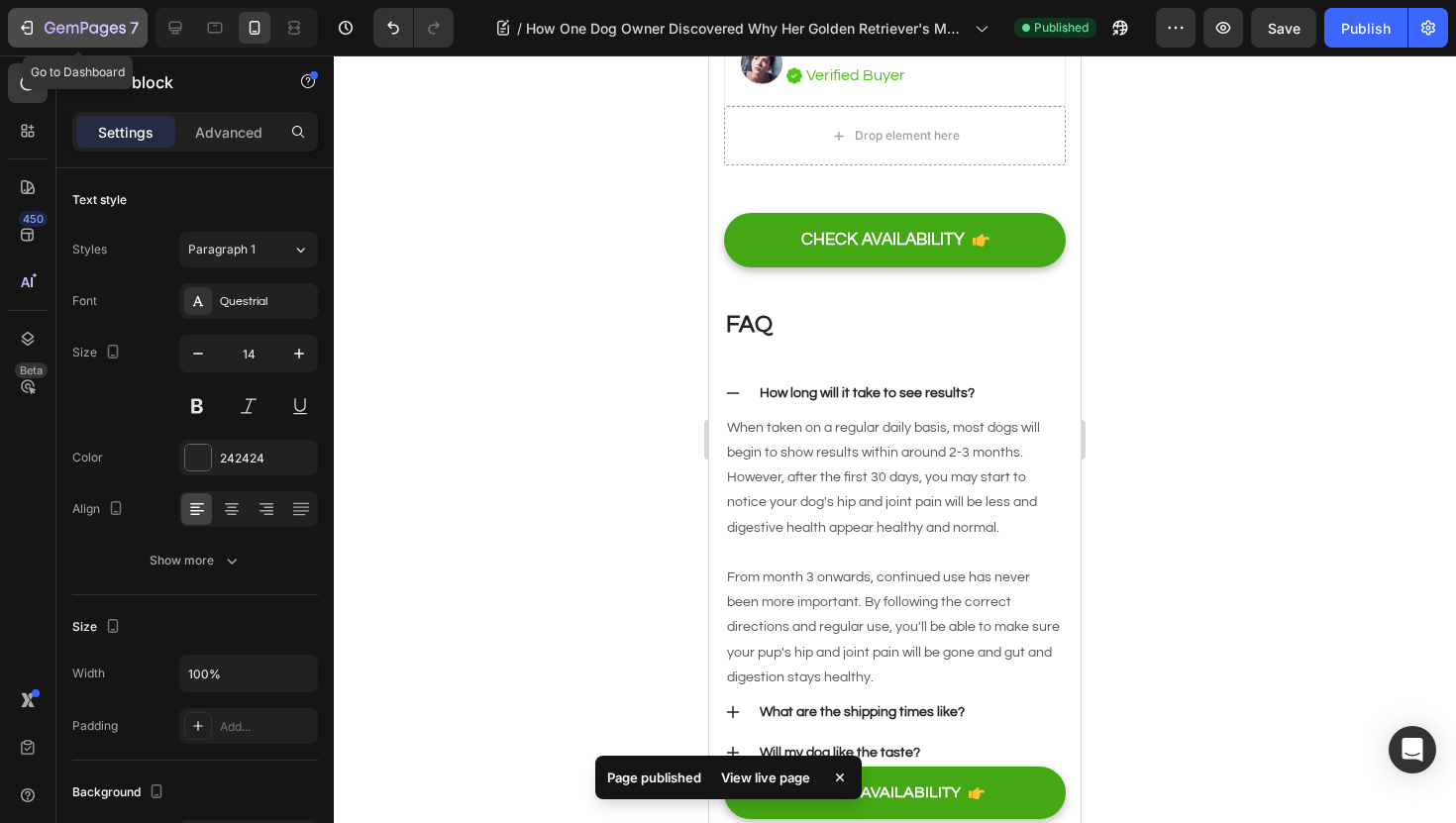 click 